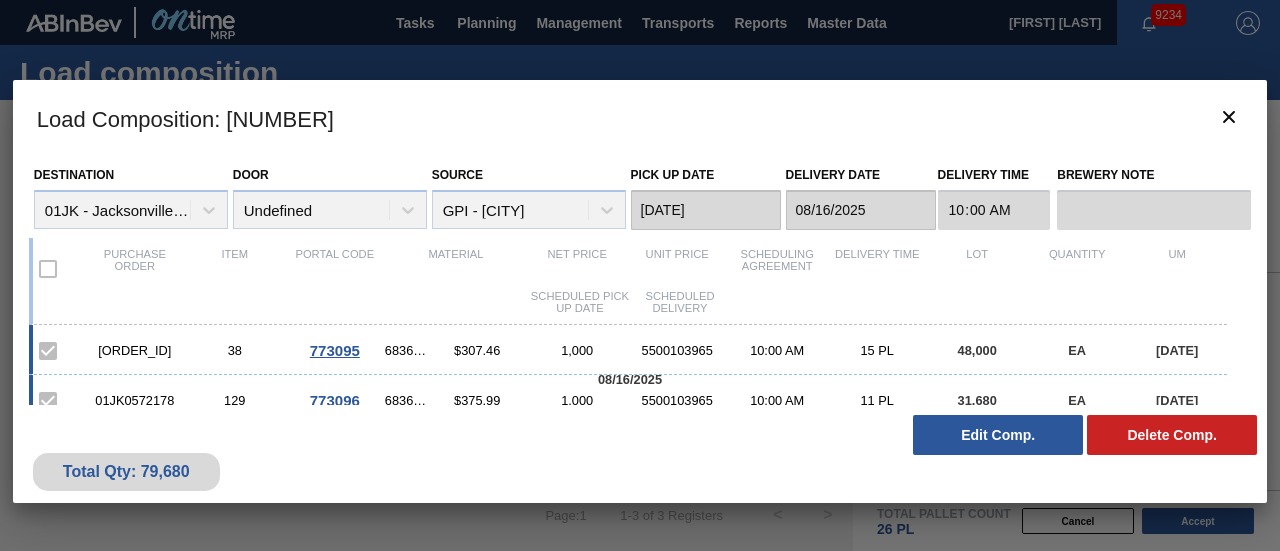 scroll, scrollTop: 0, scrollLeft: 0, axis: both 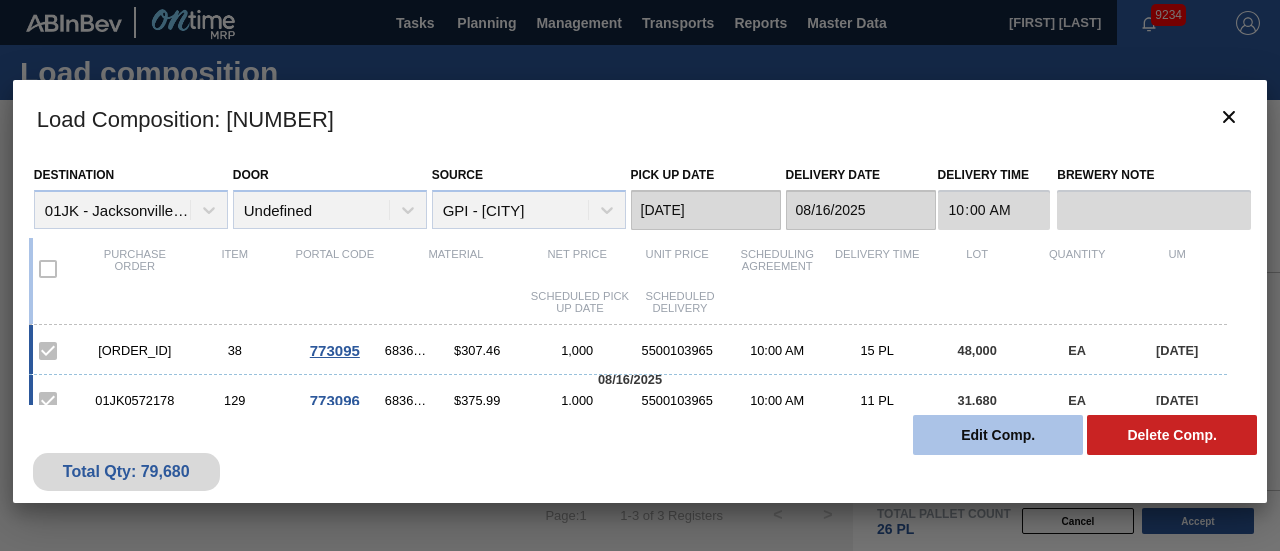 click on "Edit Comp." at bounding box center (998, 435) 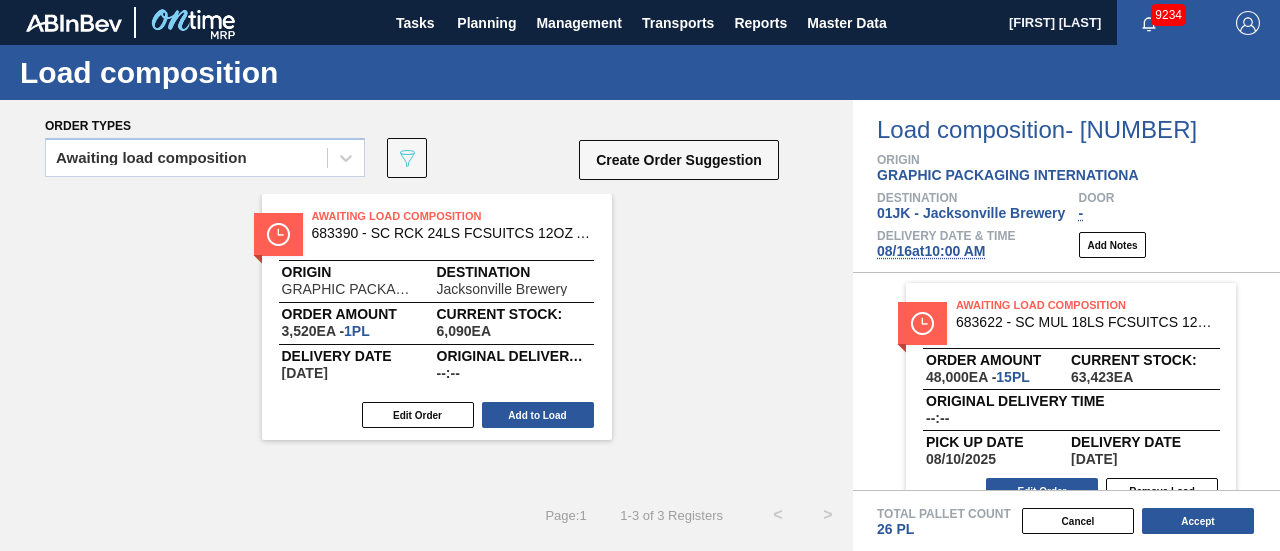 click on "08/16  at  10:00 AM" at bounding box center (931, 251) 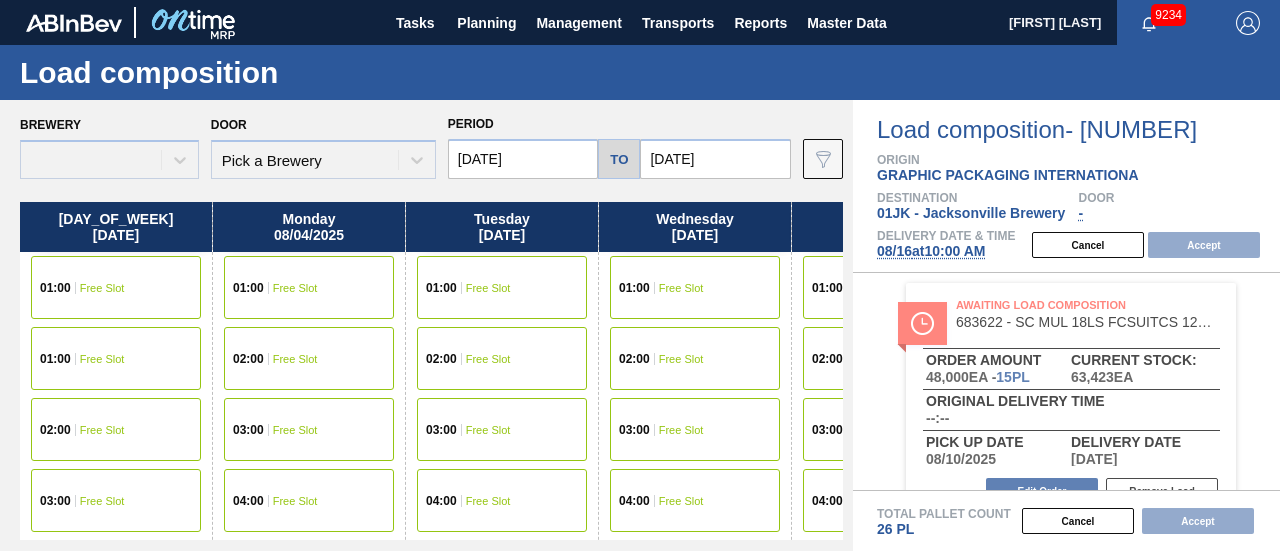 type on "08/03/2025" 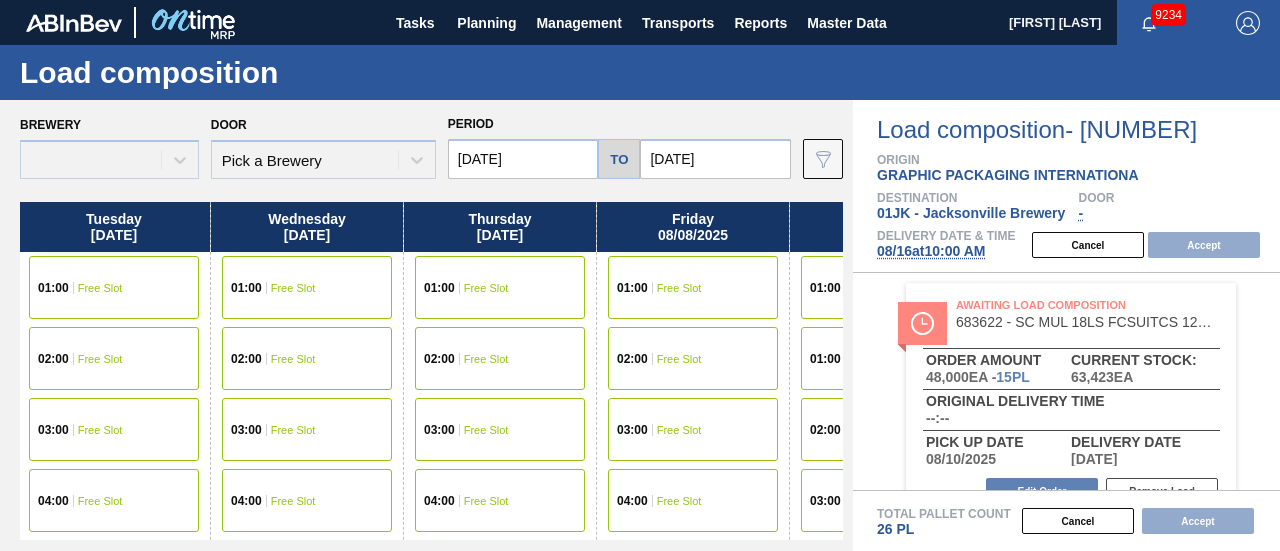 drag, startPoint x: 733, startPoint y: 346, endPoint x: 328, endPoint y: 358, distance: 405.17773 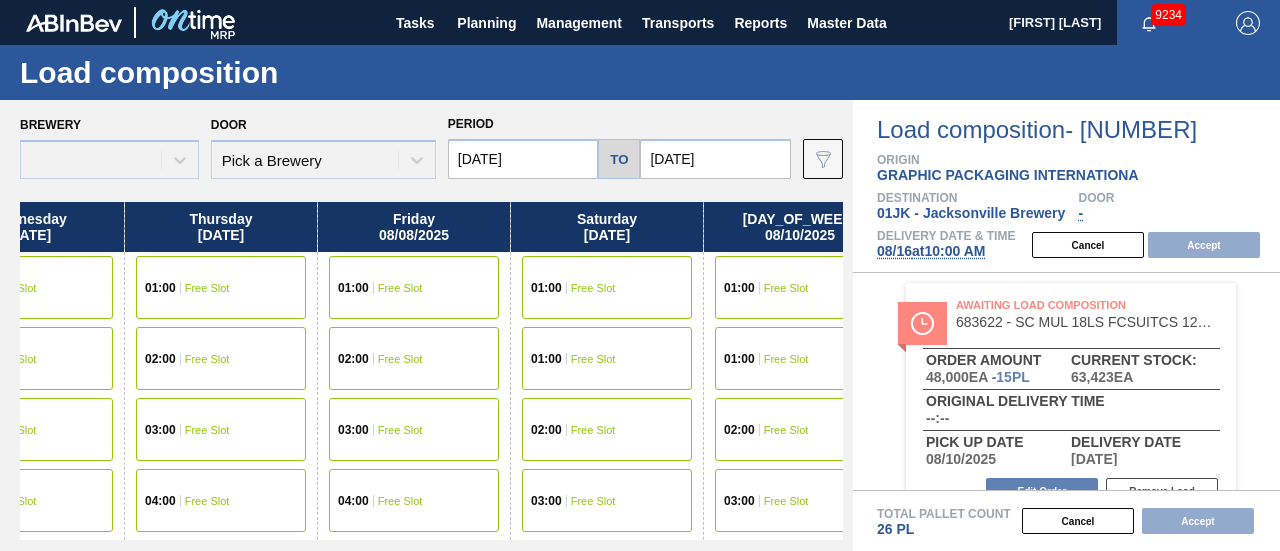 drag, startPoint x: 757, startPoint y: 320, endPoint x: 458, endPoint y: 337, distance: 299.48288 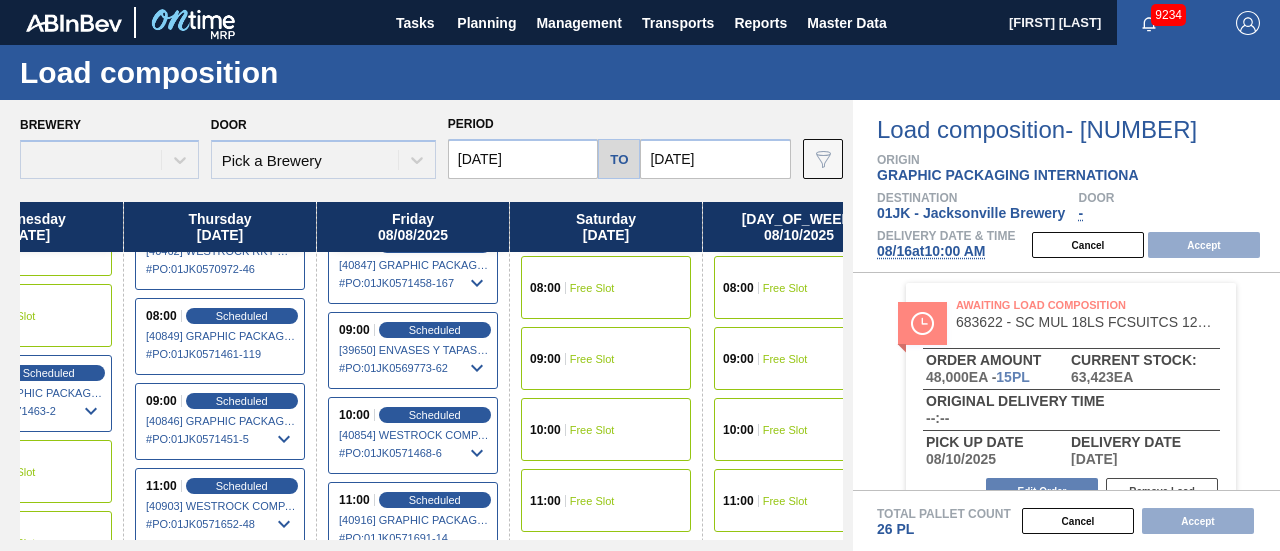 scroll, scrollTop: 600, scrollLeft: 668, axis: both 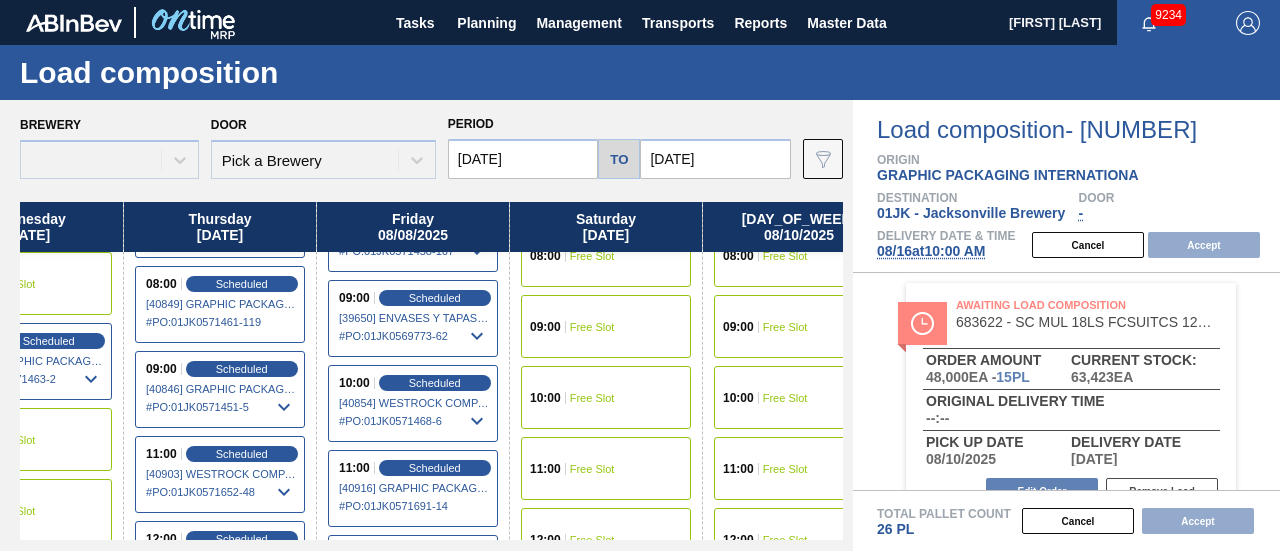 click on "10:00 Free Slot" at bounding box center [606, 397] 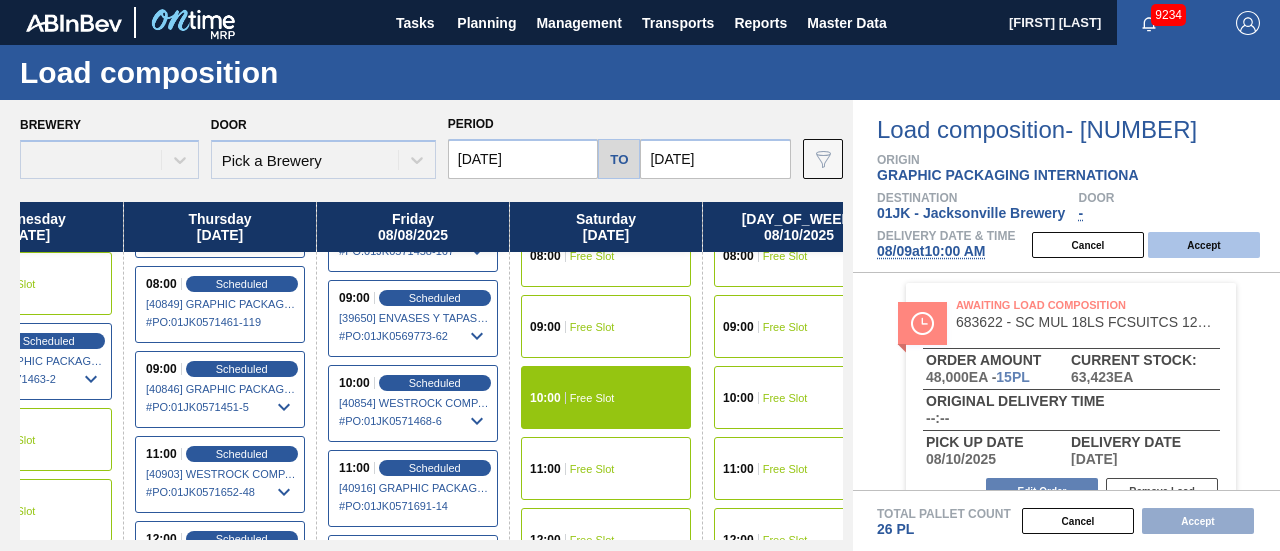 click on "Accept" at bounding box center [1204, 245] 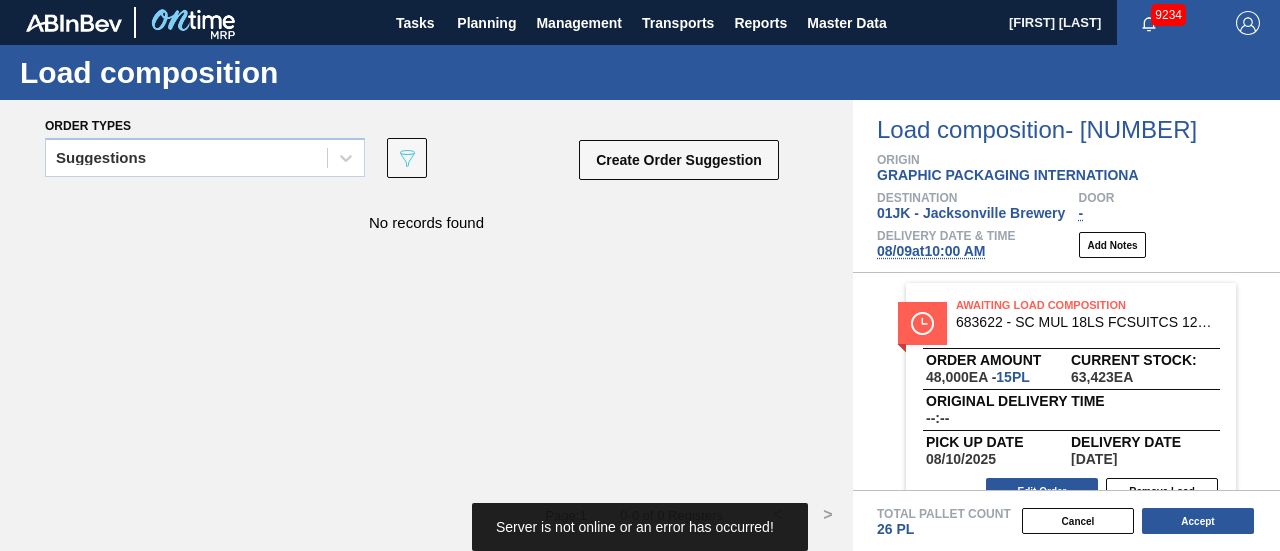 click on "08/09  at  10:00 AM" at bounding box center (931, 251) 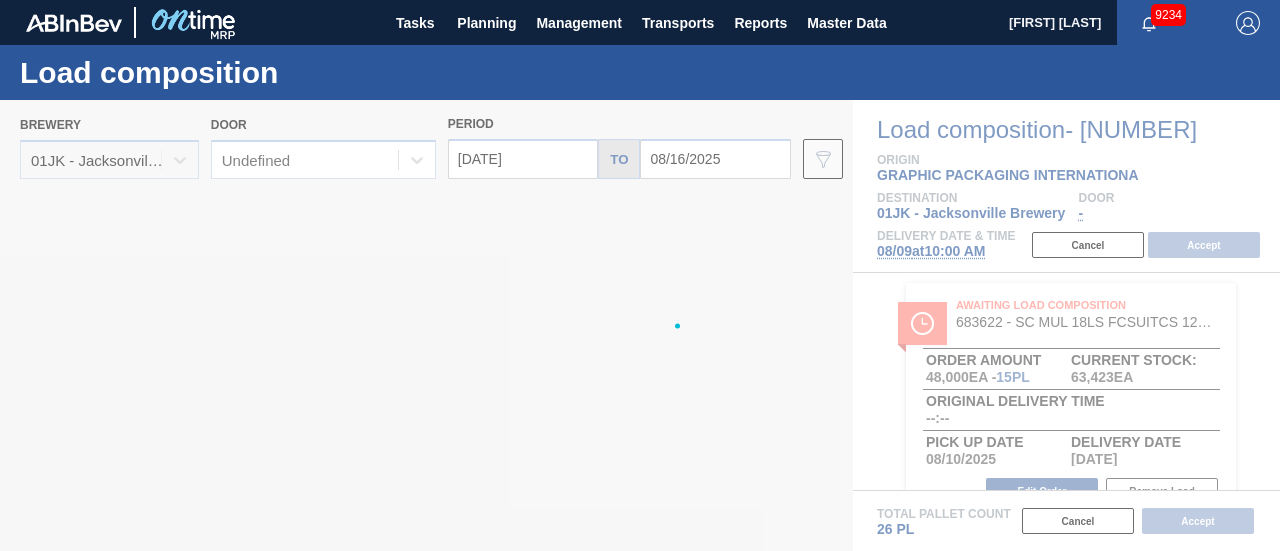 type on "[DATE]" 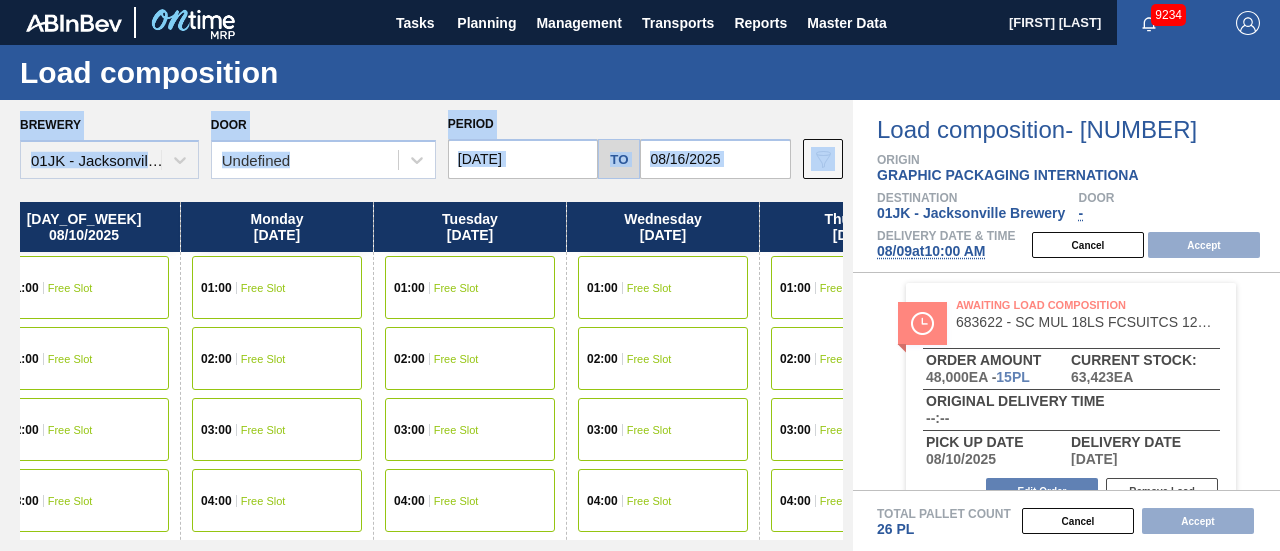 scroll, scrollTop: 0, scrollLeft: 0, axis: both 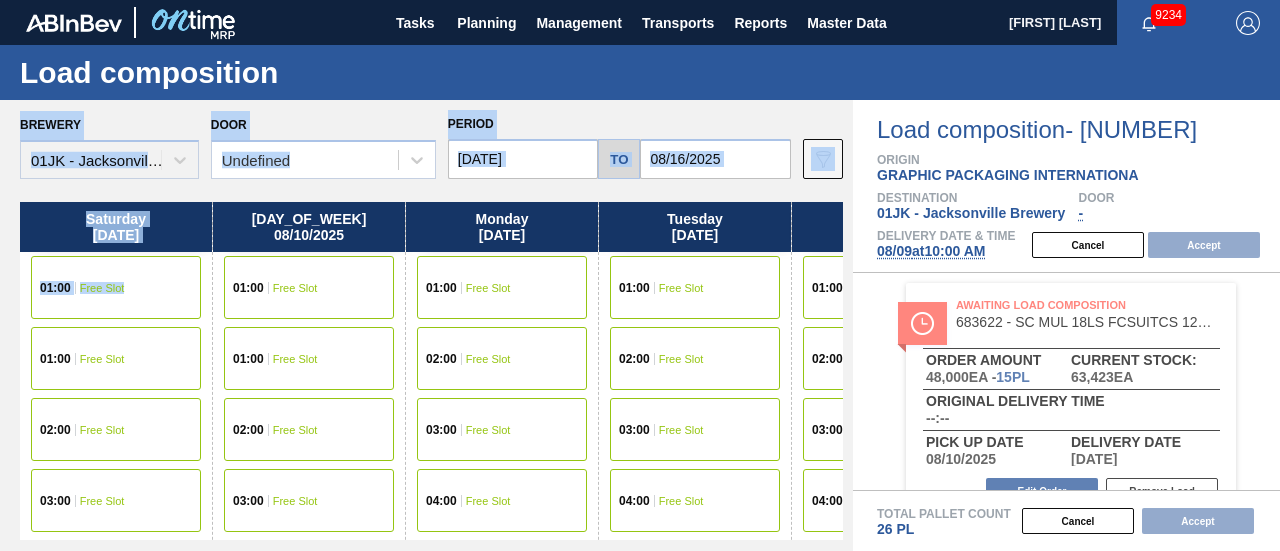drag, startPoint x: 683, startPoint y: 356, endPoint x: 1031, endPoint y: 366, distance: 348.14365 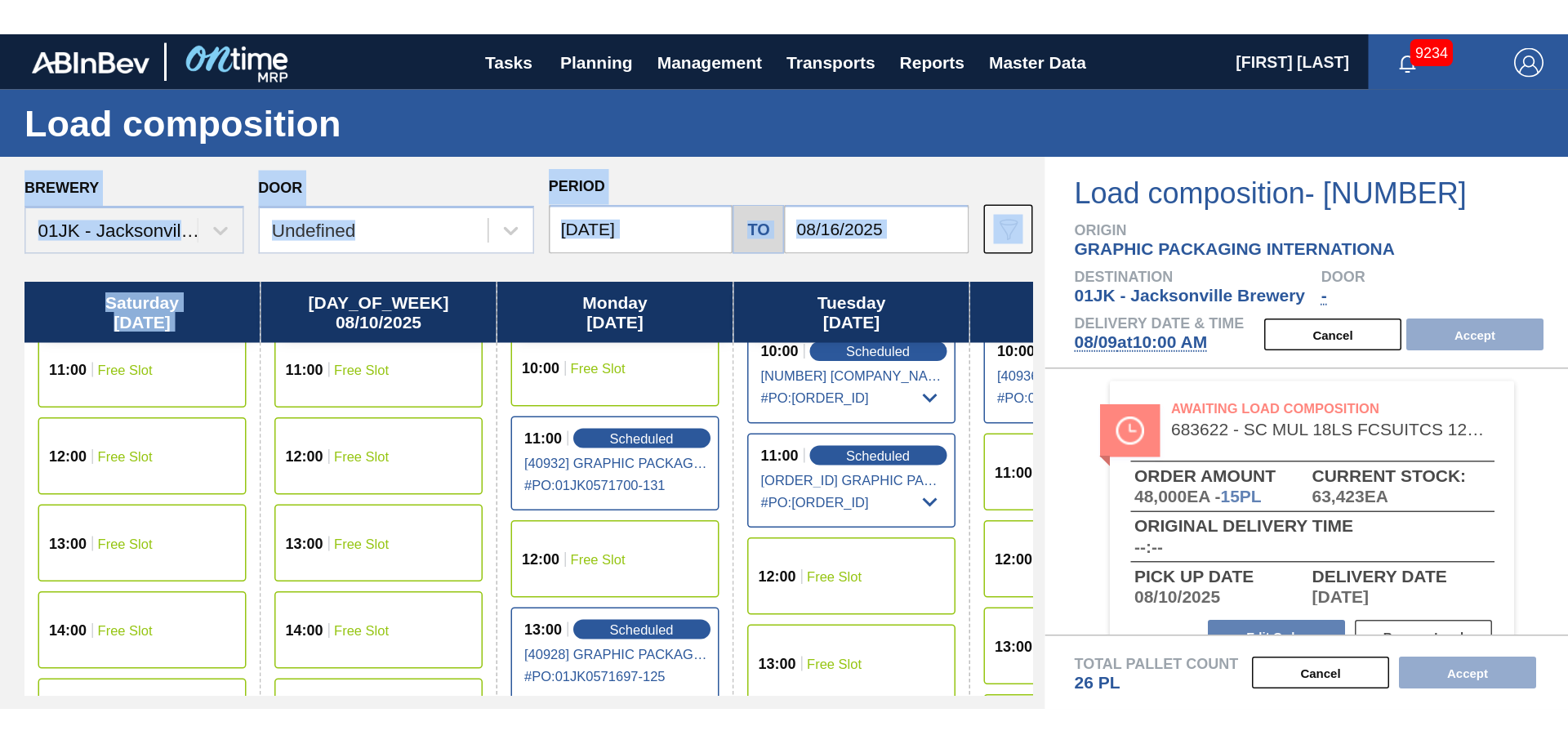 scroll, scrollTop: 572, scrollLeft: 0, axis: vertical 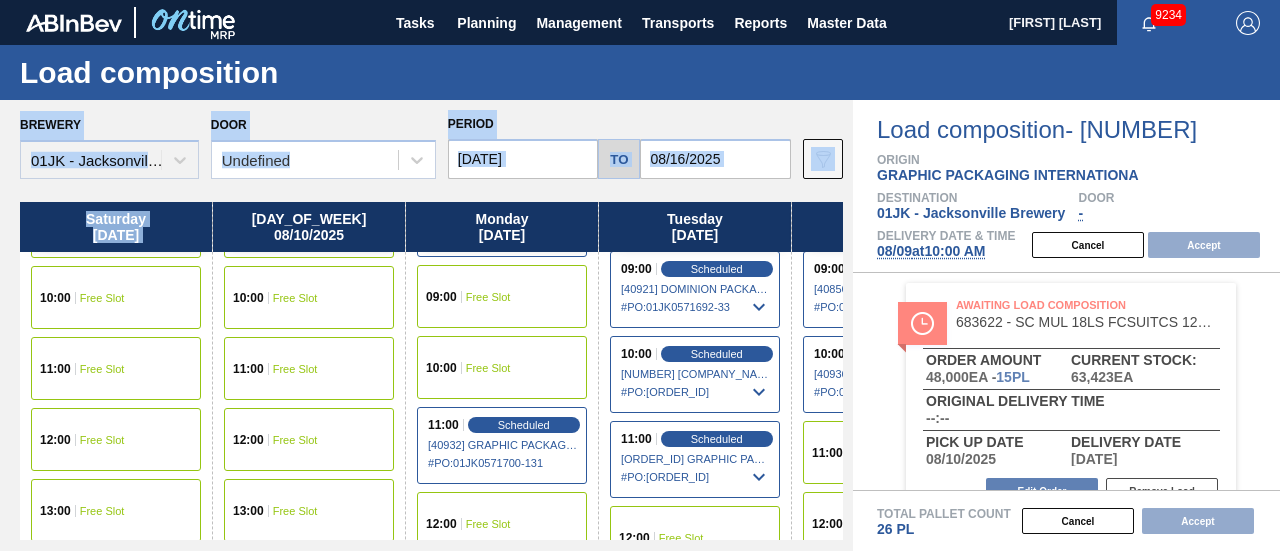 click on "10:00 Free Slot" at bounding box center (116, 297) 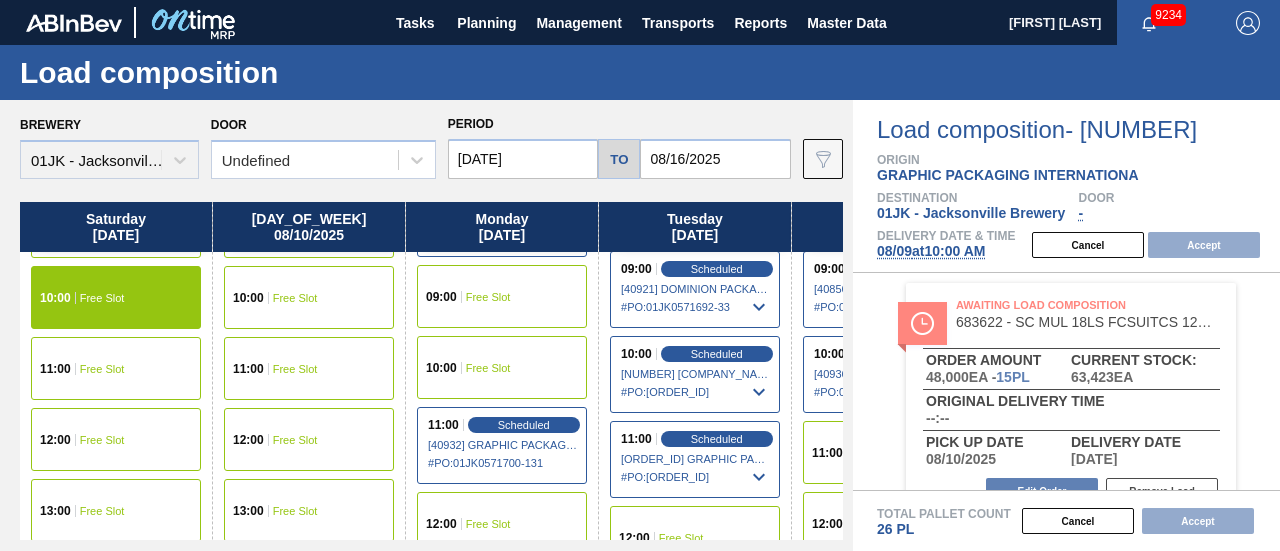 click on "Cancel Accept" at bounding box center [1150, 245] 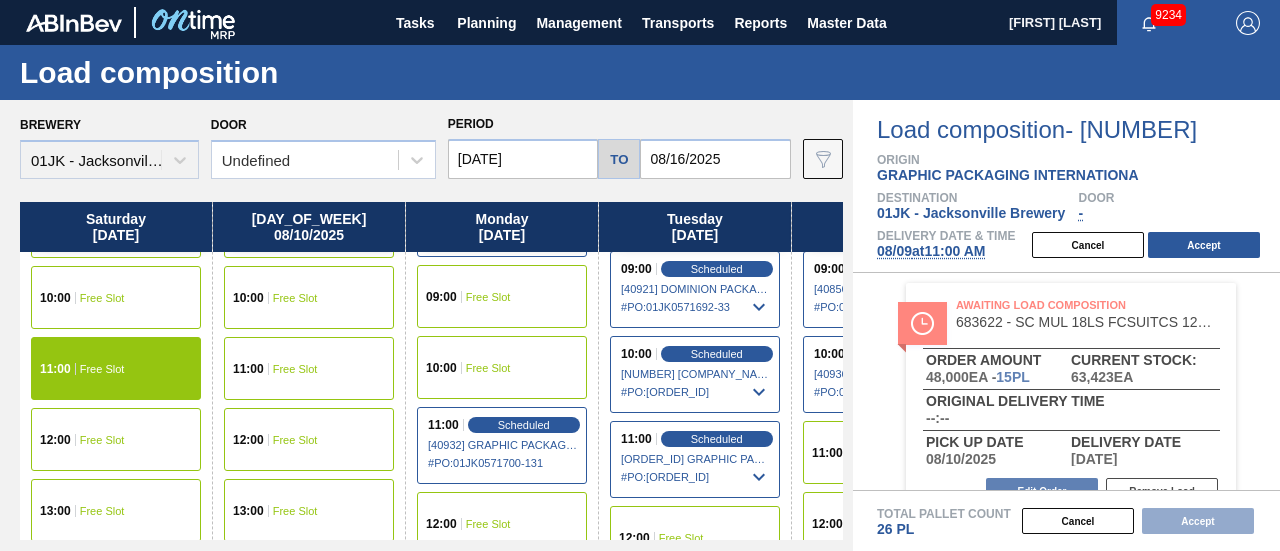 click on "10:00 Free Slot" at bounding box center (116, 297) 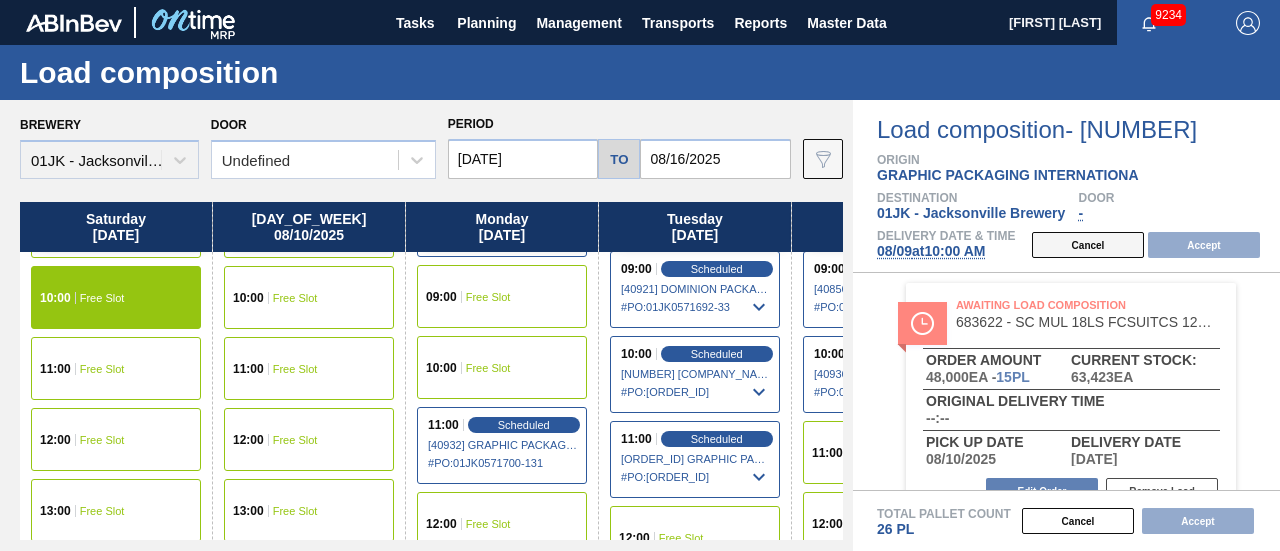 click on "Cancel" at bounding box center [1088, 245] 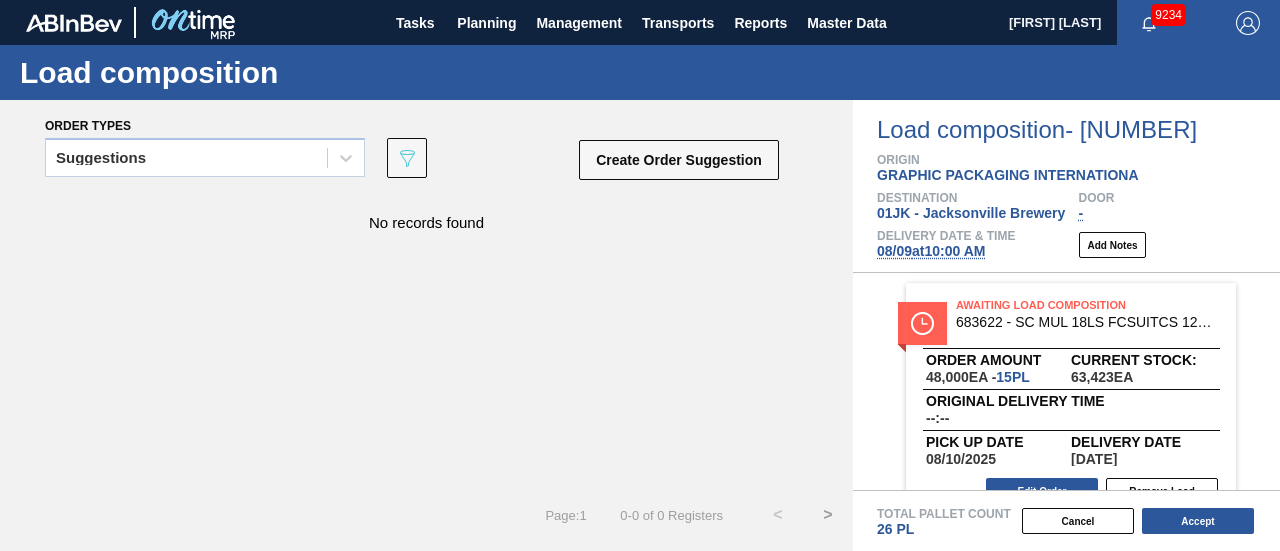 click on "Accept" at bounding box center [1198, 521] 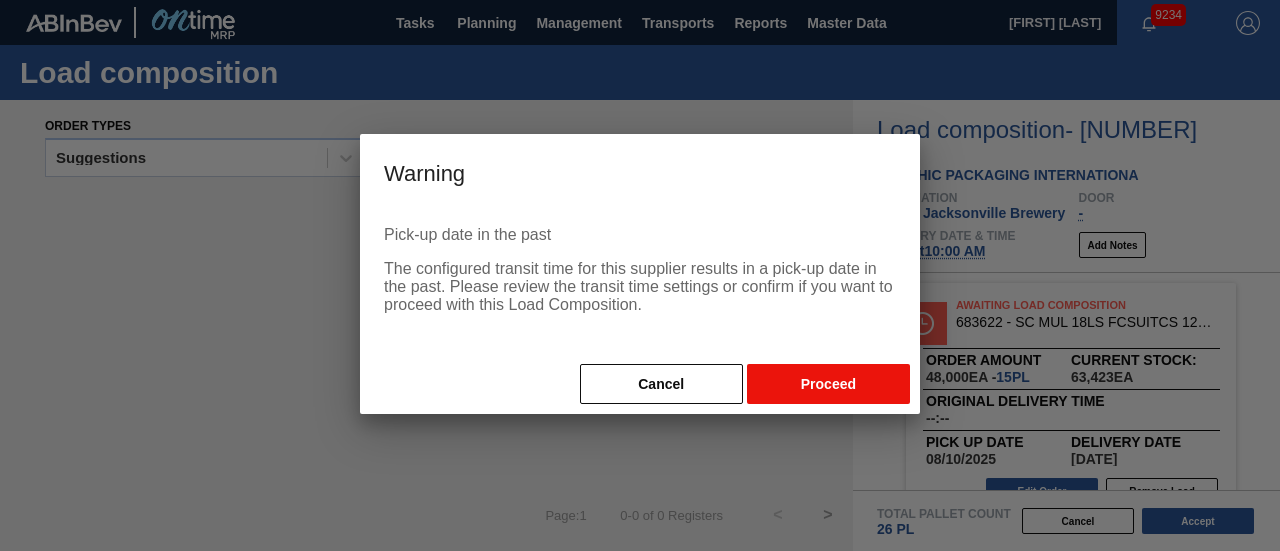 click on "Proceed" at bounding box center [828, 384] 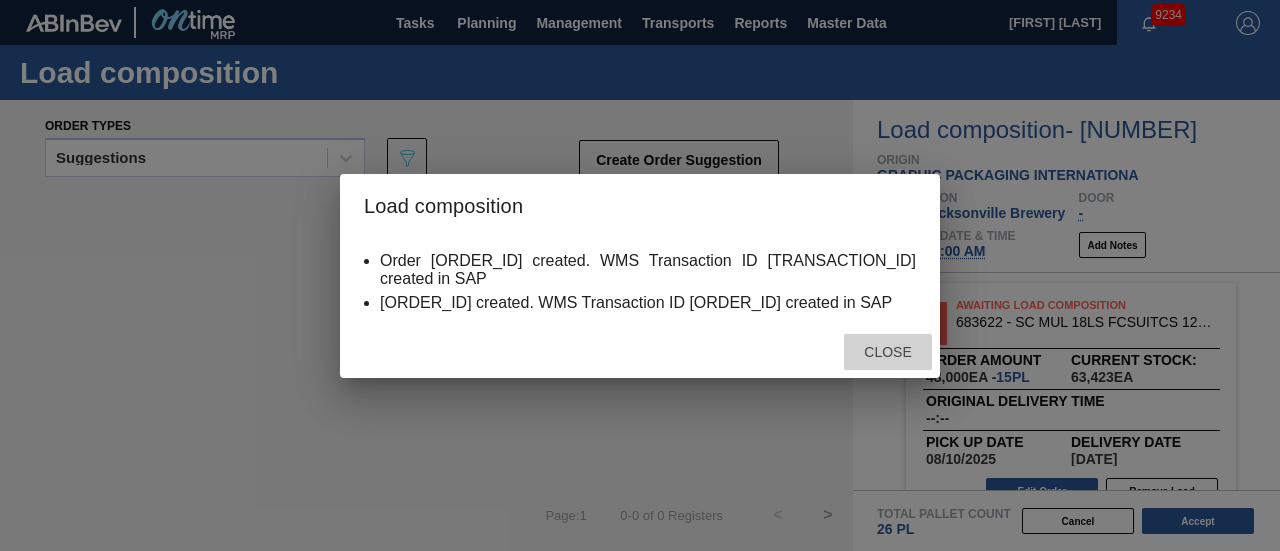 click on "Close" at bounding box center [888, 352] 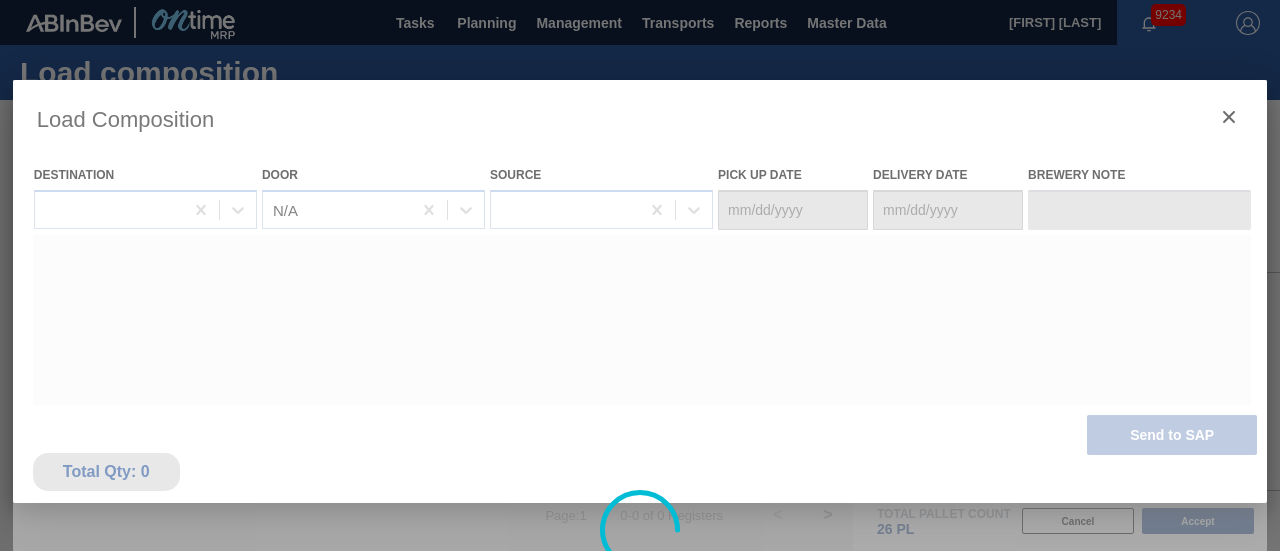 type on "08/06/2025" 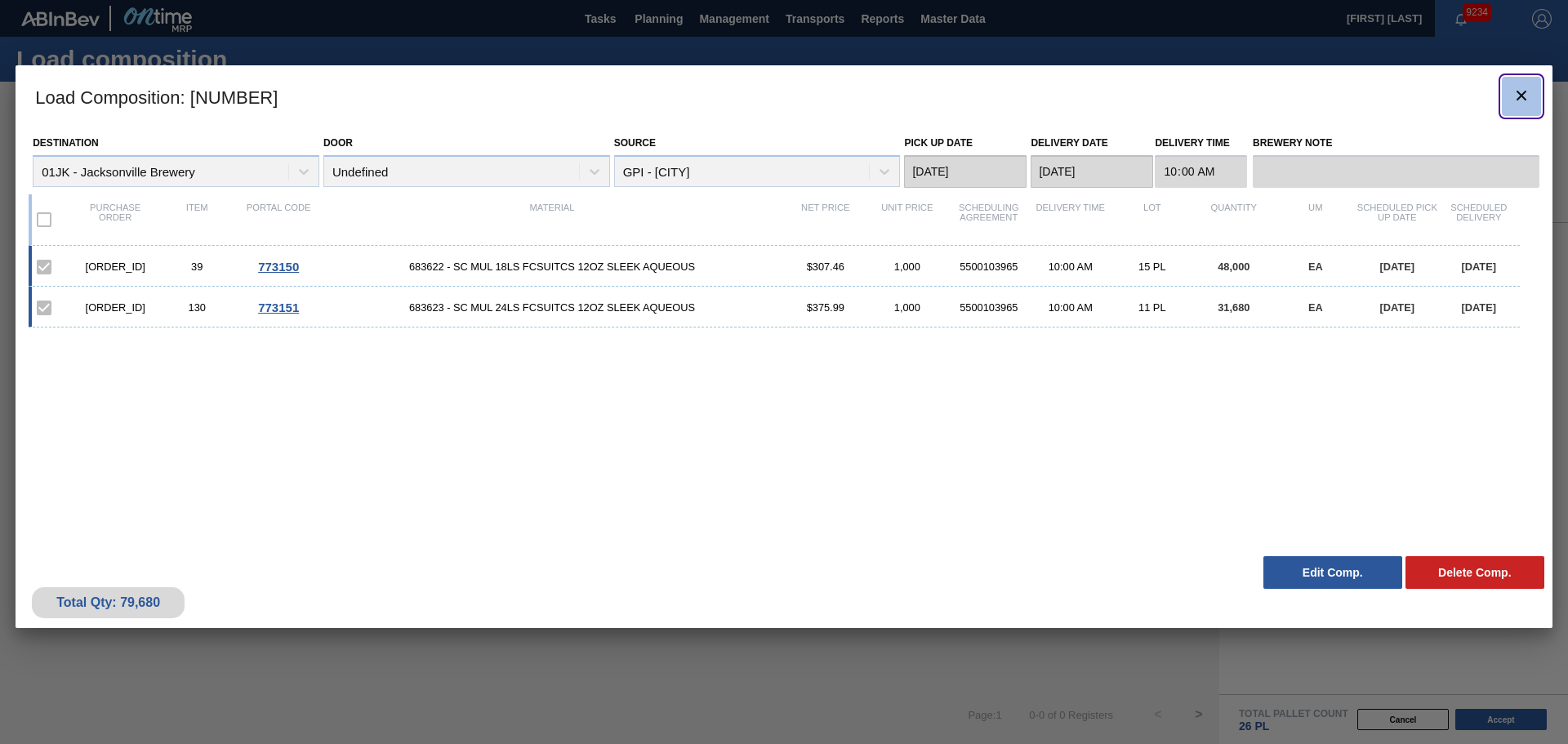 click at bounding box center [1521, 96] 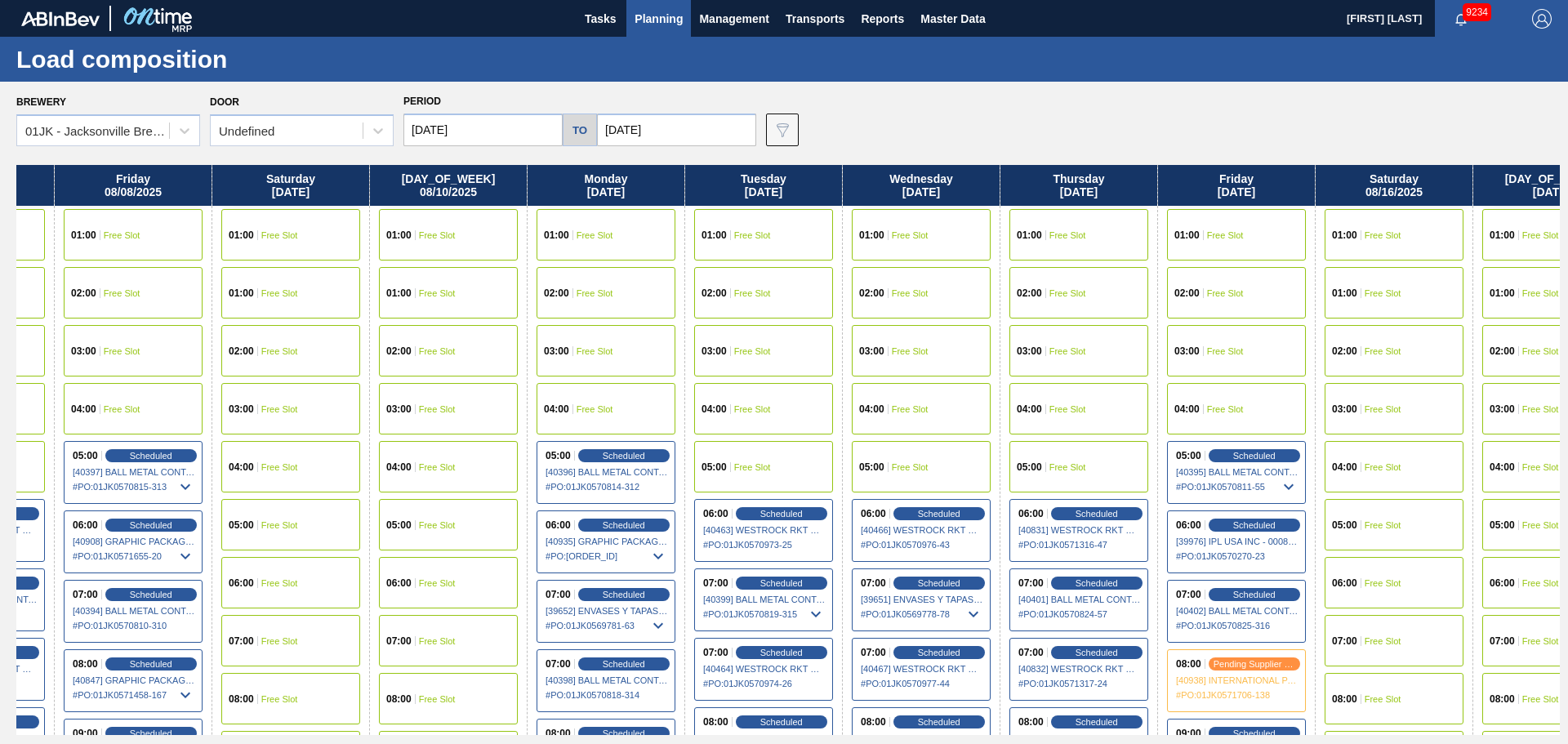 scroll, scrollTop: 0, scrollLeft: 821, axis: horizontal 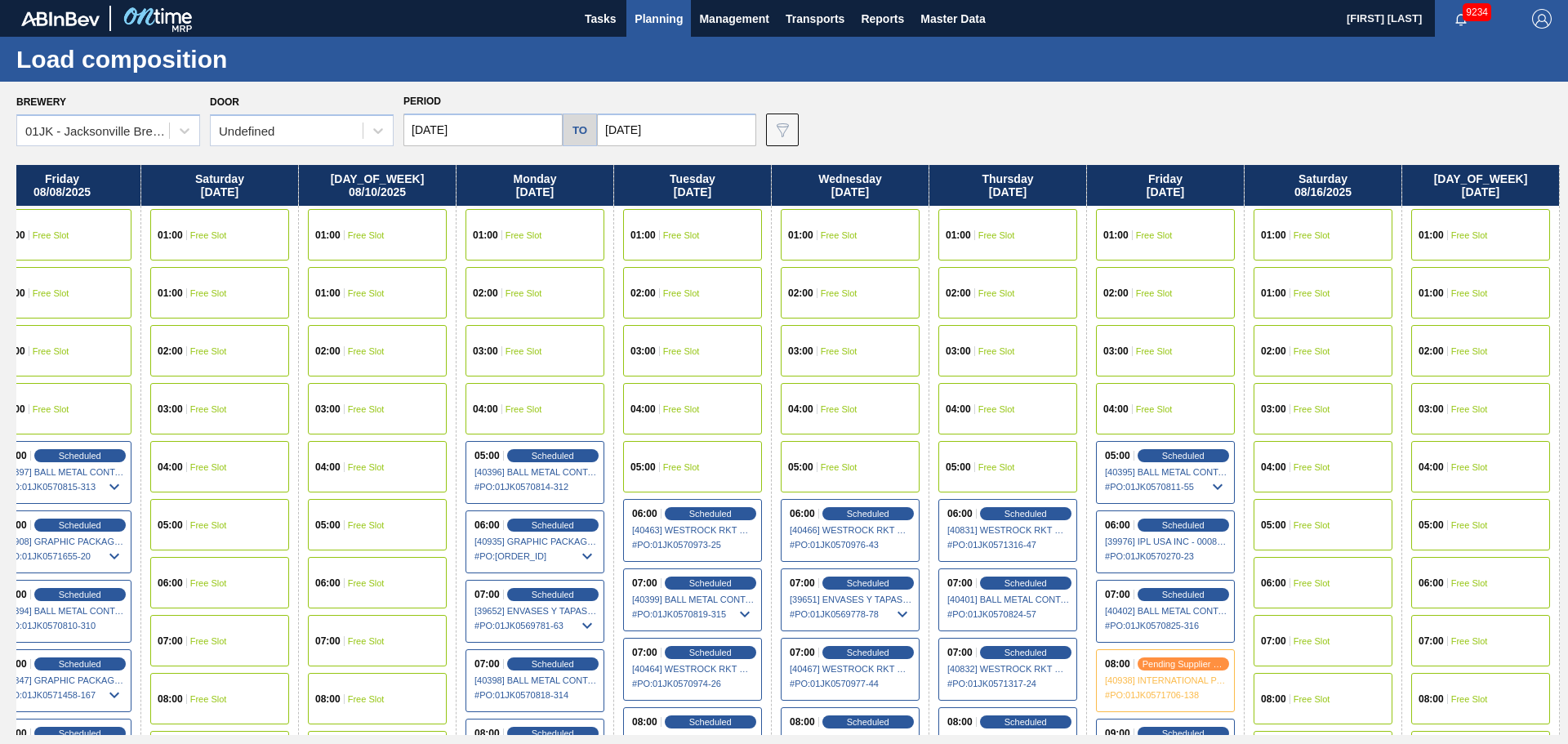 drag, startPoint x: 1161, startPoint y: 363, endPoint x: 248, endPoint y: 373, distance: 913.0548 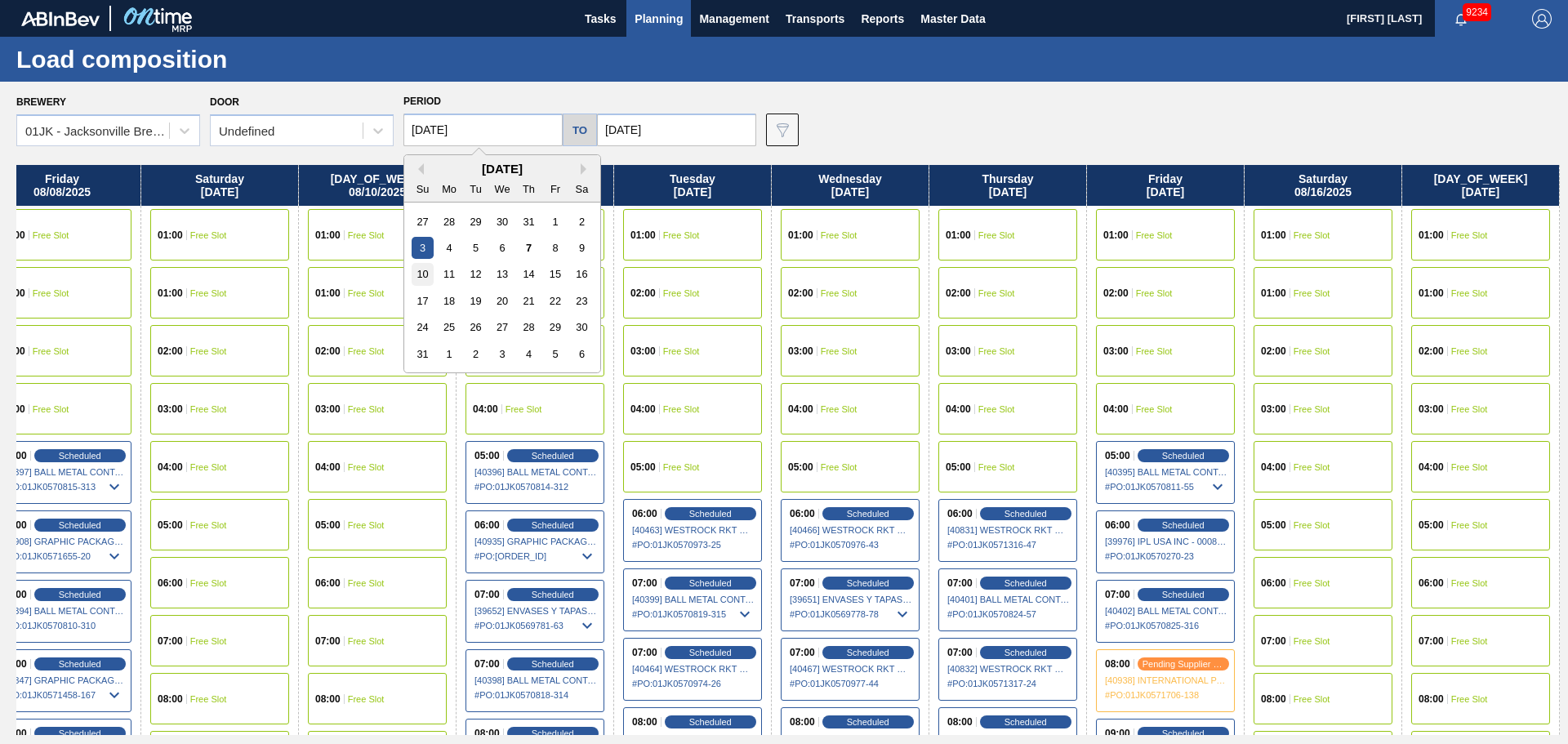 click on "10" at bounding box center [422, 274] 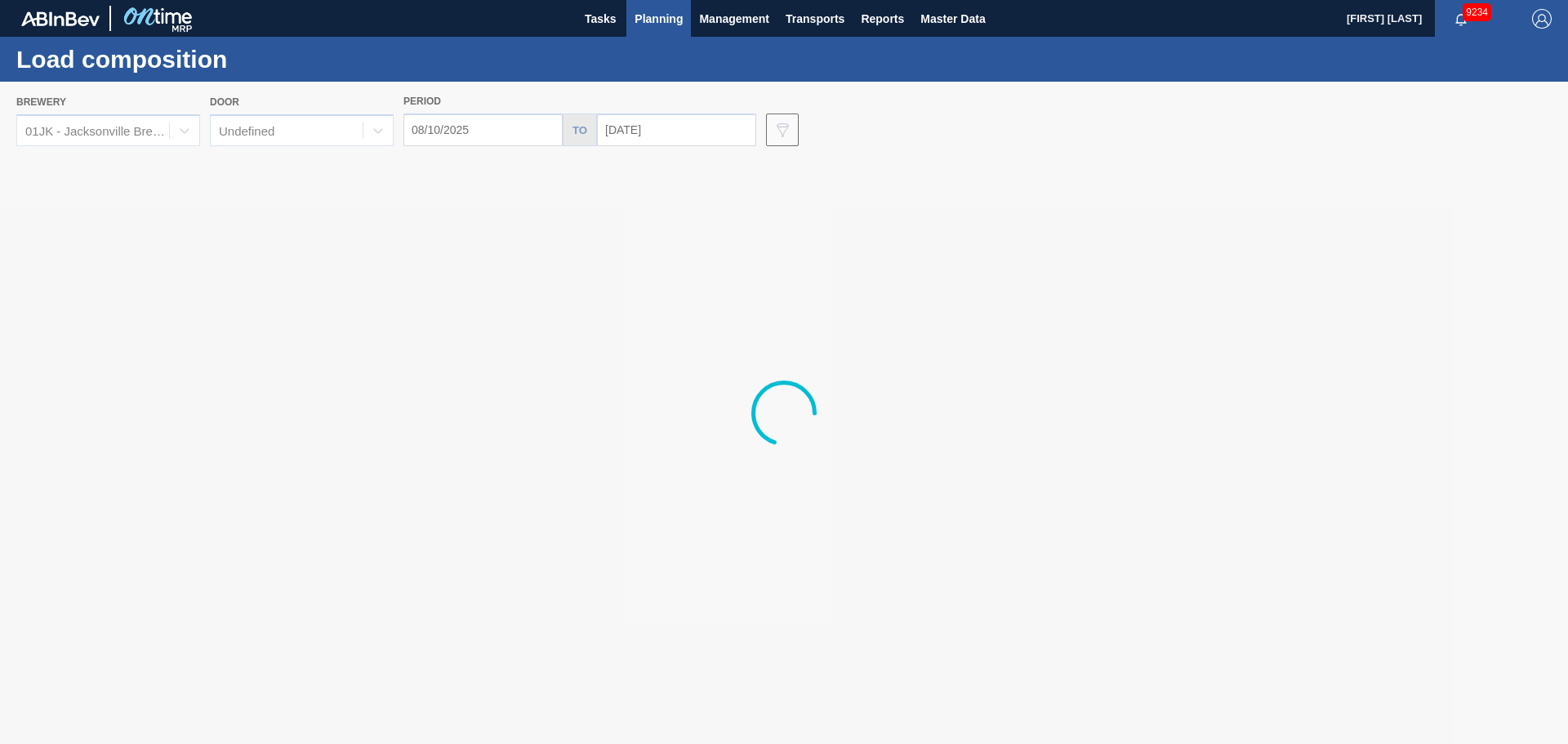 click on "[DATE]" at bounding box center [676, 130] 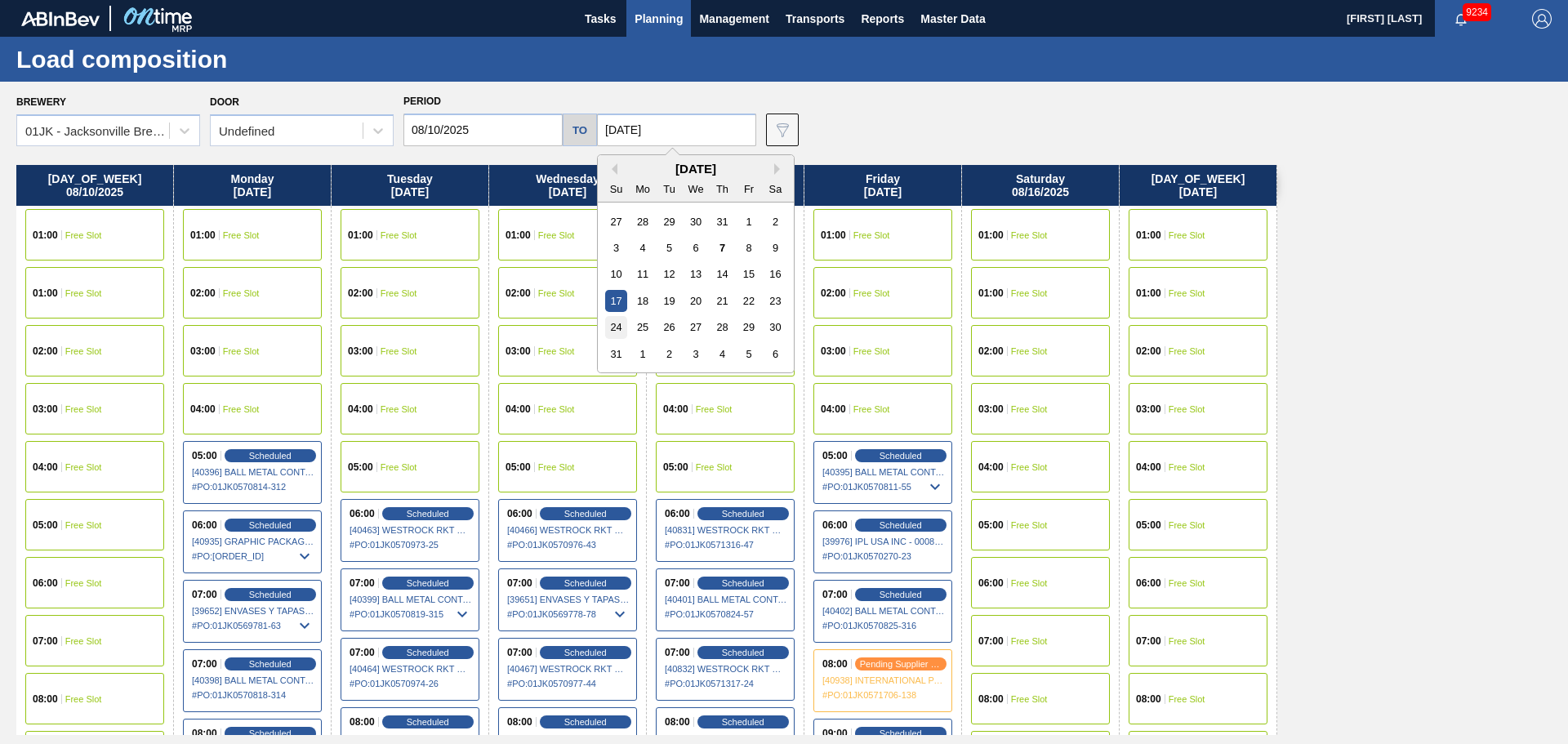 click on "24" at bounding box center (616, 327) 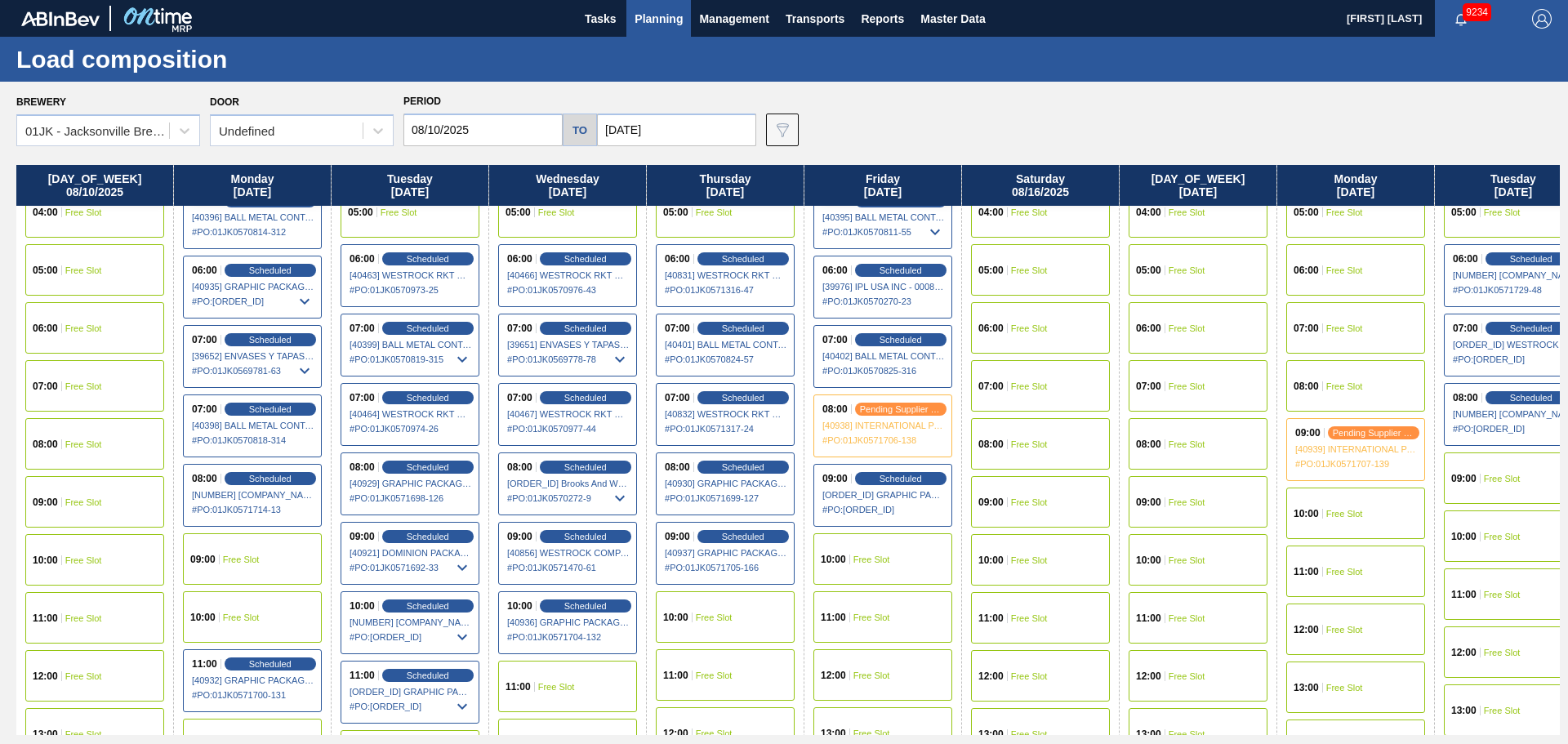 scroll, scrollTop: 245, scrollLeft: 0, axis: vertical 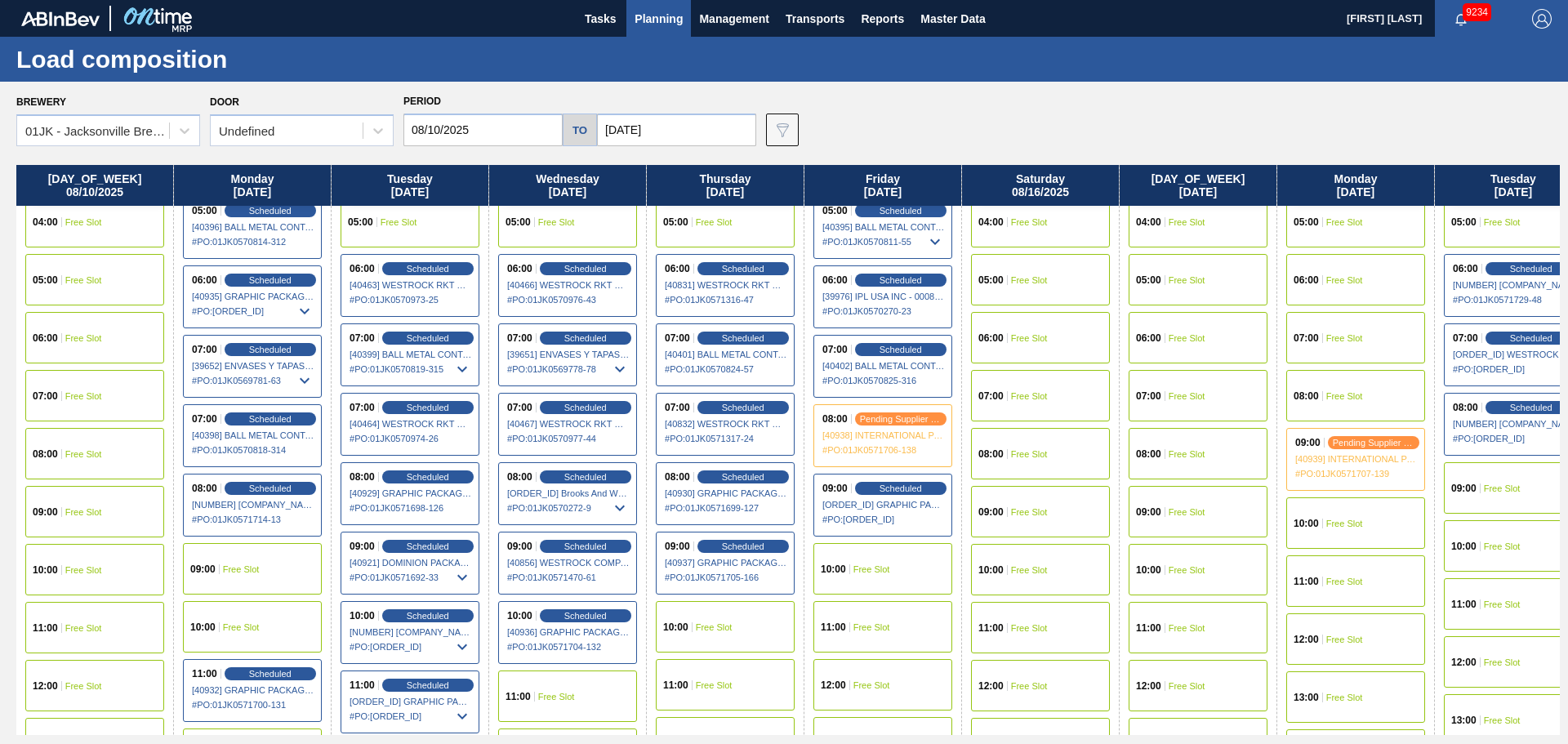 click on "07:00 Free Slot" at bounding box center [1356, 337] 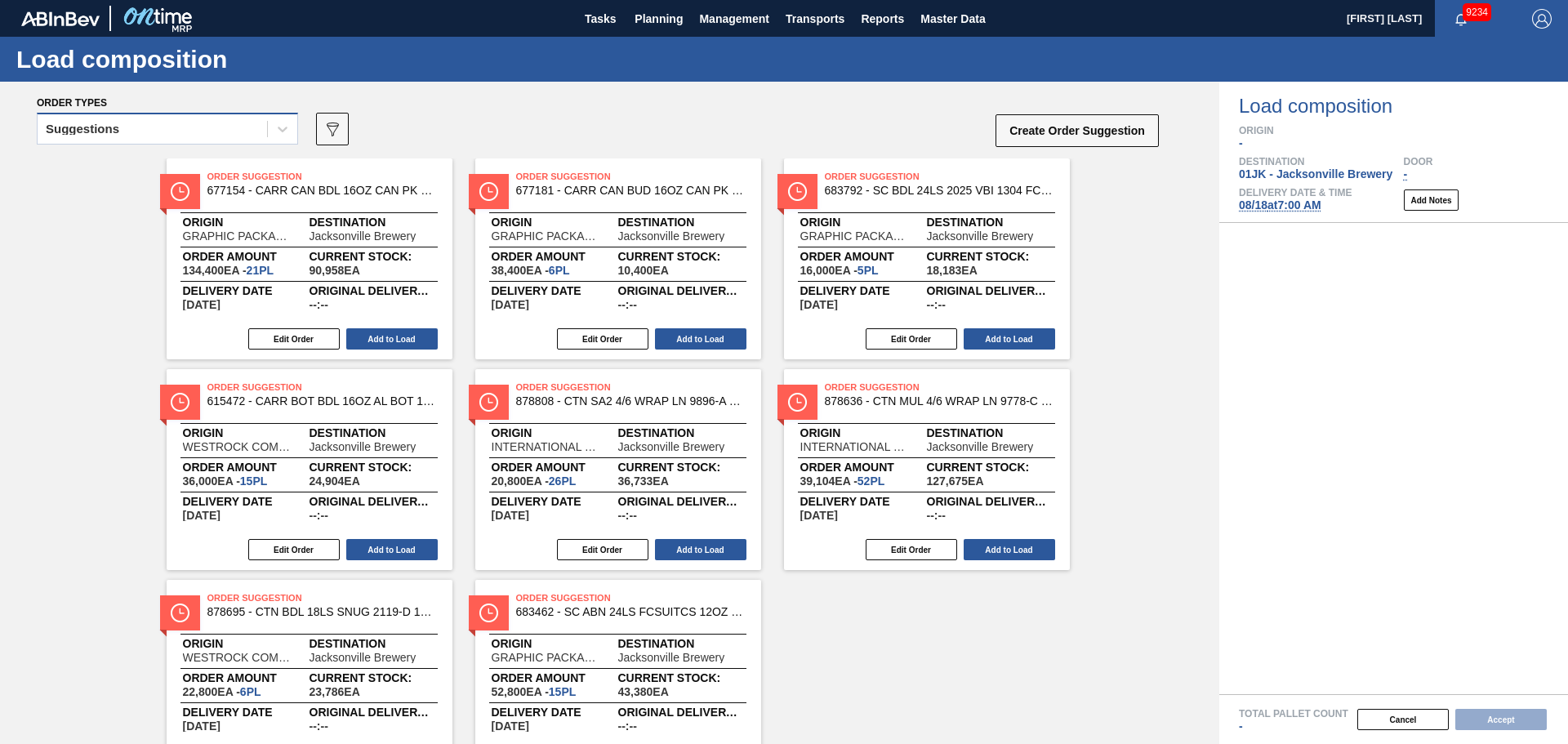 click on "Suggestions" at bounding box center (167, 128) 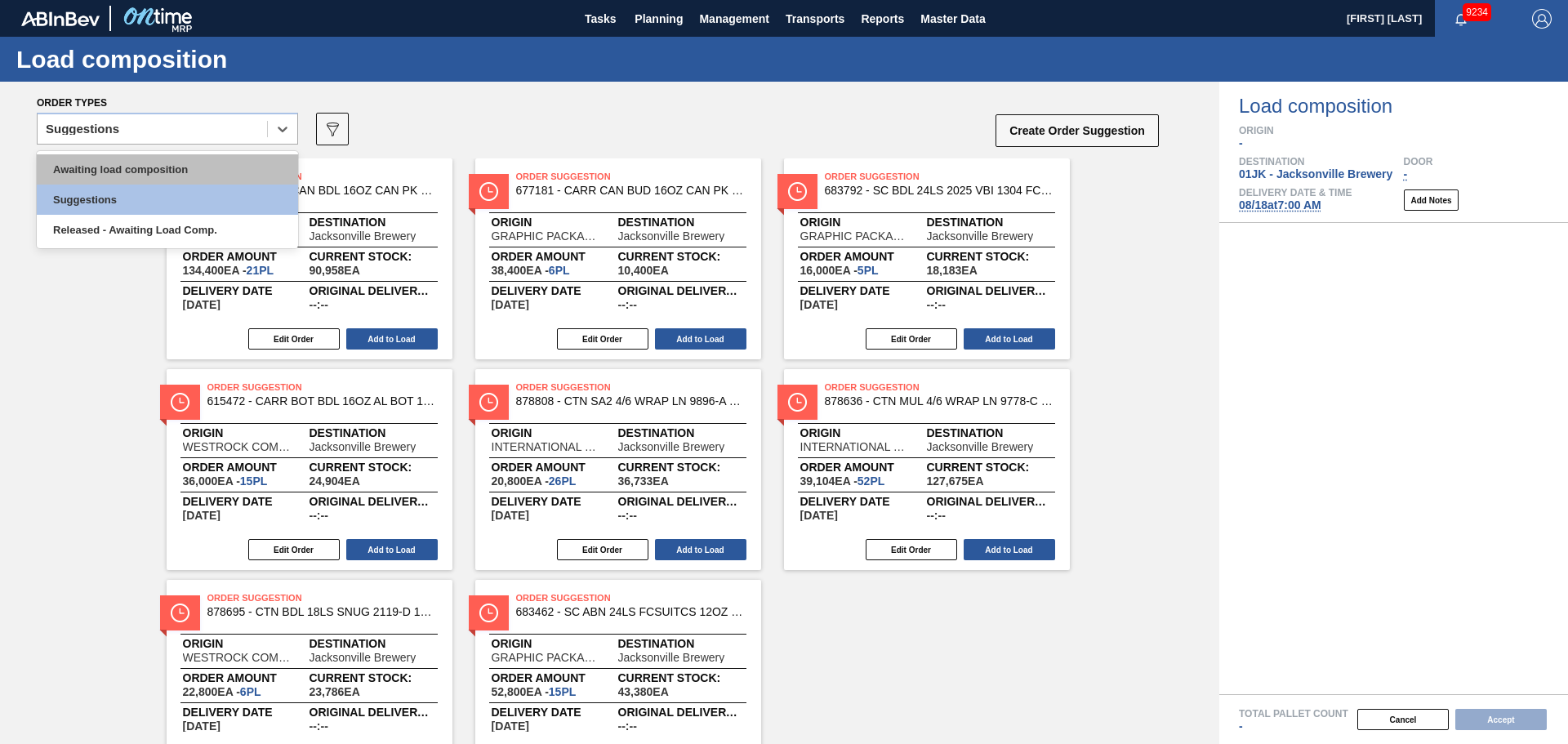 click on "Awaiting load composition" at bounding box center [167, 169] 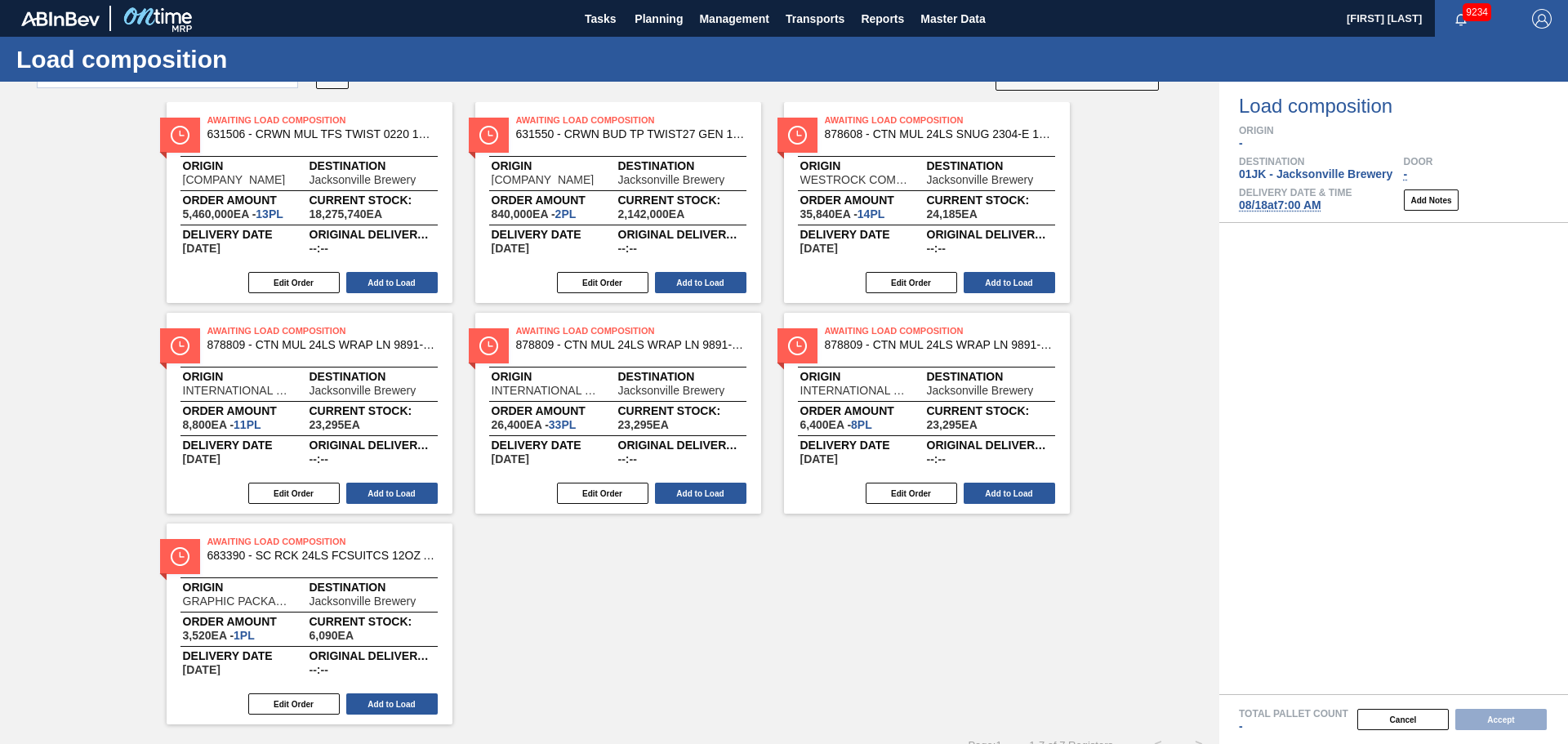 scroll, scrollTop: 82, scrollLeft: 0, axis: vertical 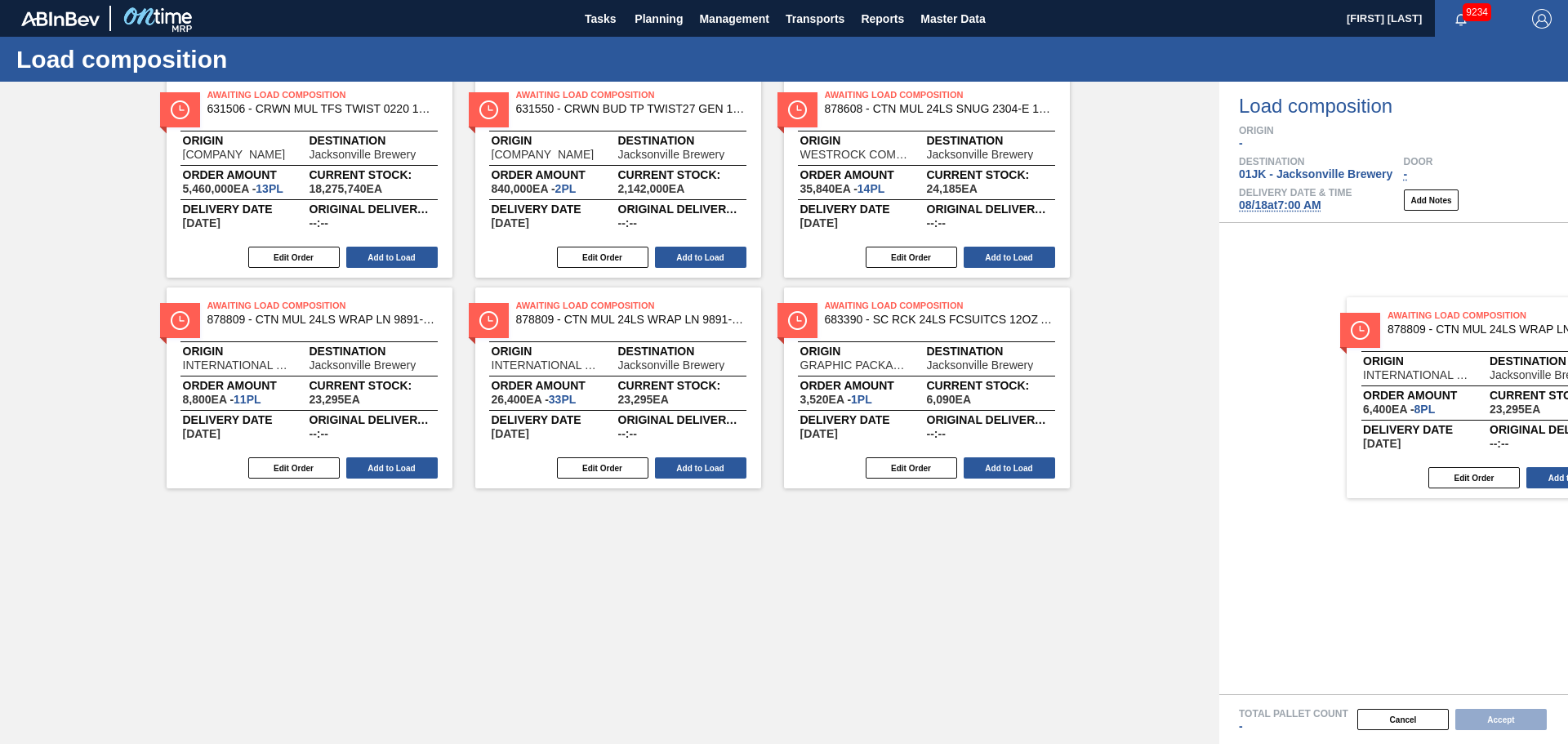 drag, startPoint x: 946, startPoint y: 303, endPoint x: 1508, endPoint y: 314, distance: 562.10764 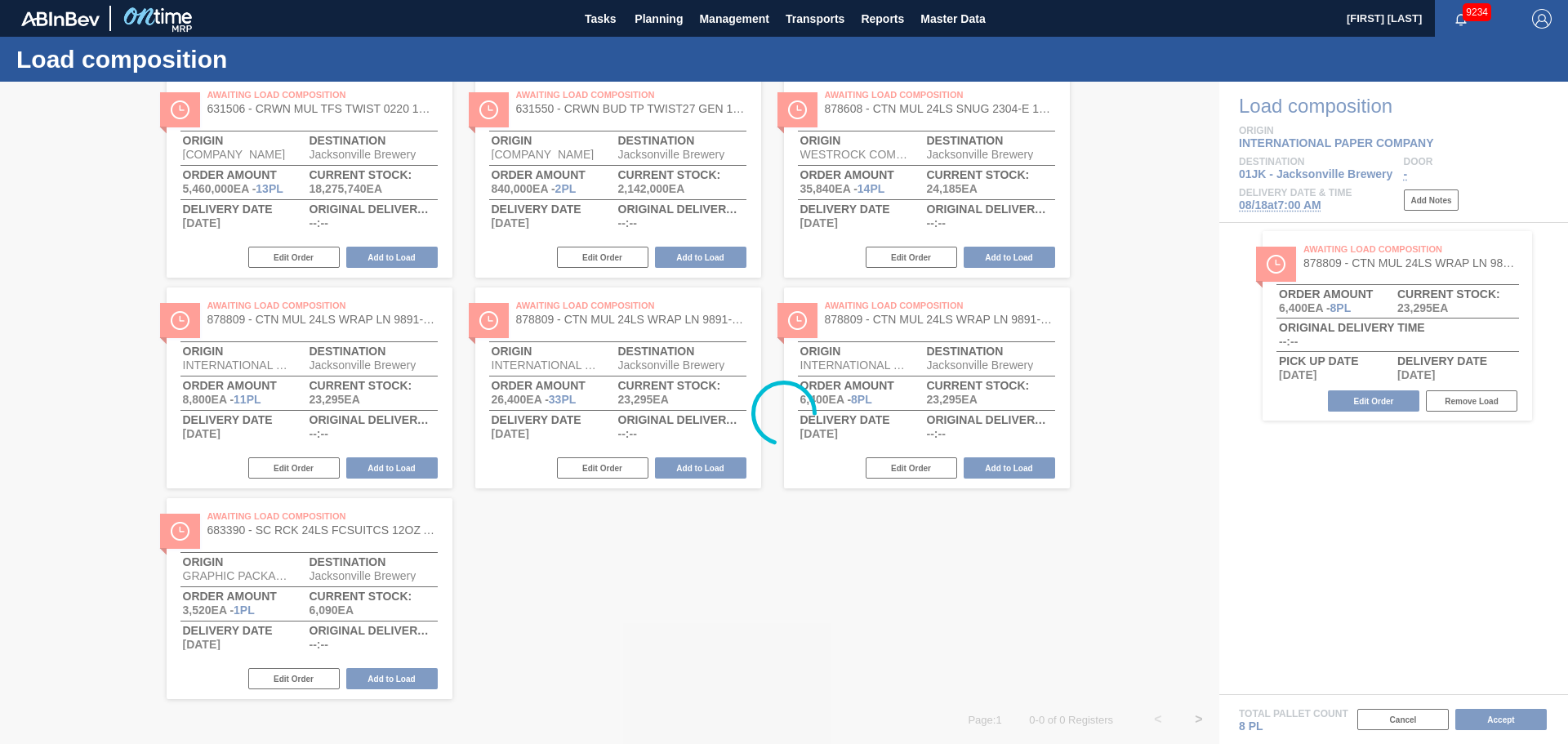 scroll, scrollTop: 0, scrollLeft: 0, axis: both 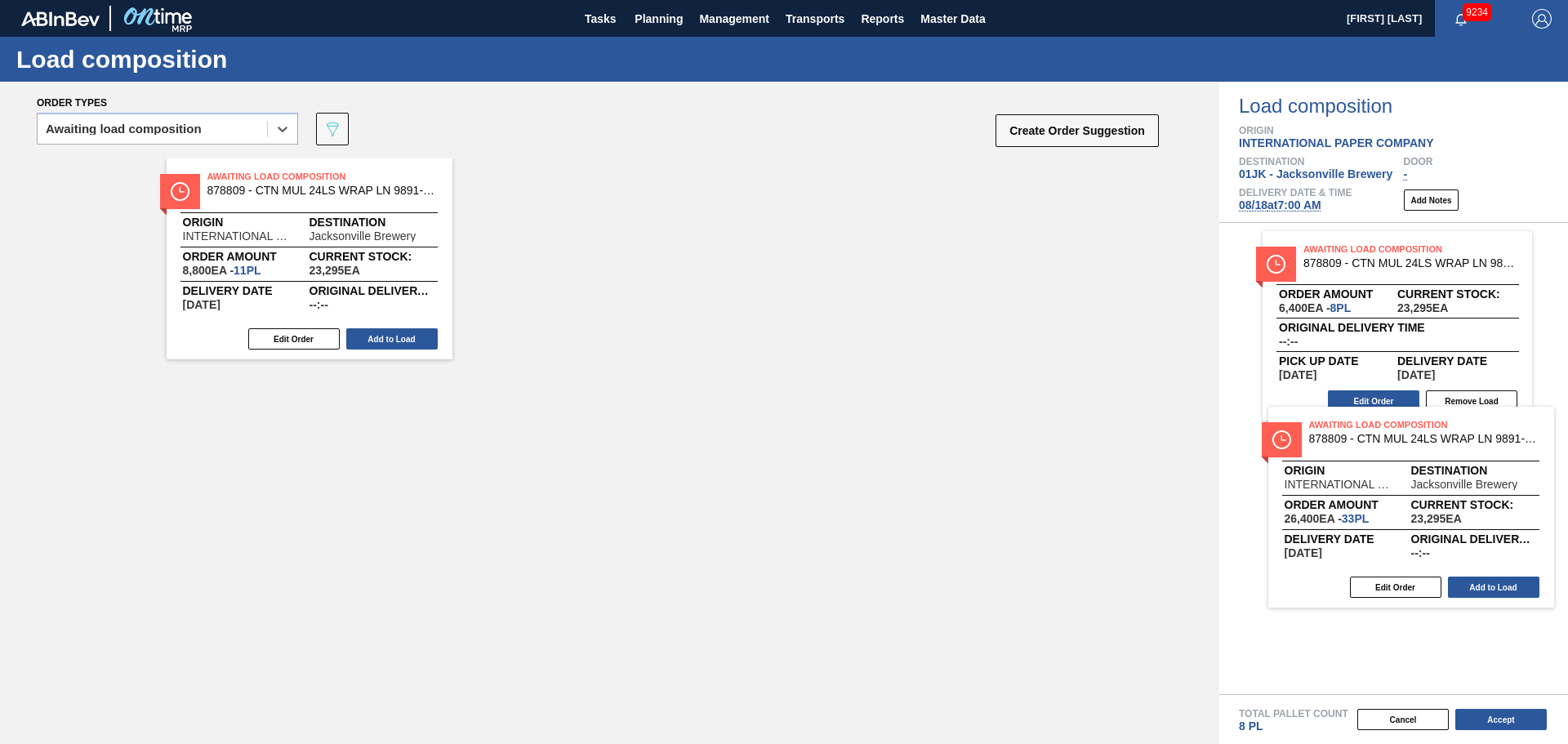 drag, startPoint x: 604, startPoint y: 279, endPoint x: 1362, endPoint y: 513, distance: 793.2969 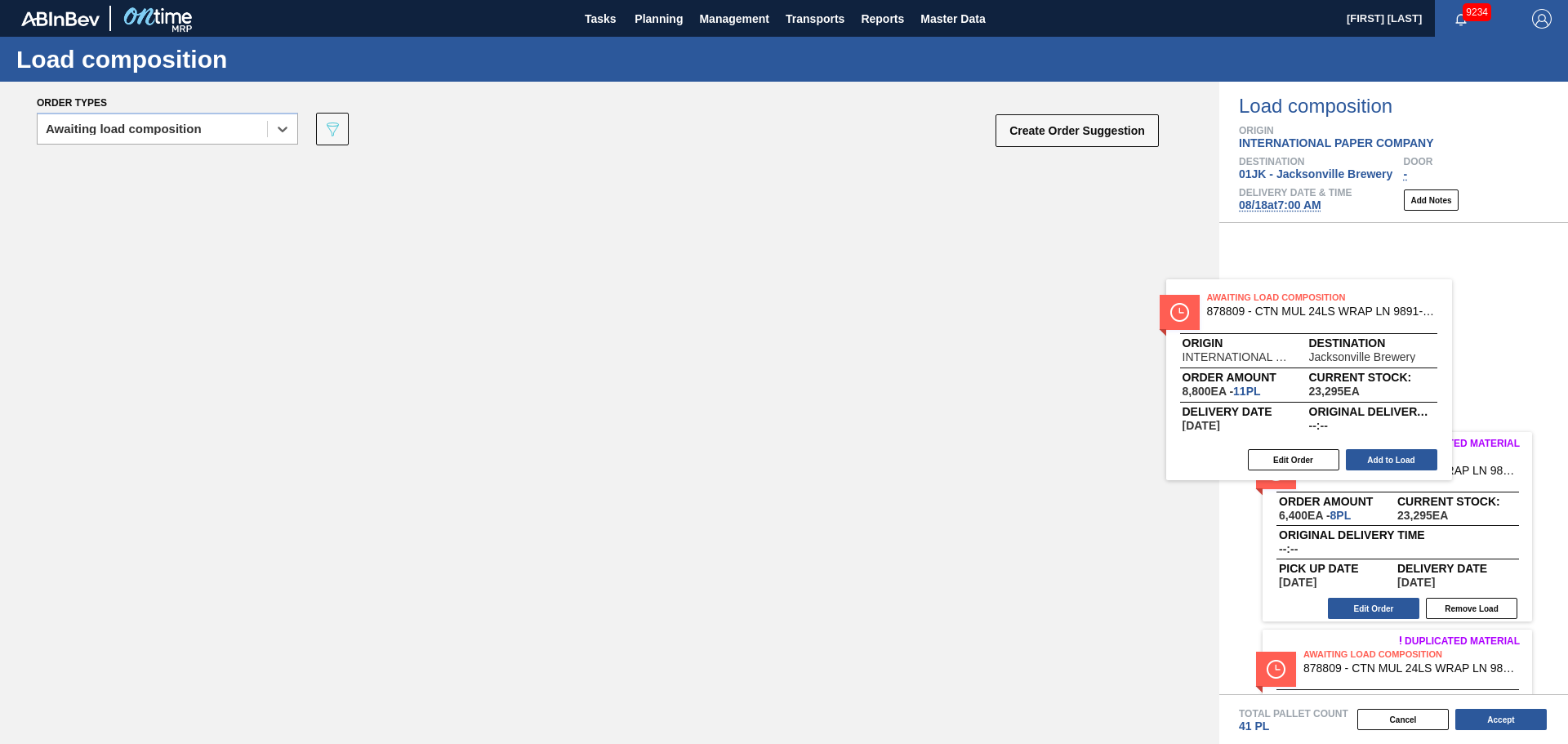 drag, startPoint x: 348, startPoint y: 258, endPoint x: 1352, endPoint y: 380, distance: 1011.3852 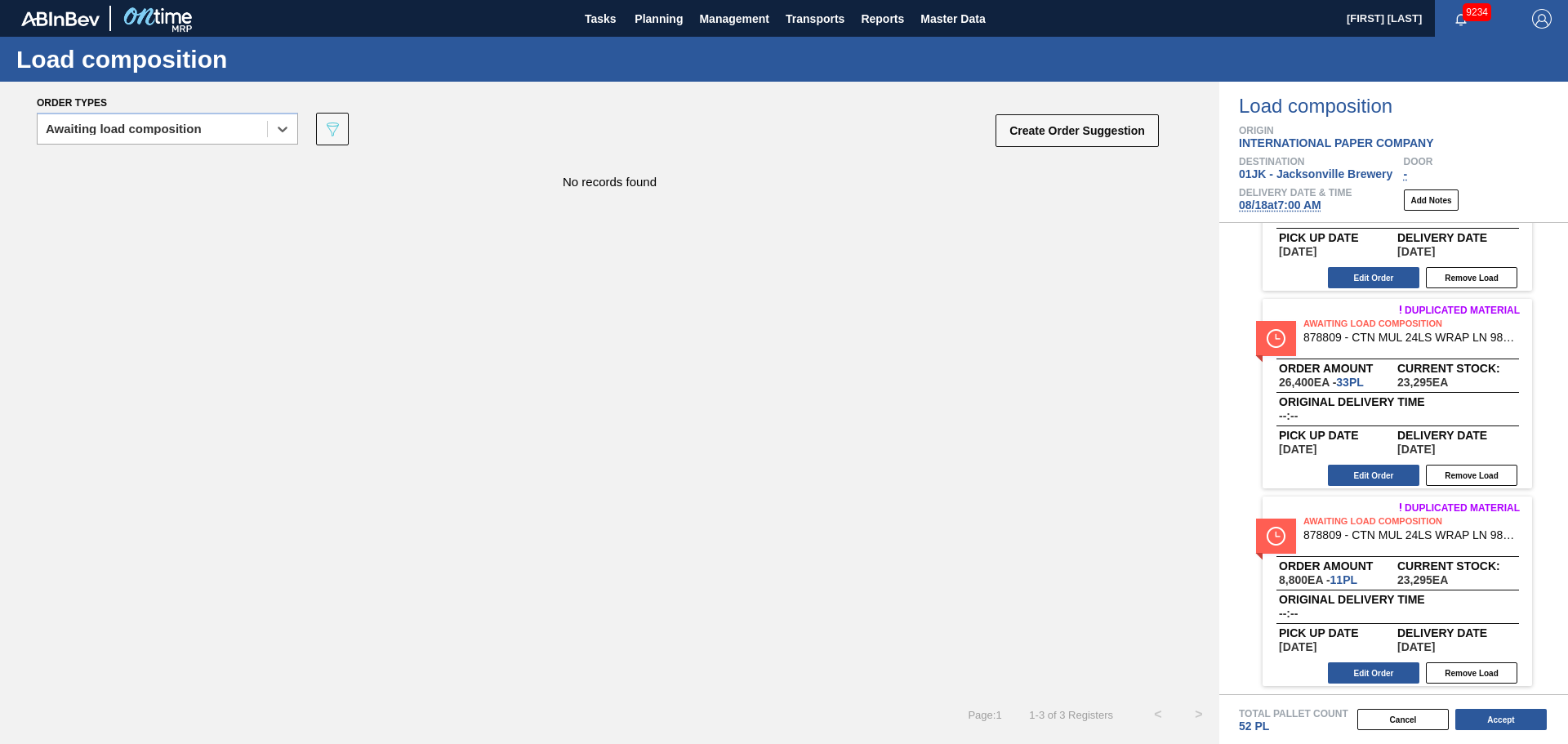 scroll, scrollTop: 0, scrollLeft: 0, axis: both 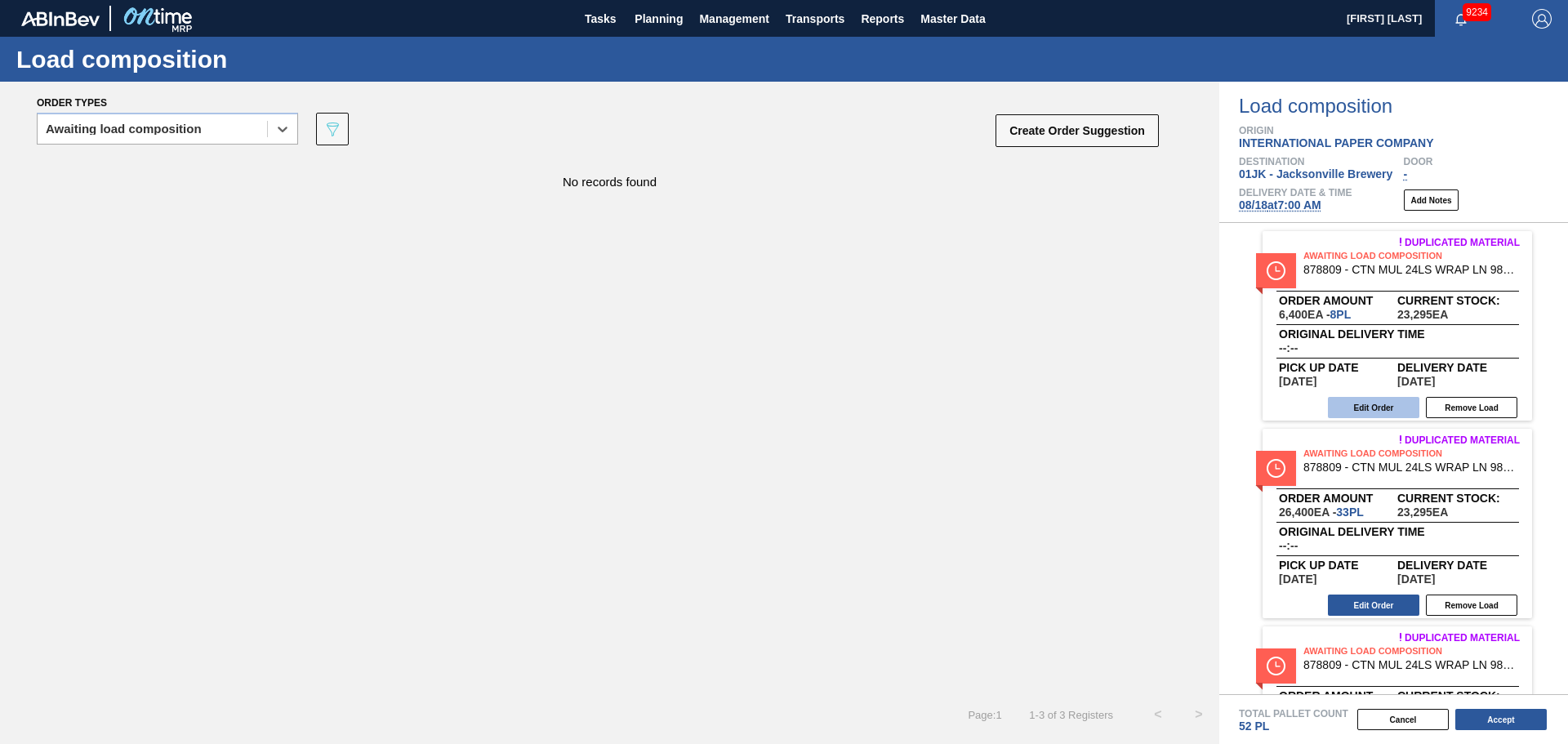click on "Edit Order" at bounding box center (1374, 408) 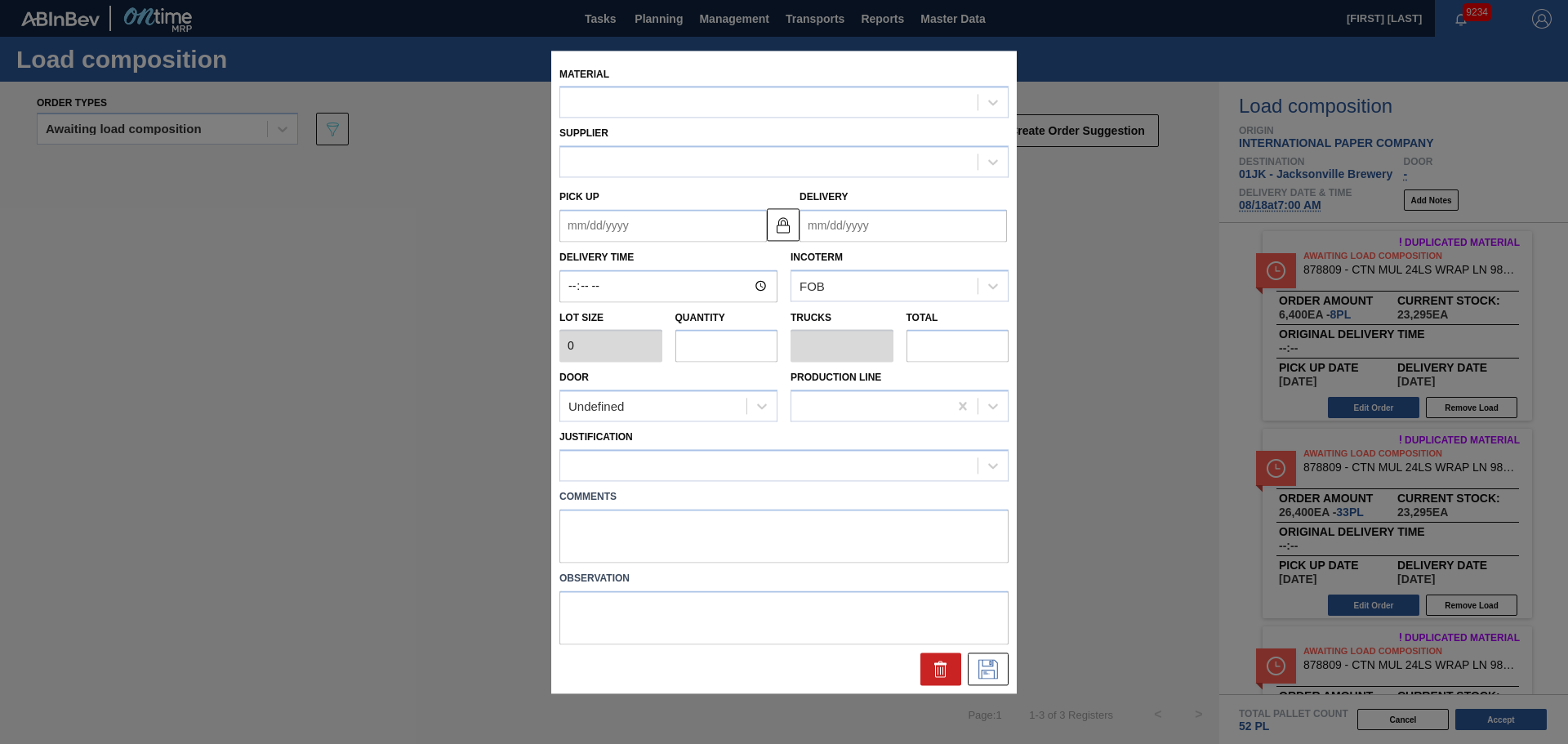 type on "800" 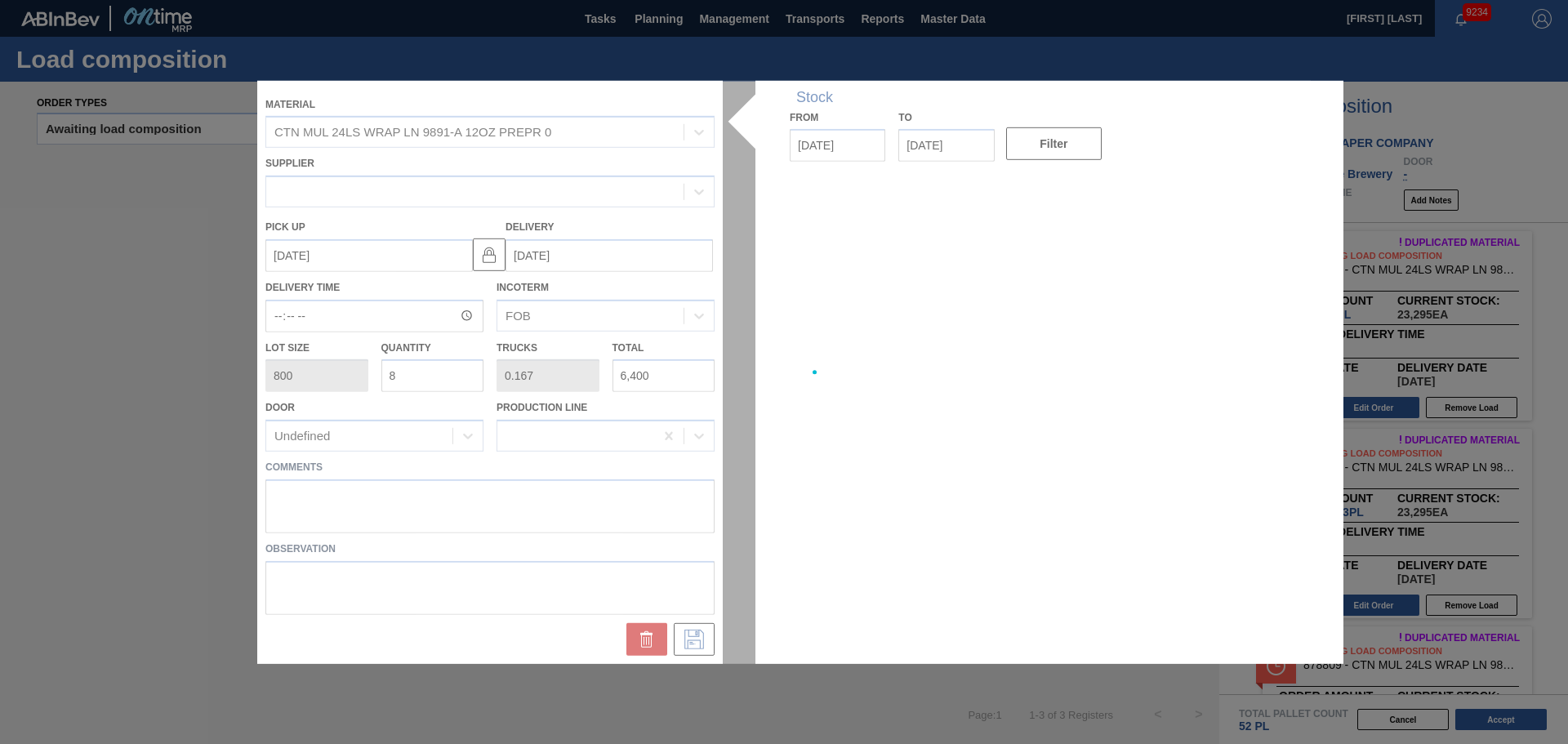 click on "Material CTN MUL 24LS WRAP LN 9891-A 12OZ PREPR 0 Supplier Pick up Delivery Delivery Time Incoterm FOB Lot size 800 Quantity 8 Trucks 0.167 Total 6,400 Door Undefined Production Line Comments Observation Stock From 08/07/2025 to 08/21/2025 Filter" at bounding box center (784, 372) 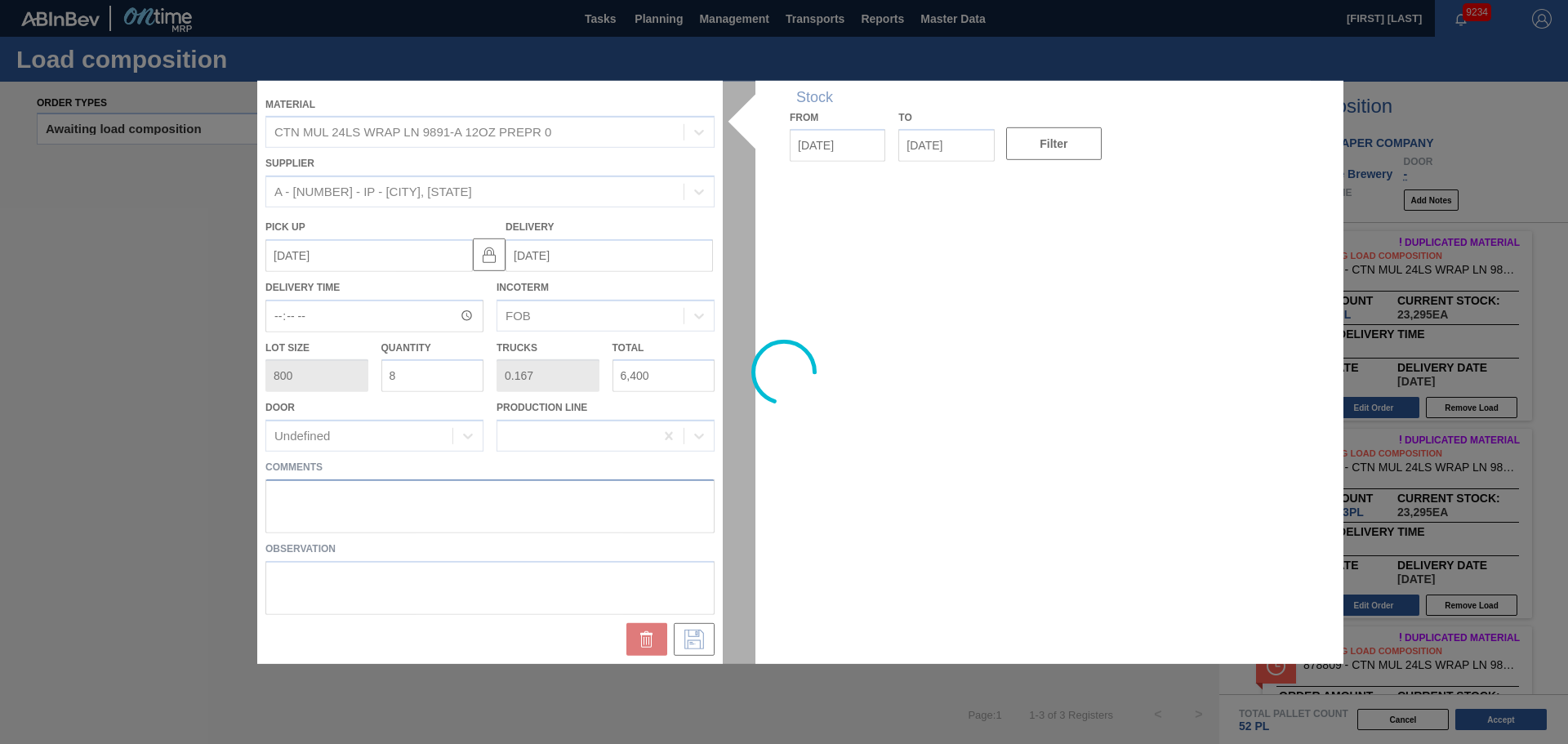 click at bounding box center [490, 506] 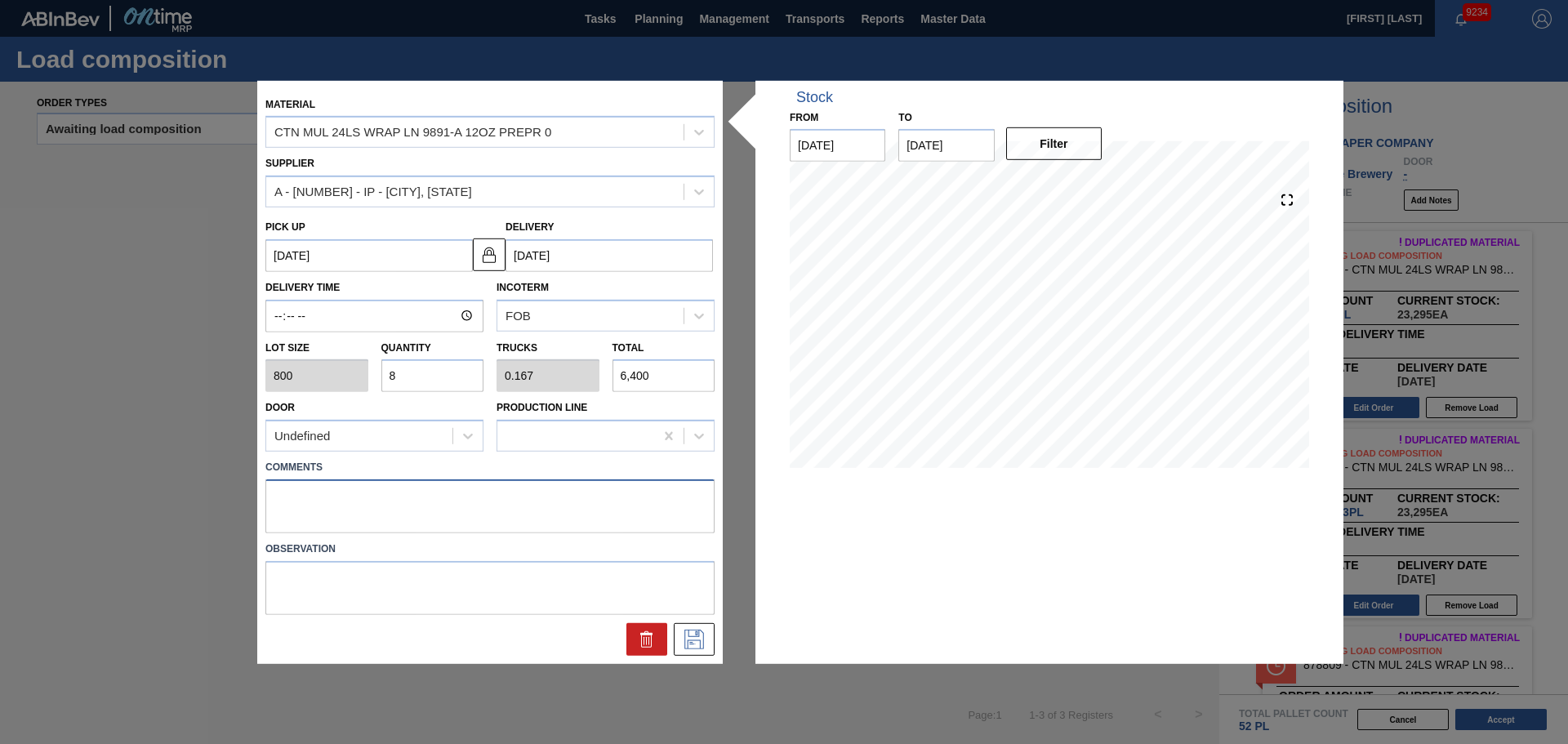 click at bounding box center [490, 506] 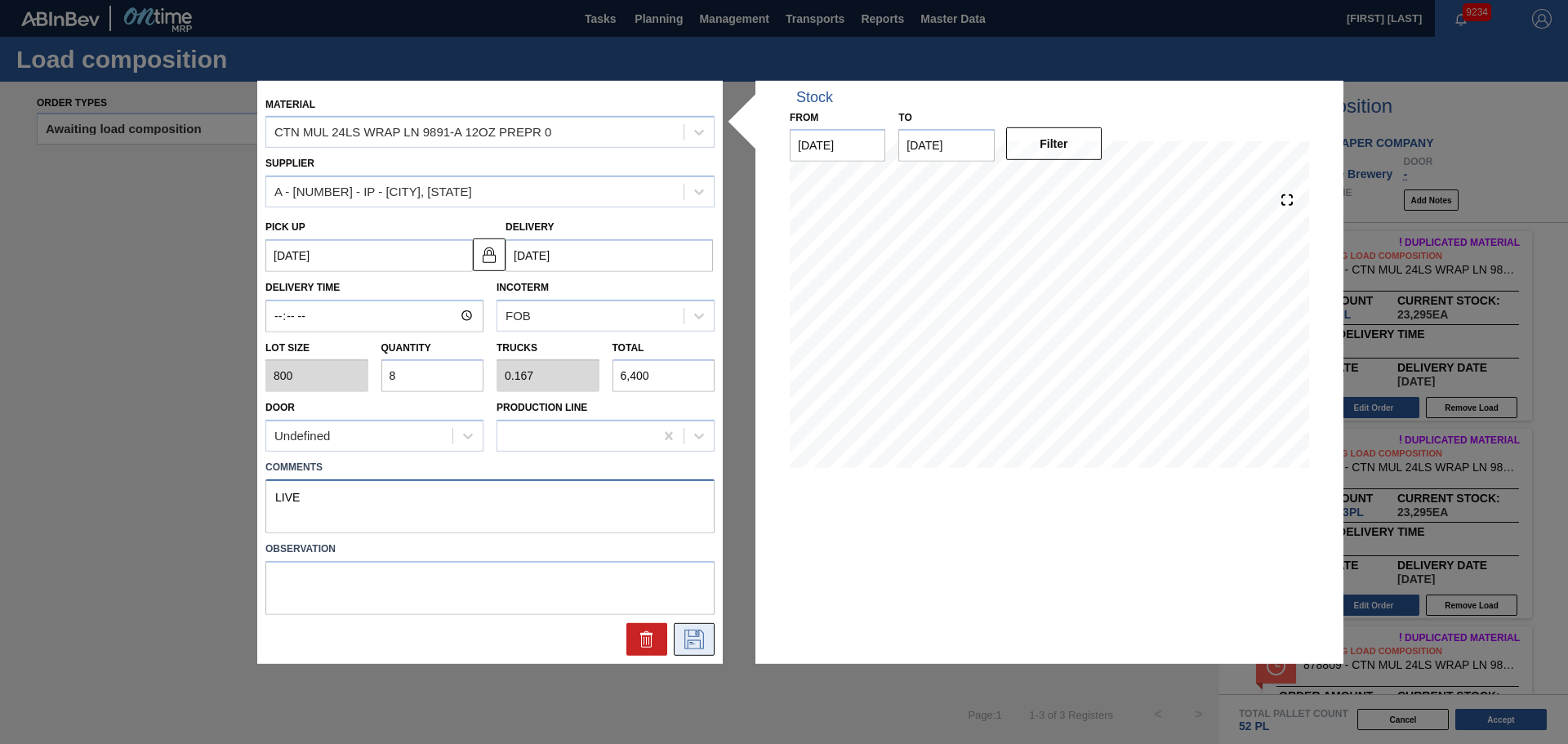 type on "LIVE" 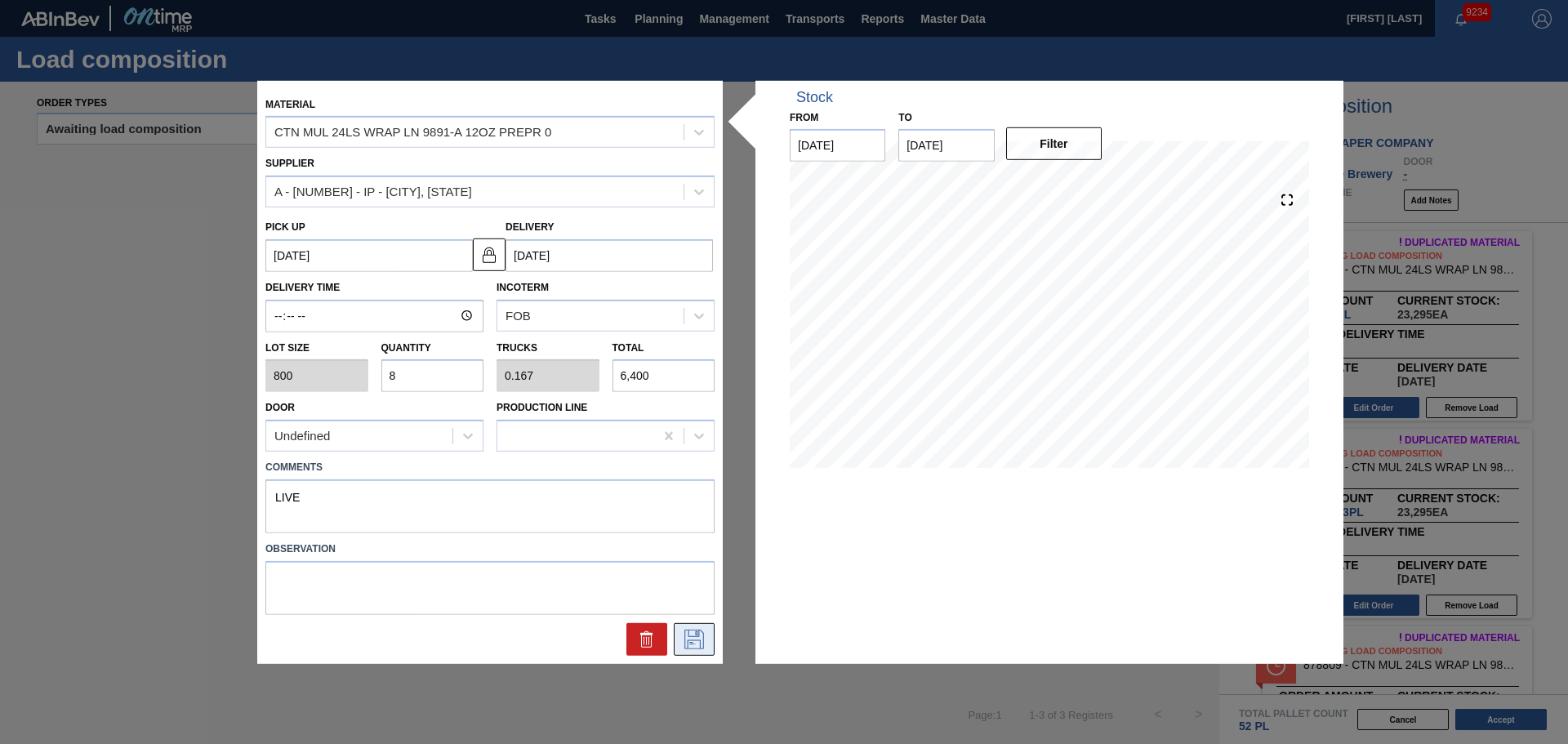 click 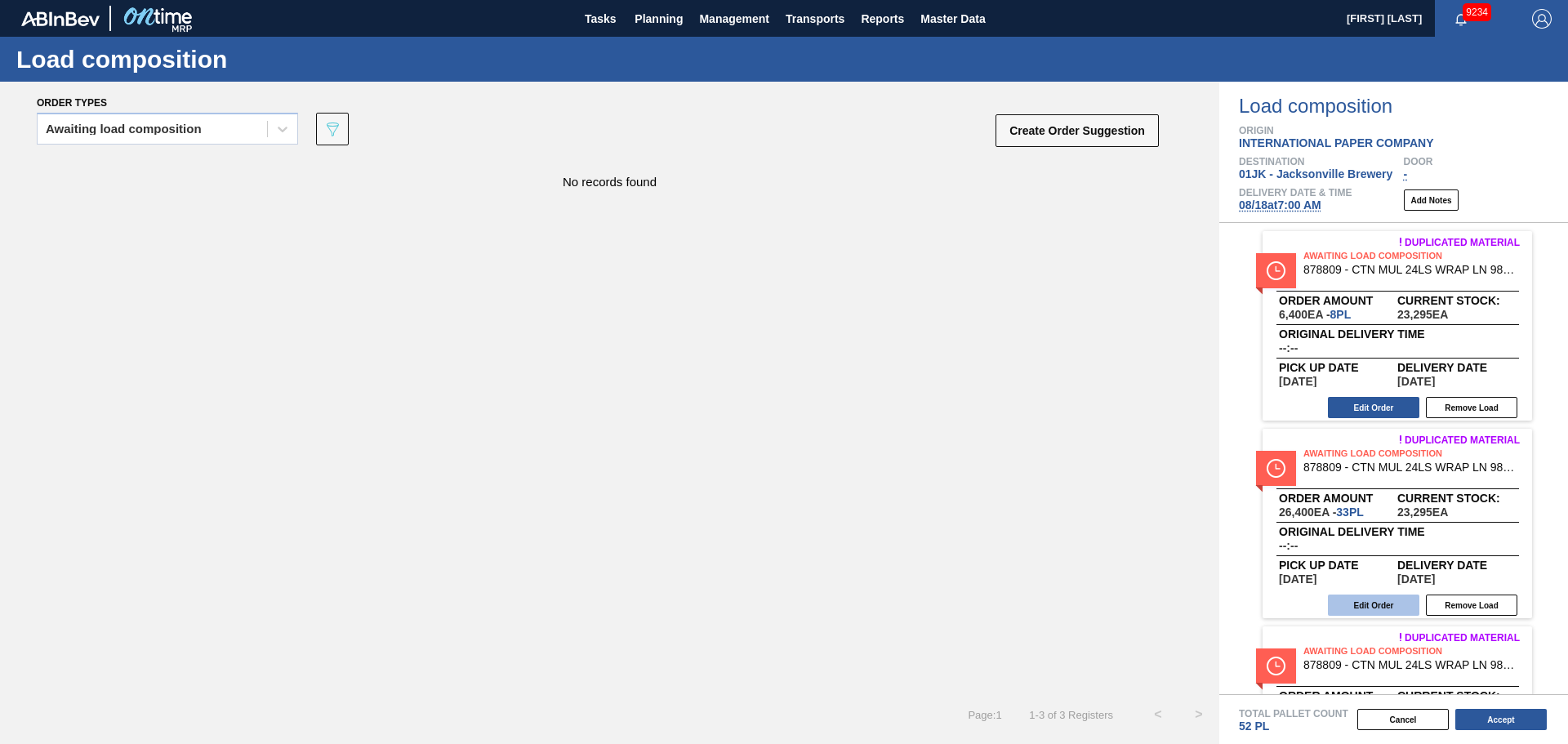 click on "Edit Order" at bounding box center (1374, 605) 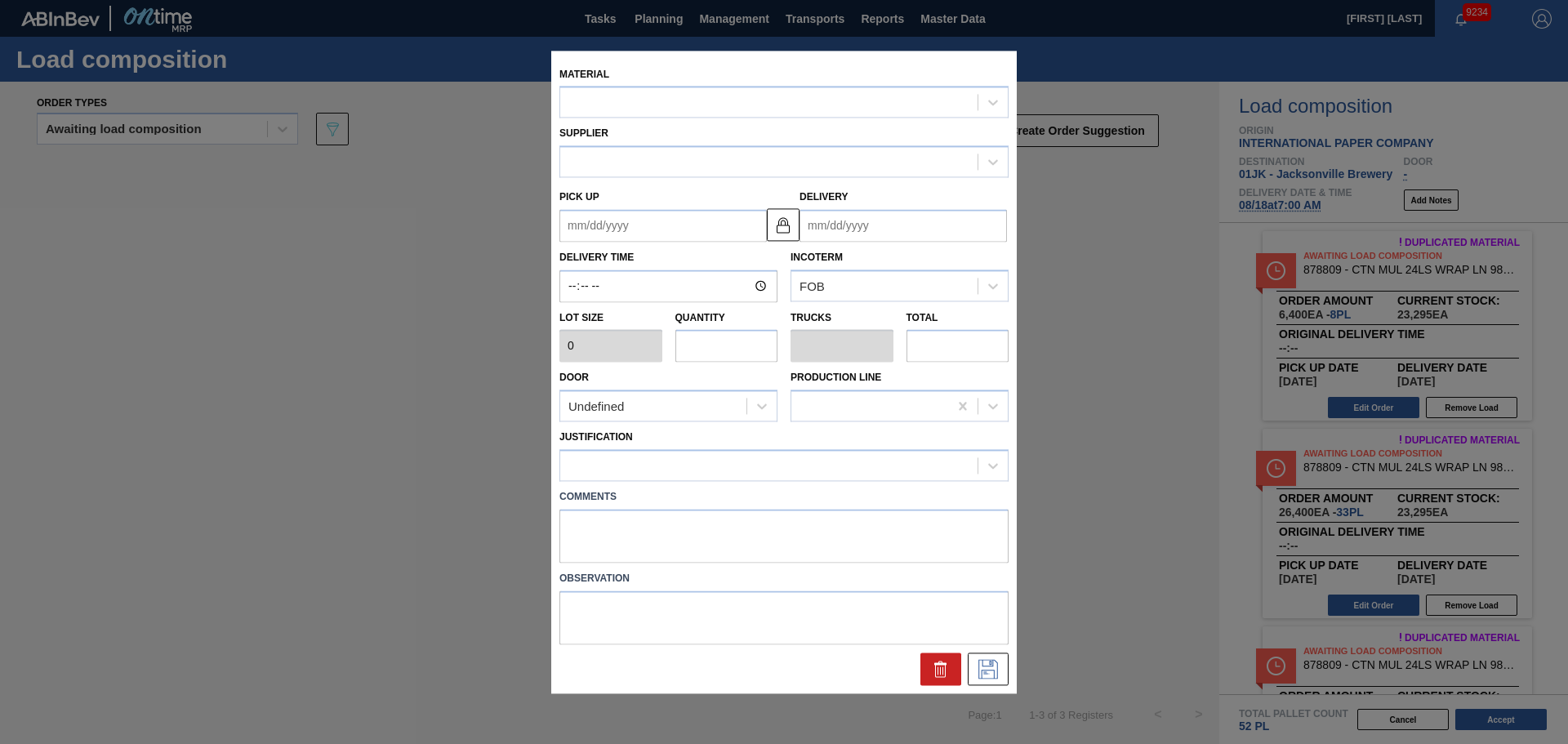 type on "800" 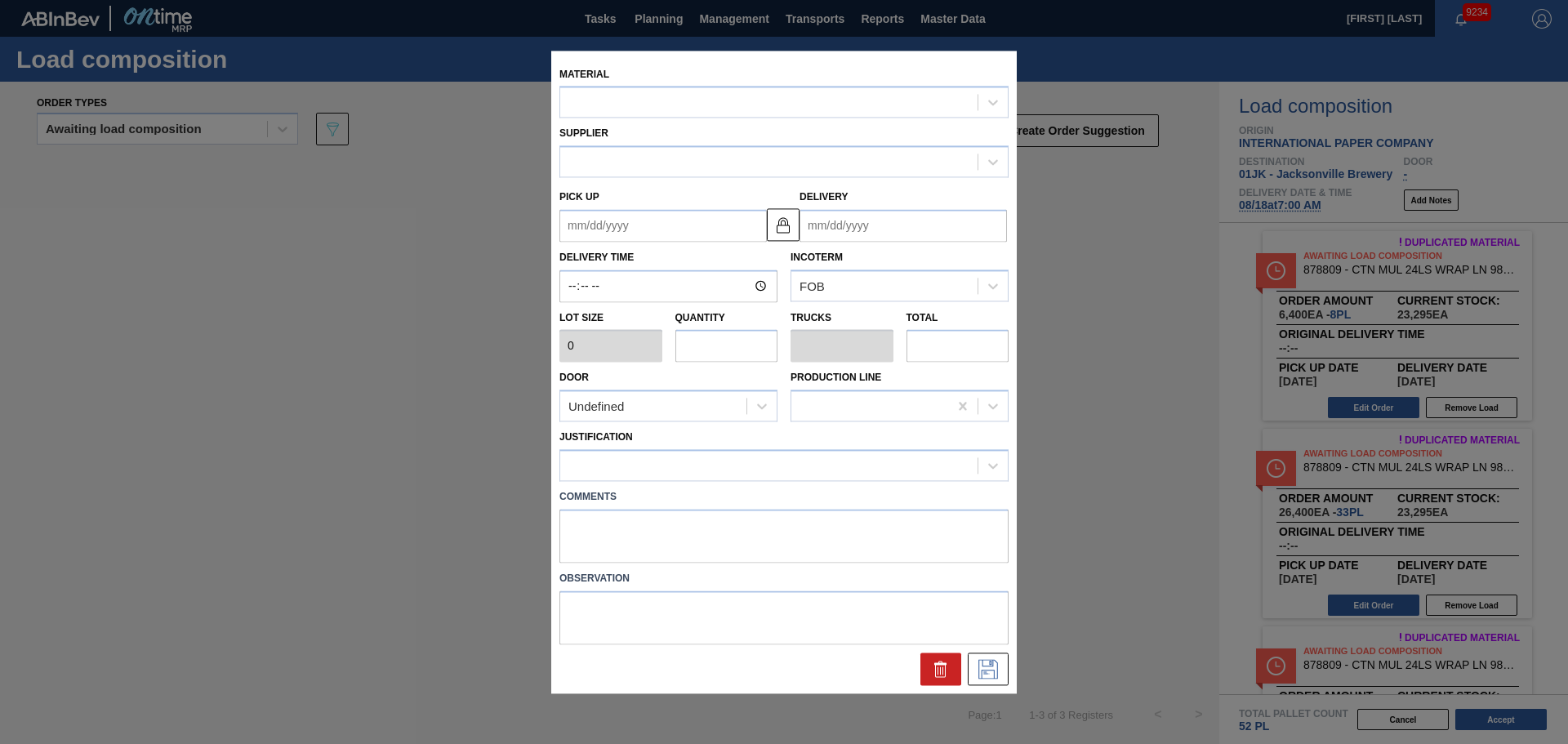 type on "33" 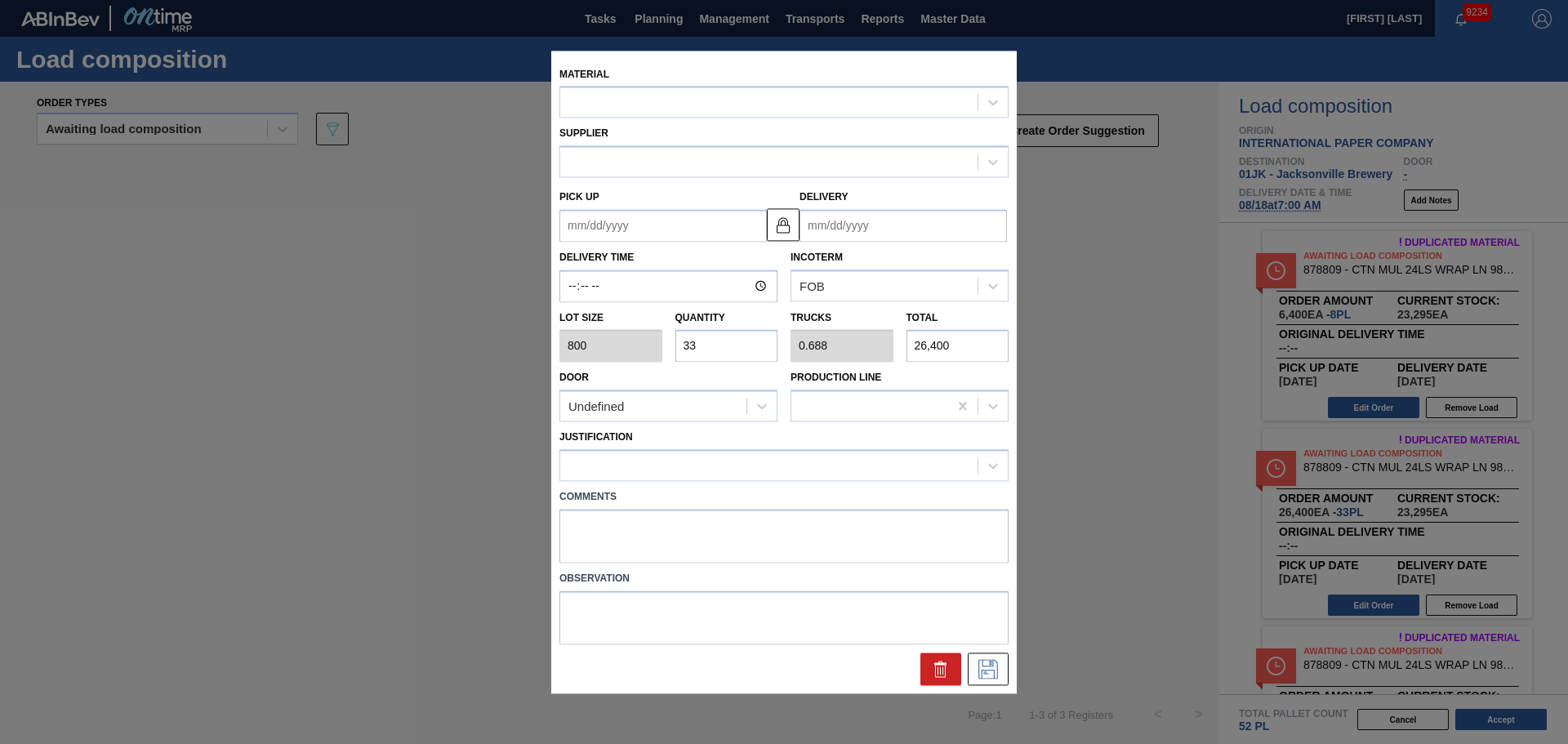 type on "[DATE]" 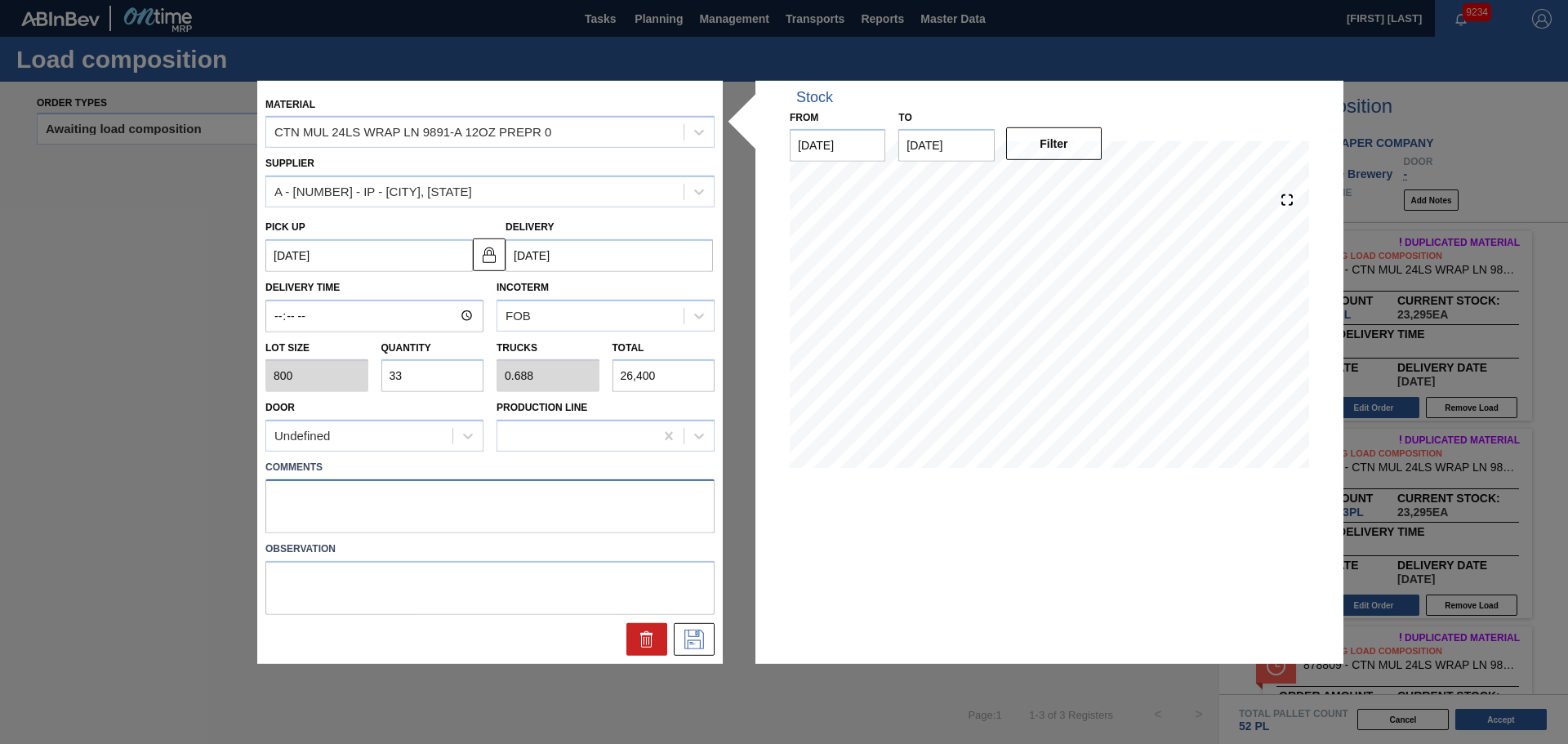 click at bounding box center [490, 506] 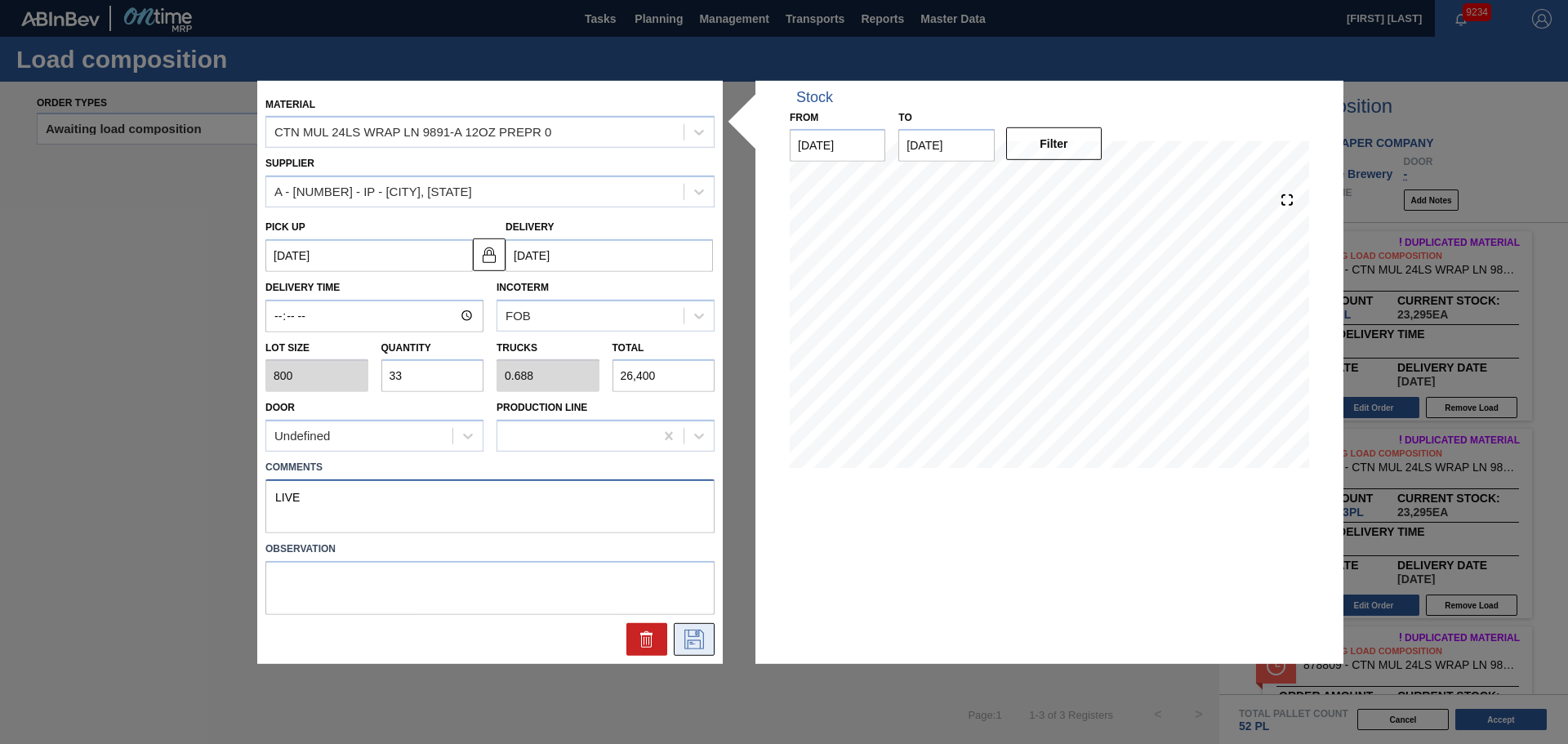type on "LIVE" 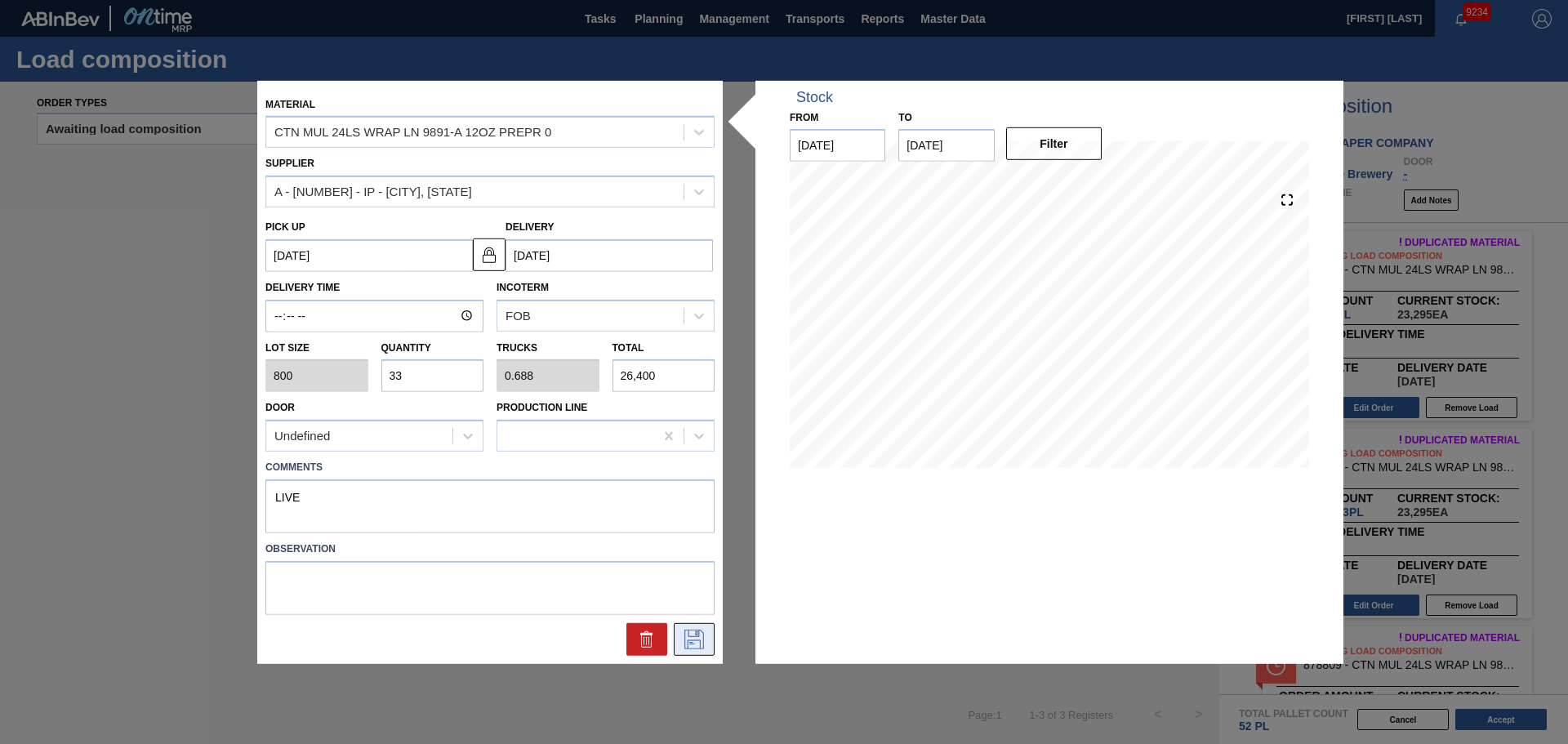 click at bounding box center (694, 639) 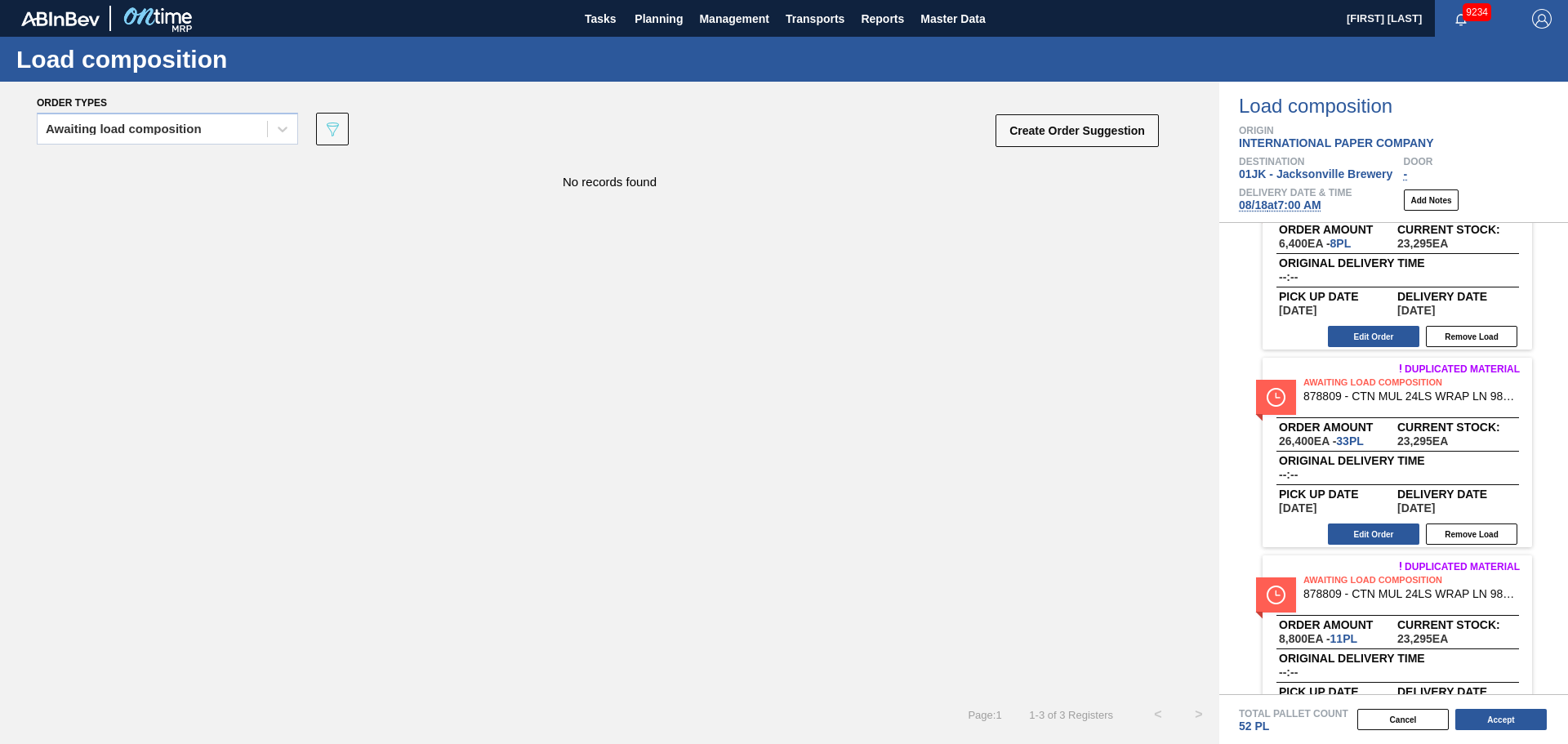scroll, scrollTop: 130, scrollLeft: 0, axis: vertical 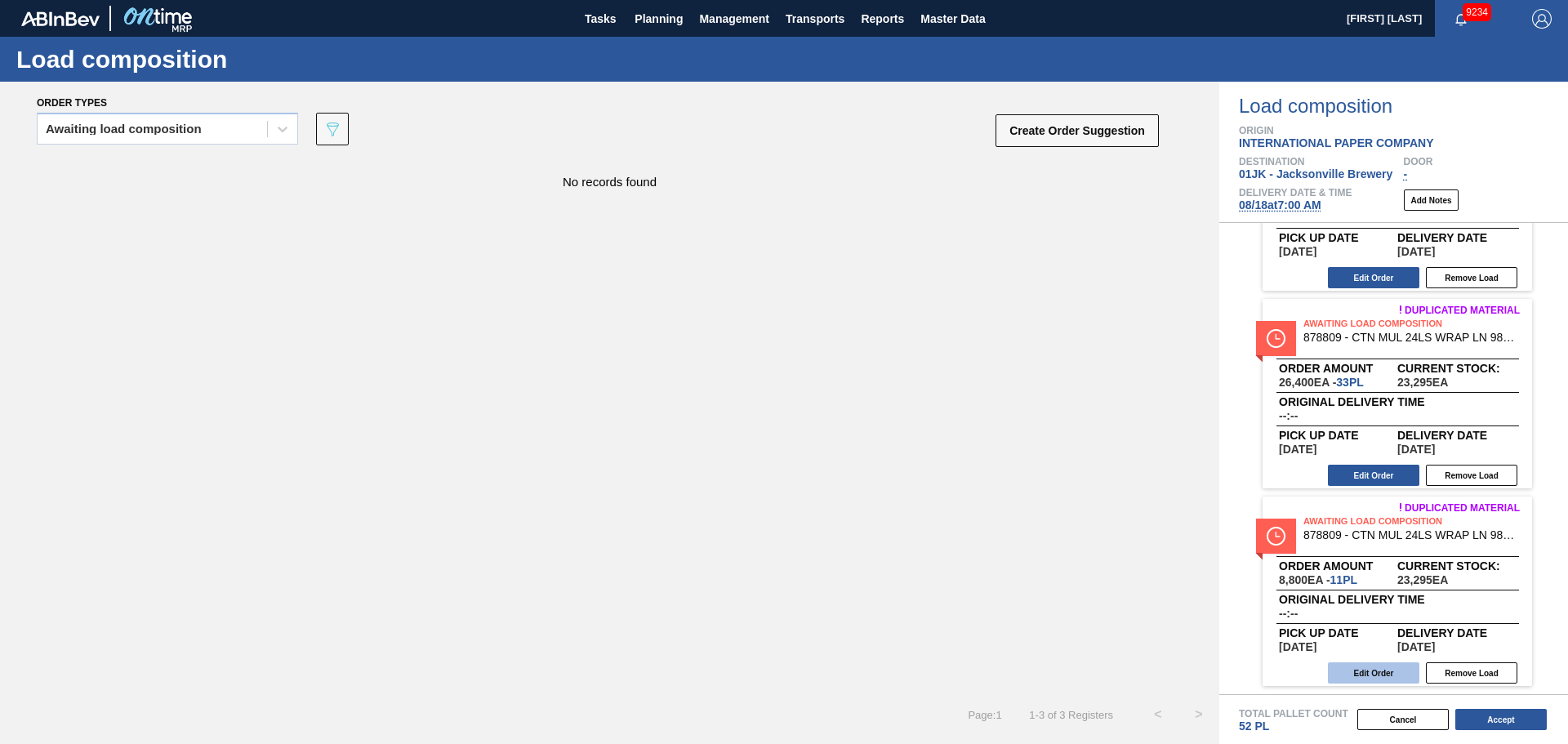 click on "Edit Order" at bounding box center (1374, 673) 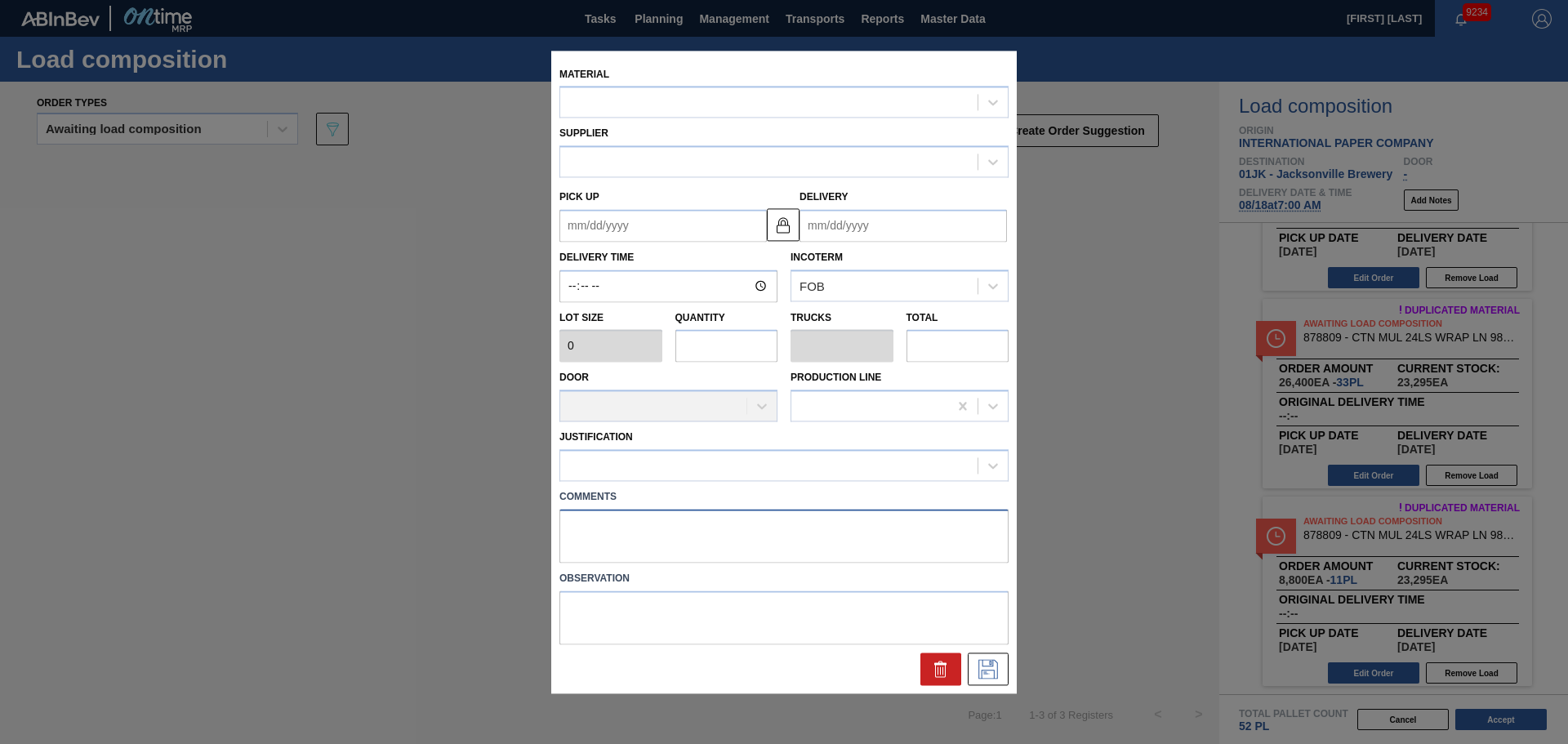 click at bounding box center [784, 536] 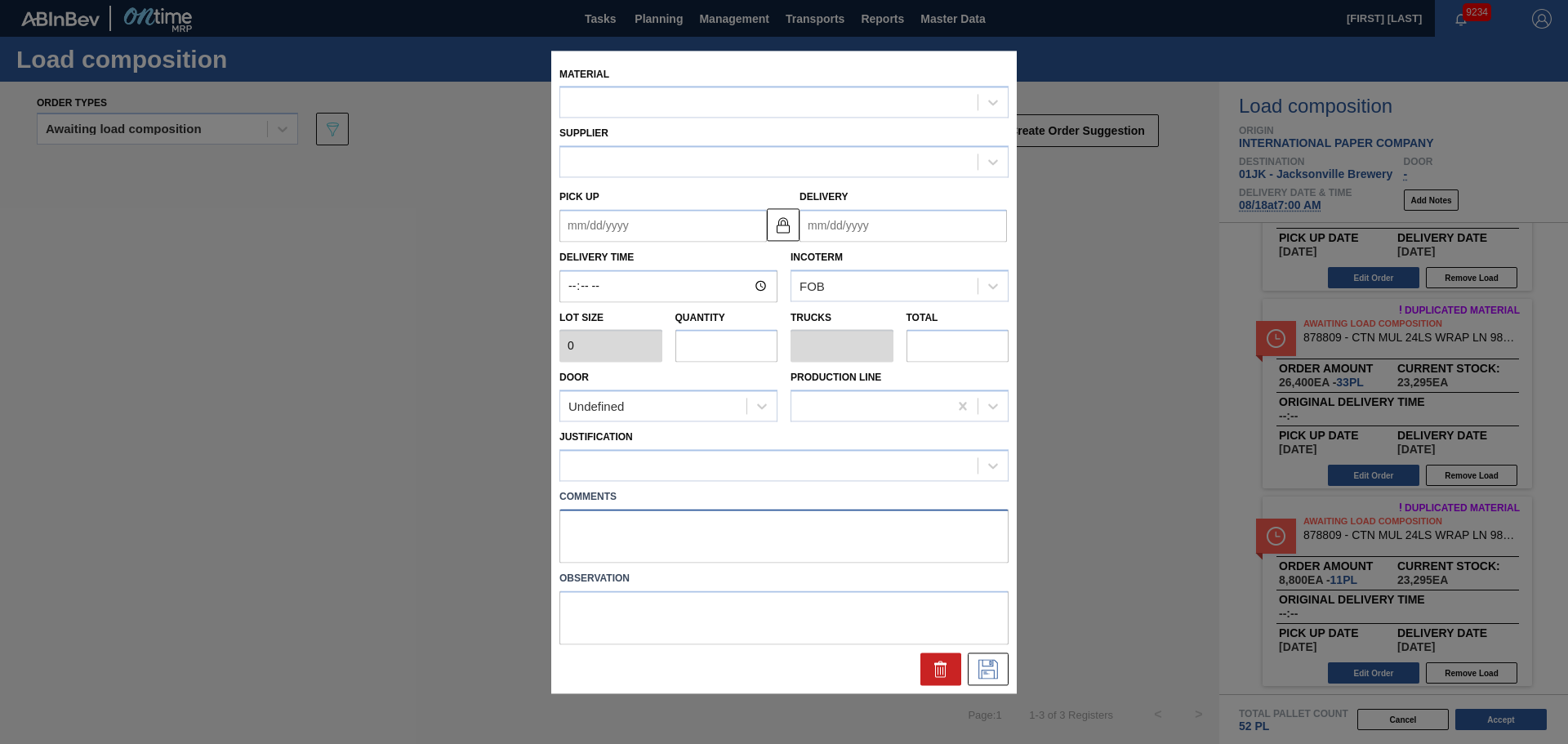 type on "800" 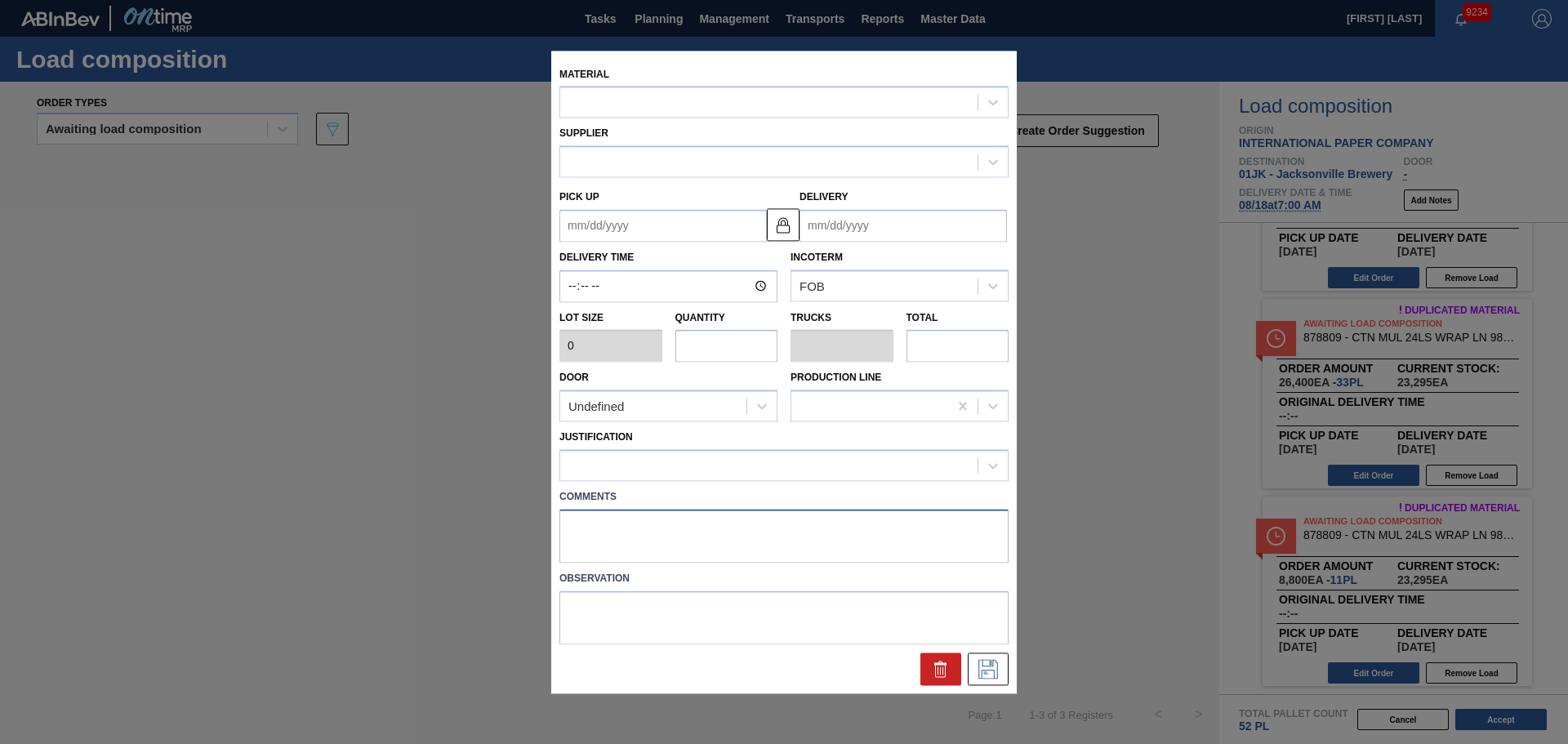 type on "11" 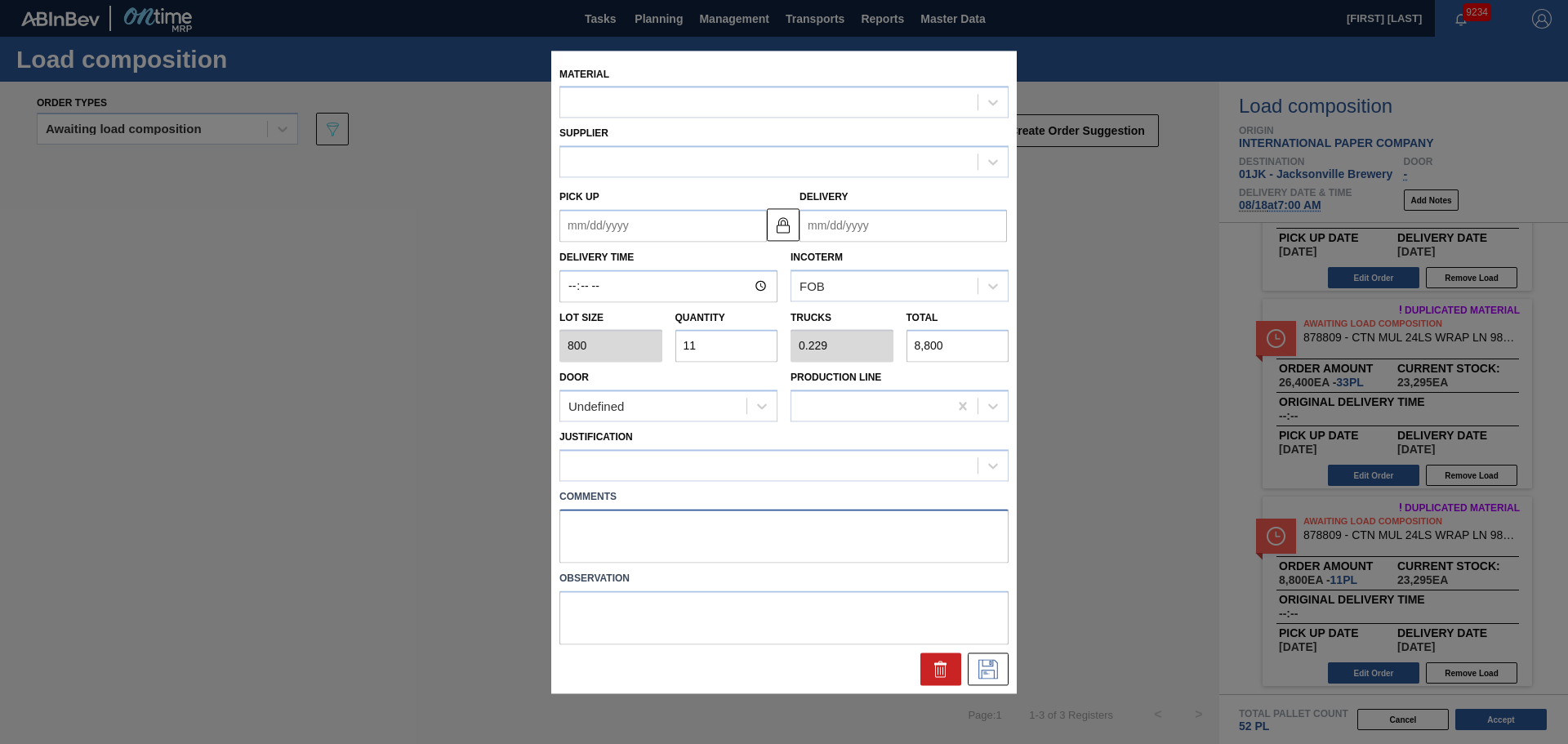 type on "[DATE]" 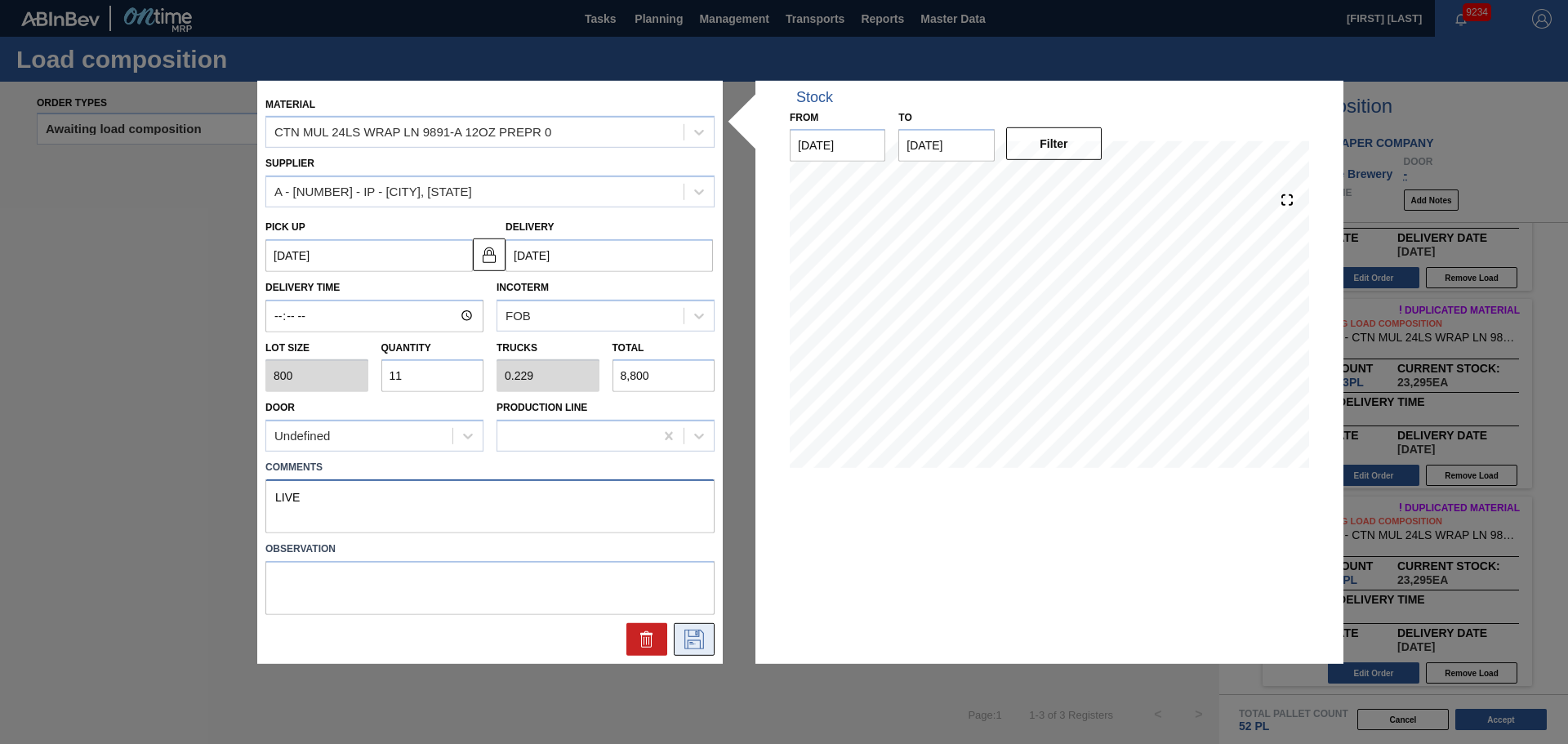 type on "LIVE" 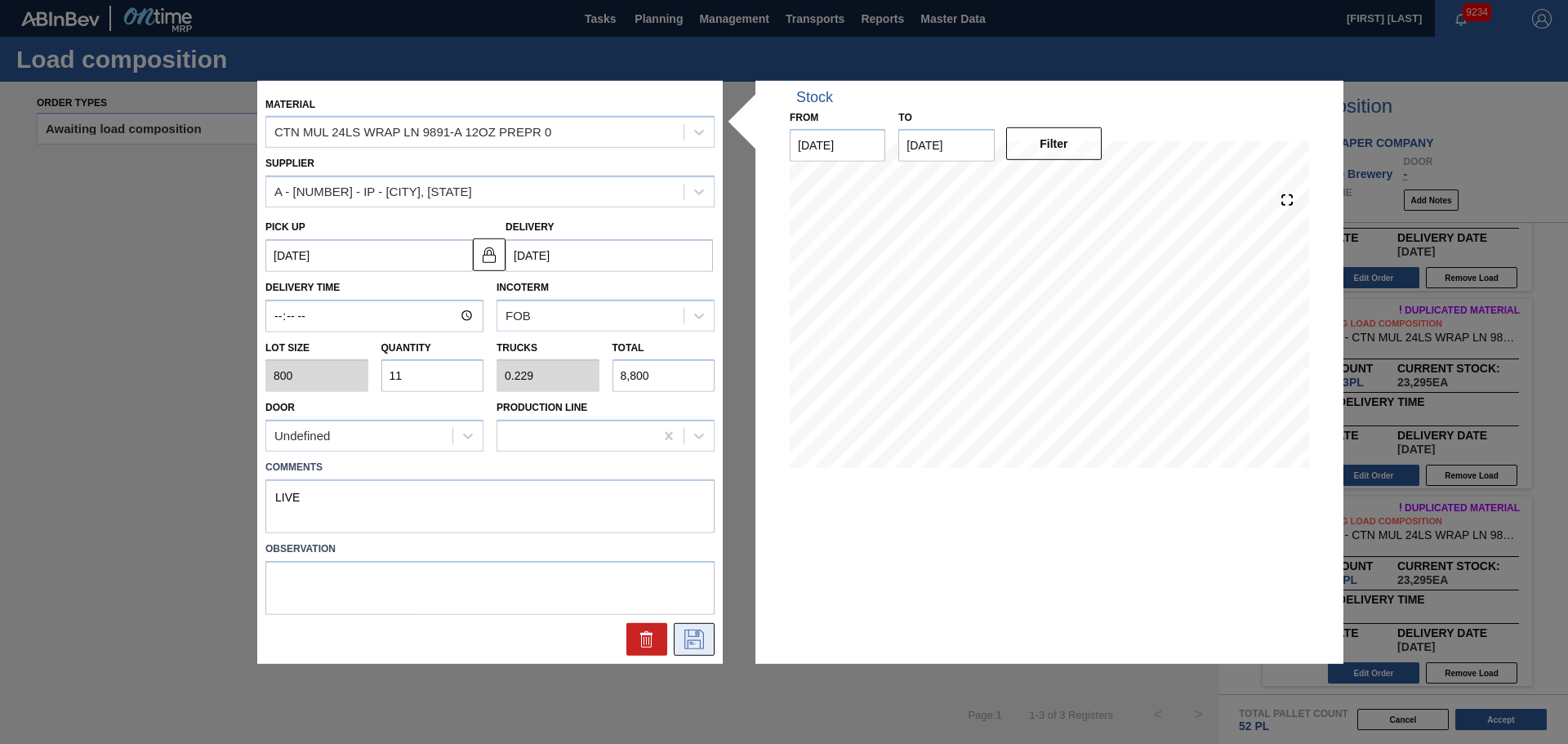 click at bounding box center [694, 639] 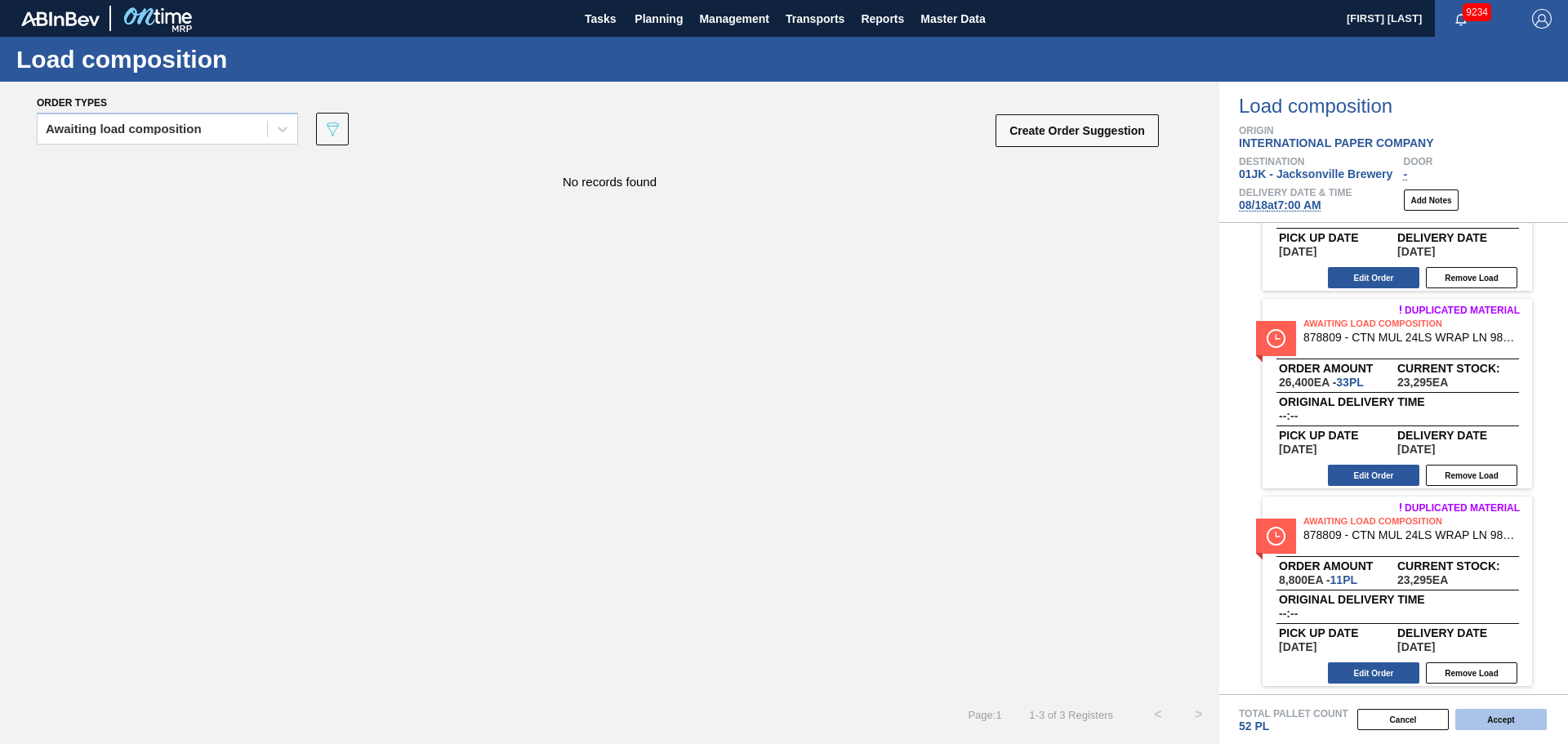 click on "Accept" at bounding box center (1501, 719) 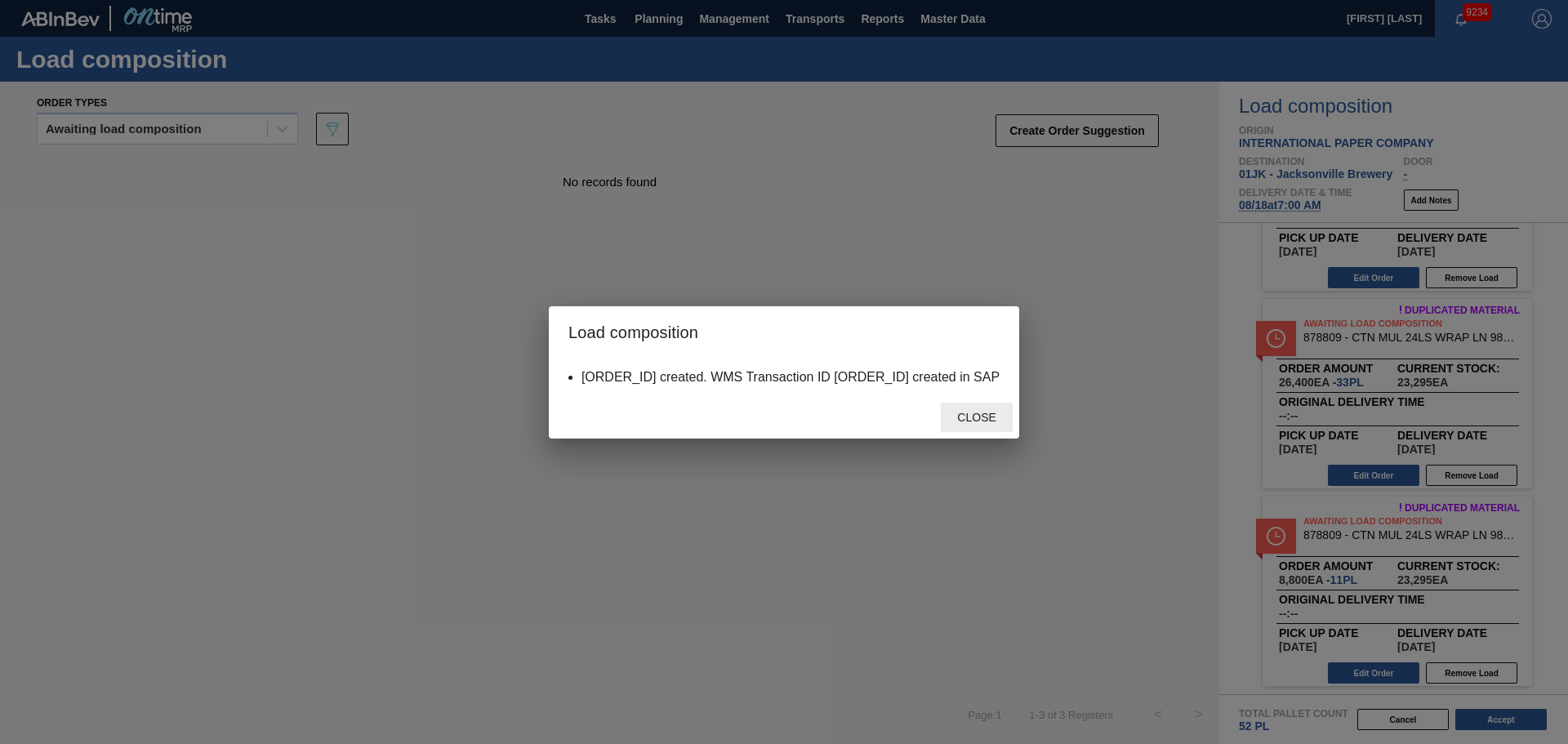 click on "Close" at bounding box center (976, 417) 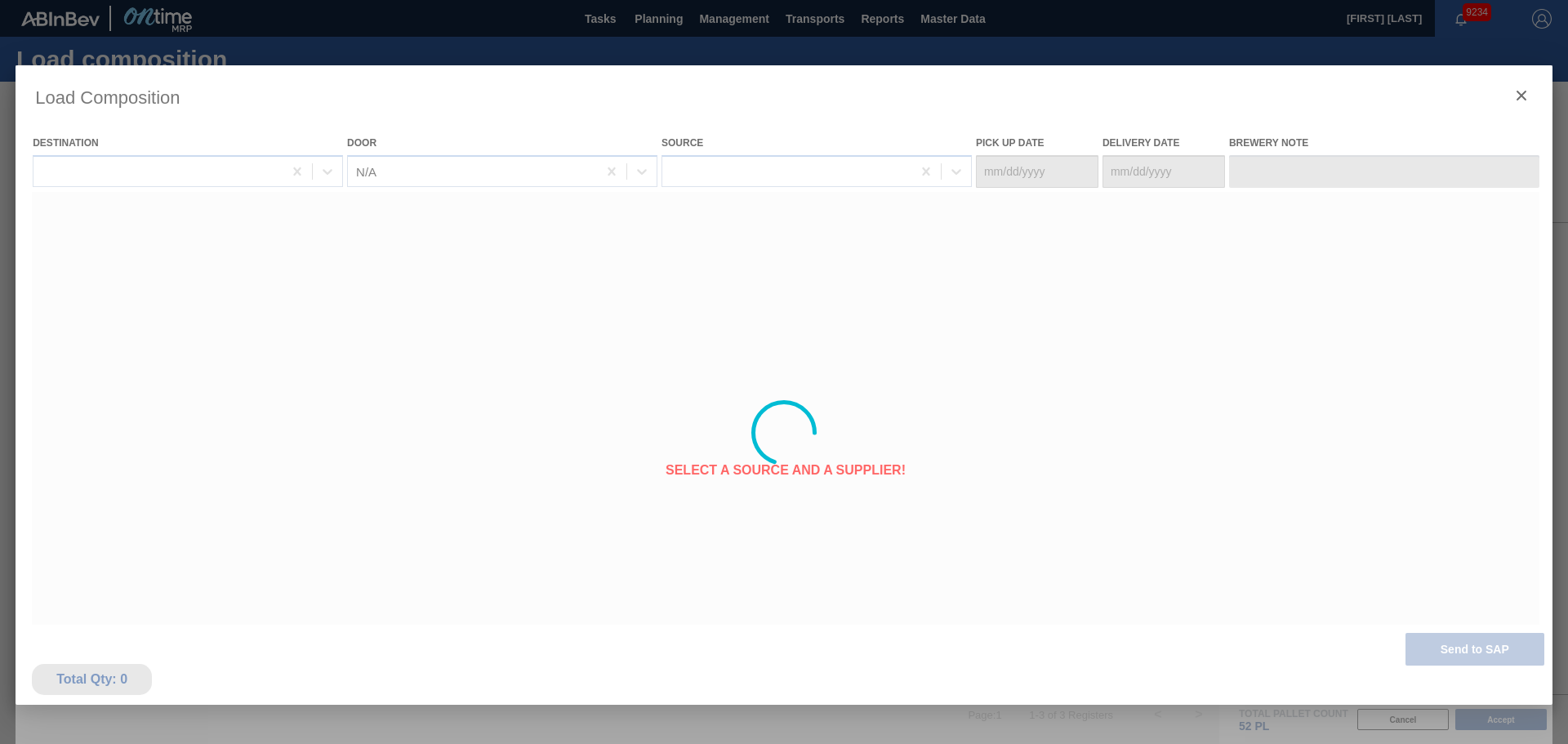 type on "[DATE]" 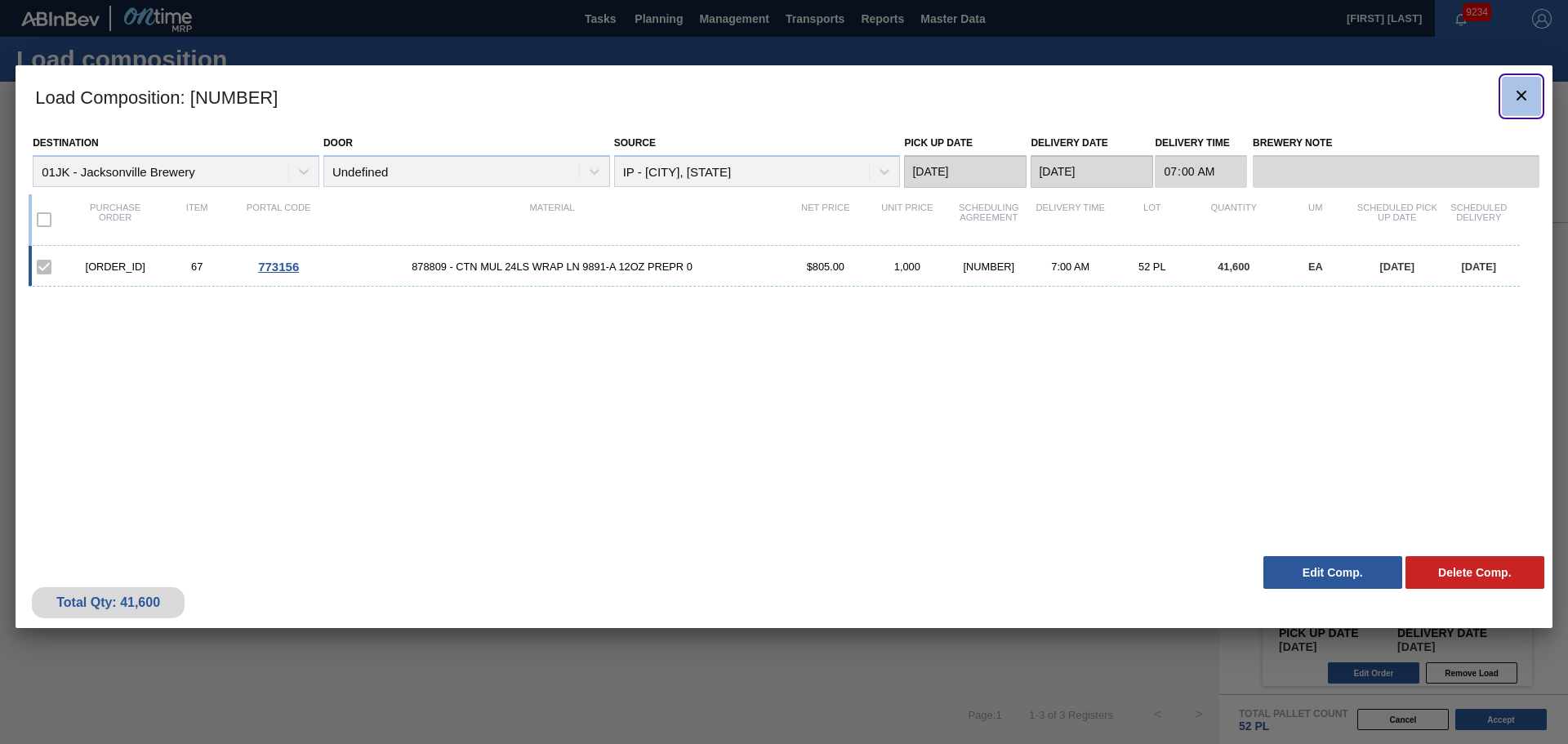 click 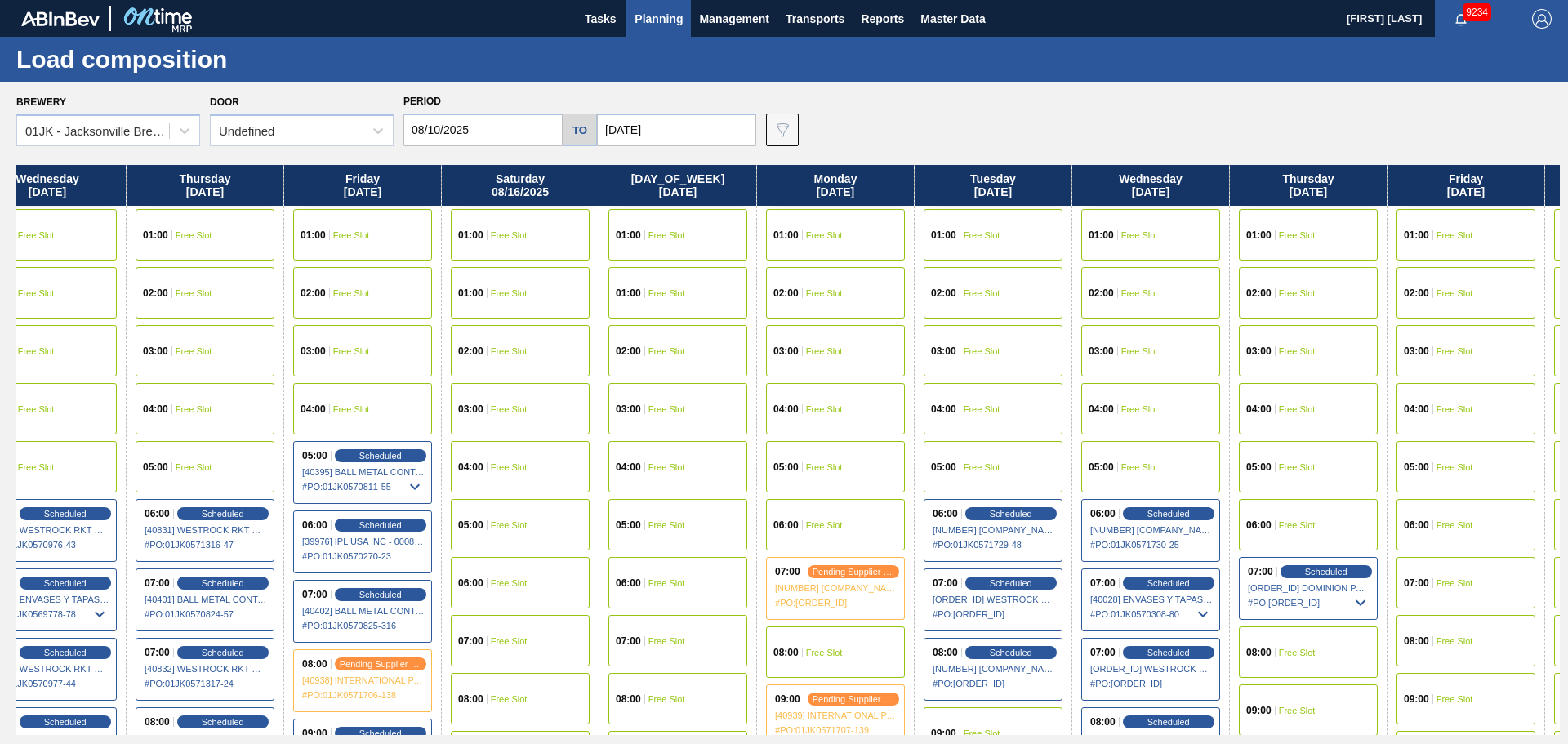 drag, startPoint x: 1263, startPoint y: 374, endPoint x: 728, endPoint y: 342, distance: 535.95615 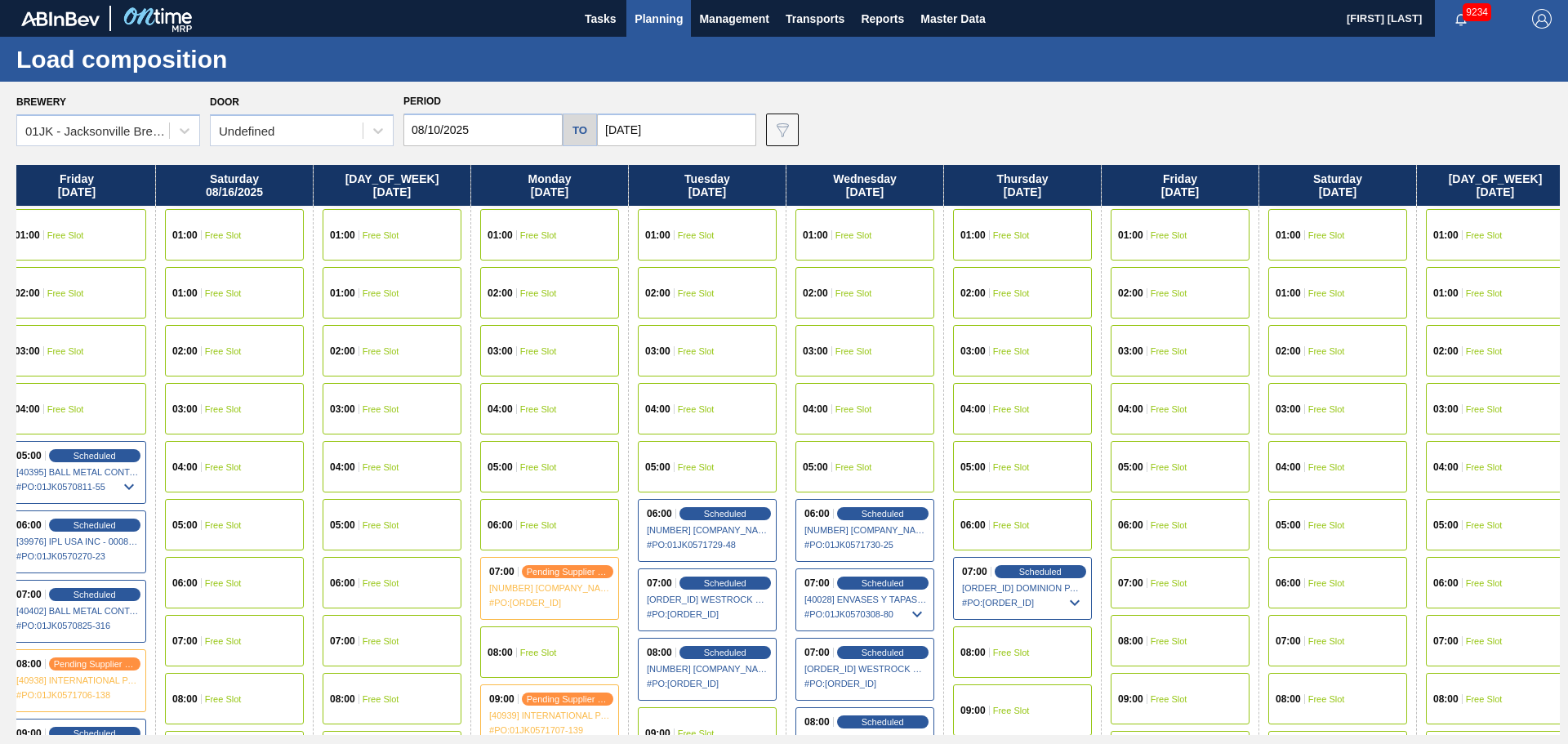 scroll, scrollTop: 0, scrollLeft: 821, axis: horizontal 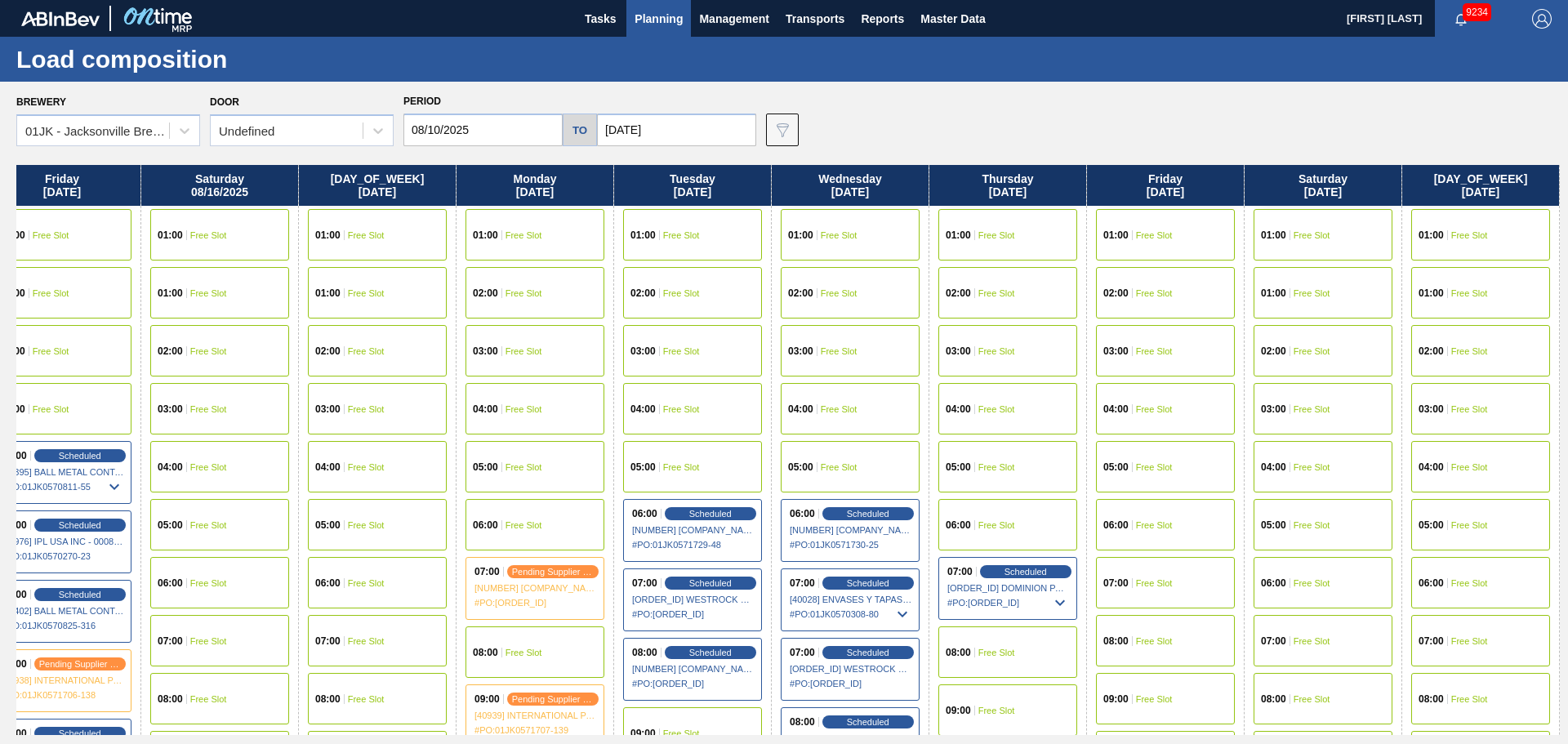 drag, startPoint x: 1515, startPoint y: 340, endPoint x: 1041, endPoint y: 346, distance: 474.038 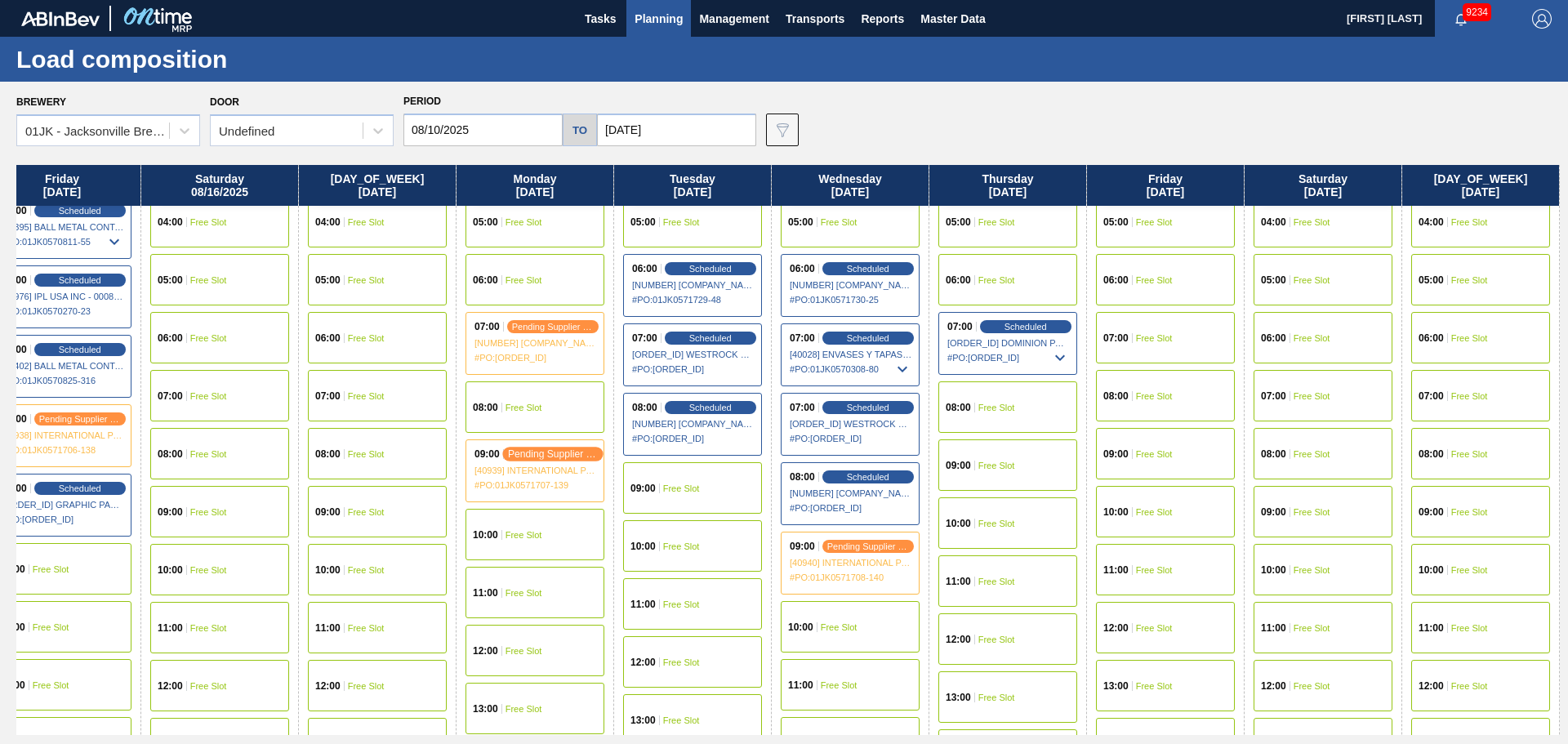 click on "pending supplier review" at bounding box center [553, 453] 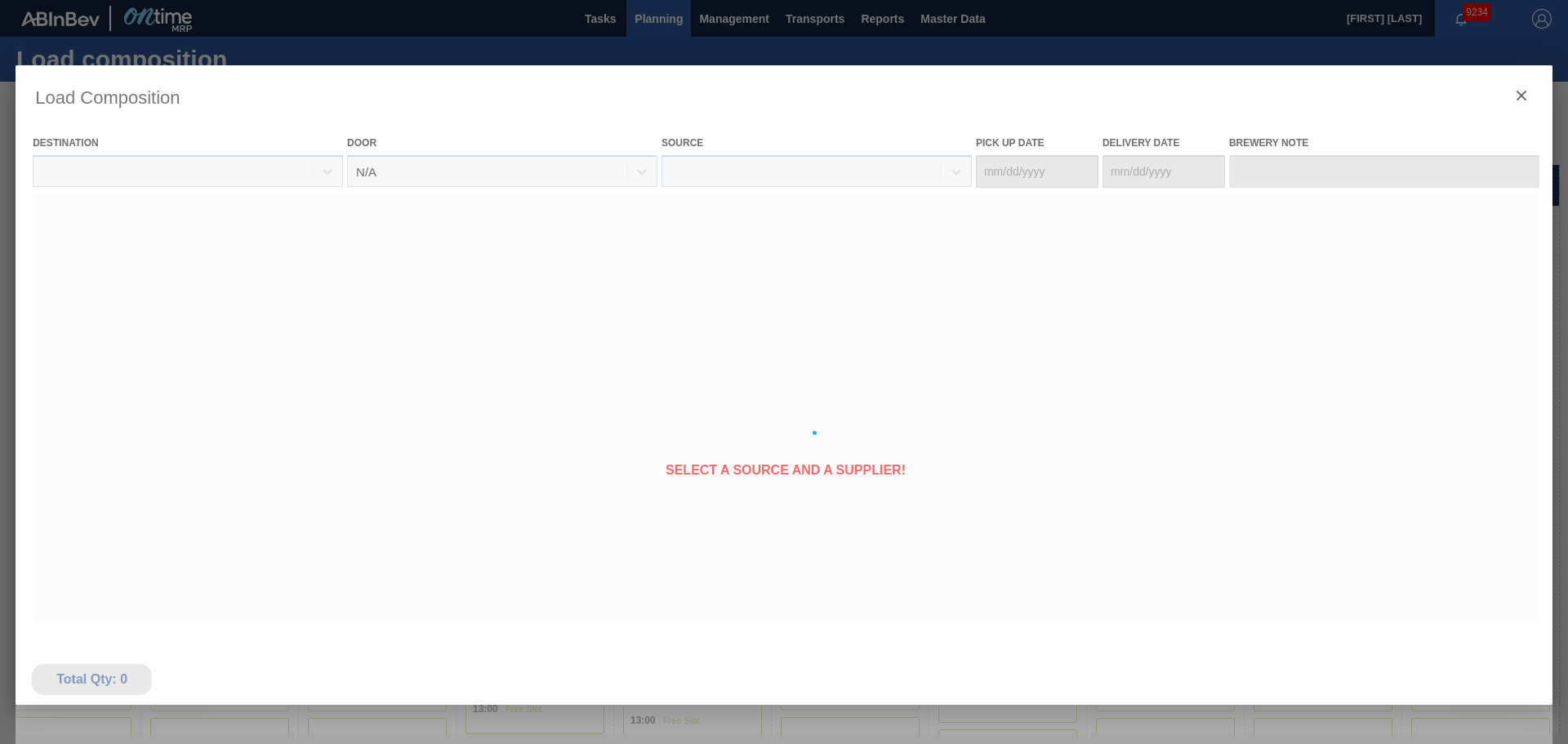 type on "[DATE]" 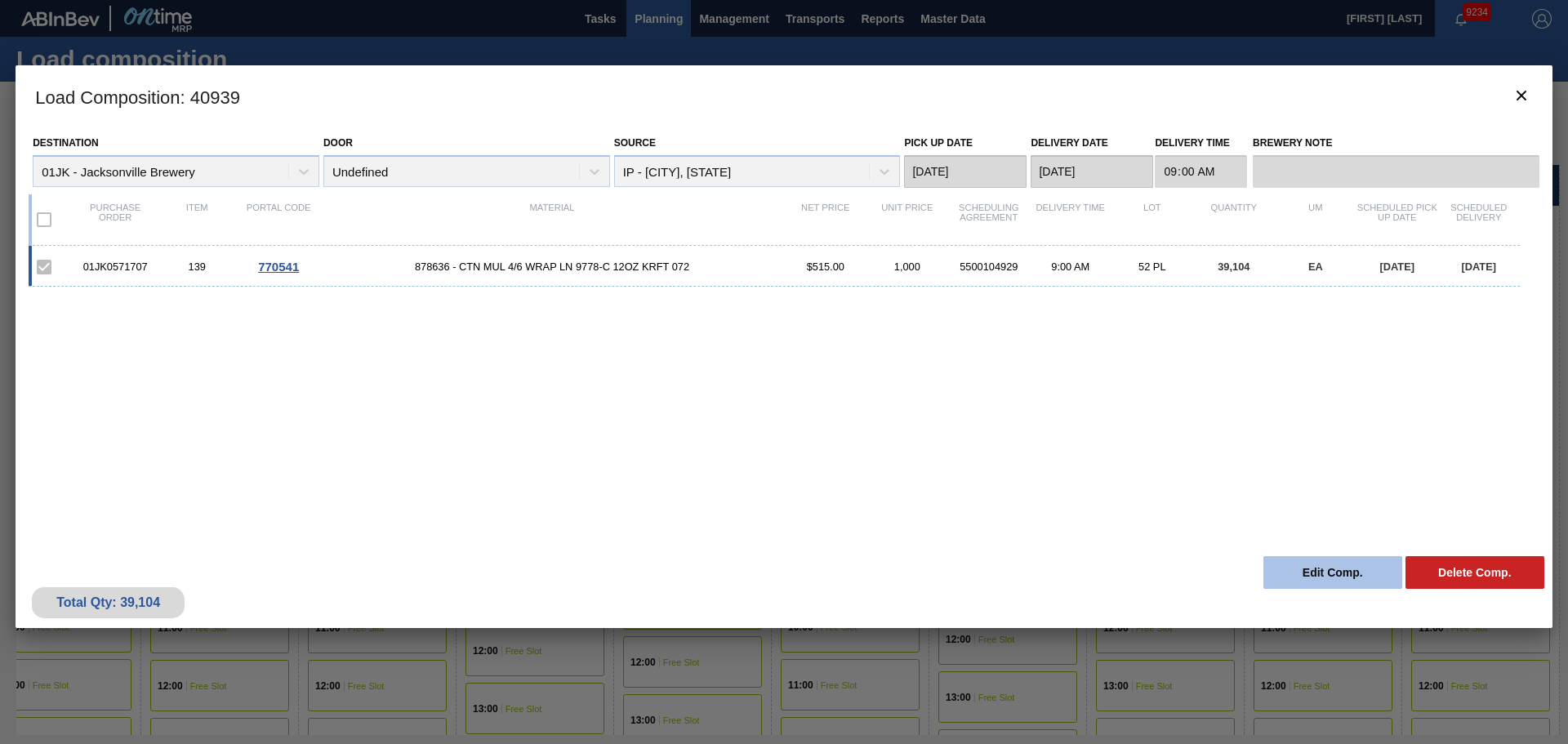 click on "Edit Comp." at bounding box center (1333, 572) 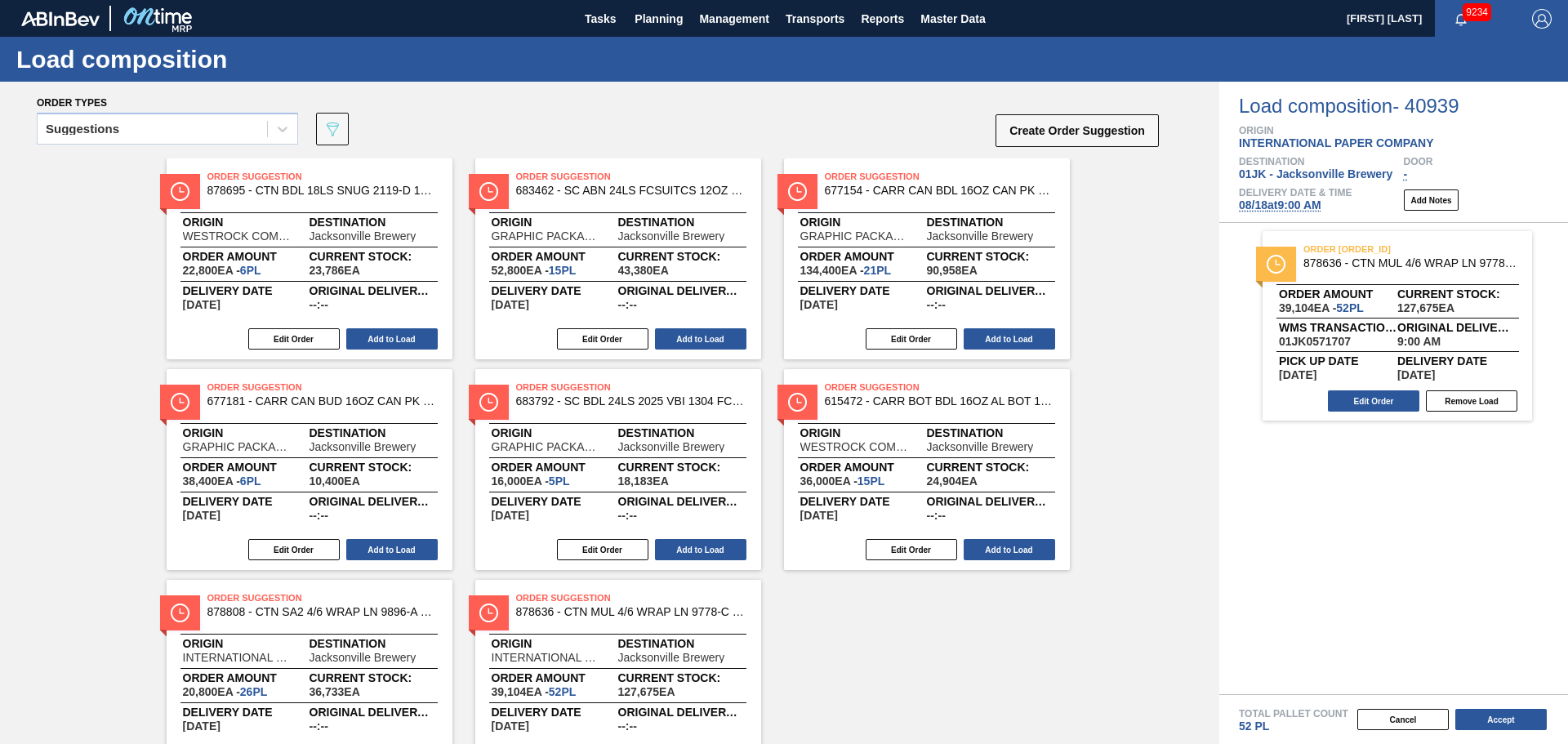 click on "08/18  at  9:00 AM" at bounding box center [1280, 205] 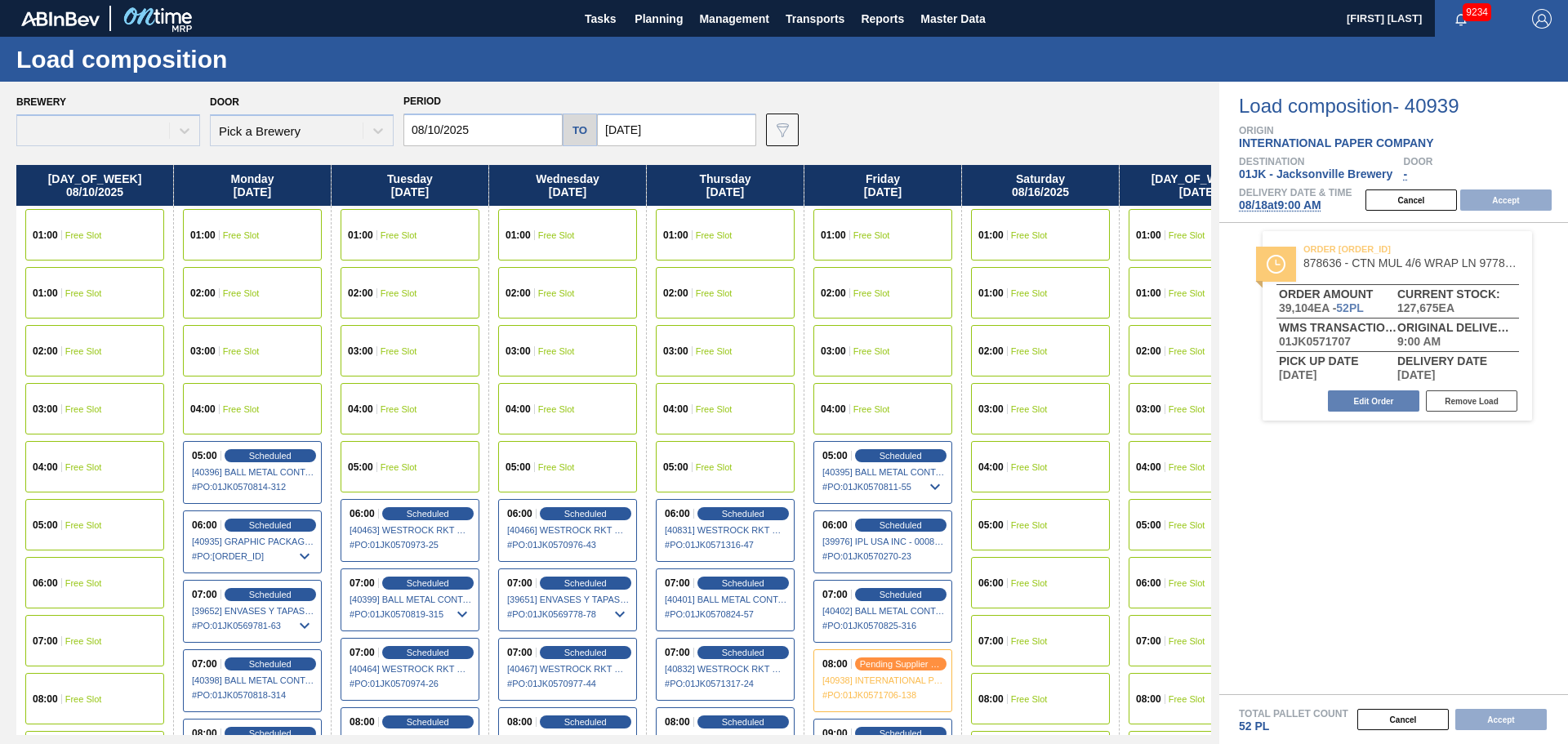 click on "08/18  at  9:00 AM" at bounding box center (1280, 205) 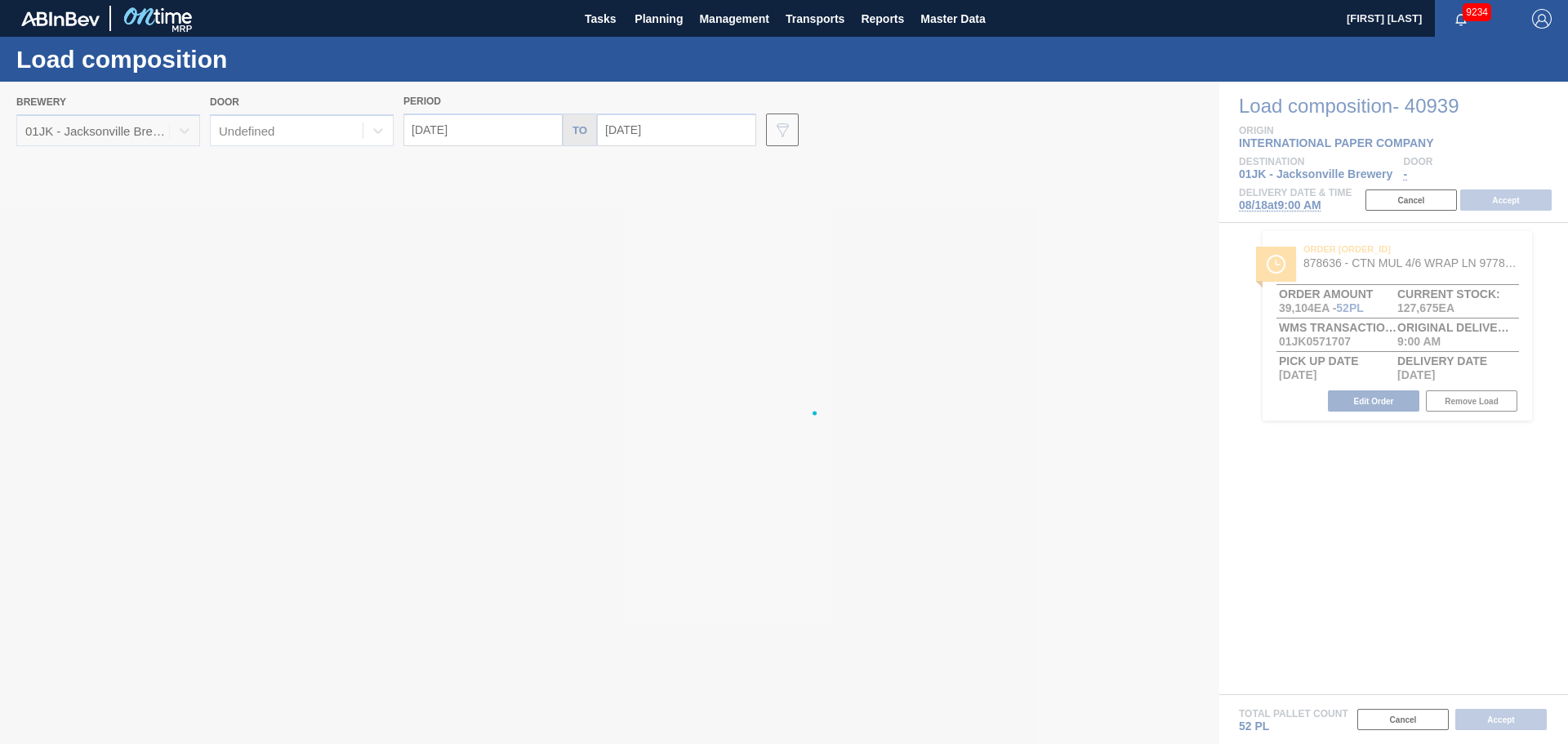 type on "[DATE]" 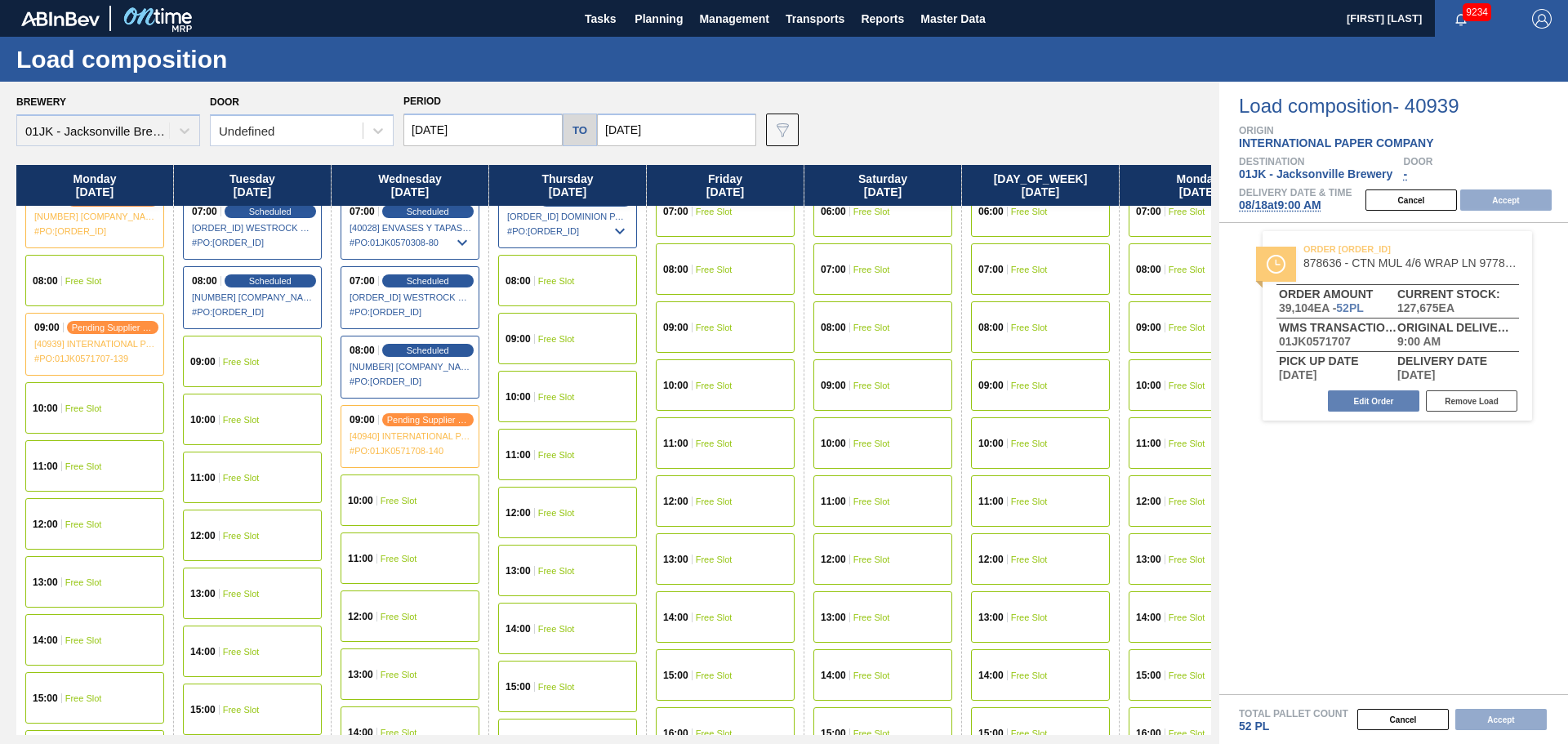 scroll, scrollTop: 408, scrollLeft: 0, axis: vertical 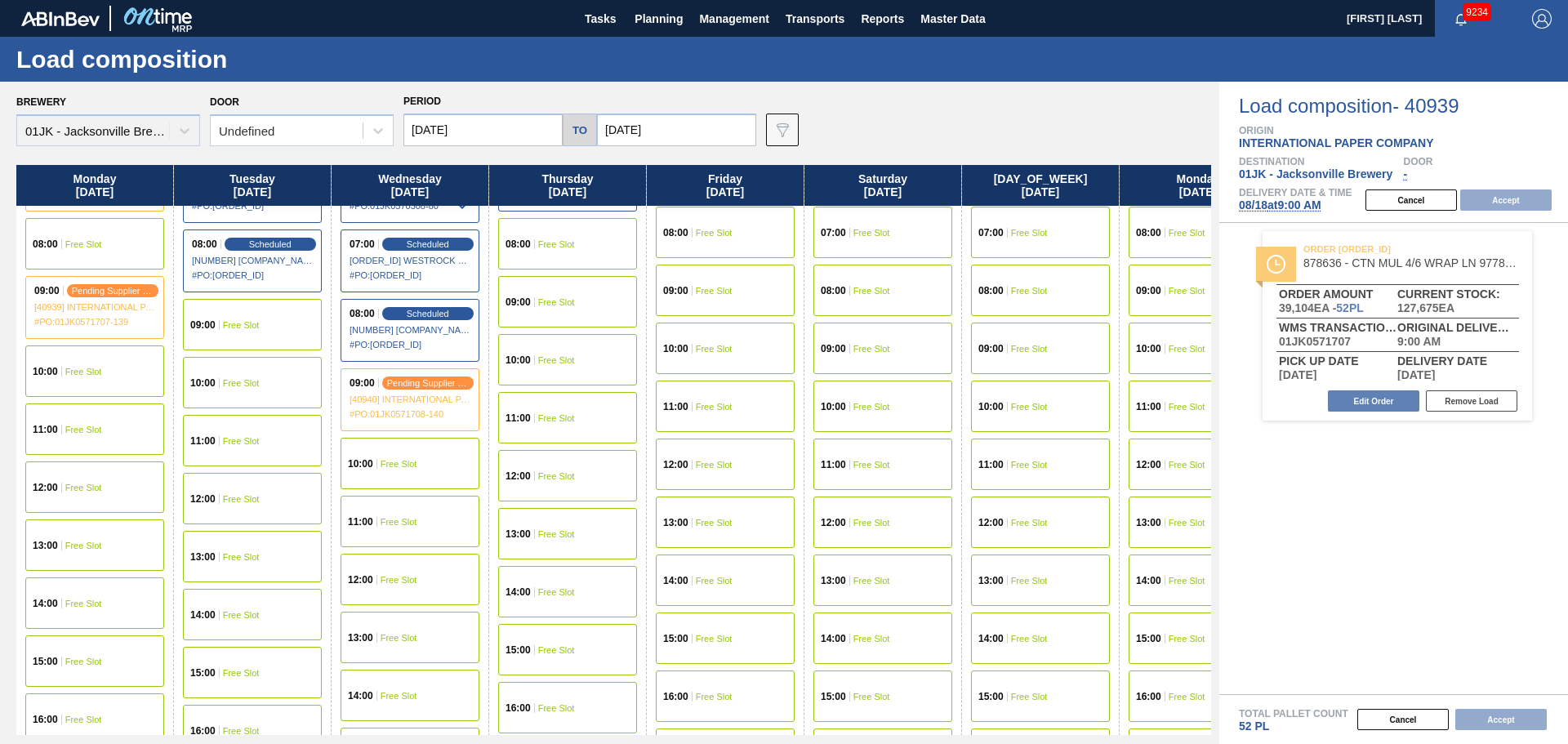 click on "Free Slot" at bounding box center [83, 546] 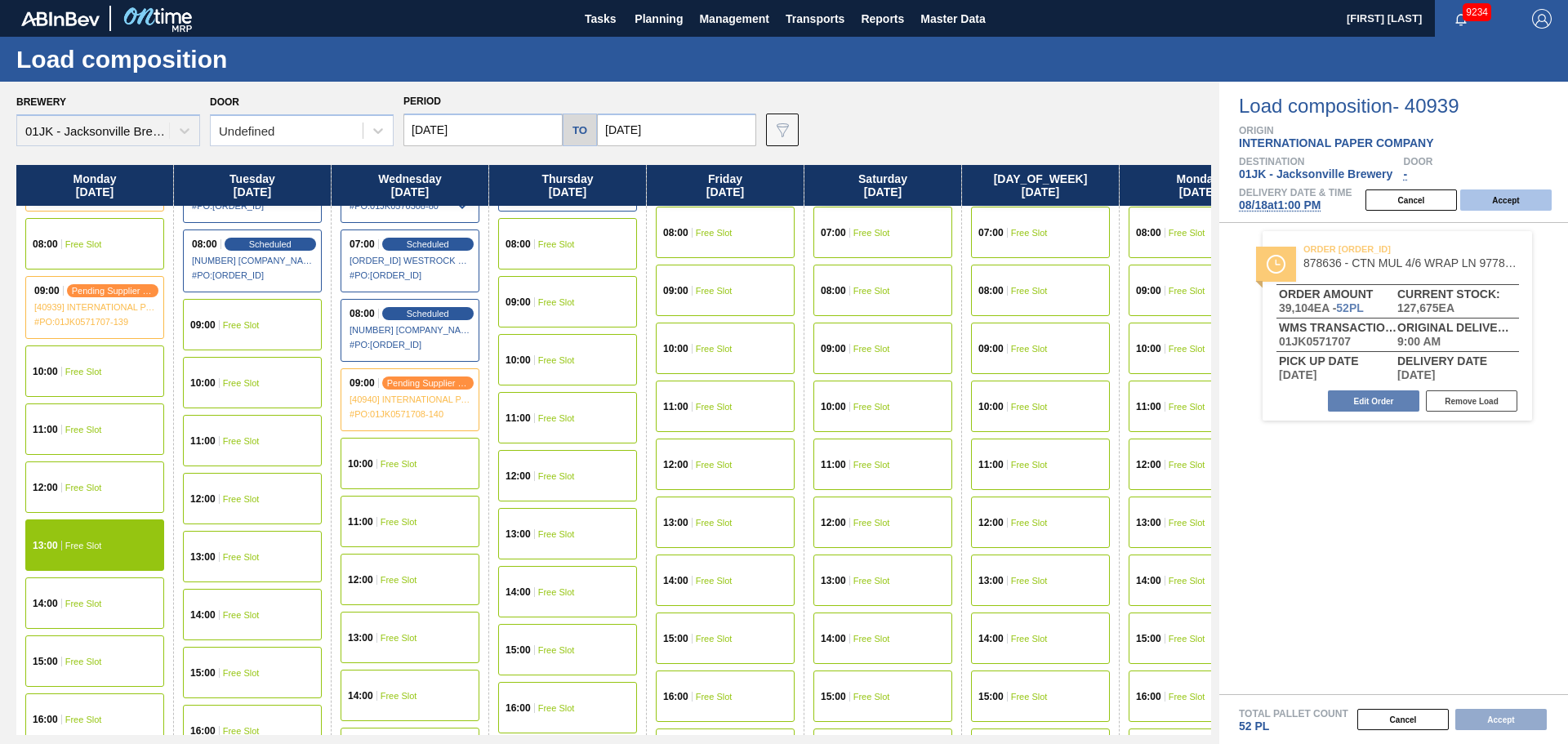 click on "Accept" at bounding box center [1506, 200] 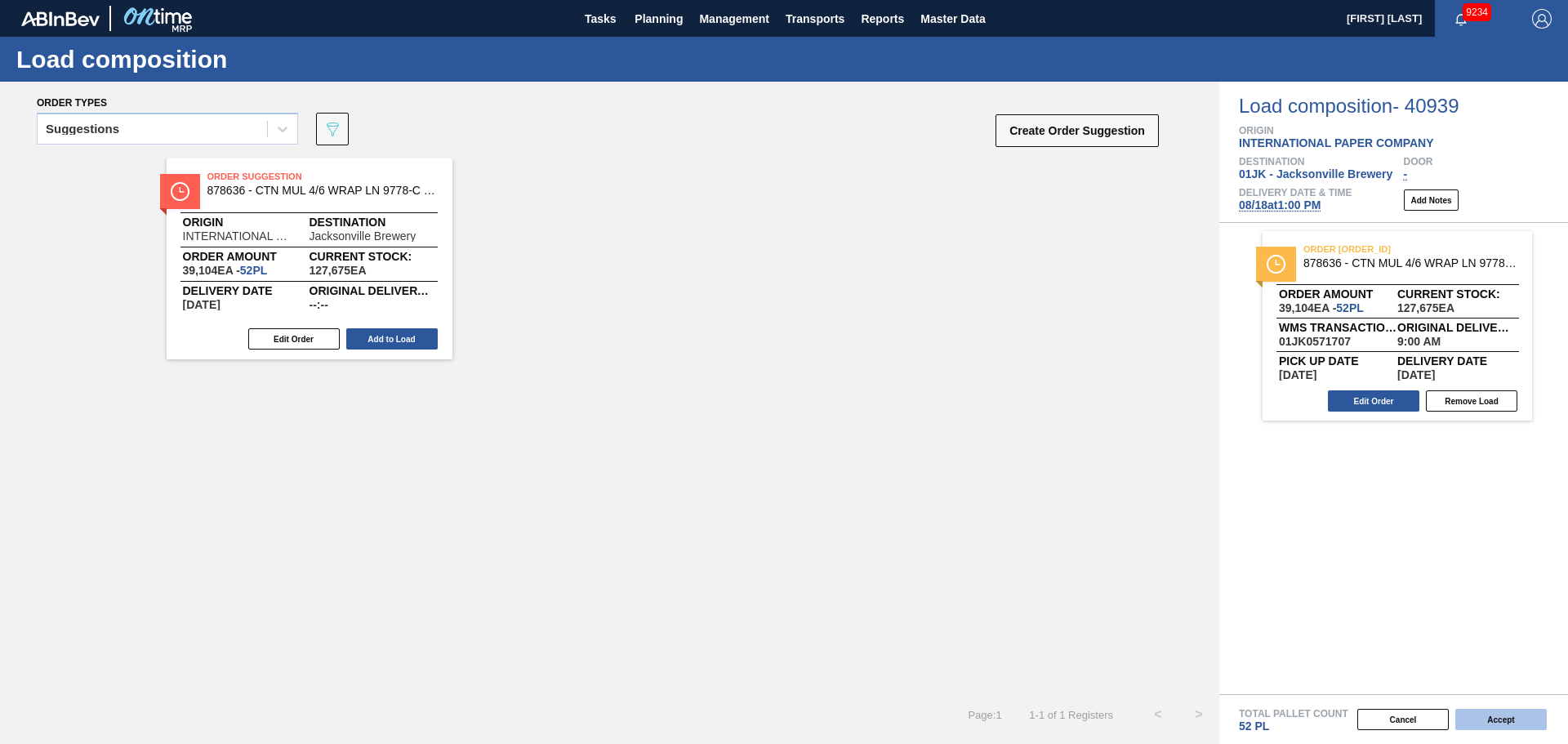 click on "Accept" at bounding box center (1501, 719) 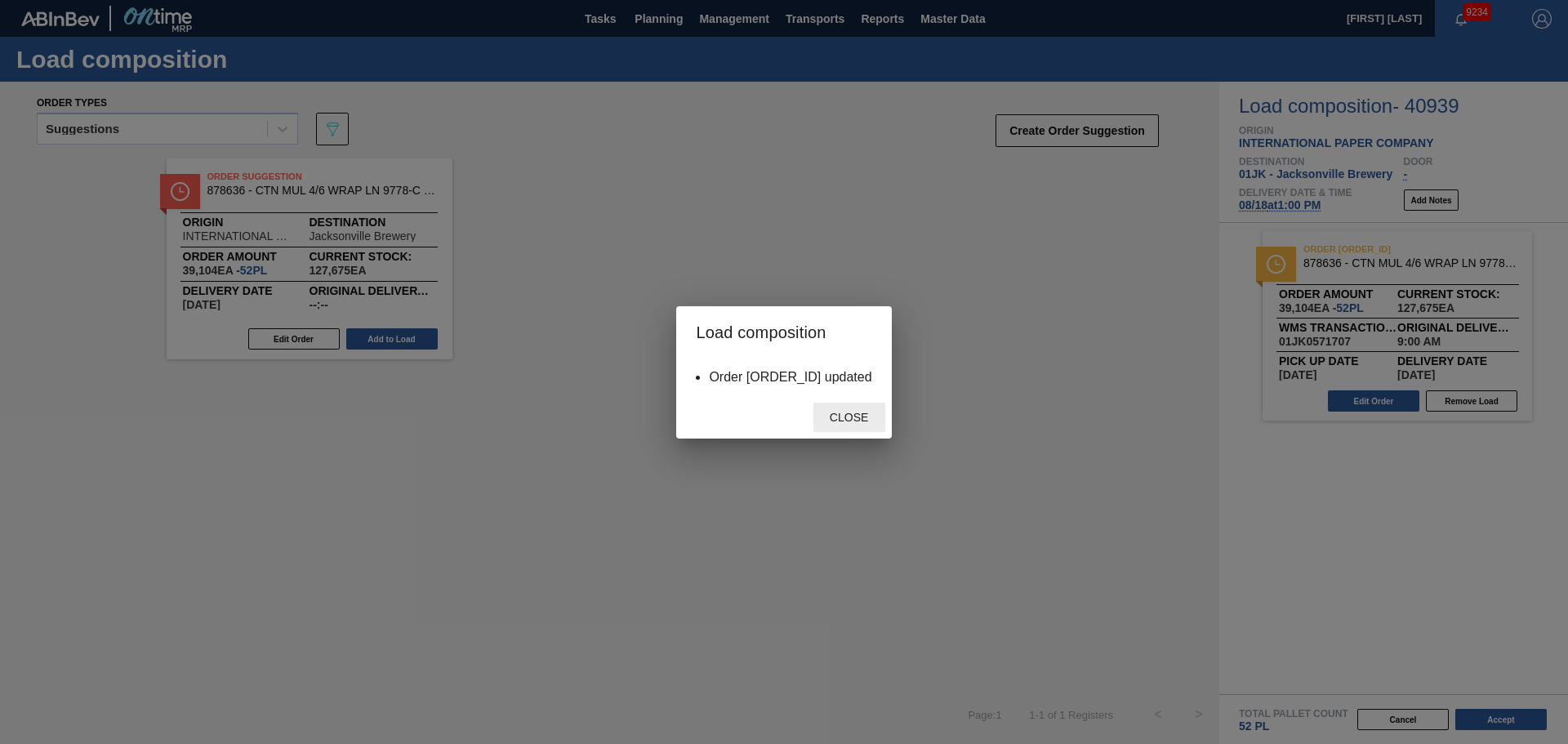 click on "Close" at bounding box center (849, 417) 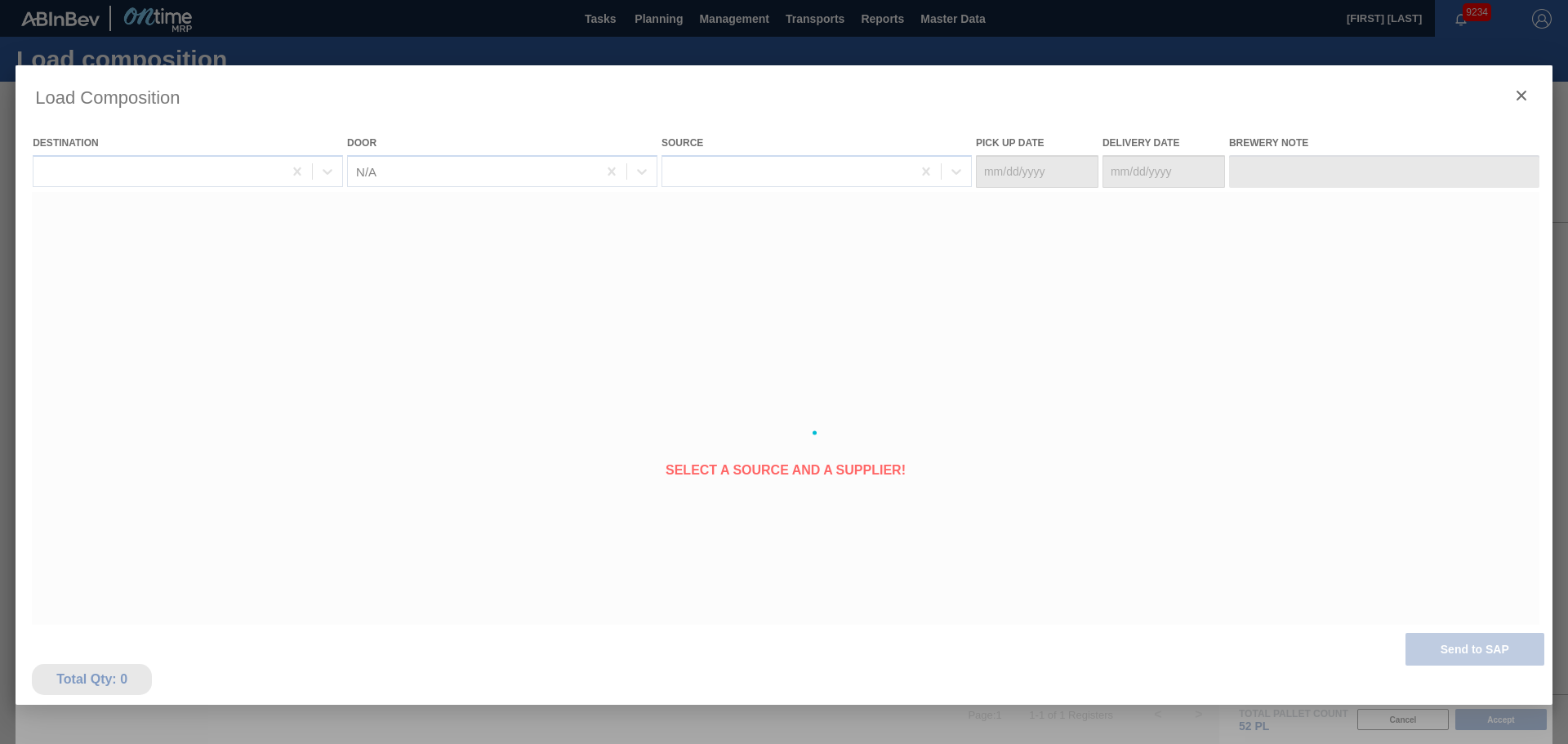 type on "[DATE]" 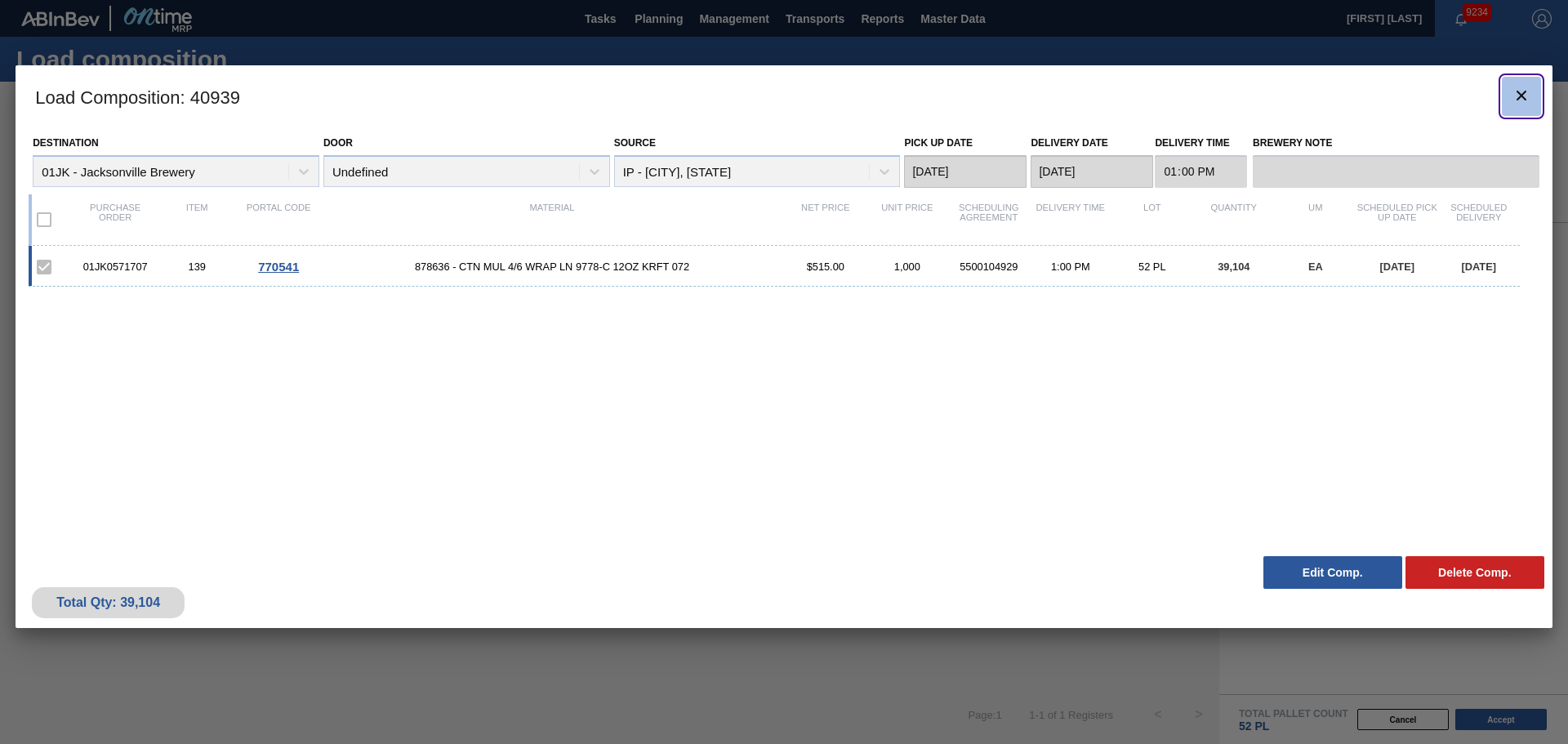 click at bounding box center [1521, 96] 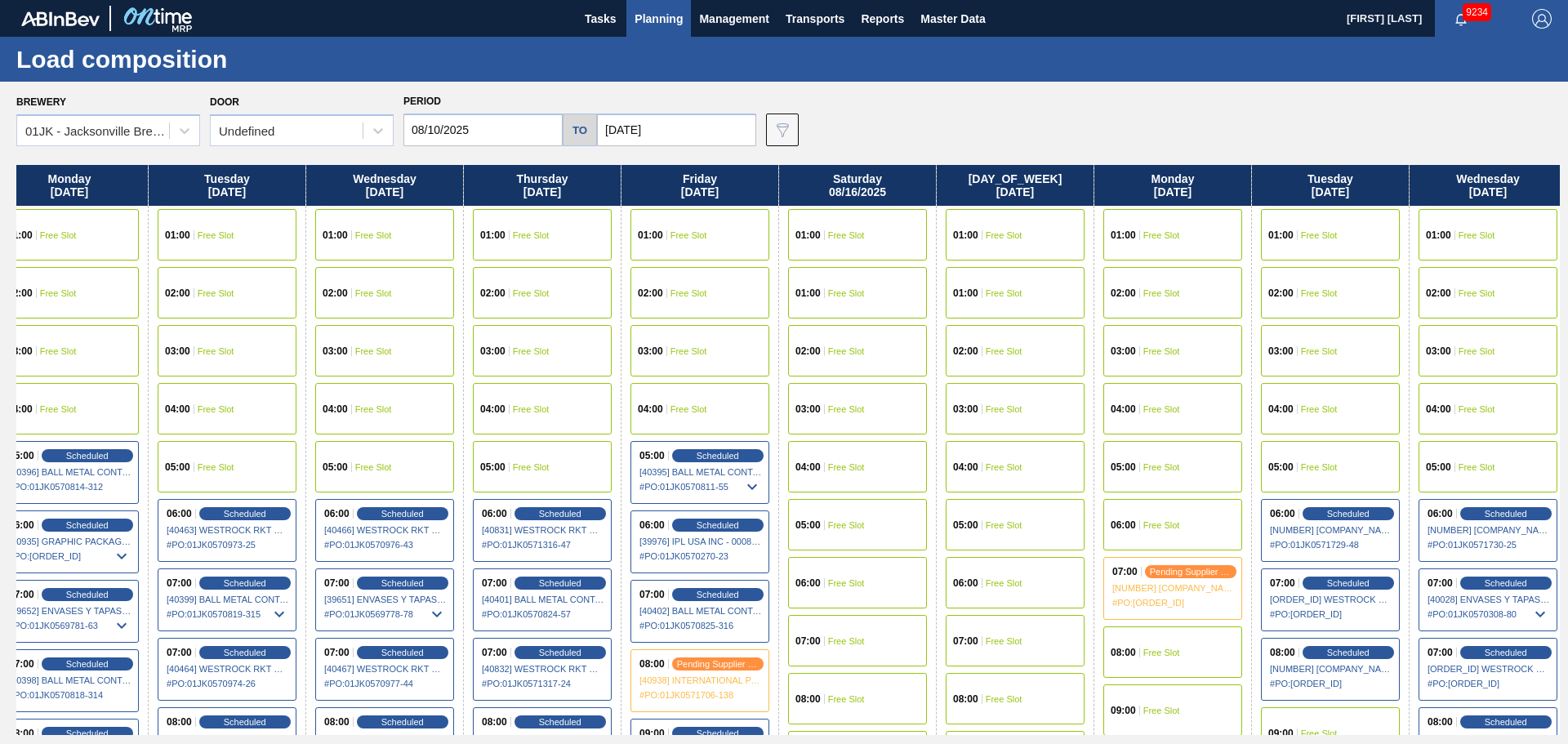 drag, startPoint x: 1279, startPoint y: 522, endPoint x: 1078, endPoint y: 495, distance: 202.80533 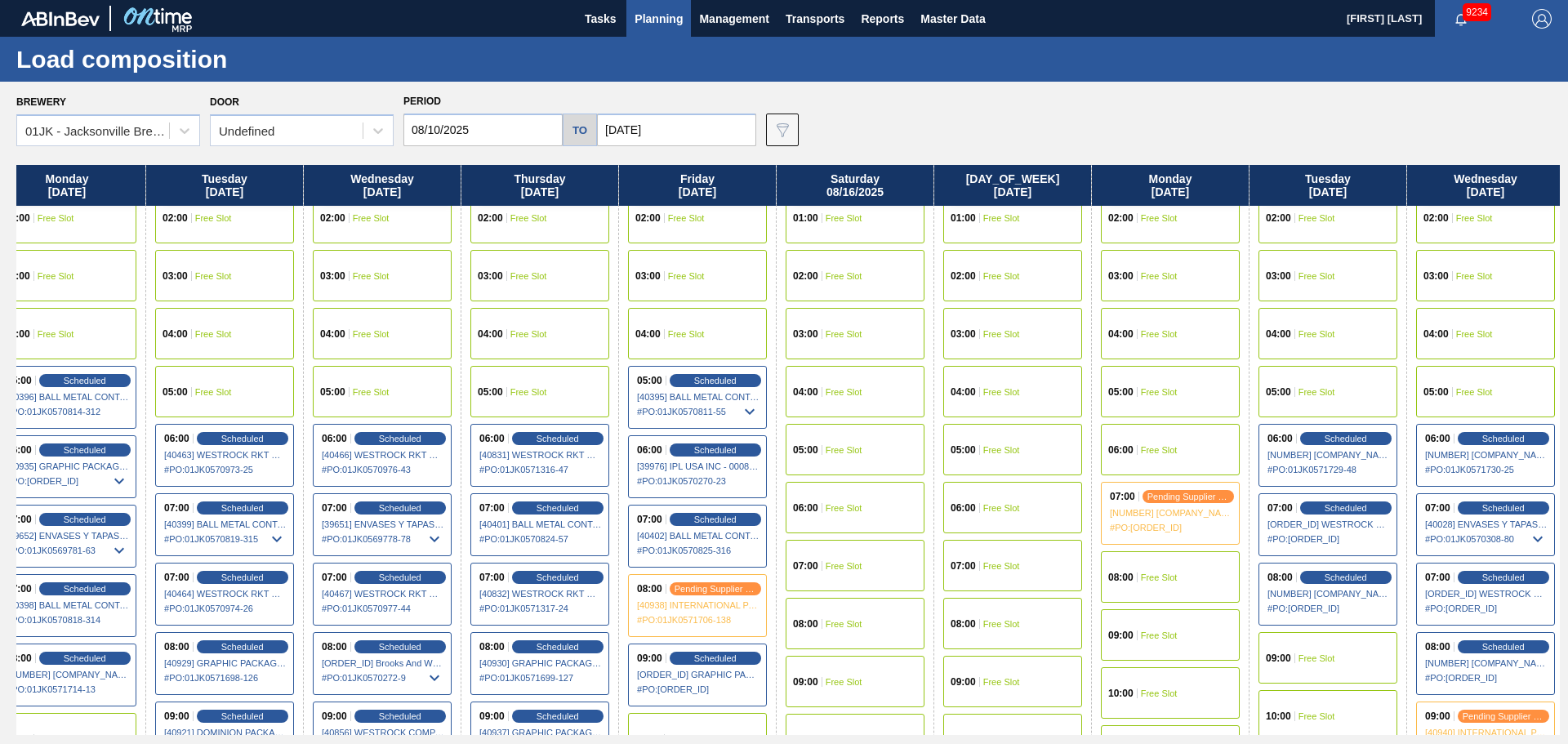 scroll, scrollTop: 327, scrollLeft: 185, axis: both 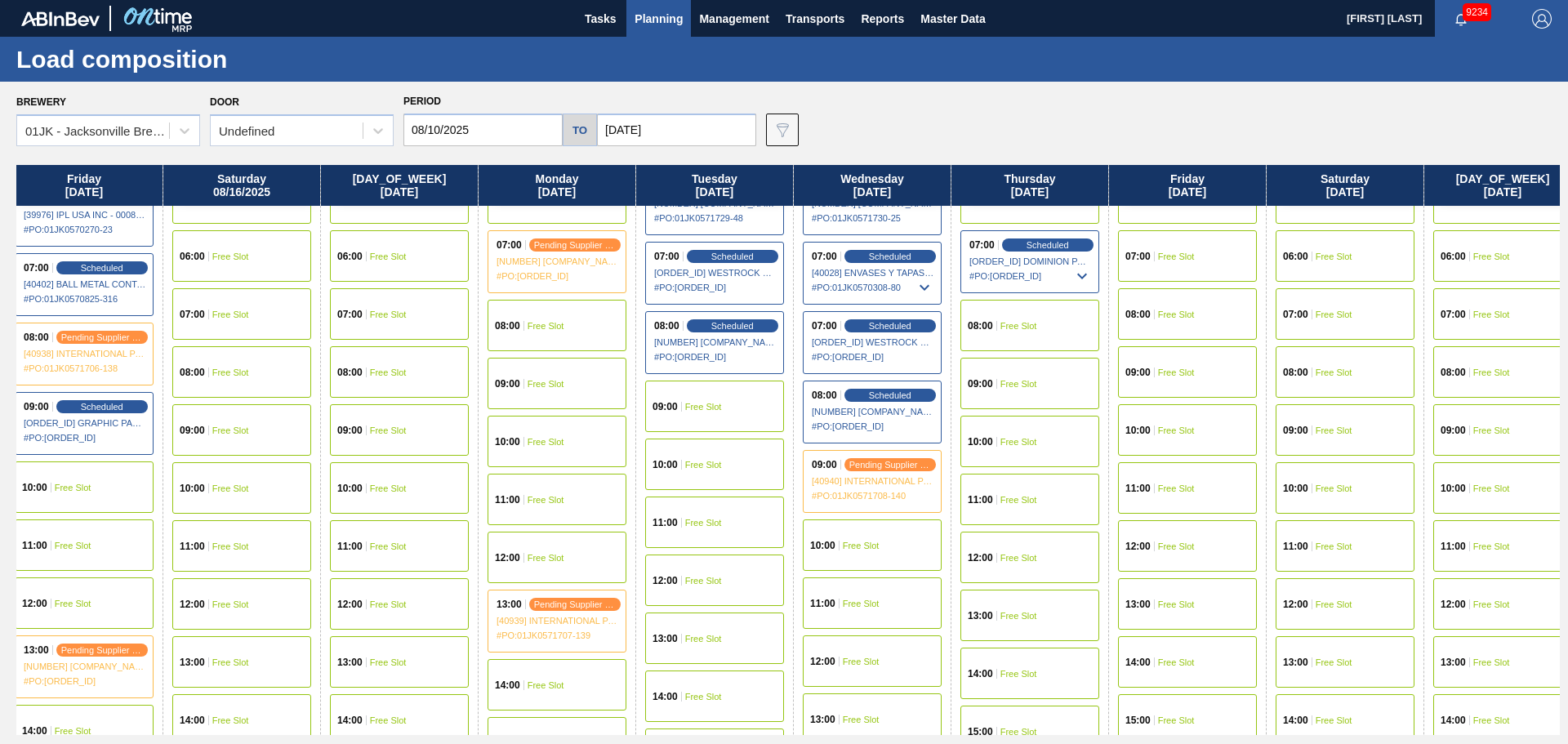drag, startPoint x: 1315, startPoint y: 550, endPoint x: 743, endPoint y: 550, distance: 572 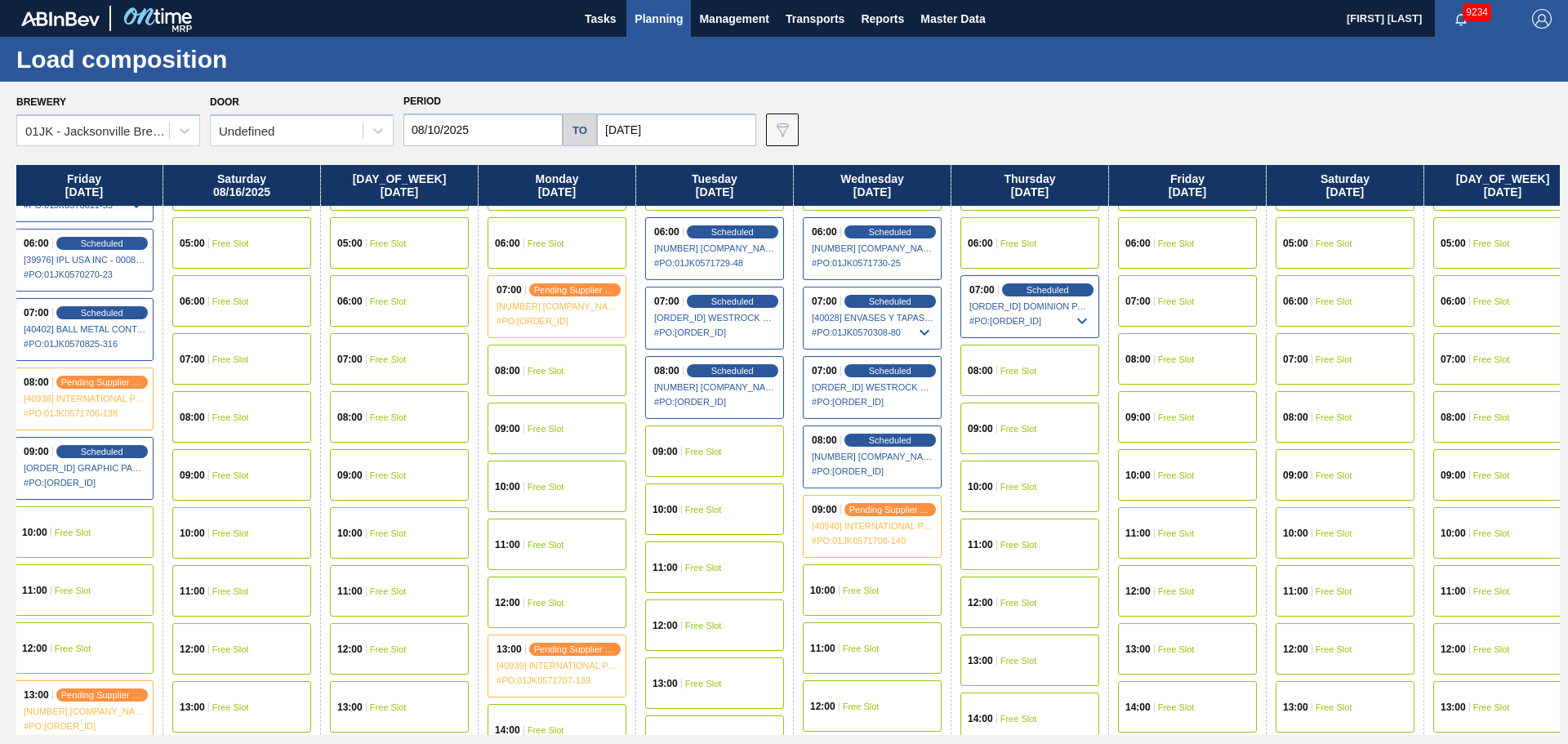 scroll, scrollTop: 245, scrollLeft: 799, axis: both 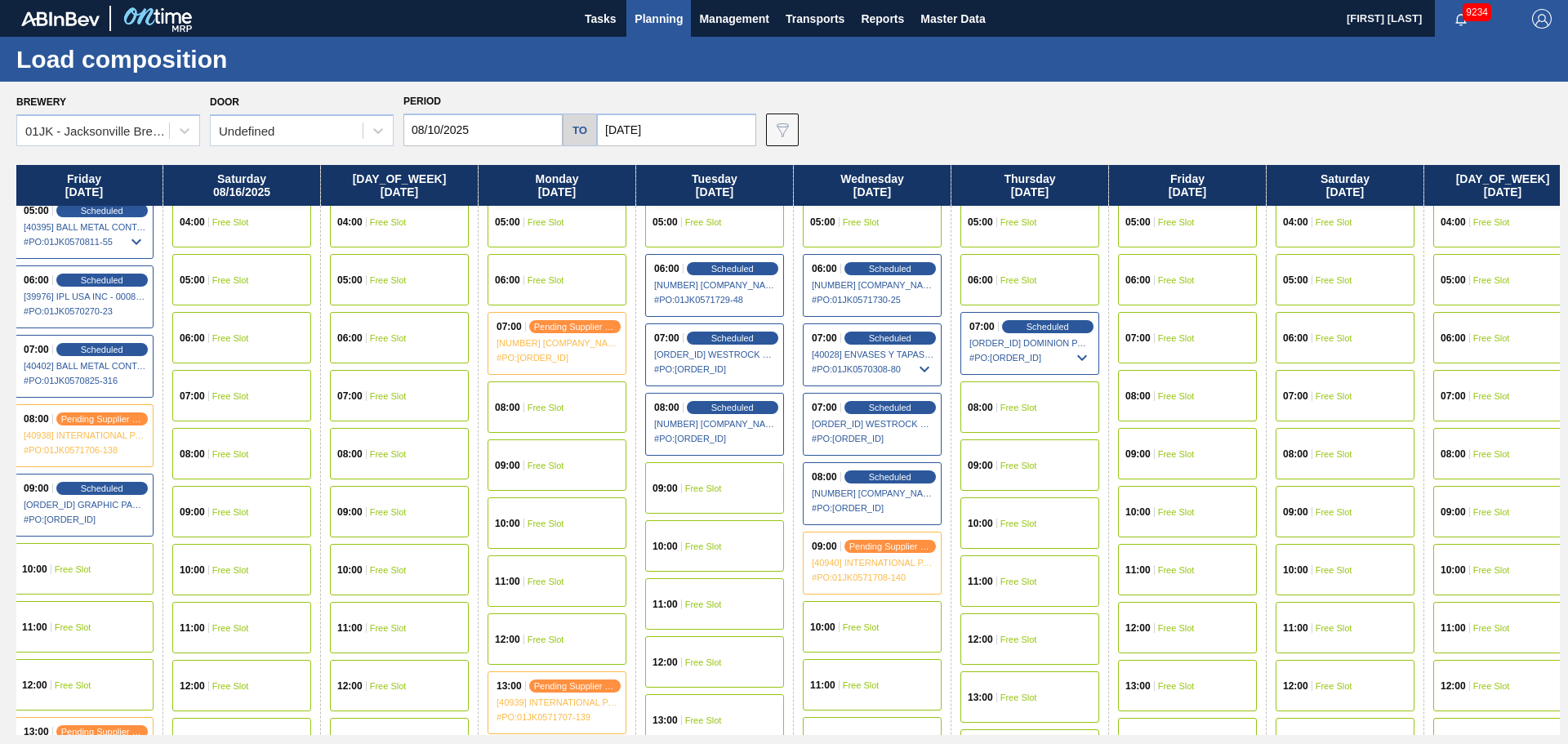 click on "Free Slot" at bounding box center [1018, 523] 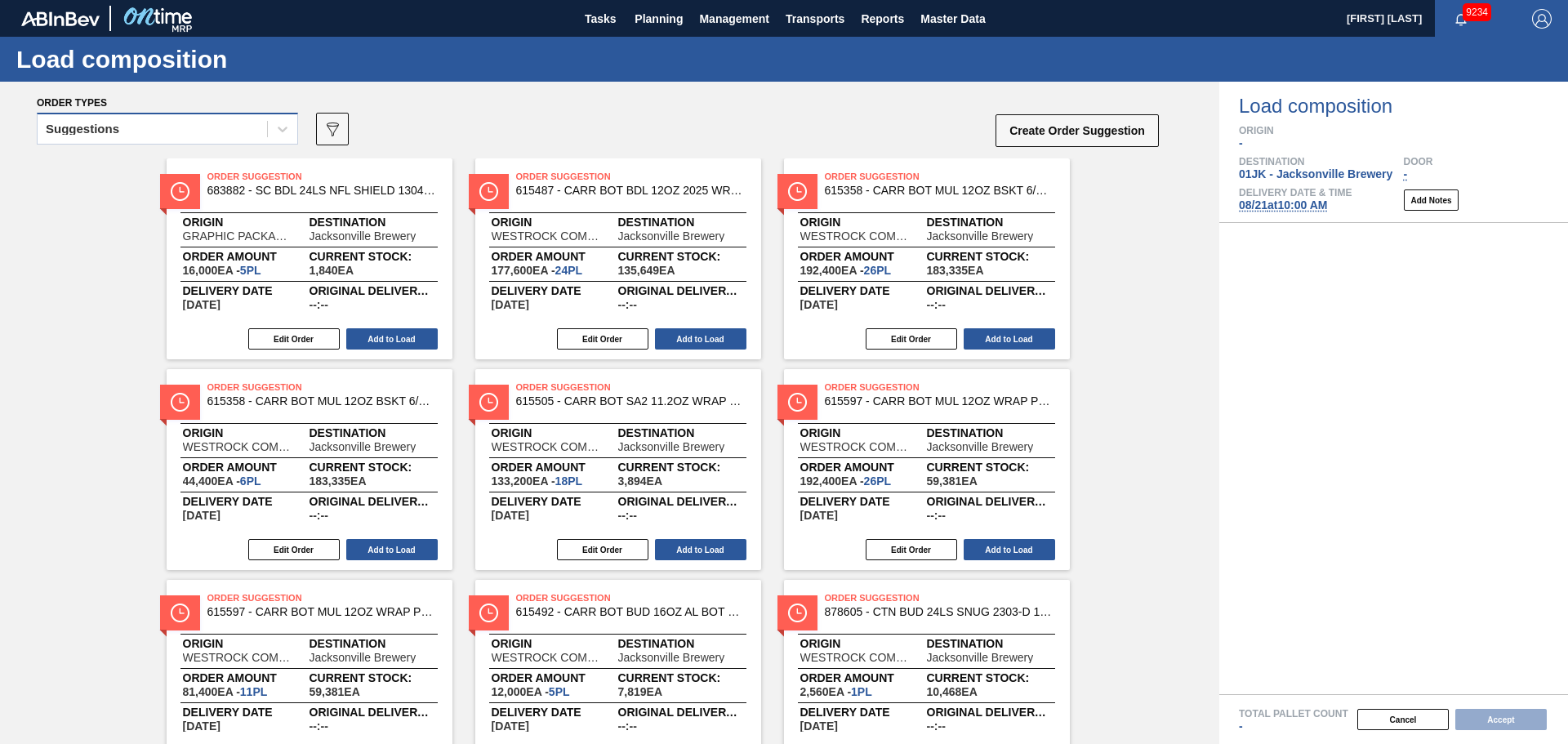 click on "Suggestions" at bounding box center [152, 129] 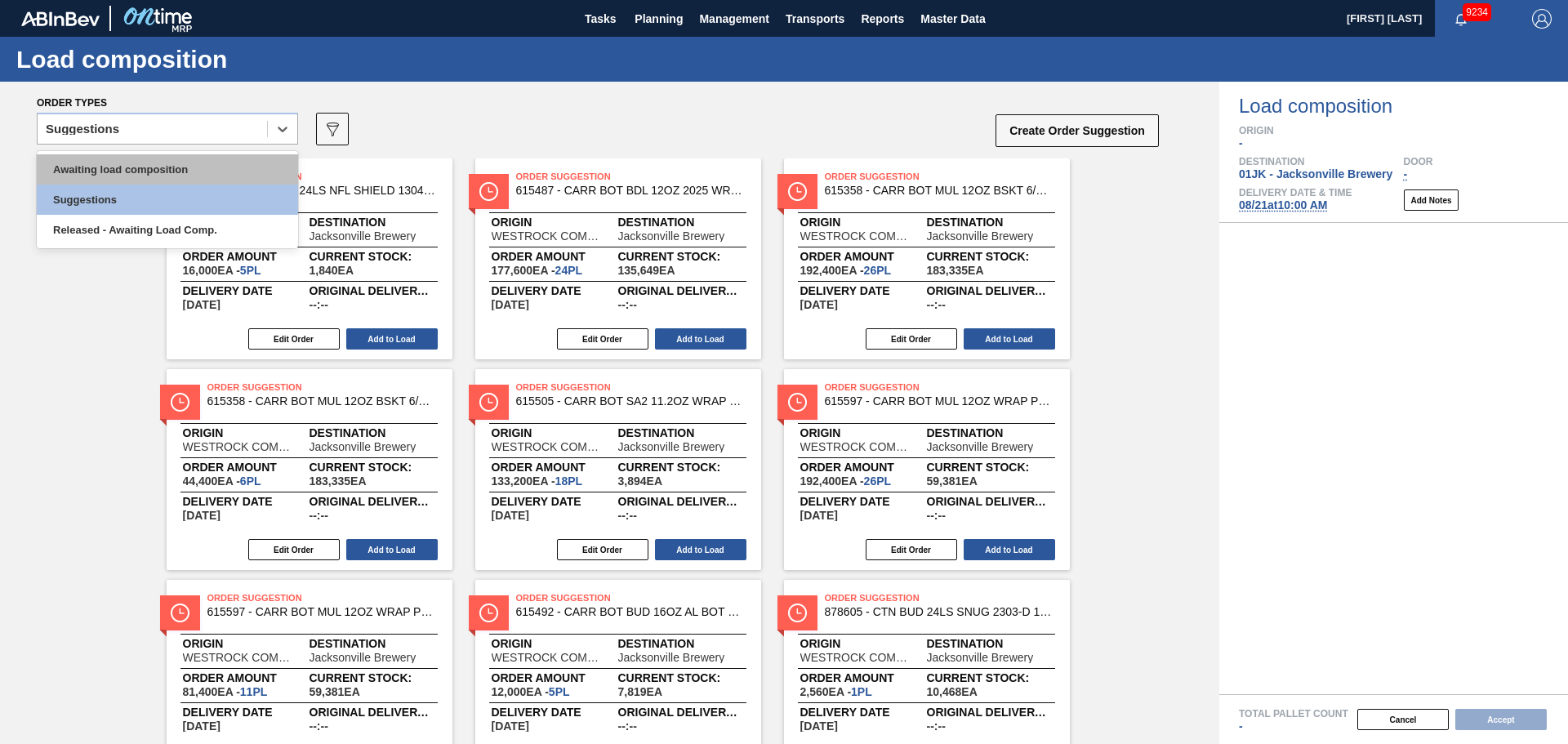 click on "Awaiting load composition" at bounding box center (167, 169) 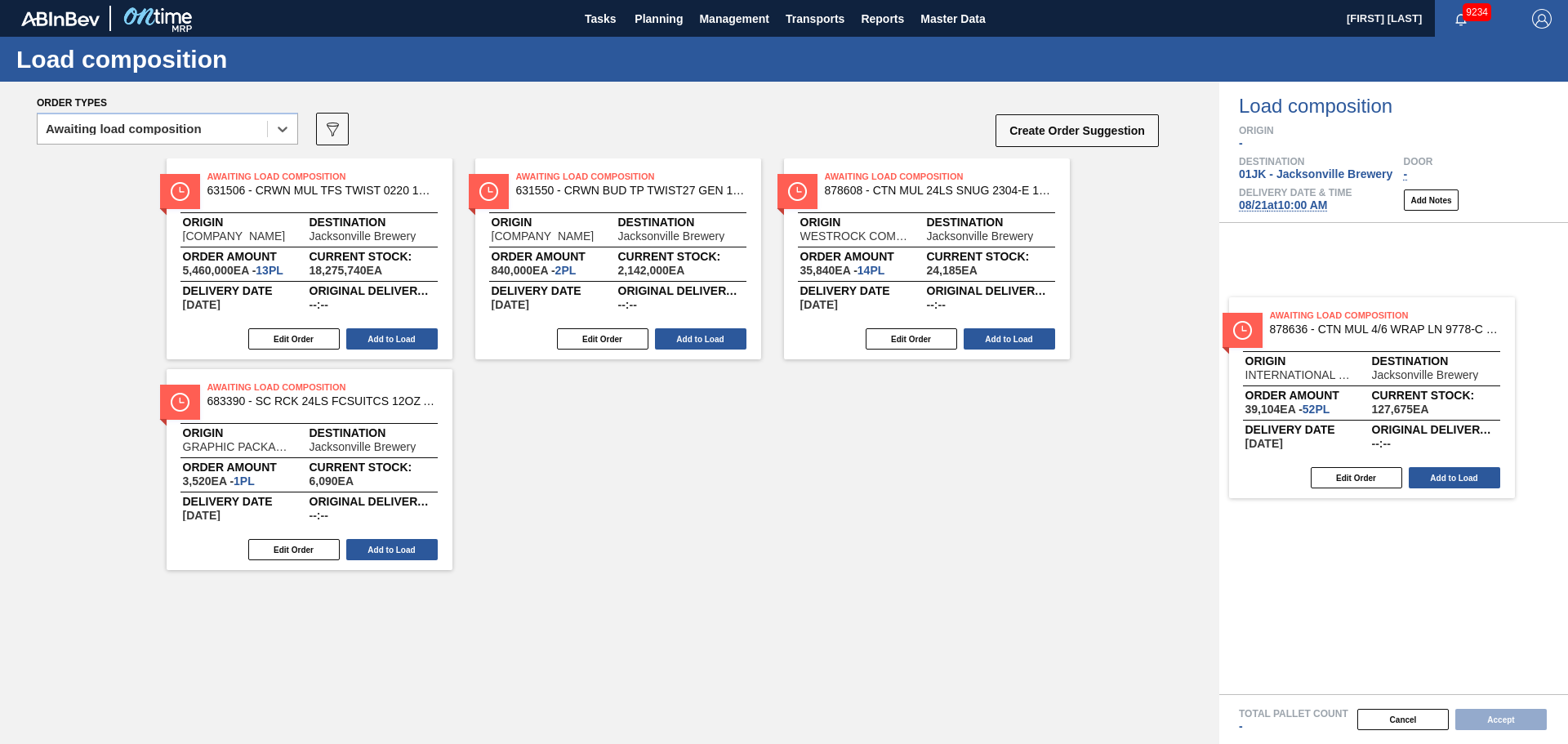 drag, startPoint x: 359, startPoint y: 461, endPoint x: 1427, endPoint y: 386, distance: 1070.6302 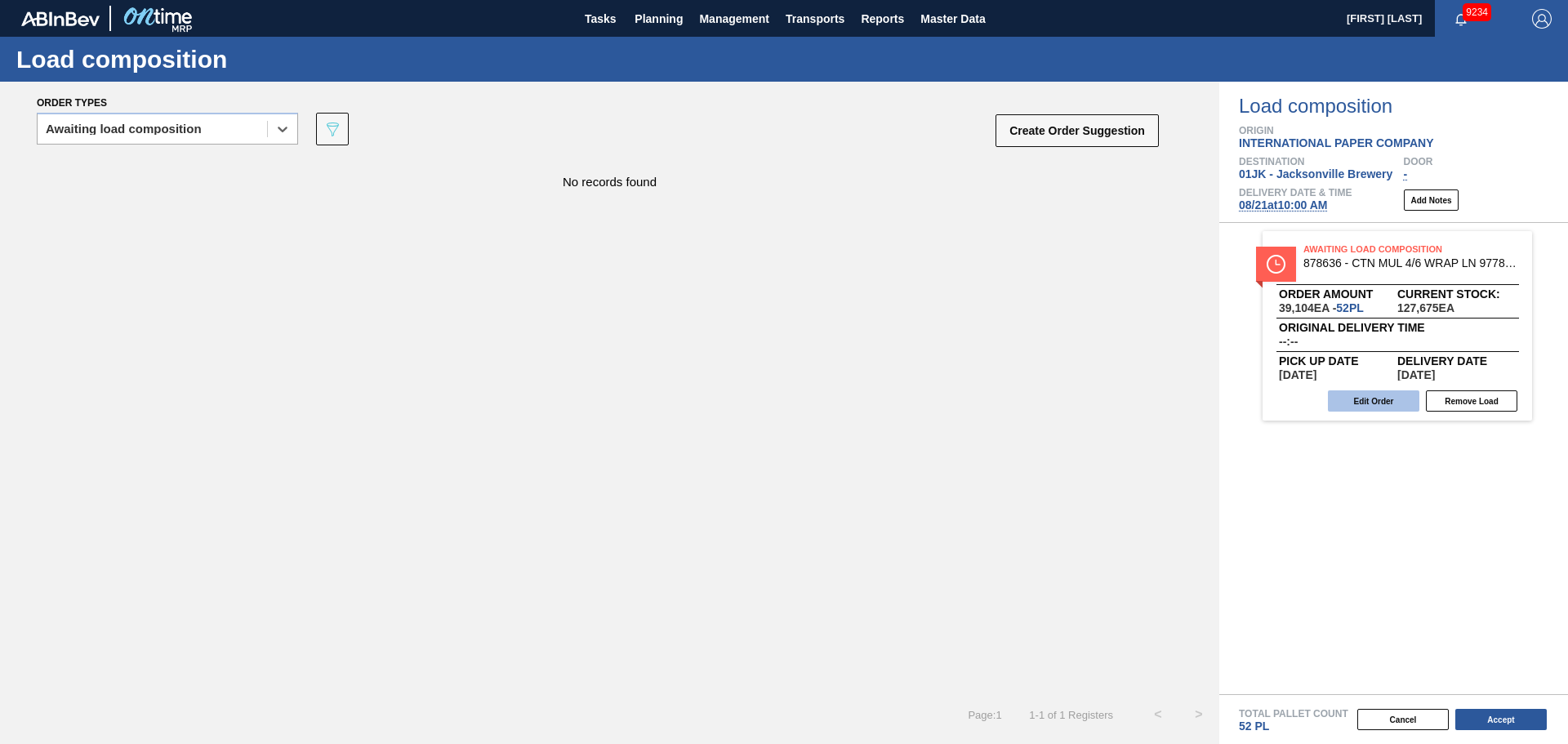 click on "Edit Order" at bounding box center [1374, 401] 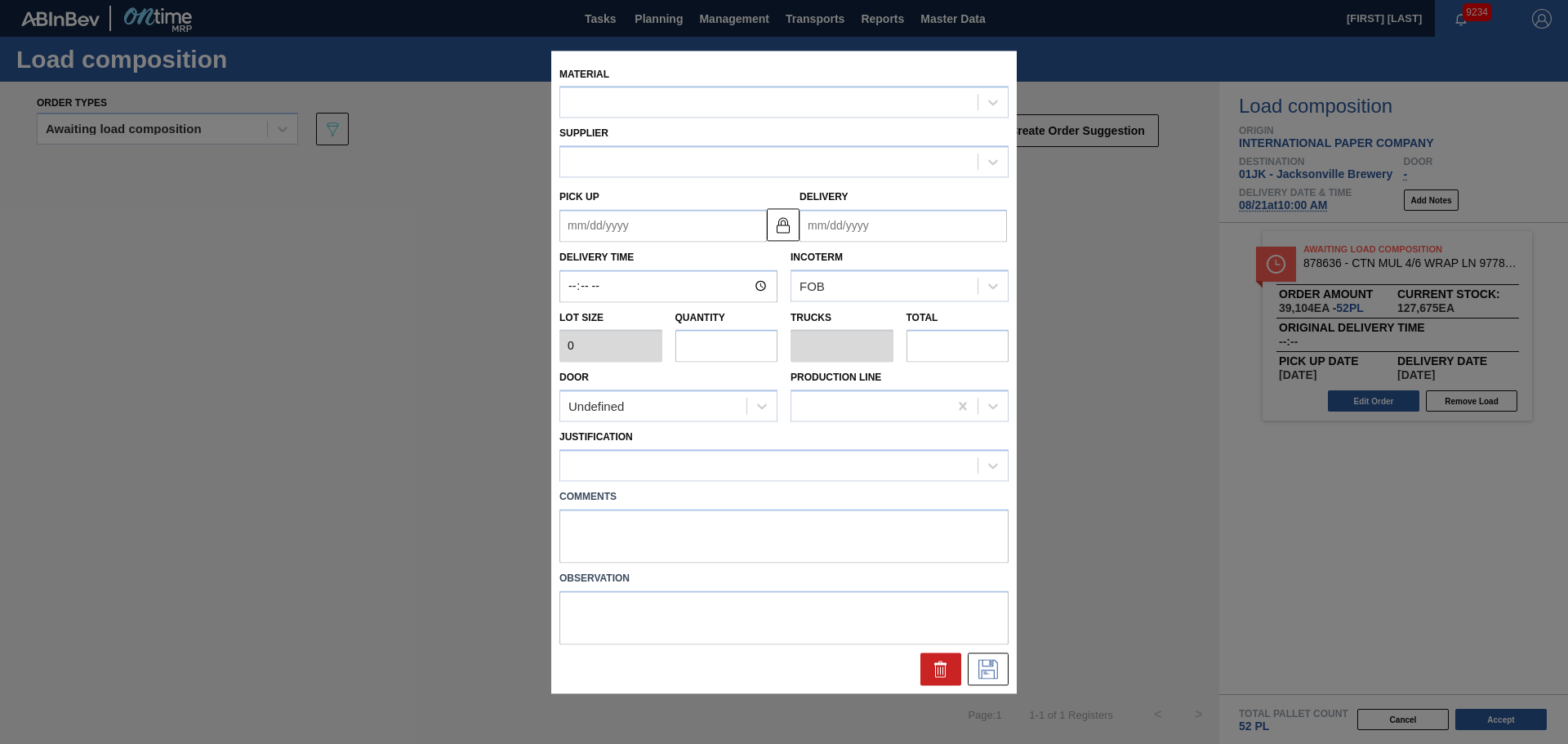 type on "752" 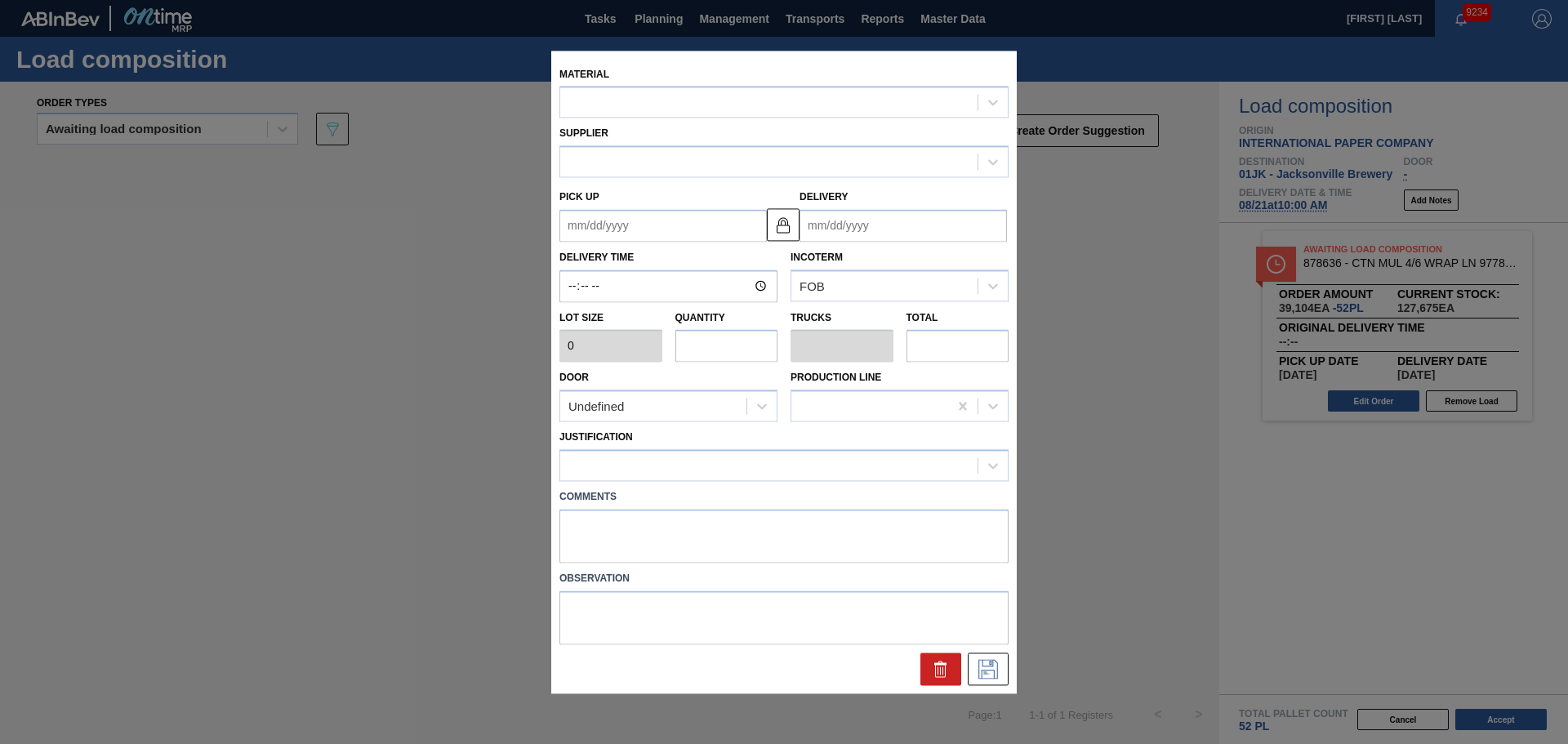 type on "52" 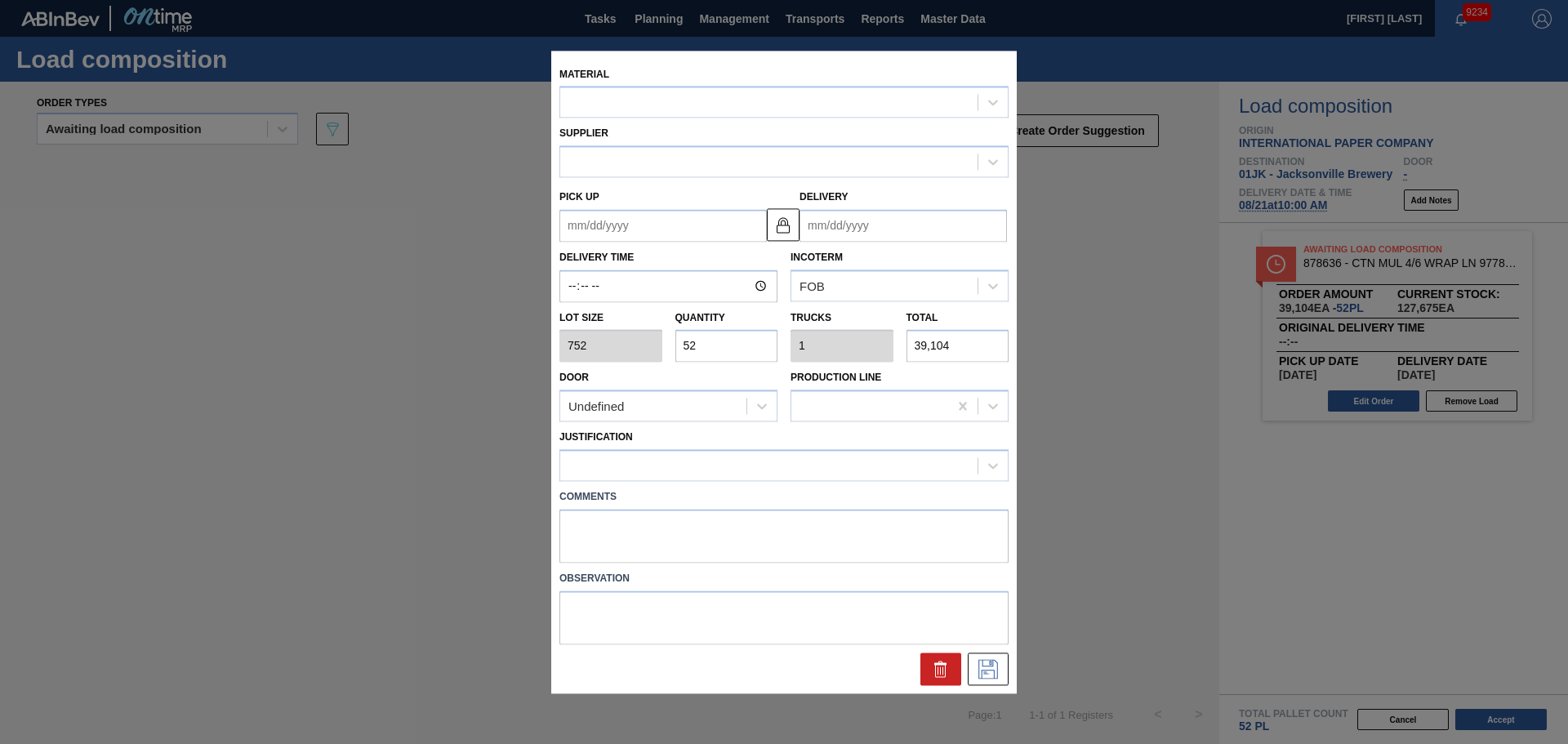 type on "[DATE]" 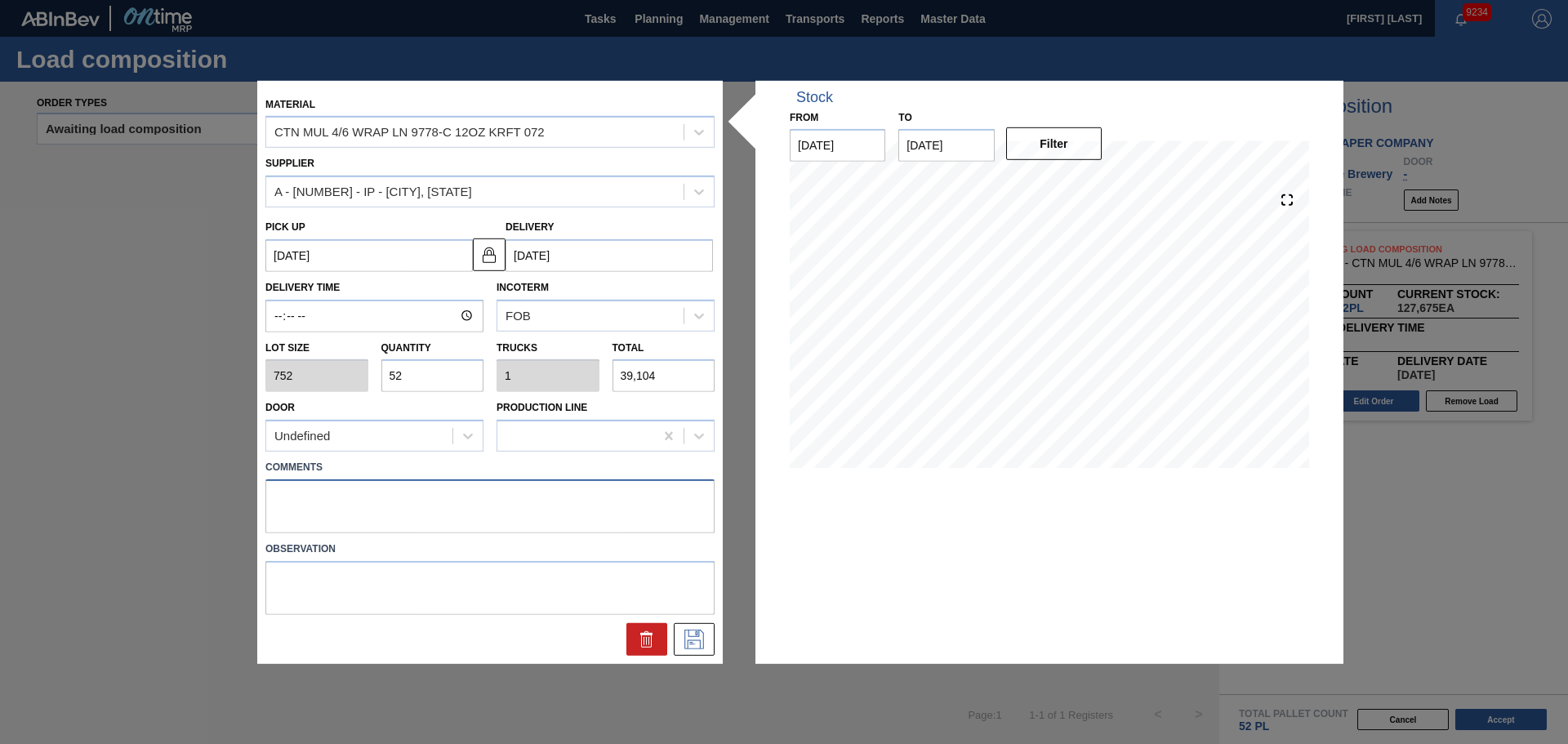 click at bounding box center (490, 506) 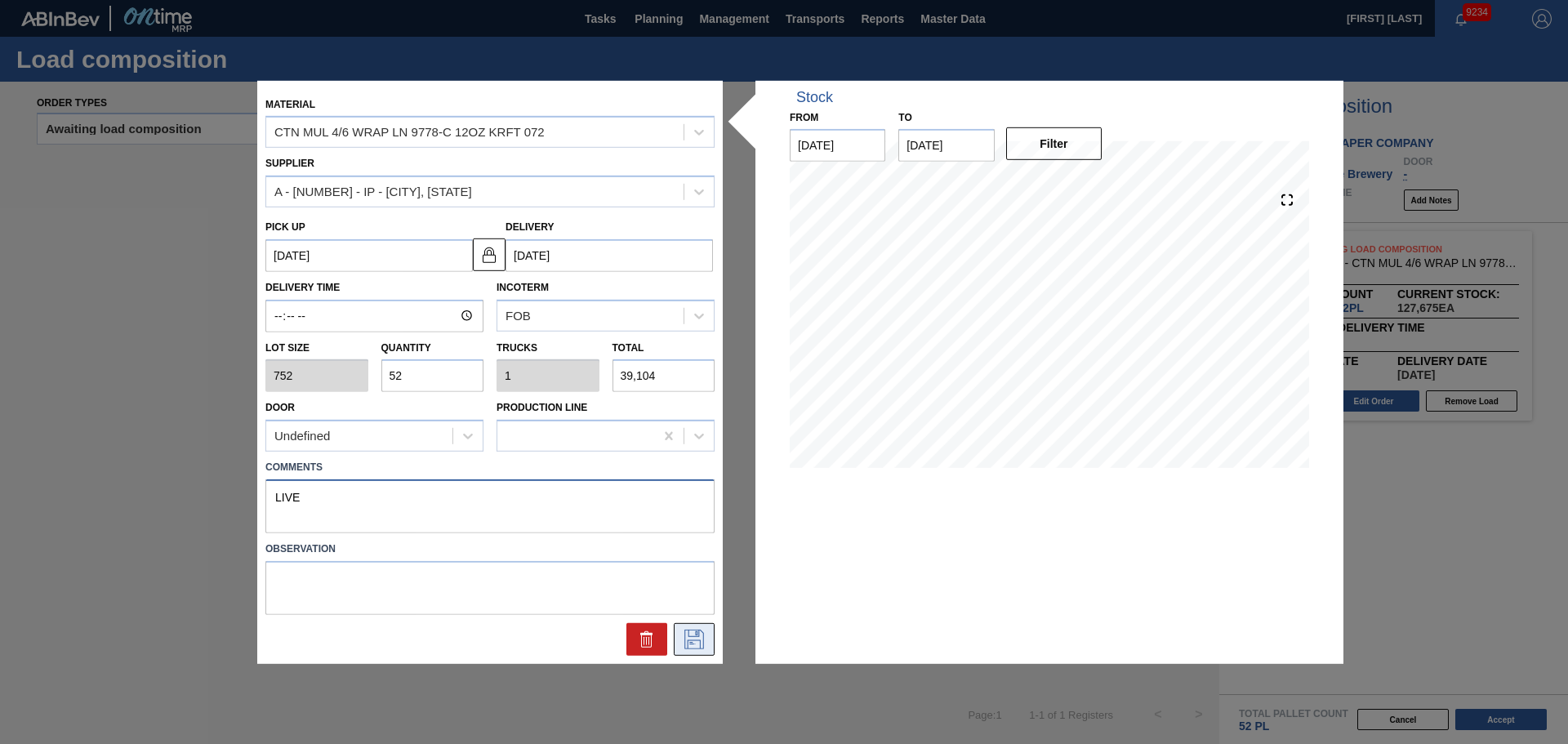 type on "LIVE" 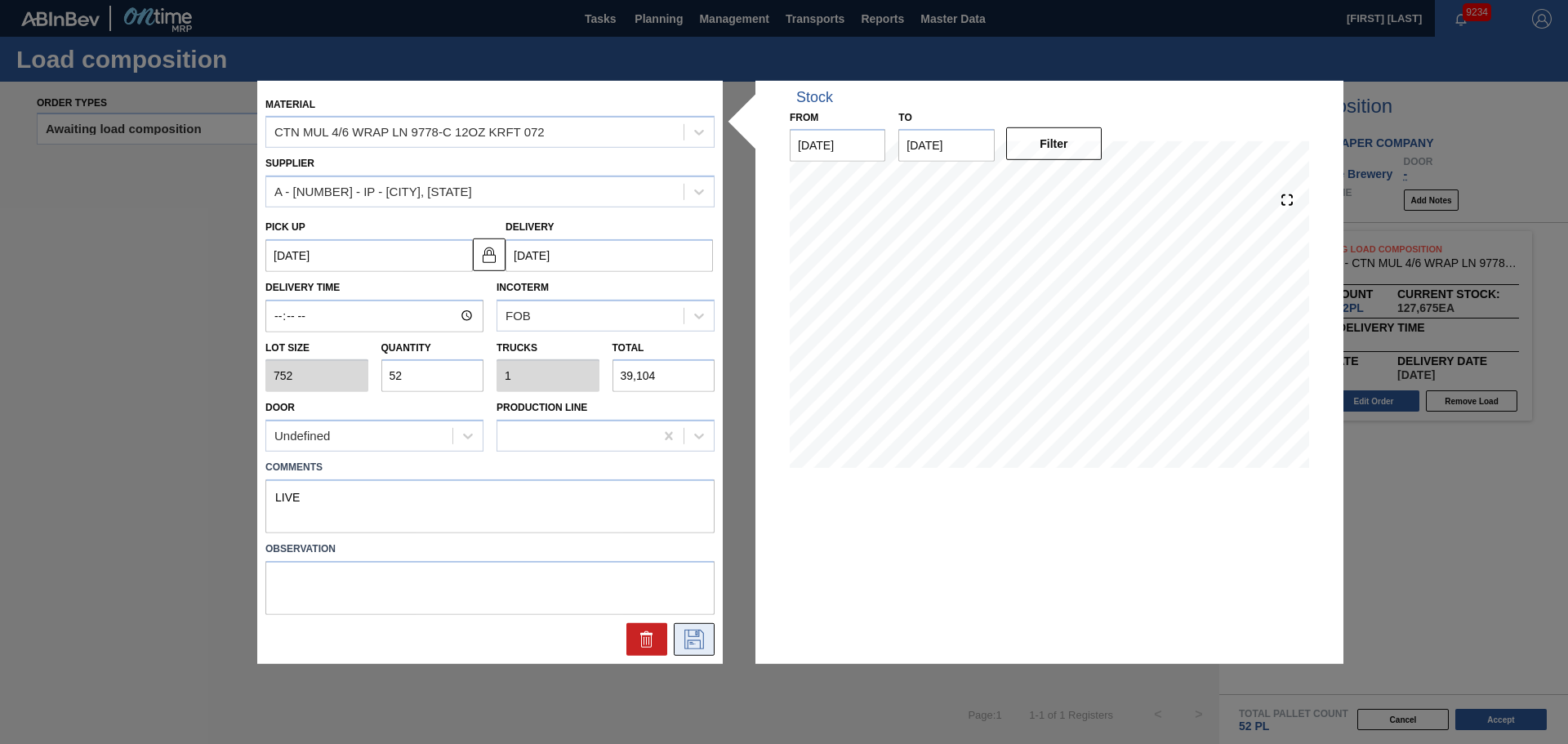 click at bounding box center (694, 639) 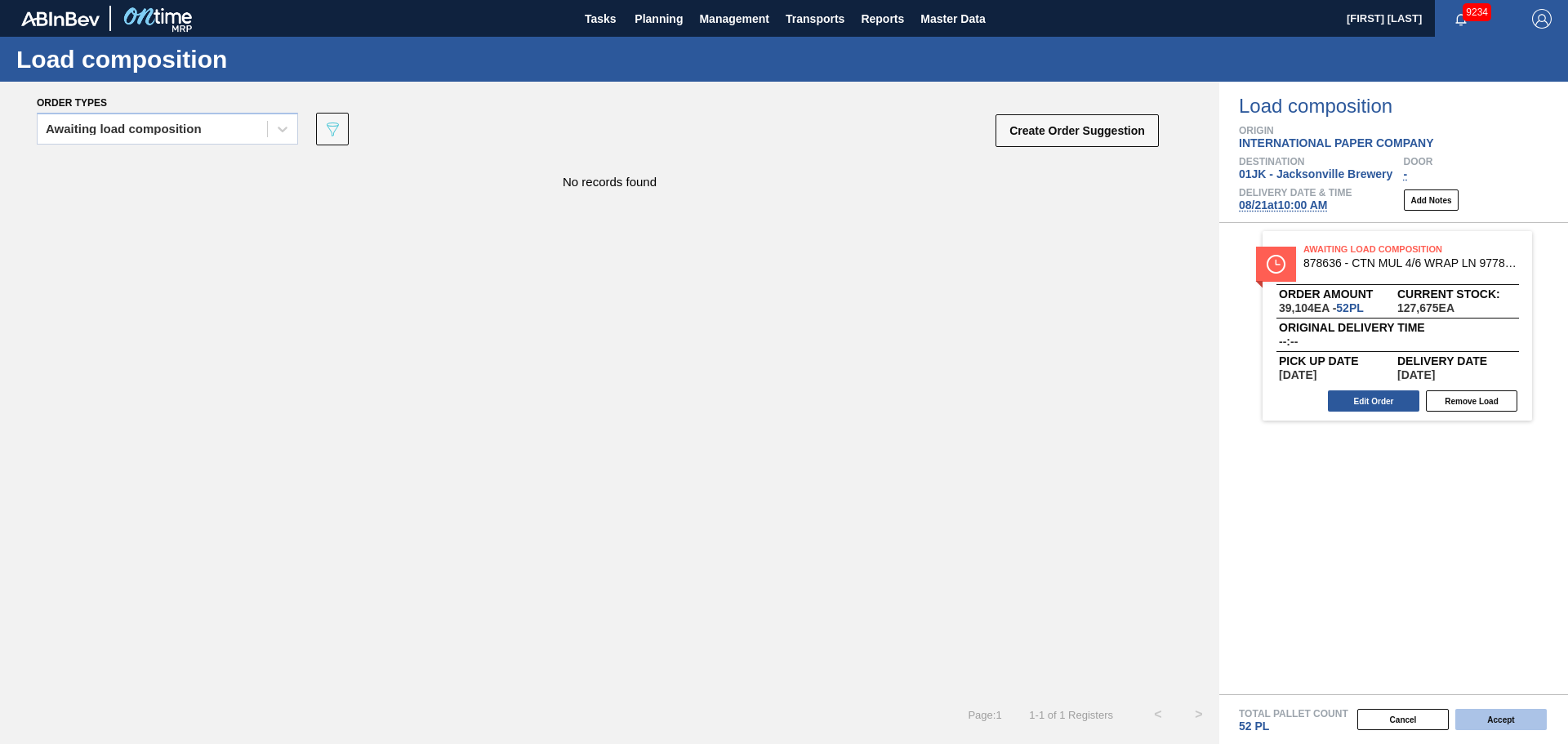 click on "Accept" at bounding box center [1501, 719] 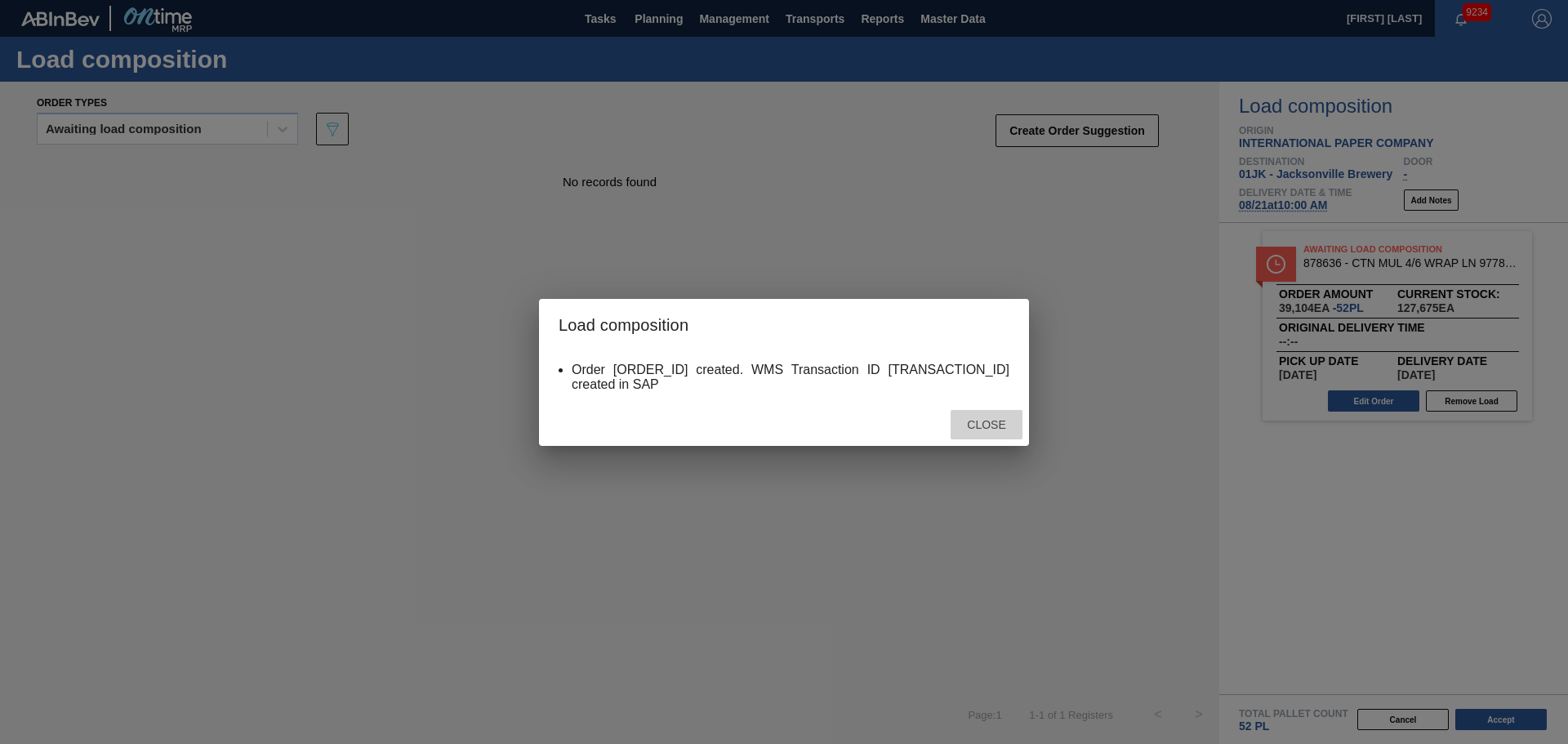 click on "Close" at bounding box center [987, 425] 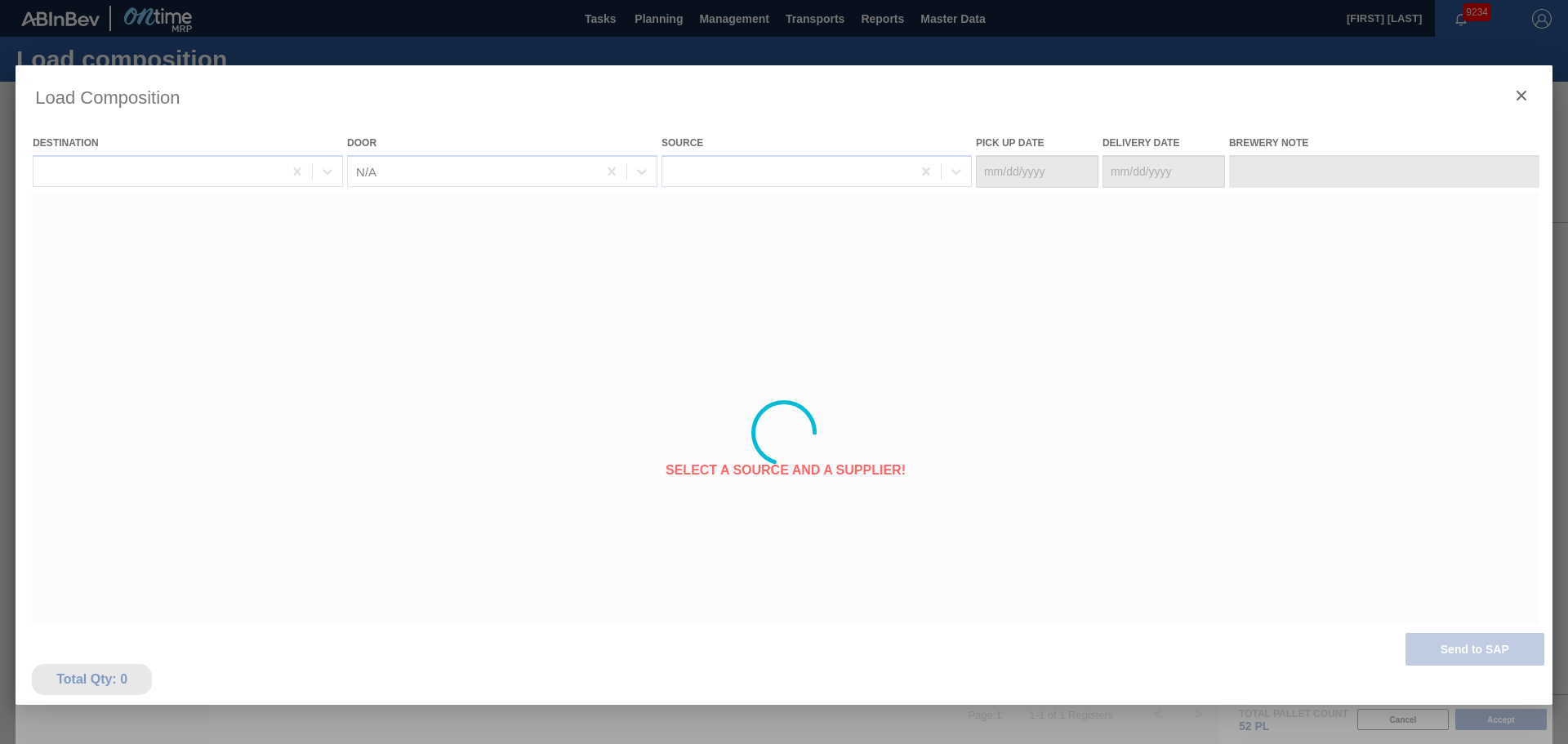 type on "[DATE]" 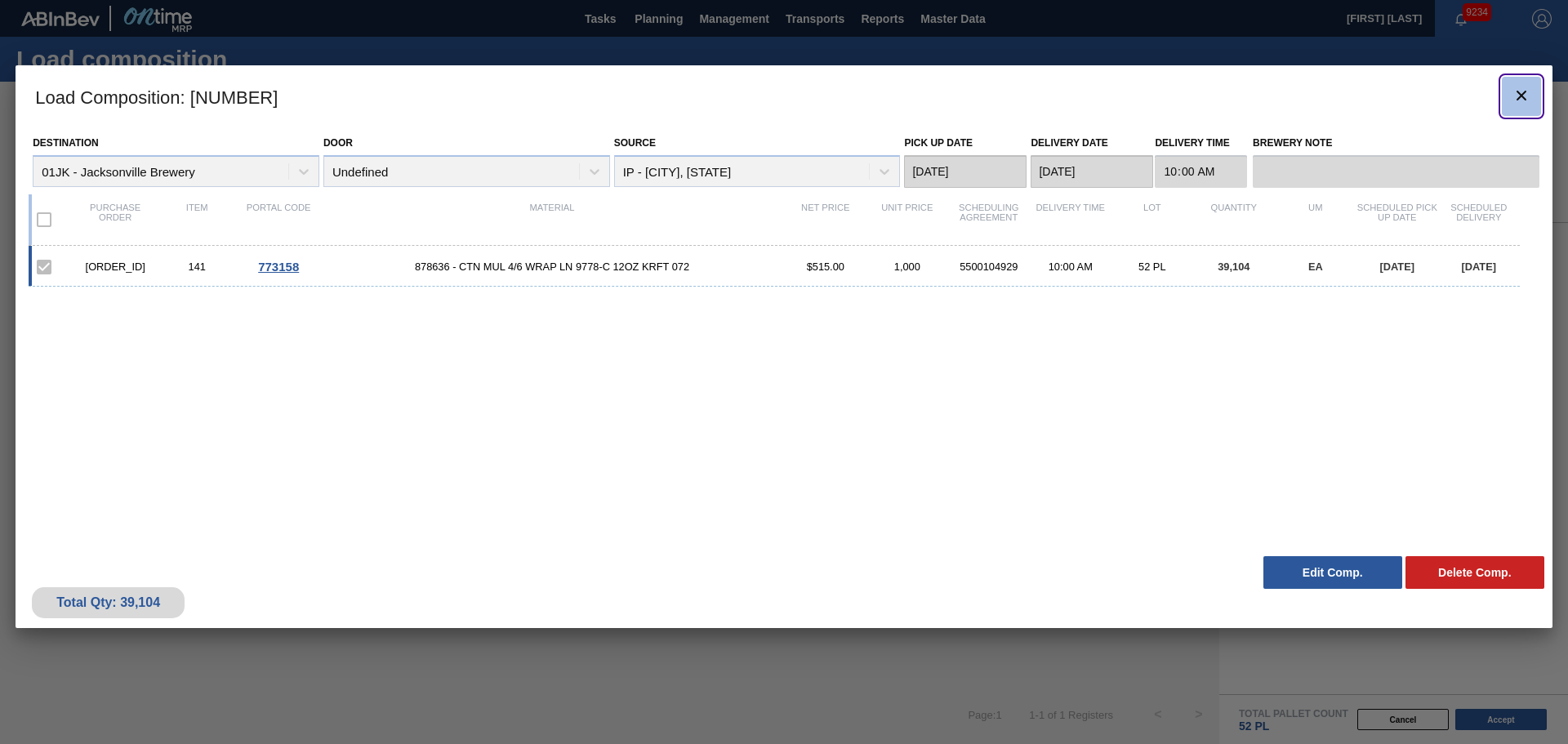 click 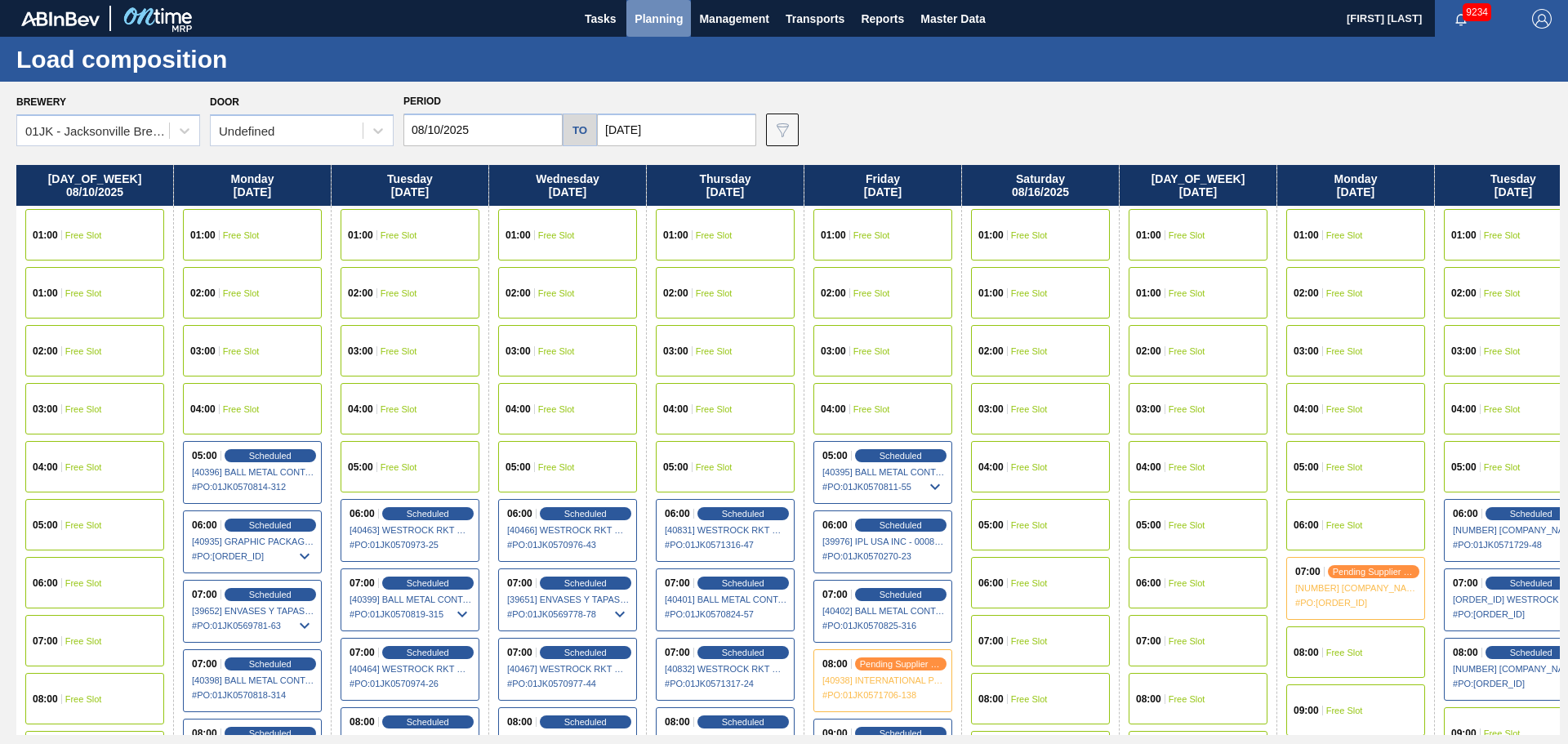 click on "Planning" at bounding box center (658, 18) 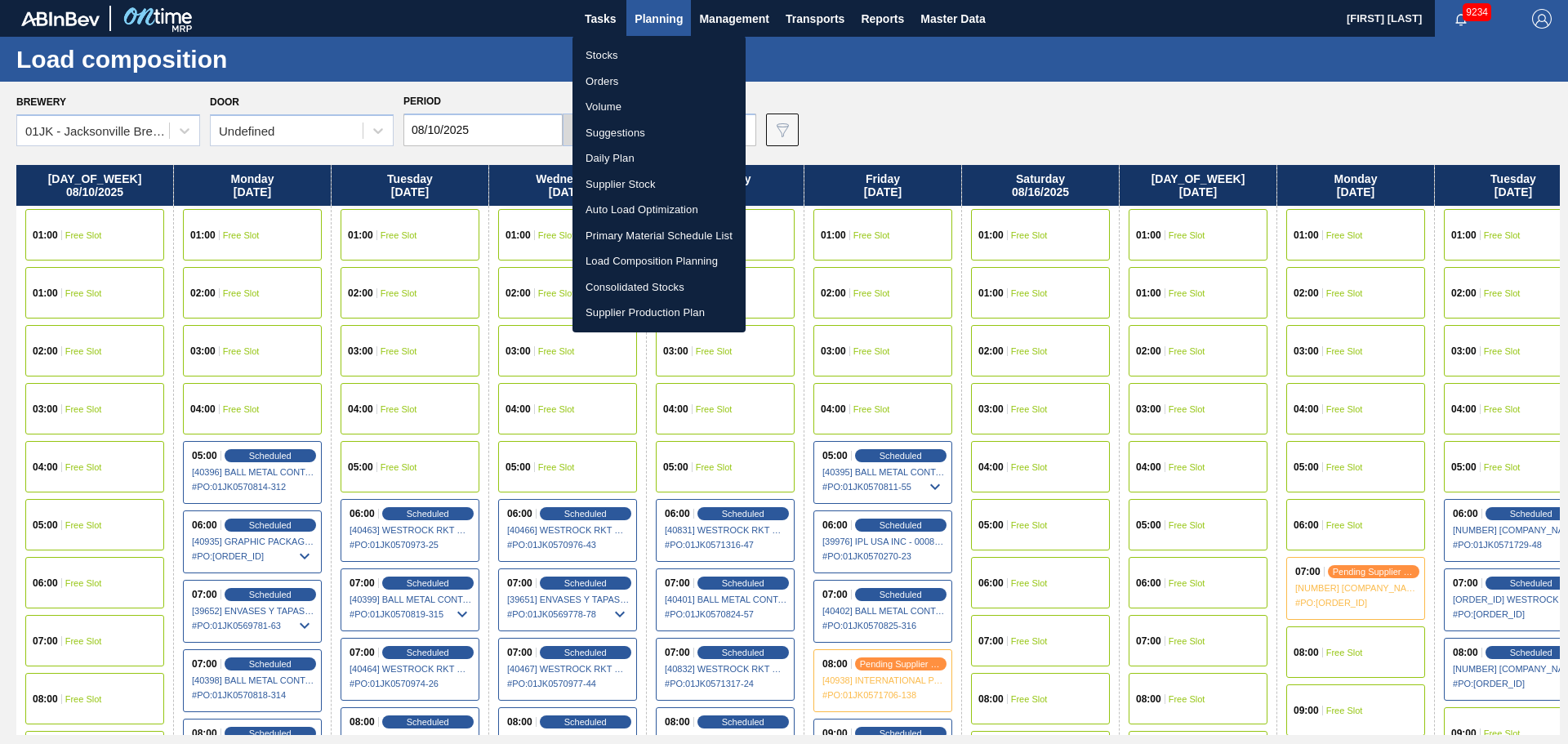 click on "Stocks" at bounding box center [659, 56] 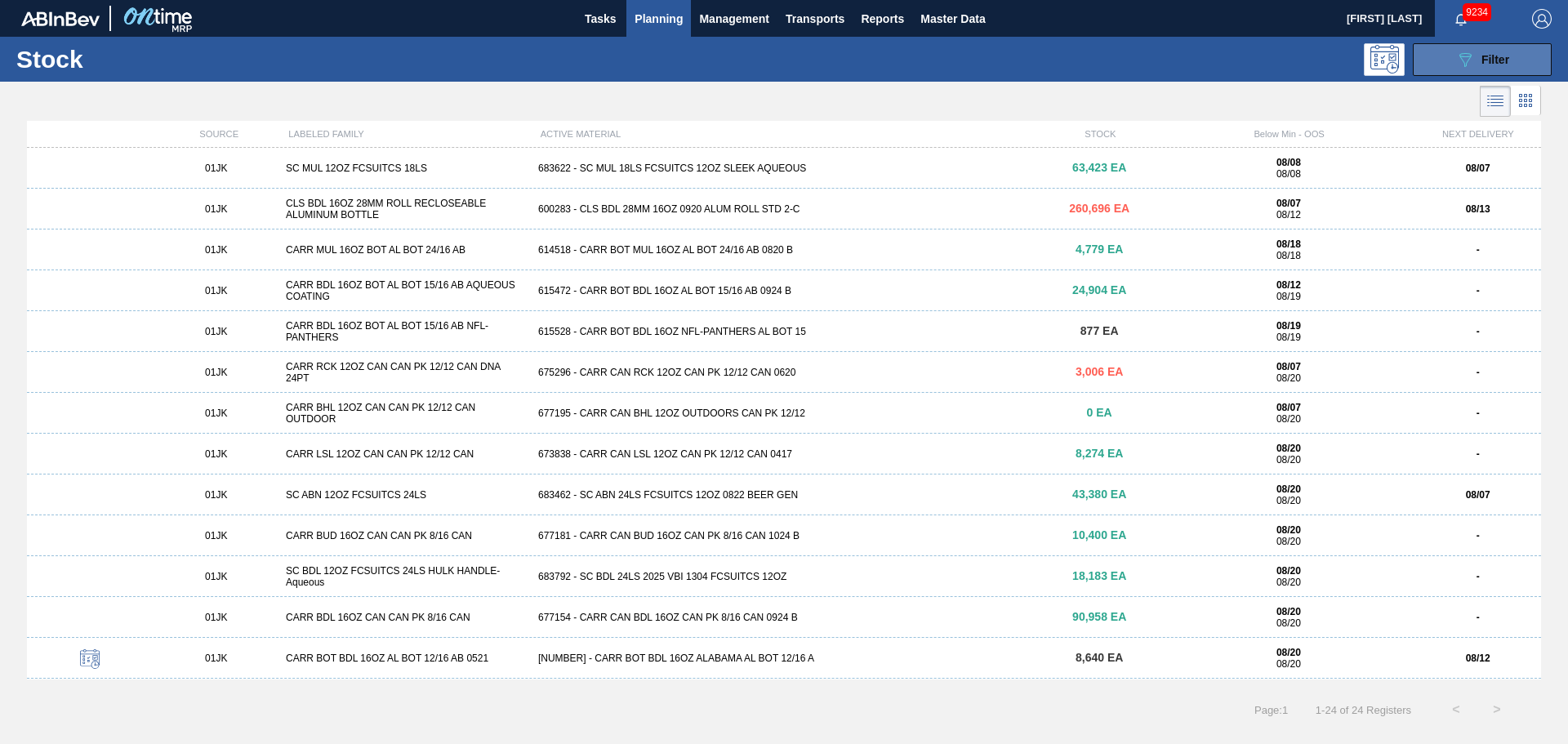 click on "089F7B8B-B2A5-4AFE-B5C0-19BA573D28AC" 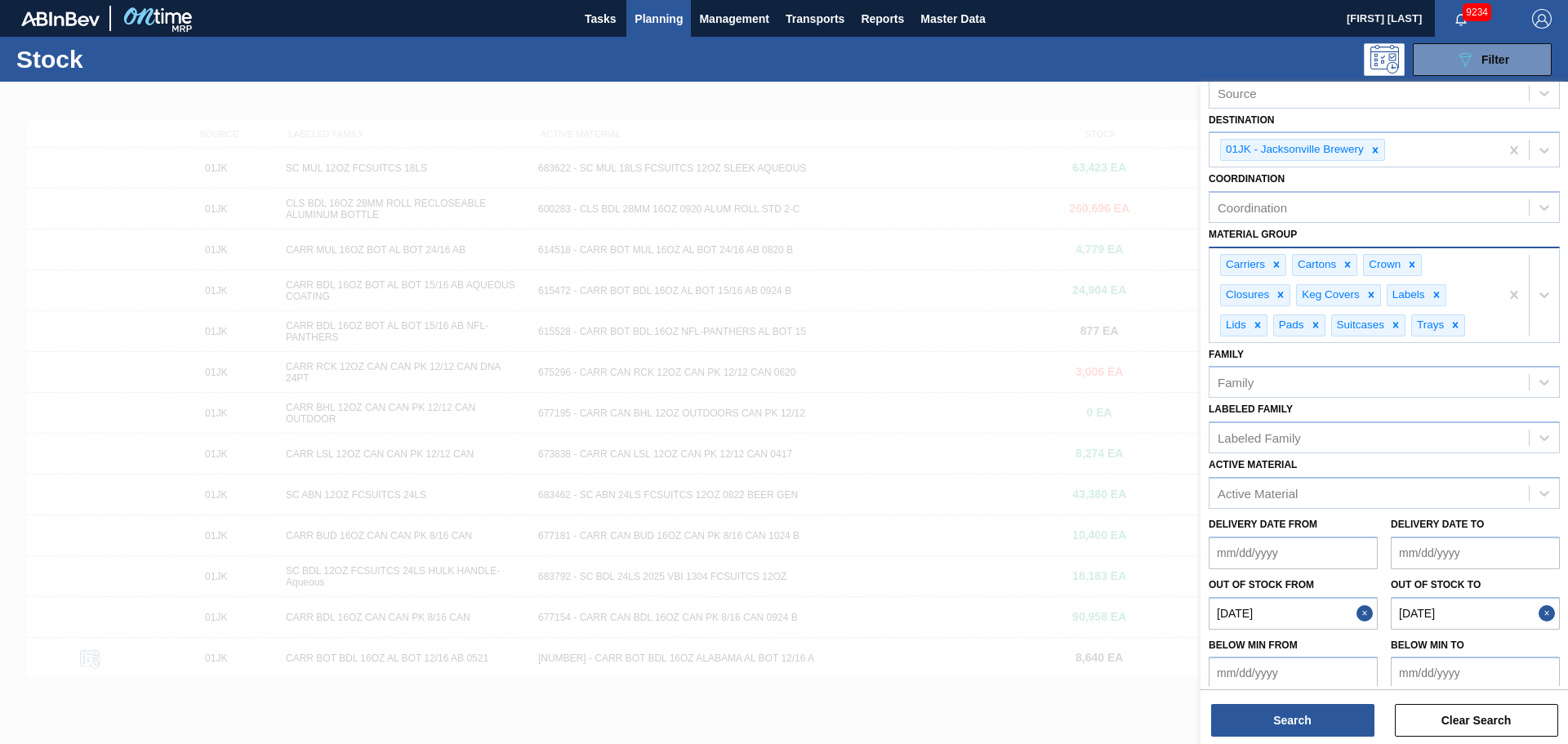 scroll, scrollTop: 104, scrollLeft: 0, axis: vertical 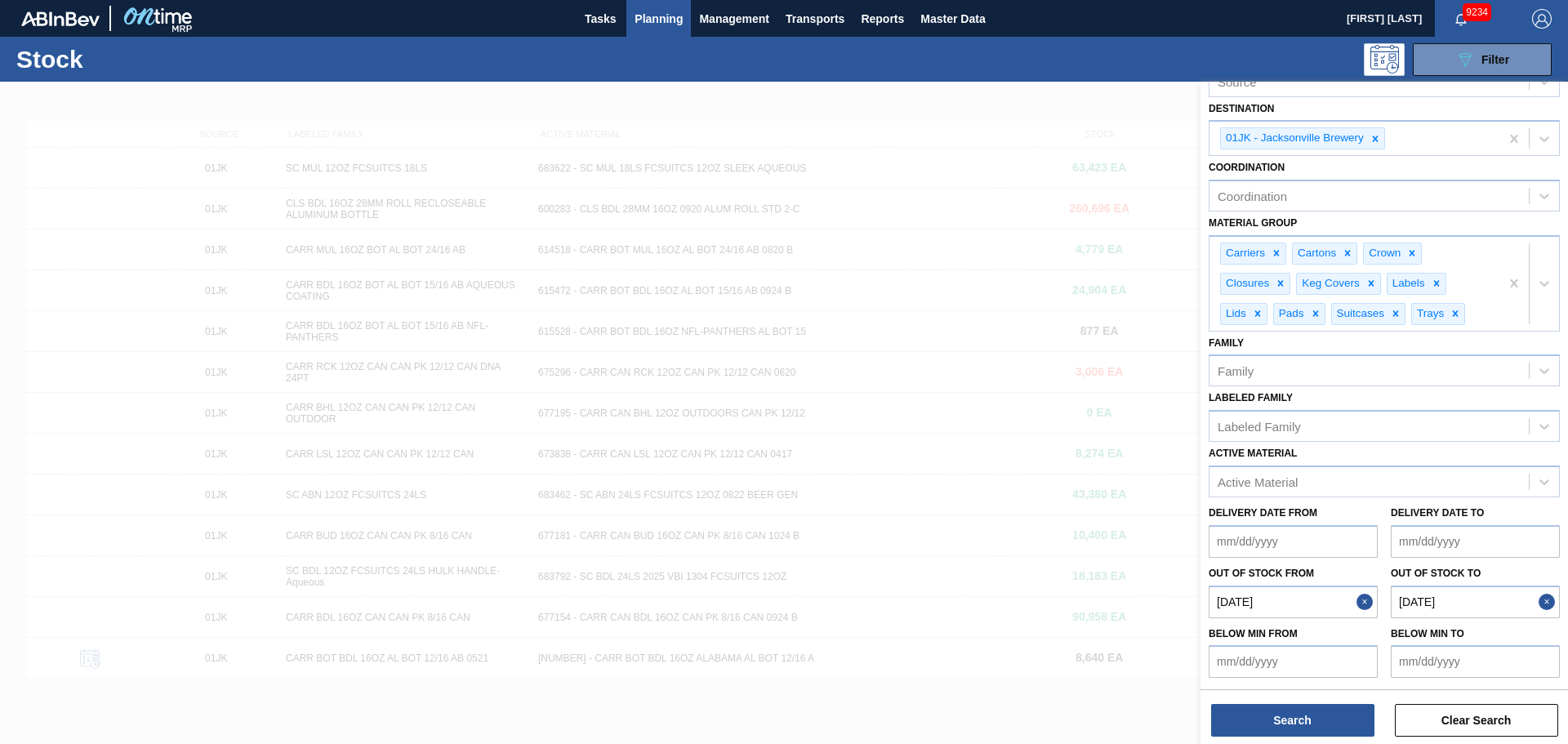 drag, startPoint x: 1357, startPoint y: 605, endPoint x: 1389, endPoint y: 602, distance: 32.14032 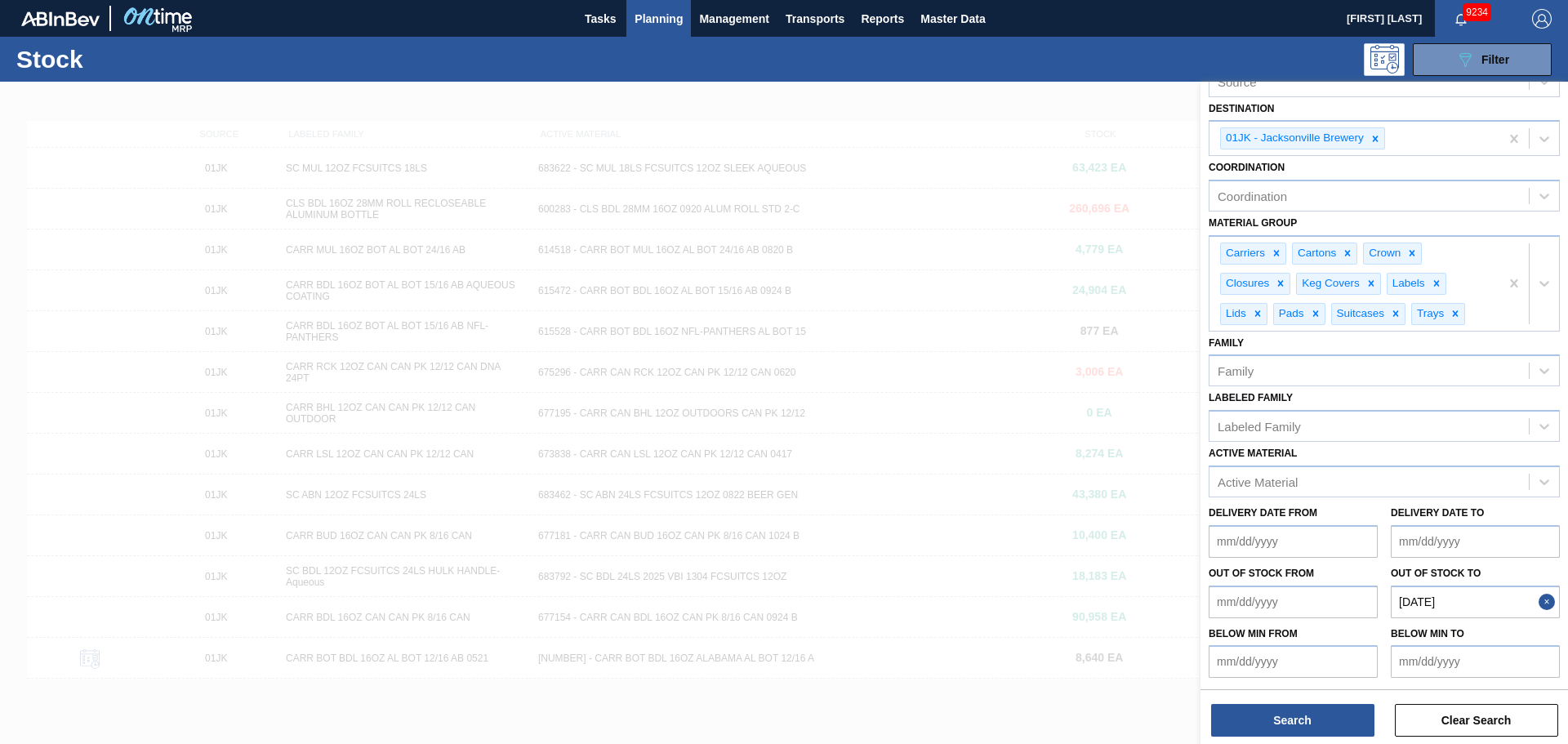click at bounding box center [1549, 602] 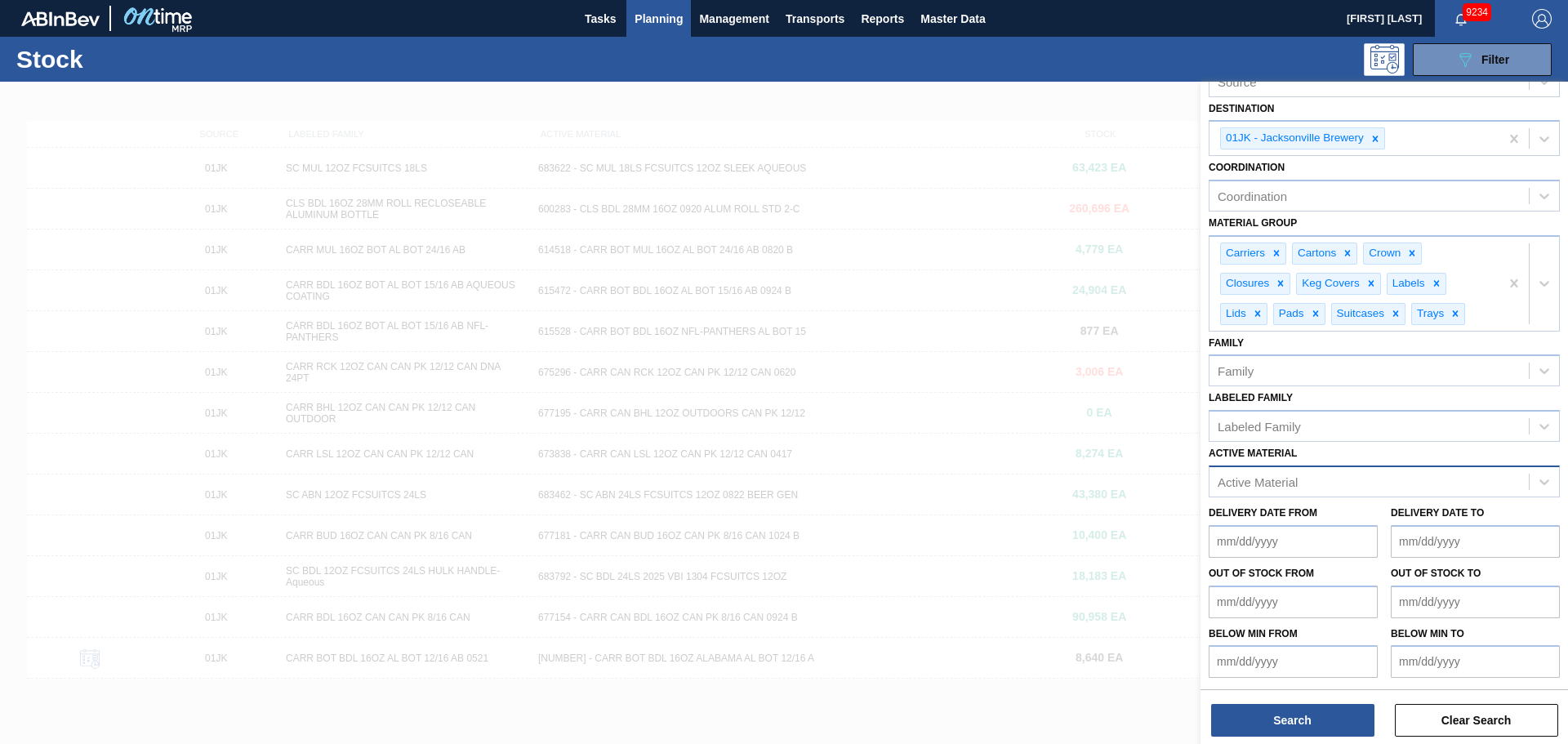 drag, startPoint x: 1312, startPoint y: 456, endPoint x: 1310, endPoint y: 470, distance: 14.142136 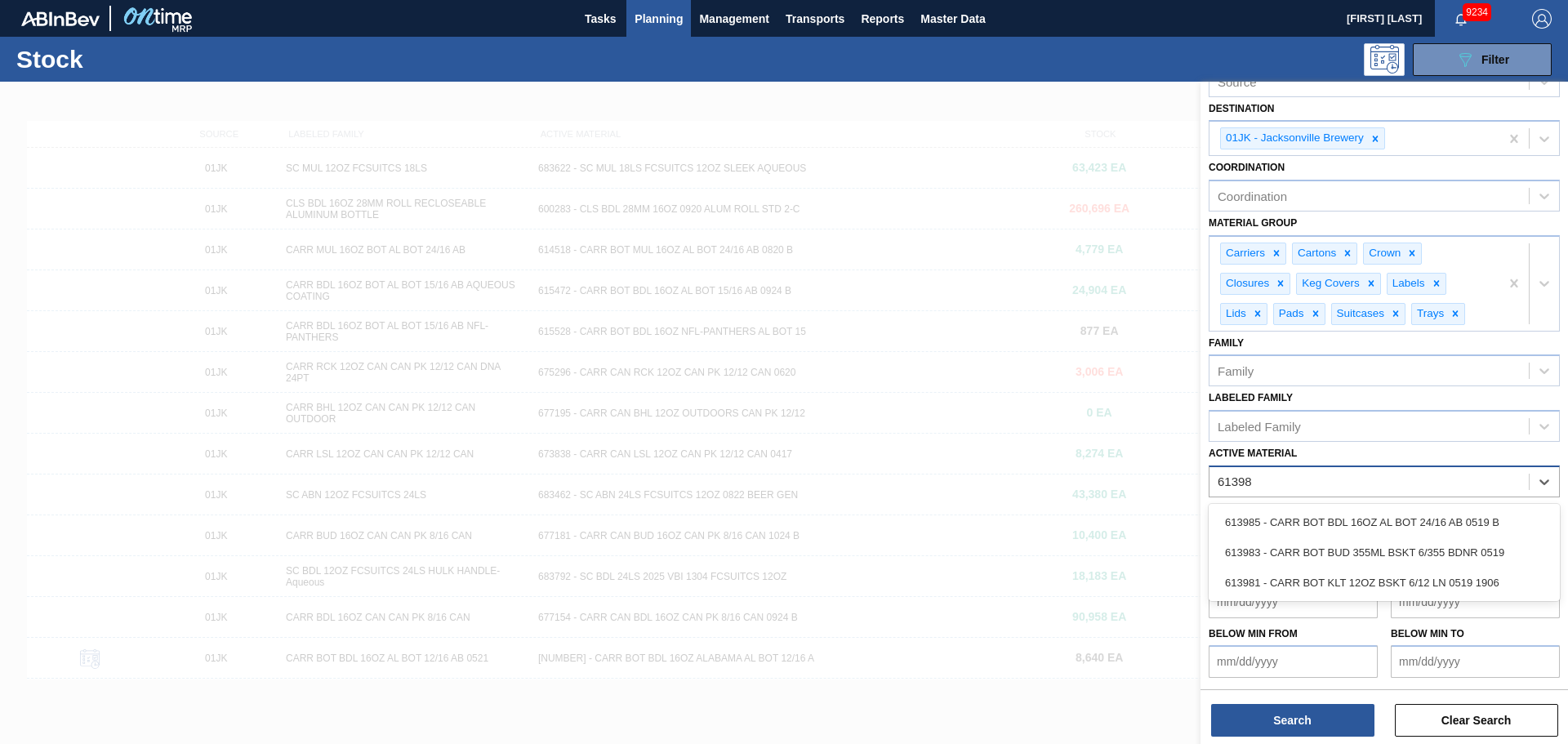 type on "613985" 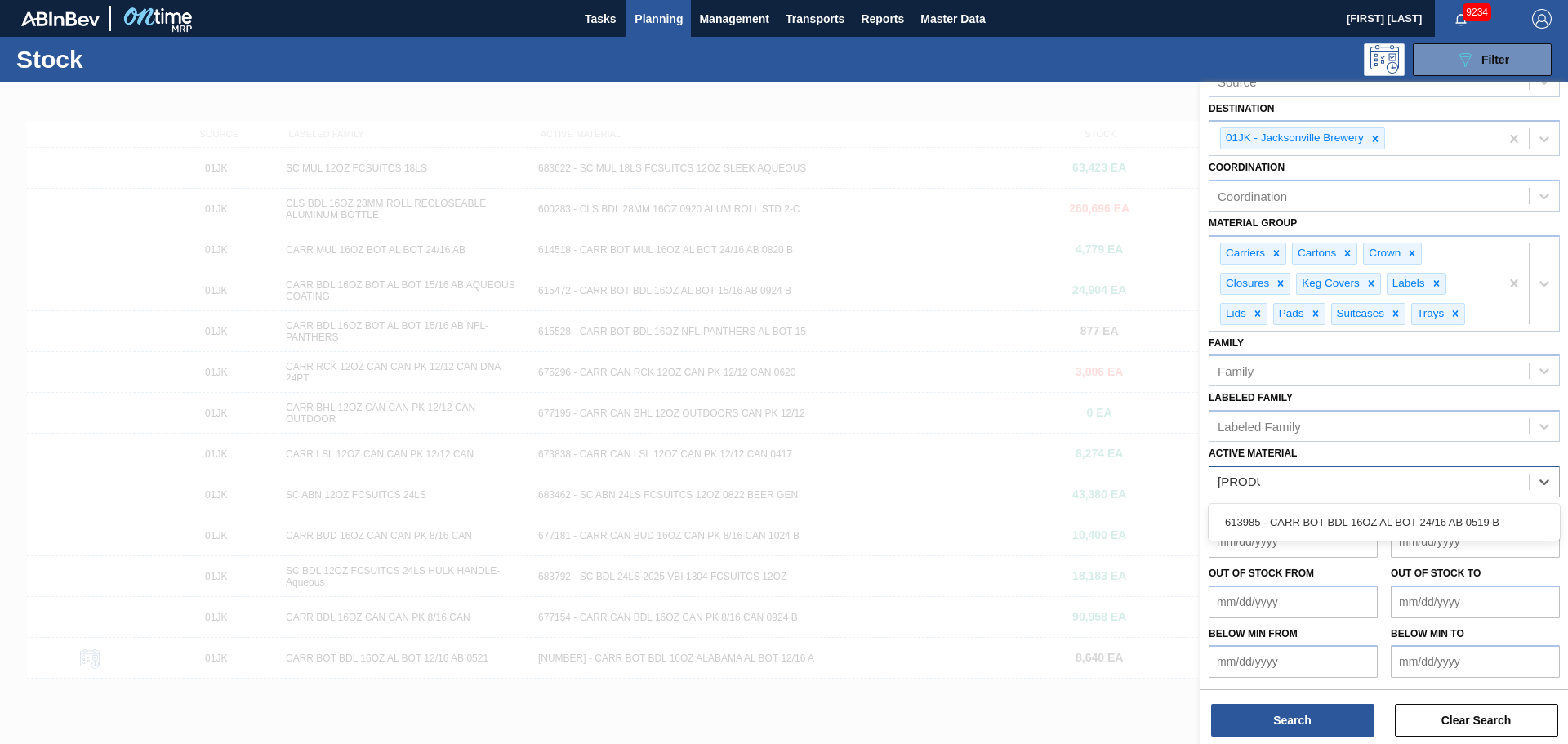 type 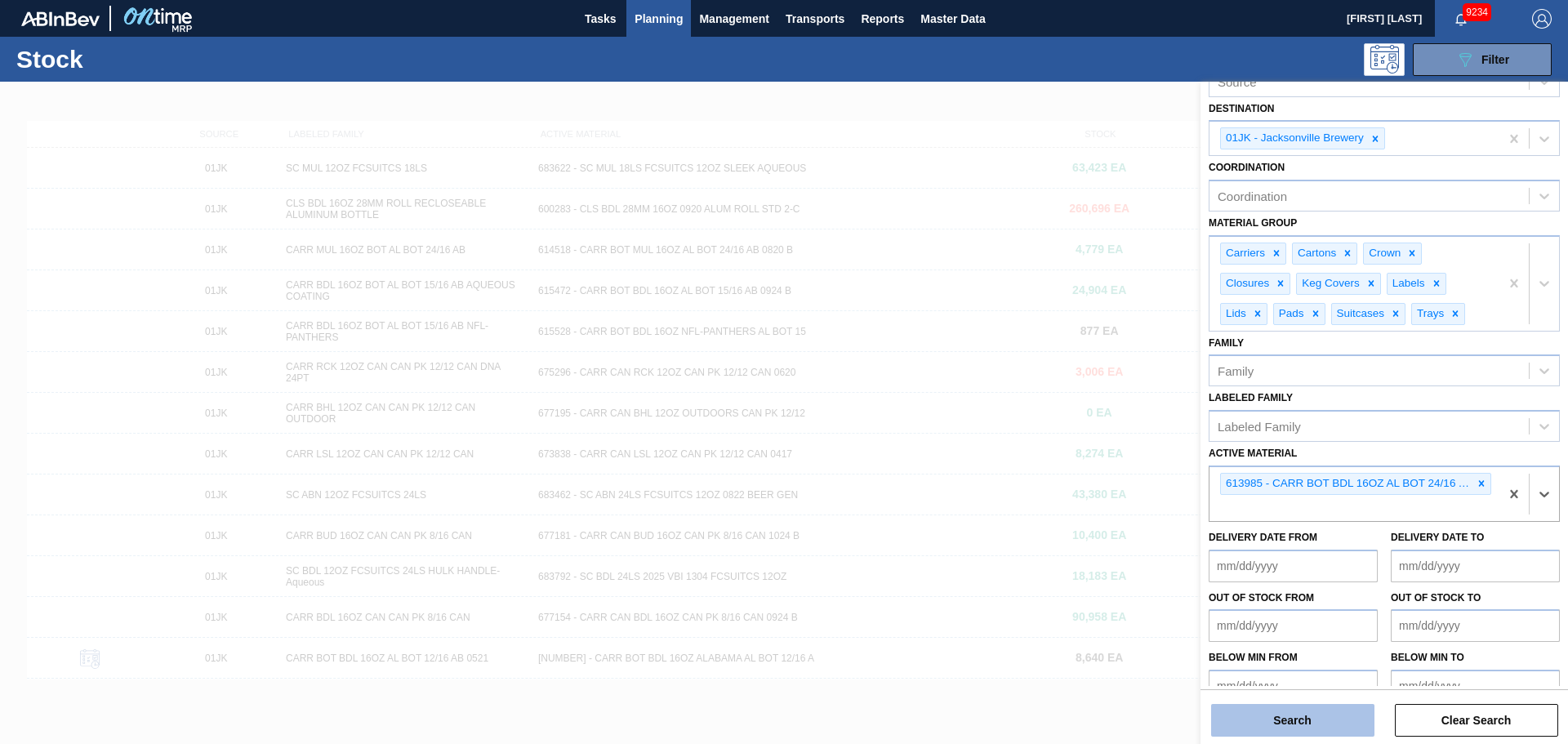 click on "Search" at bounding box center [1293, 720] 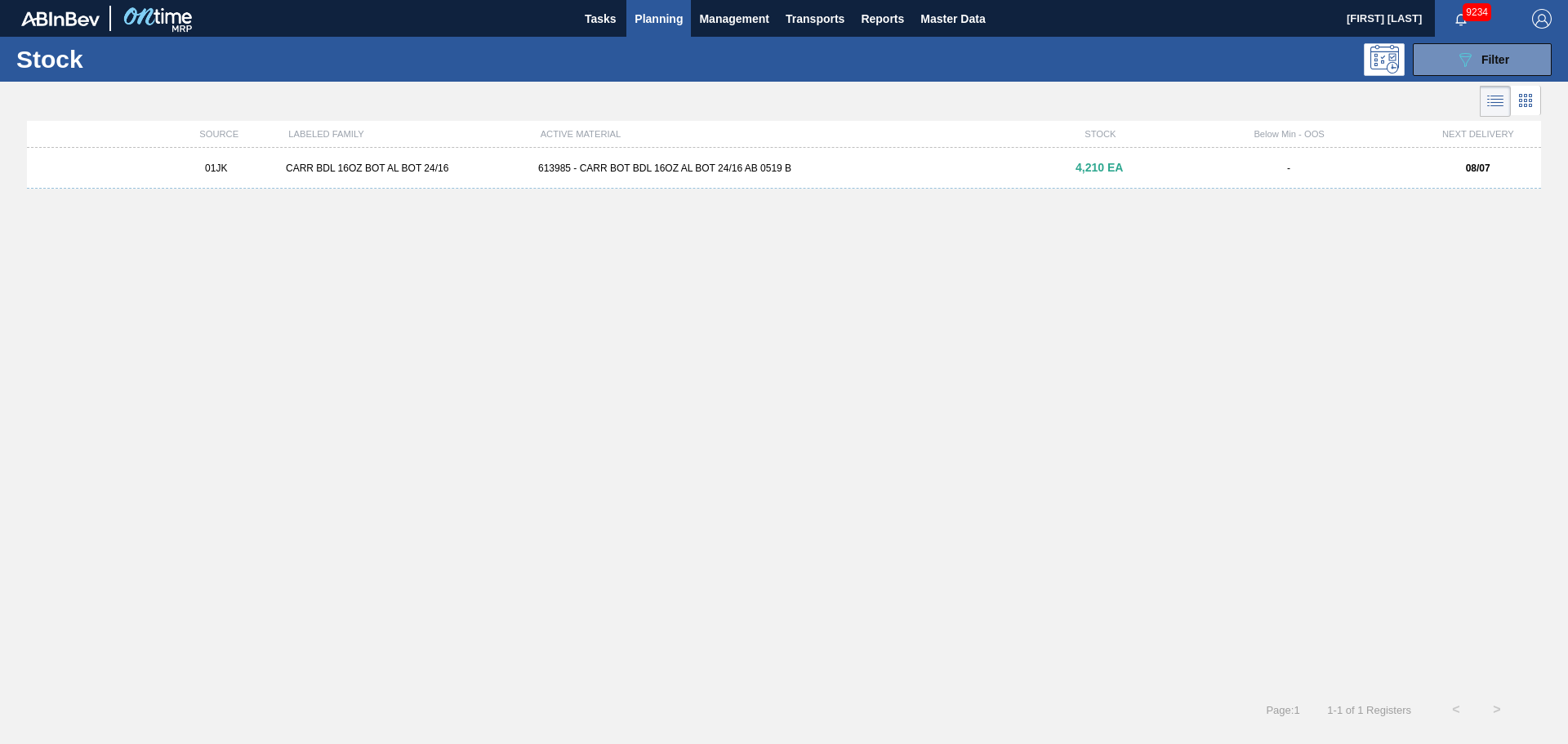 click on "01JK CARR BDL 16OZ BOT AL BOT 24/16 613985 - CARR BOT BDL 16OZ AL BOT 24/16 AB 0519 B 4,210 EA - 08/07" at bounding box center (784, 168) 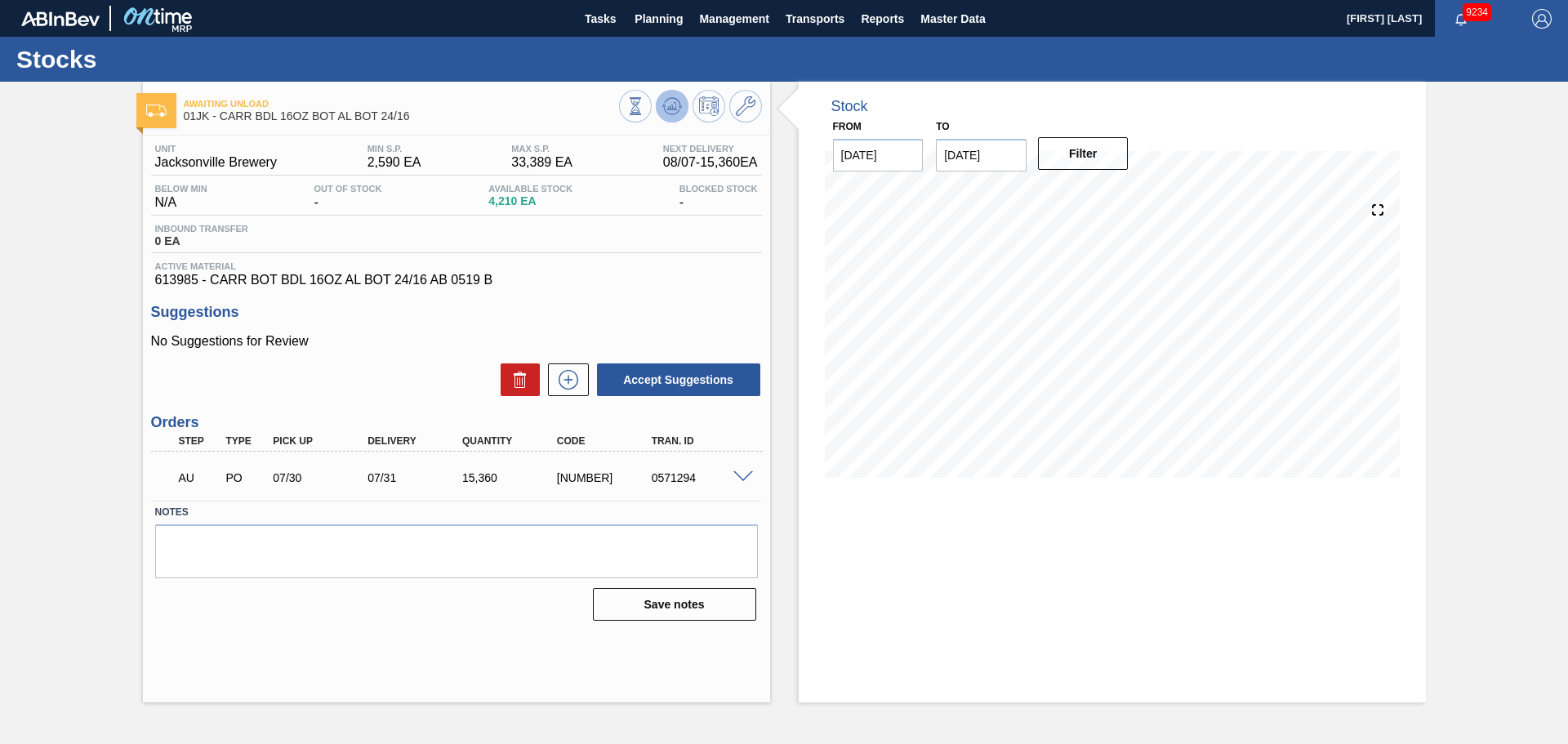 click 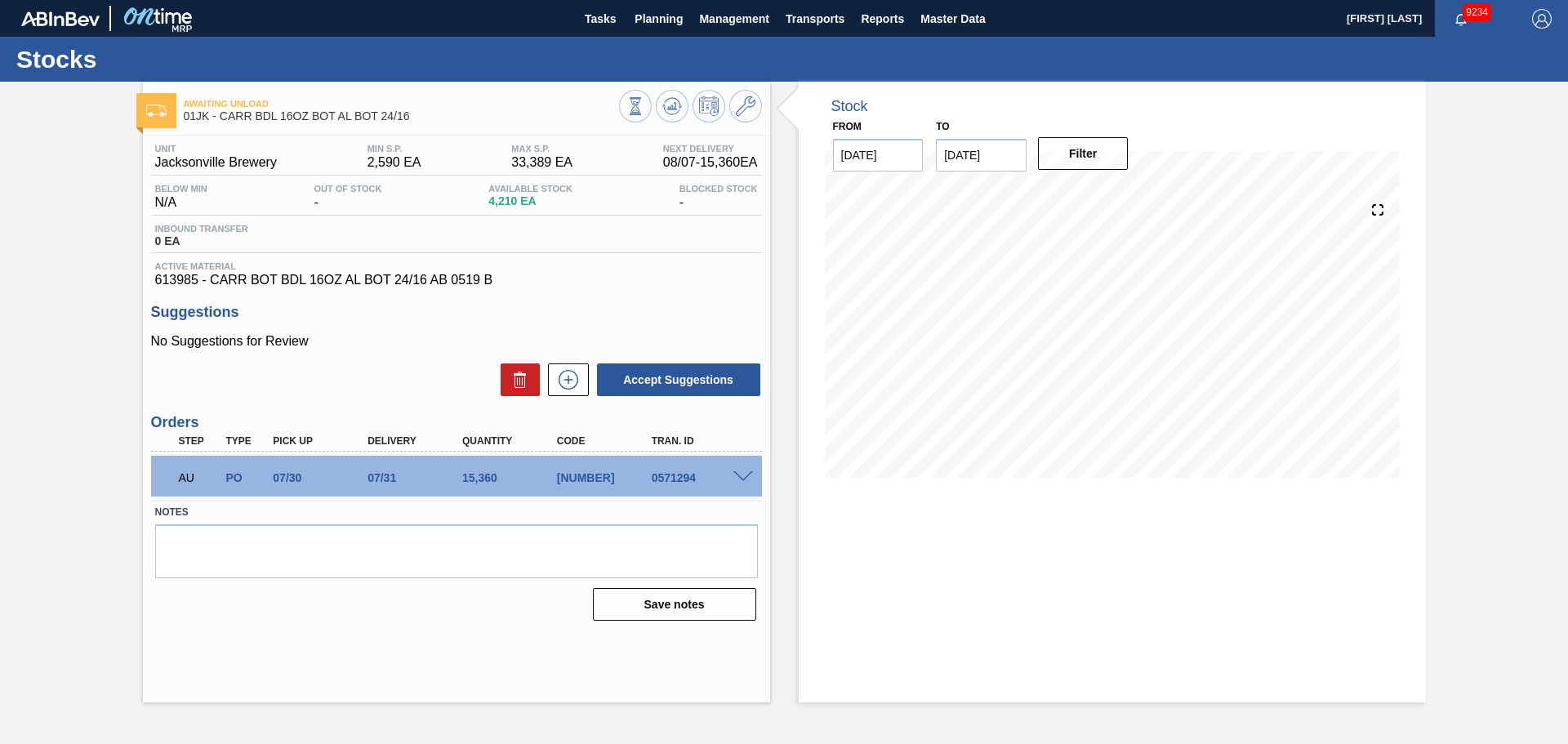 click on "[DATE]" at bounding box center [981, 155] 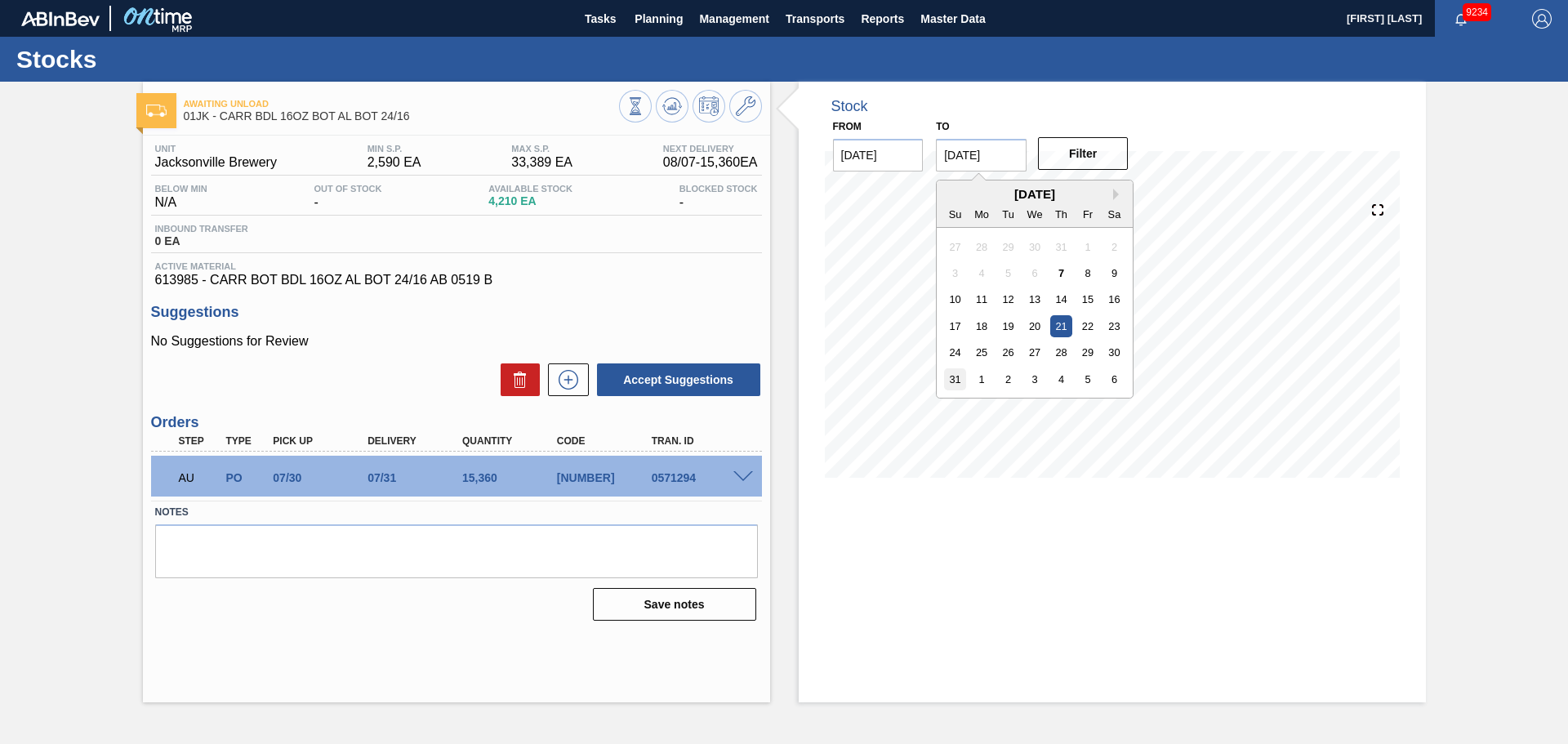 click on "31" at bounding box center (955, 379) 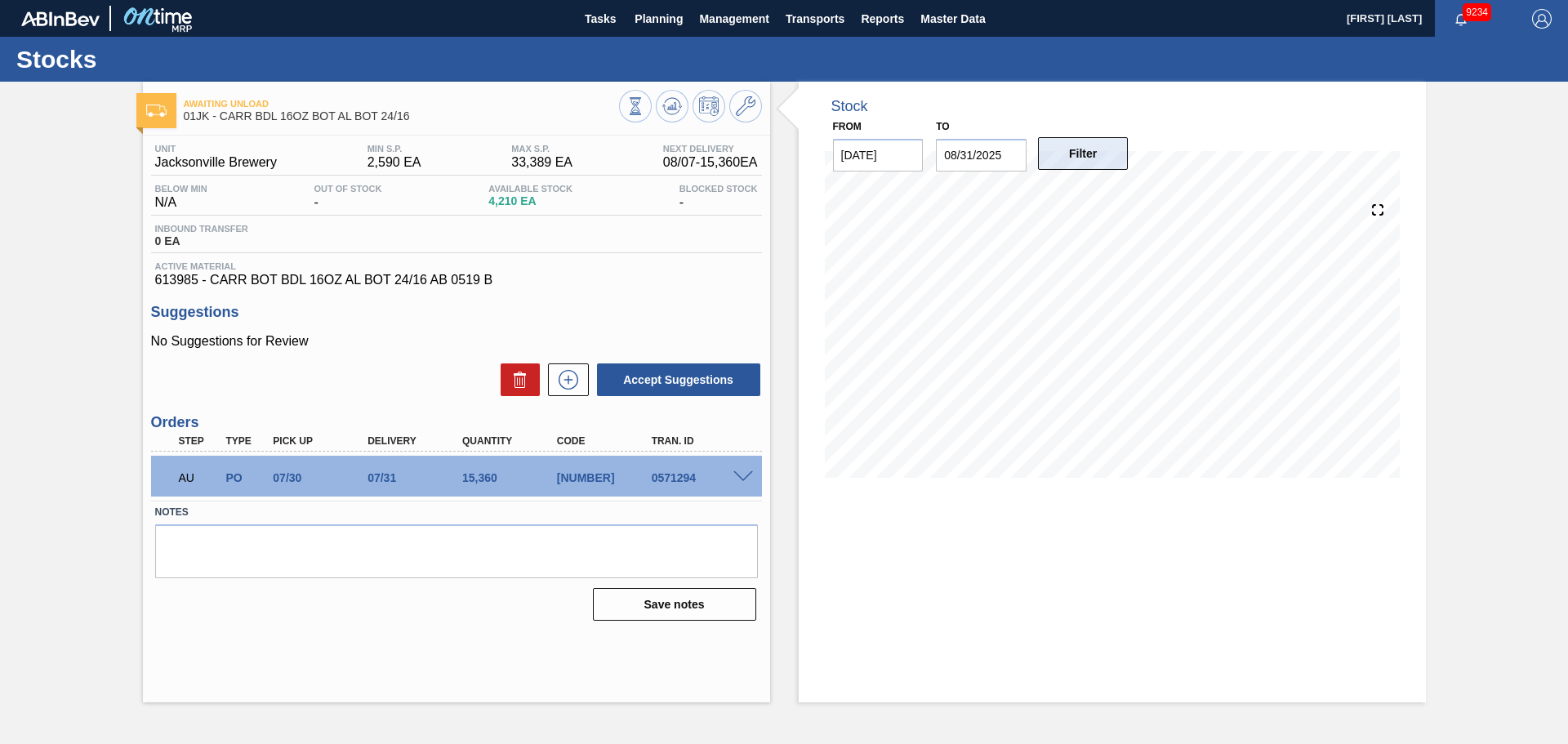 click on "Filter" at bounding box center (1083, 154) 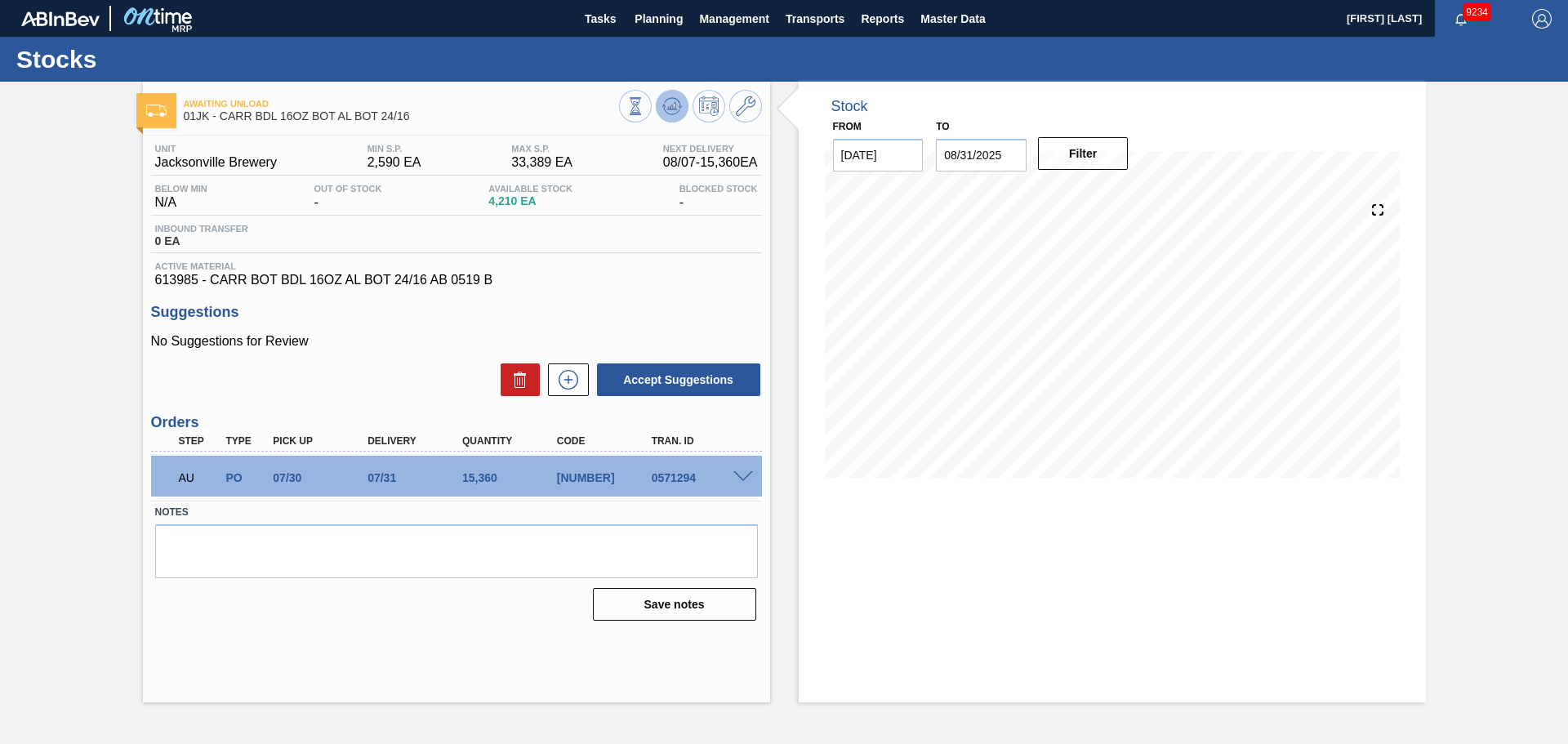 click 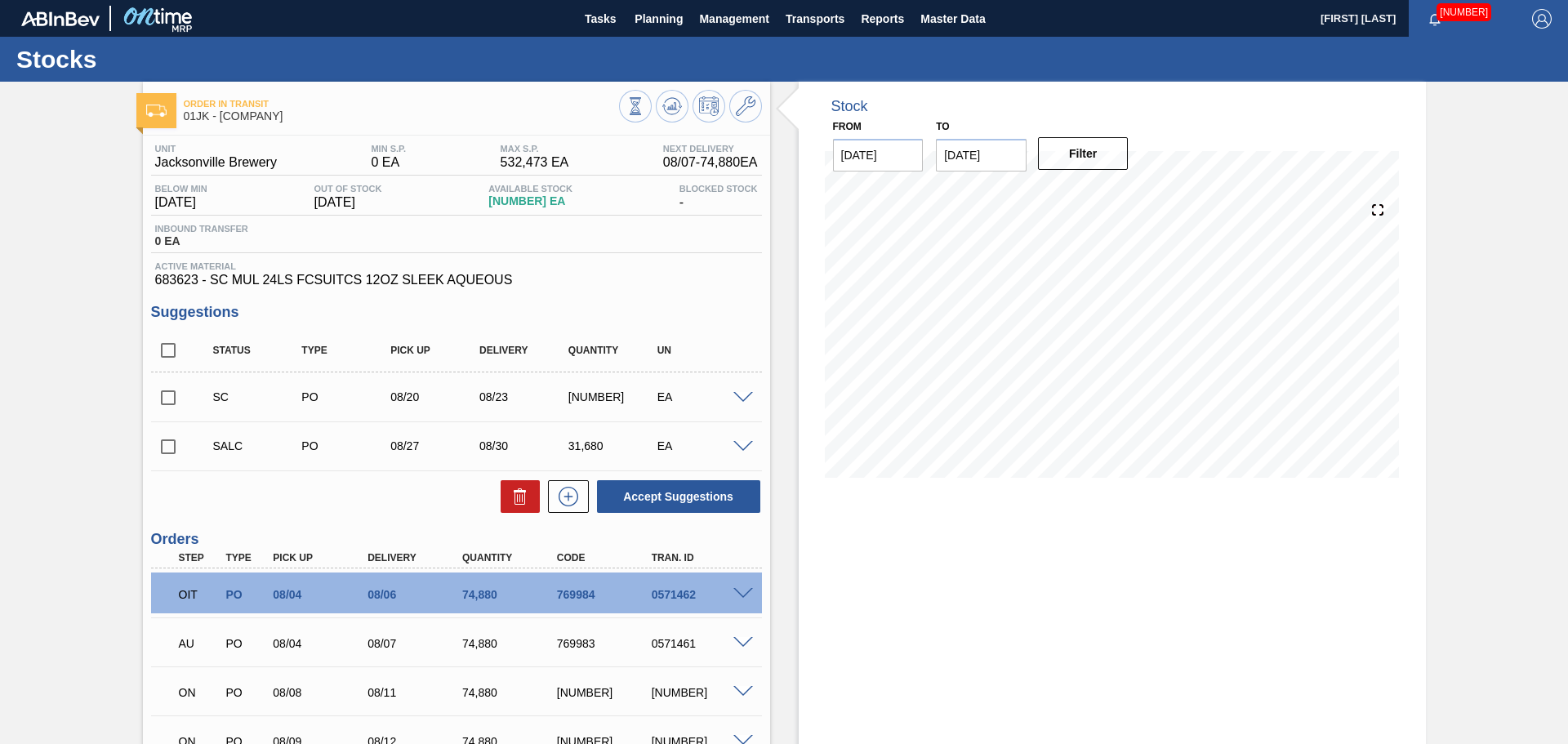 scroll, scrollTop: 0, scrollLeft: 0, axis: both 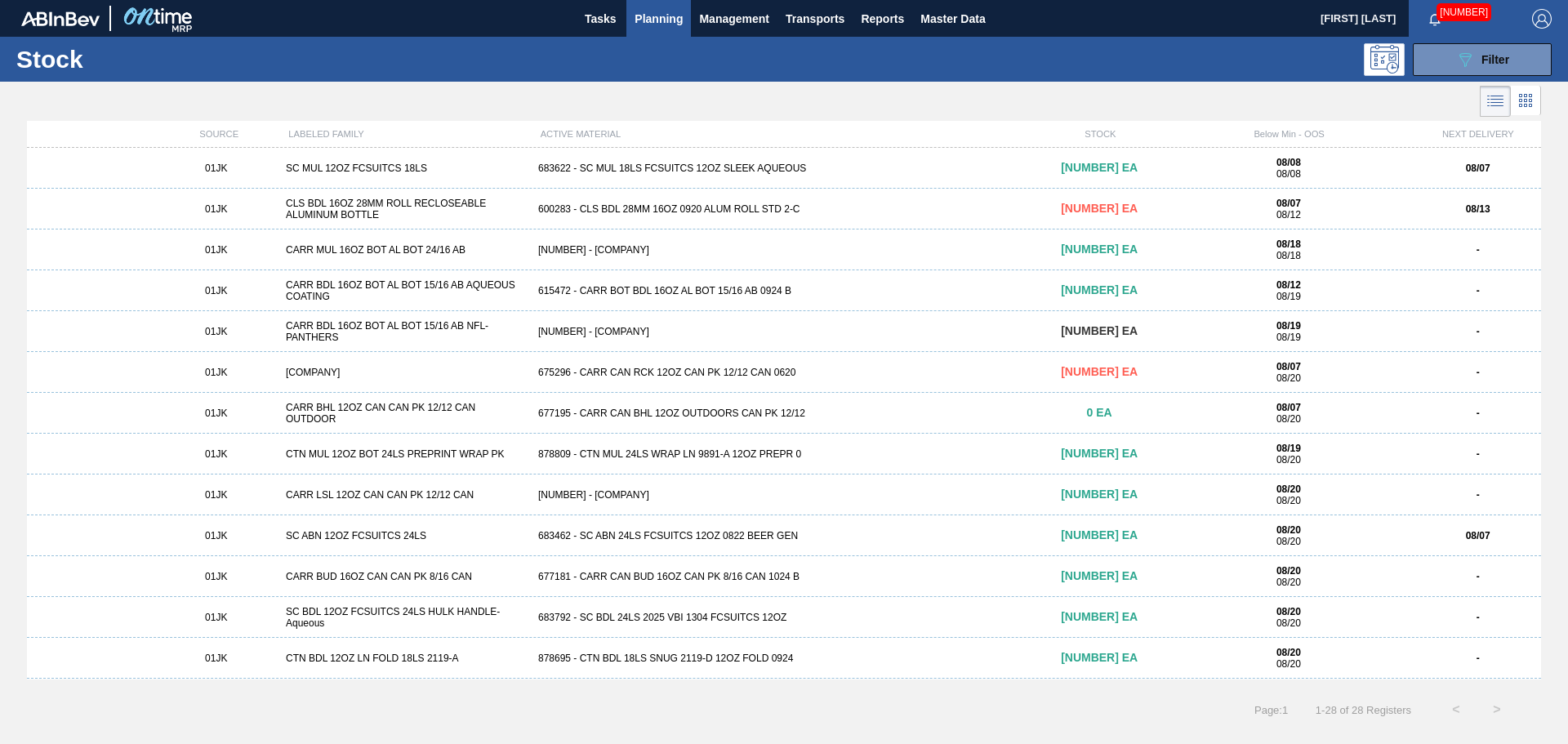 click on "Planning" at bounding box center (658, 19) 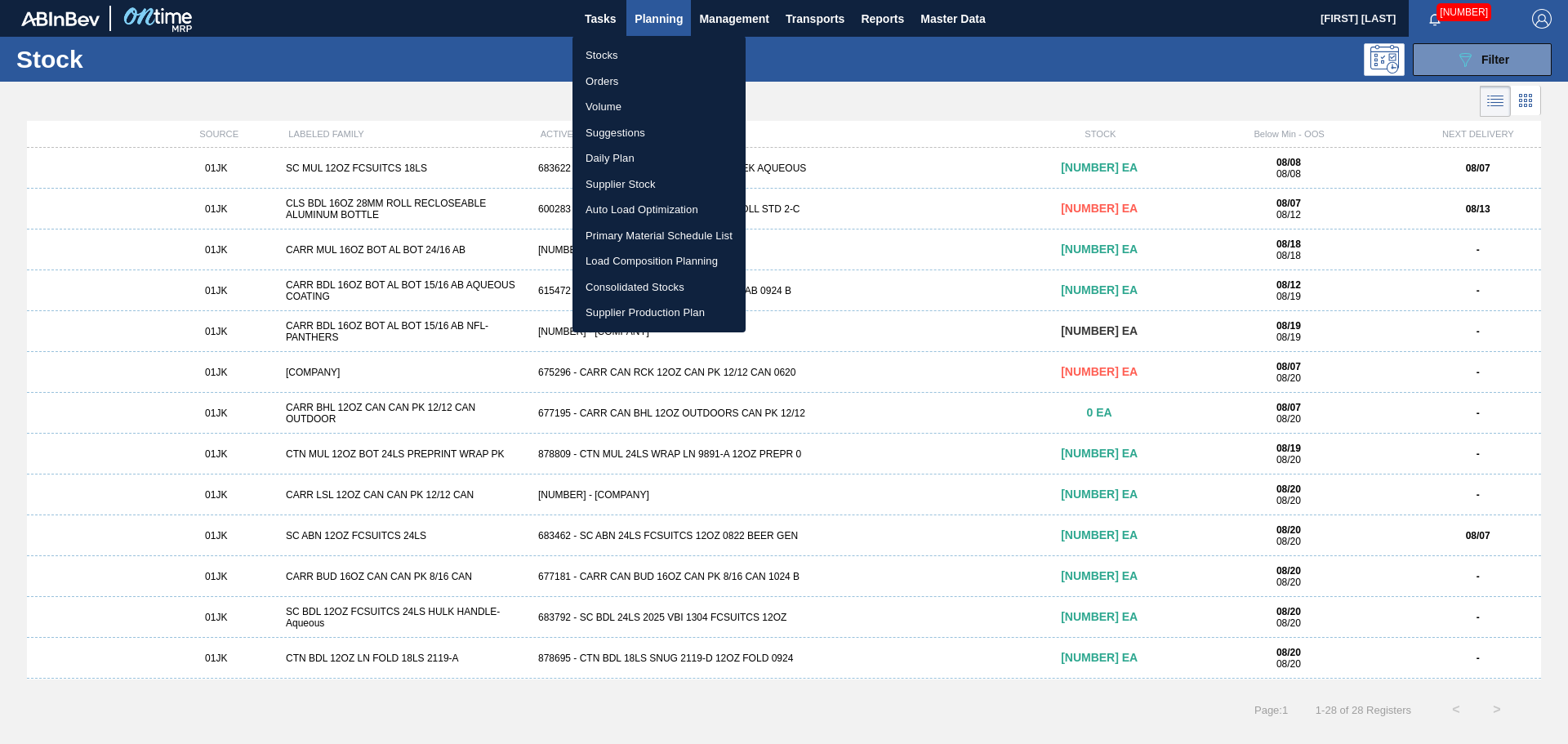 click on "Suggestions" at bounding box center [659, 133] 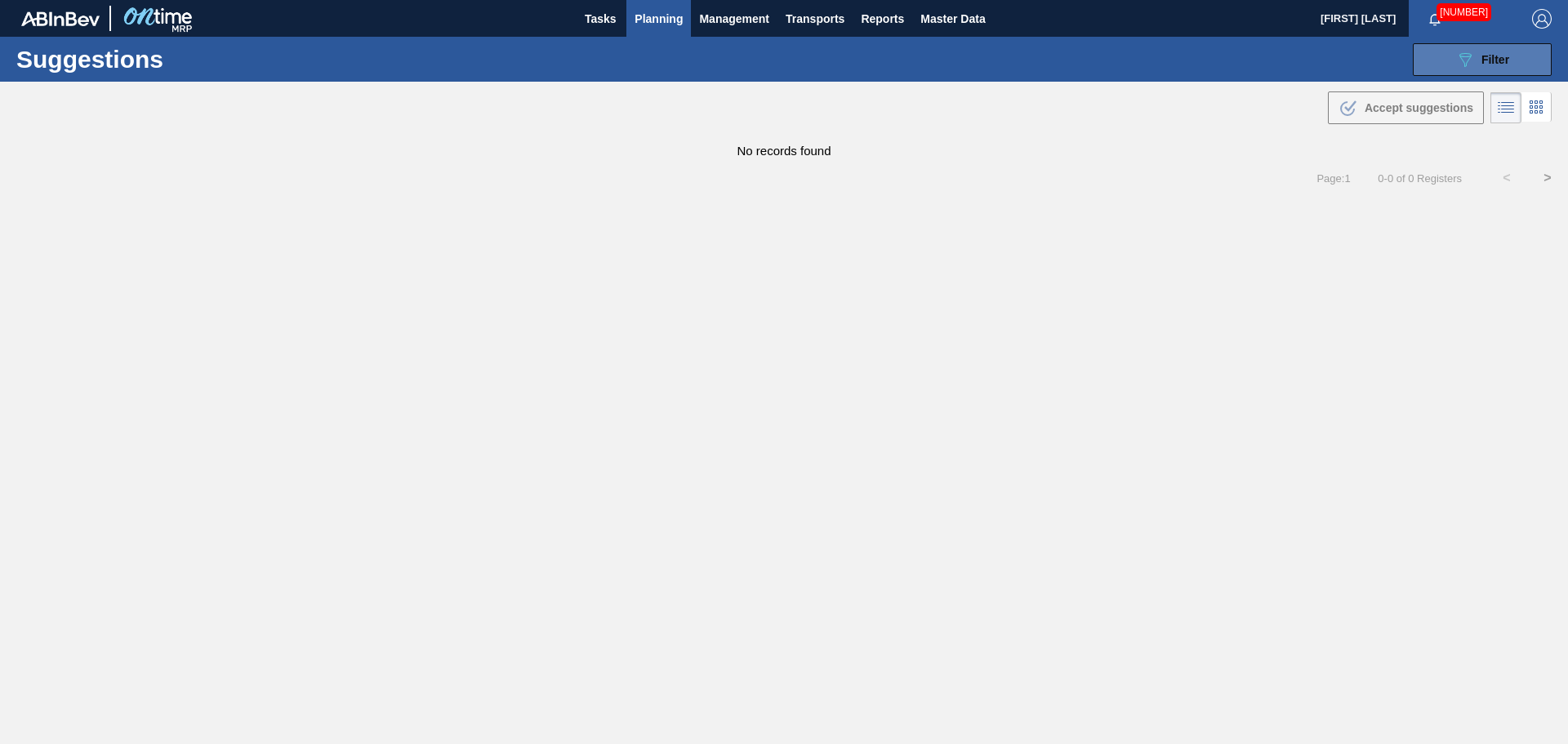 click on "089F7B8B-B2A5-4AFE-B5C0-19BA573D28AC Filter" at bounding box center [1482, 60] 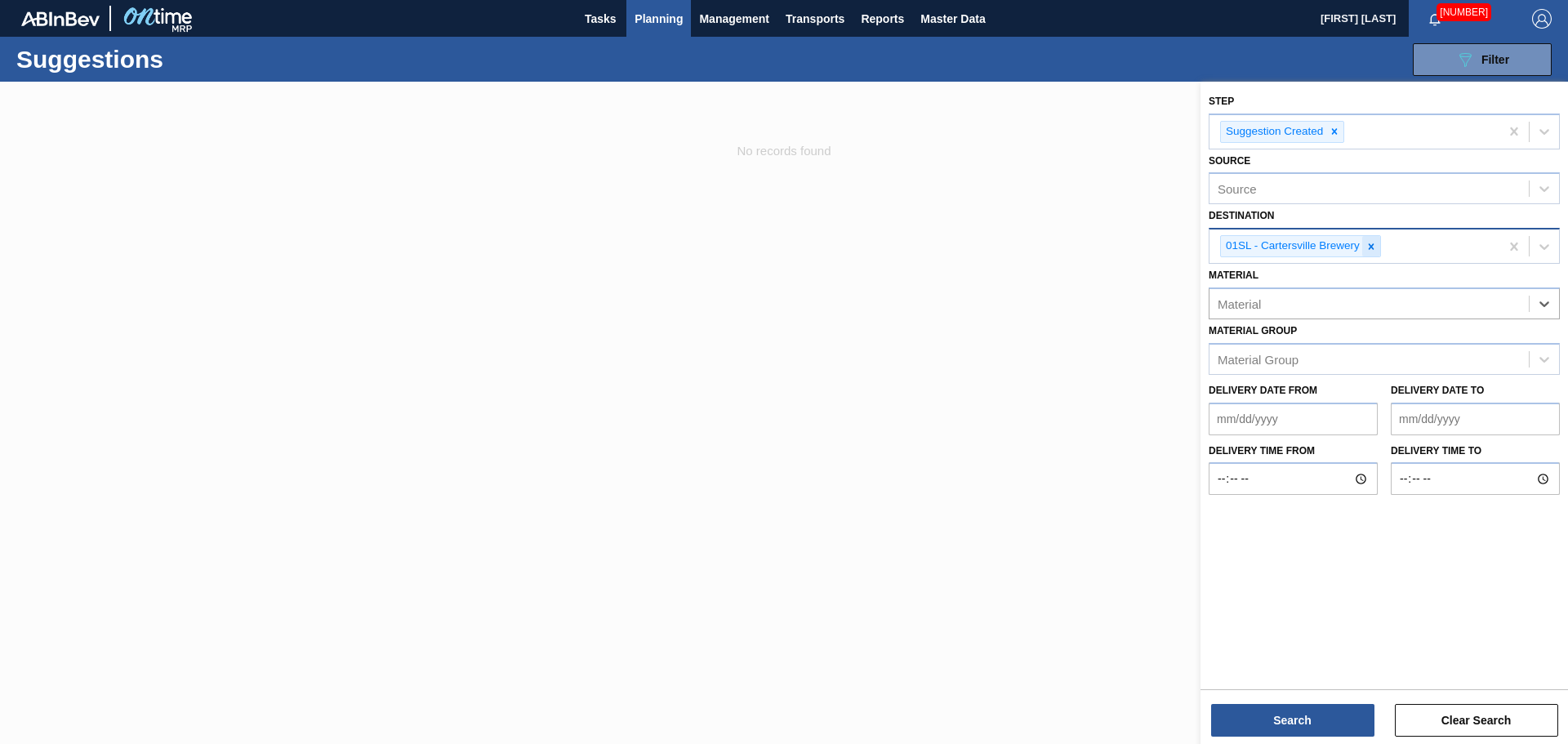 click 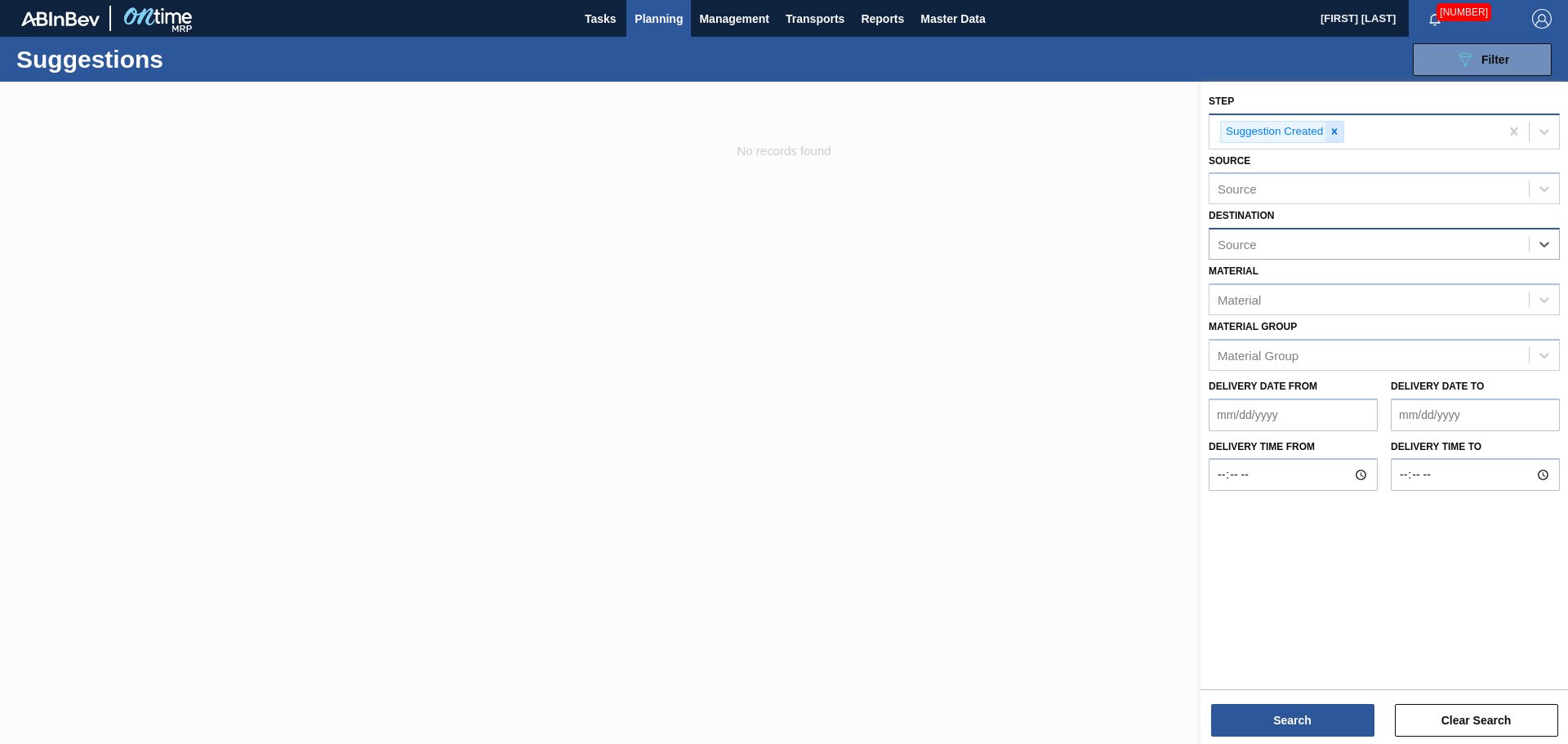 click 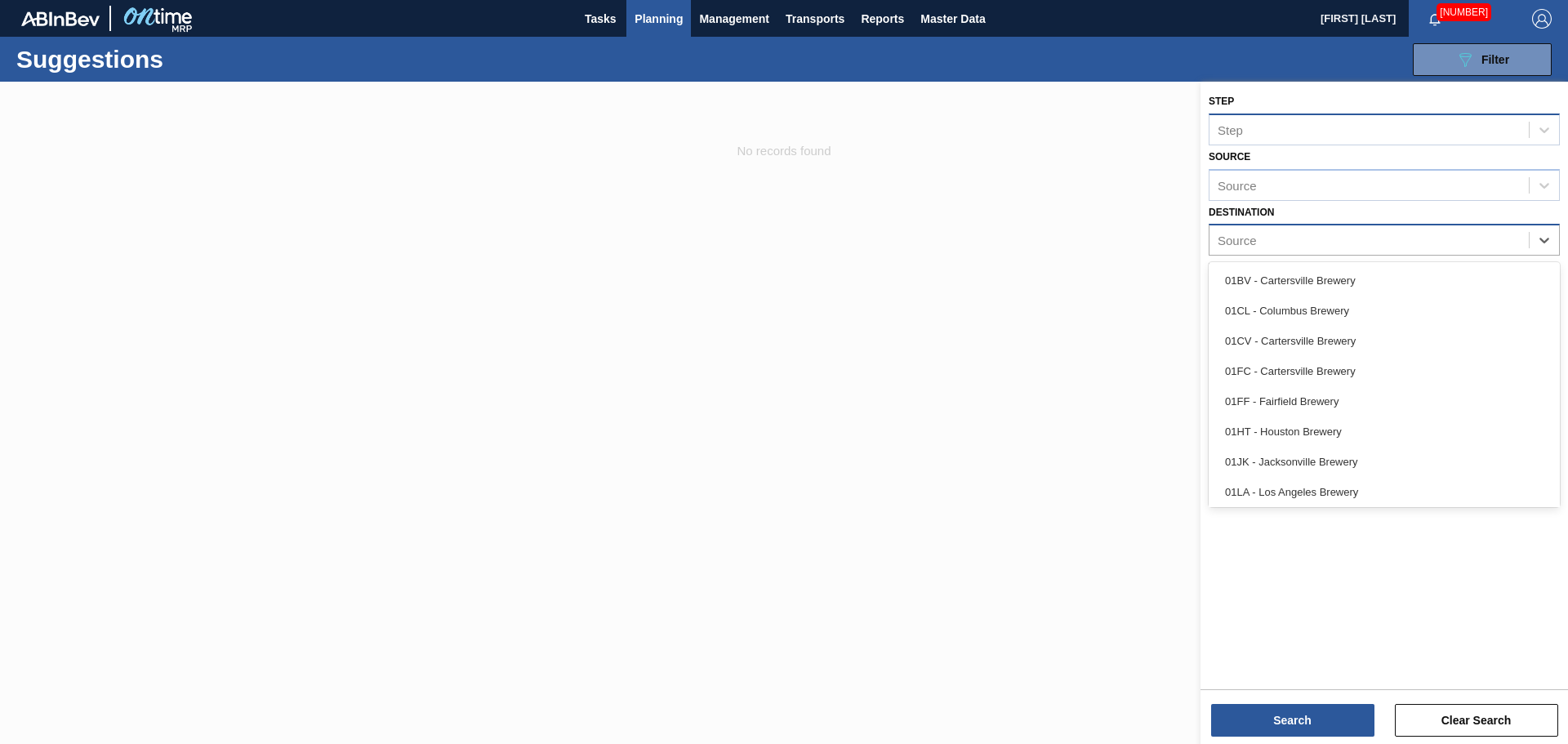 click on "Source" at bounding box center [1369, 240] 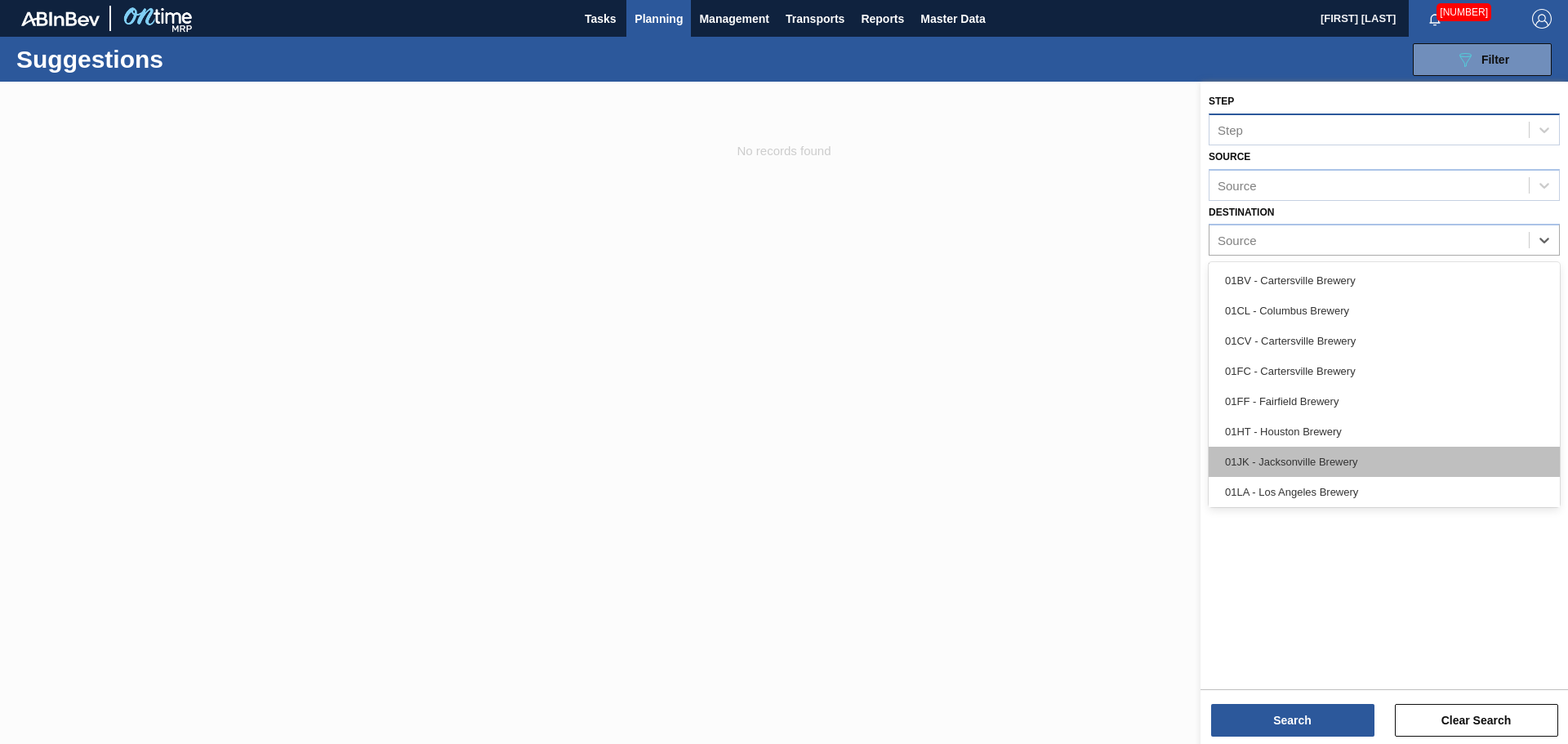 click on "01JK - Jacksonville Brewery" at bounding box center (1384, 461) 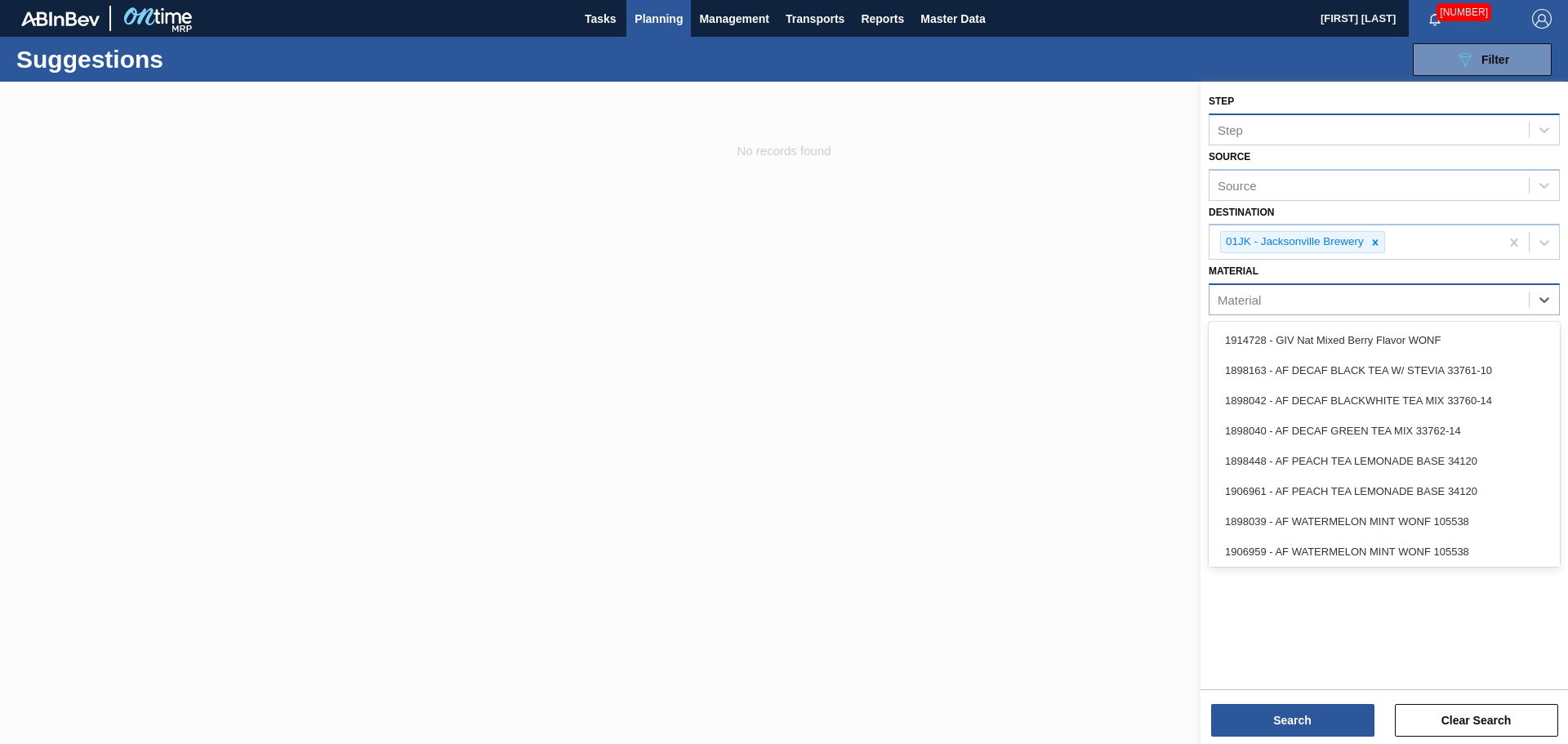 click on "Material" at bounding box center [1369, 300] 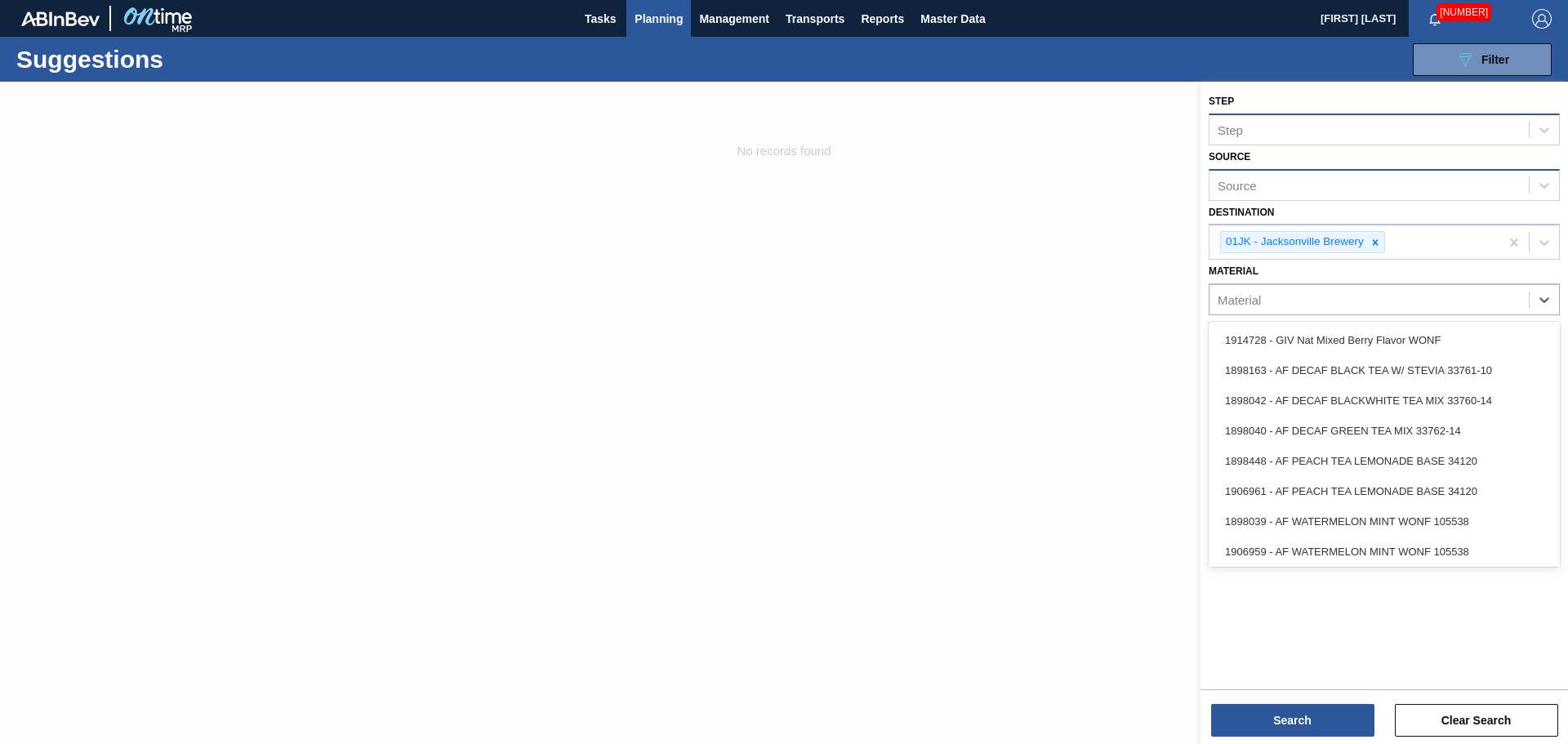 click on "Source" at bounding box center (1369, 185) 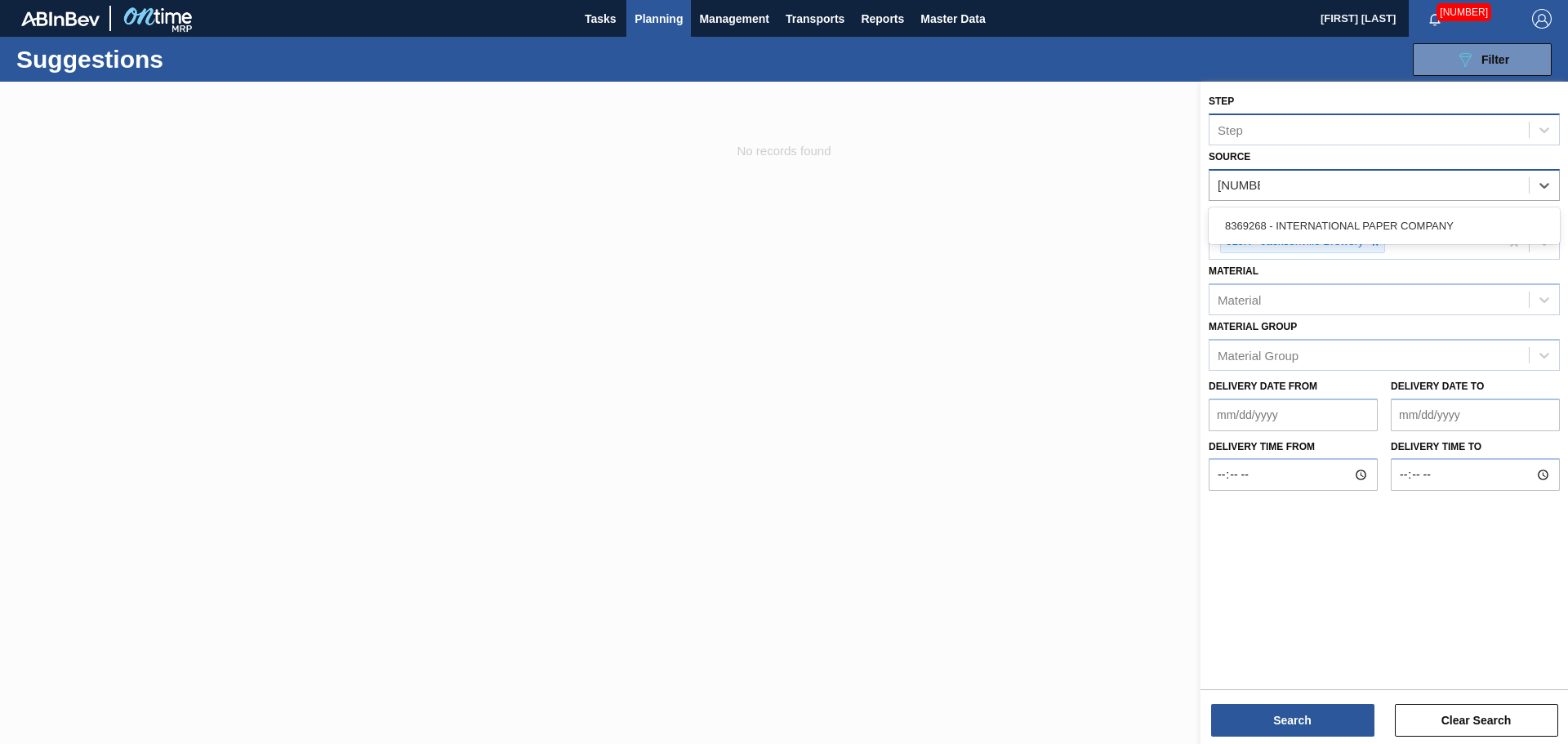 type on "8369268" 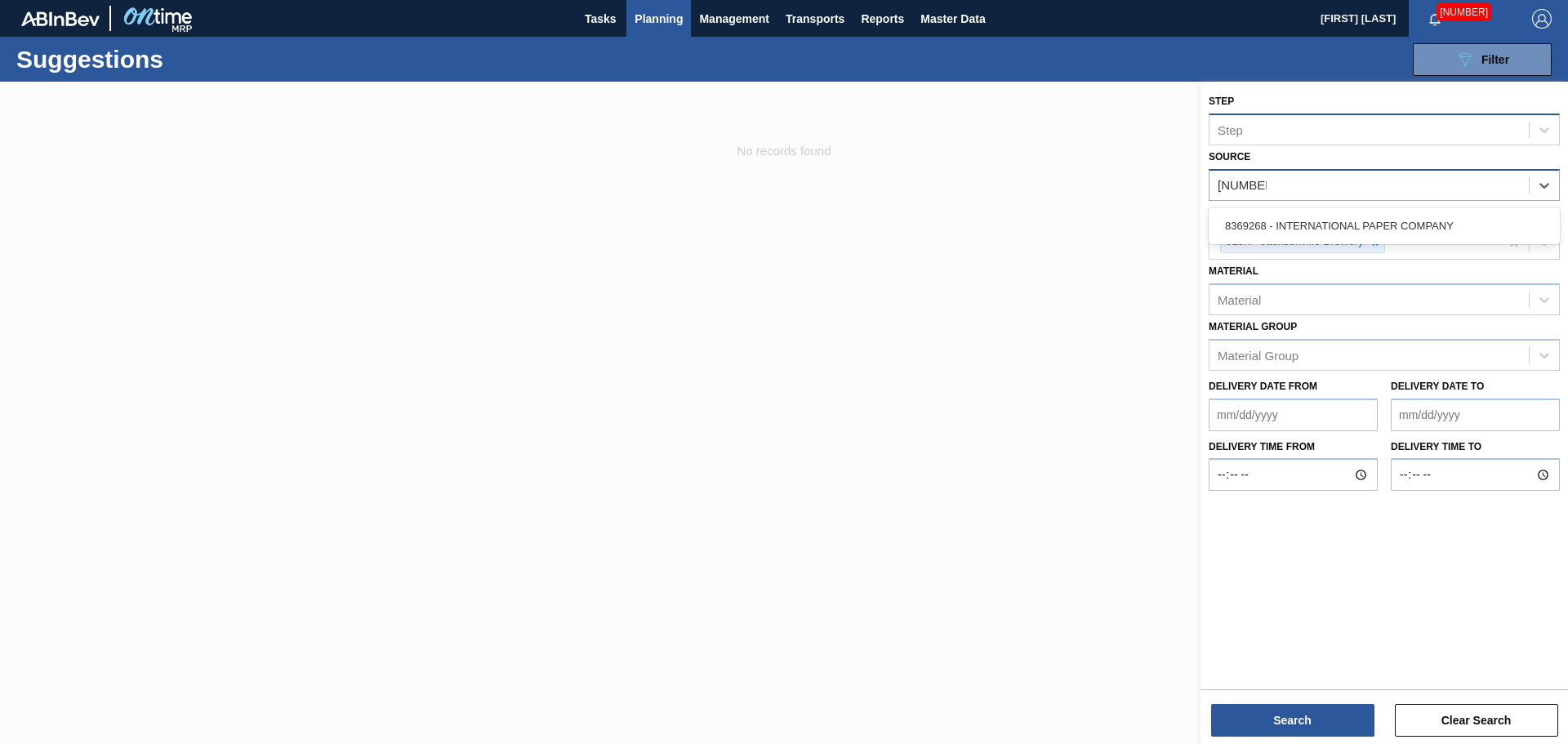 type 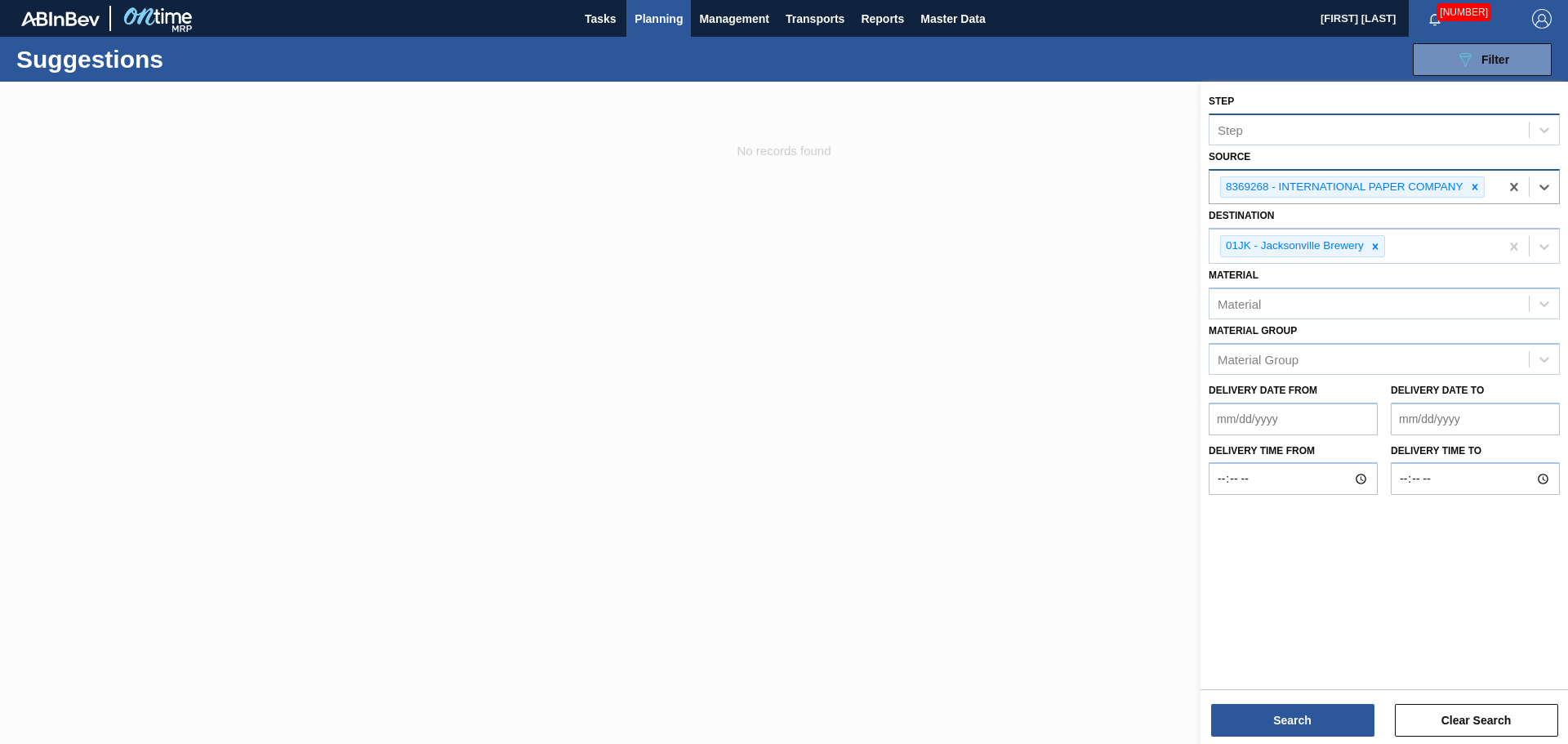 drag, startPoint x: 1424, startPoint y: 189, endPoint x: 1424, endPoint y: 199, distance: 10 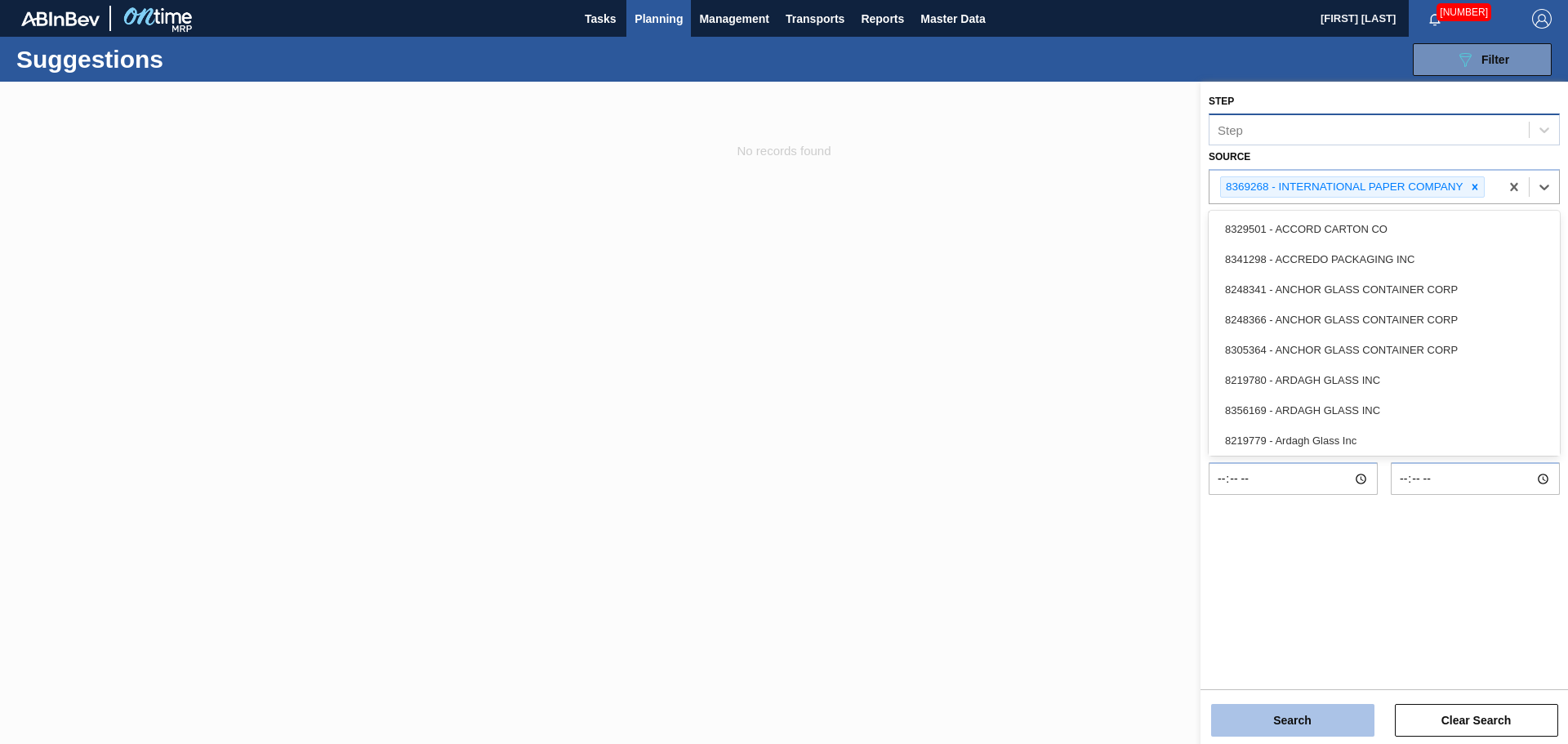 click on "Search" at bounding box center [1293, 720] 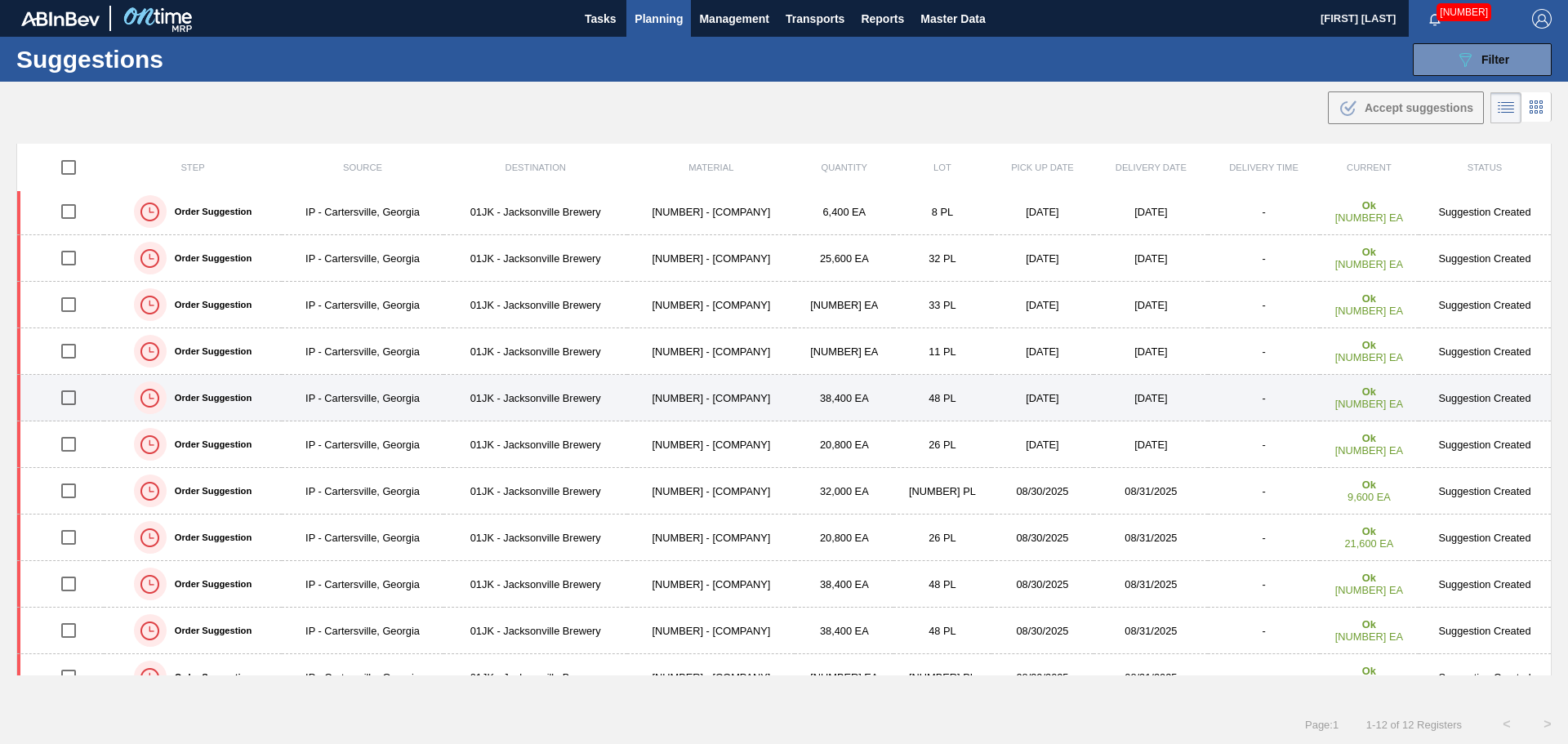 scroll, scrollTop: 76, scrollLeft: 0, axis: vertical 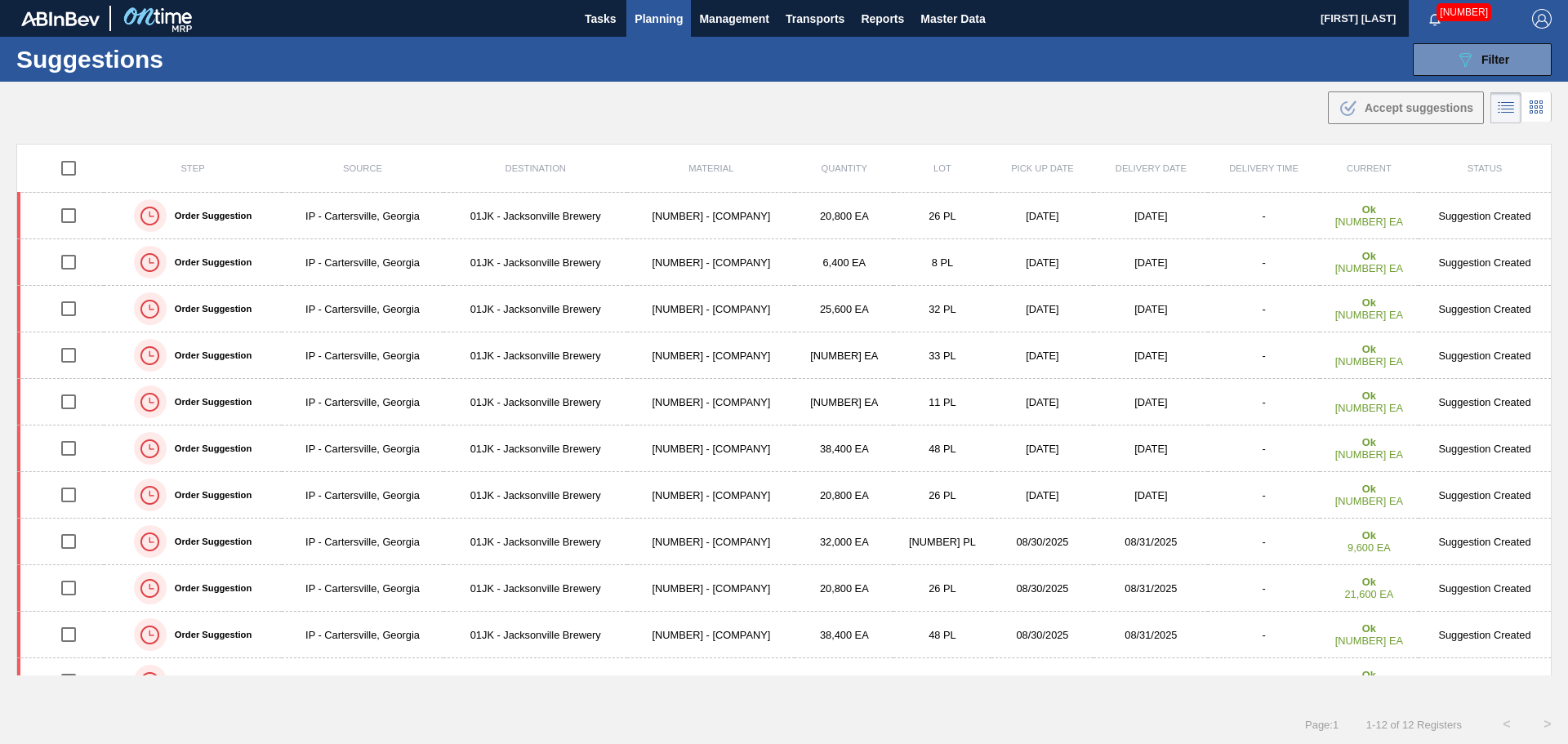 click on ".b{fill:var(--color-action-default)} Accept suggestions" at bounding box center (784, 105) 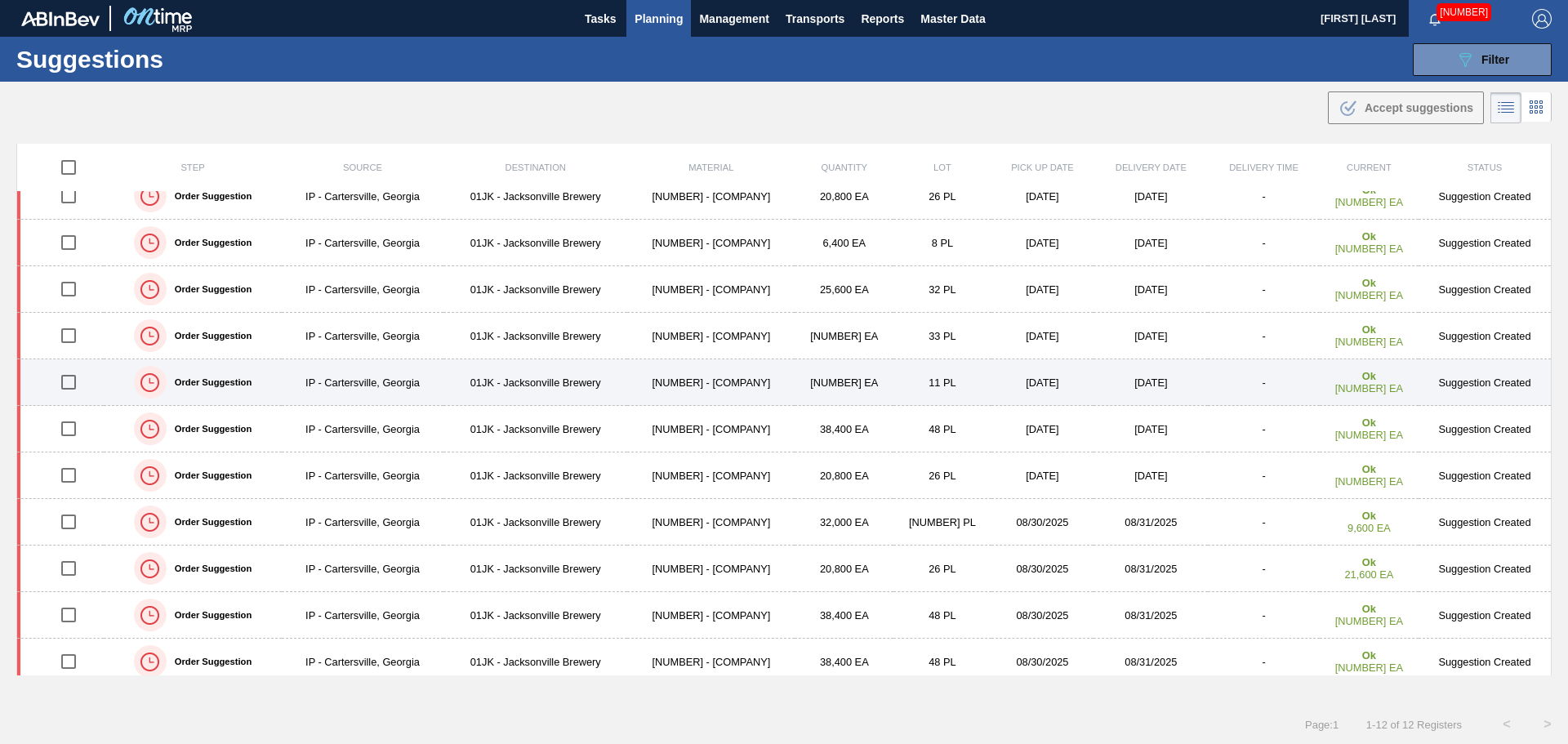 scroll, scrollTop: 76, scrollLeft: 0, axis: vertical 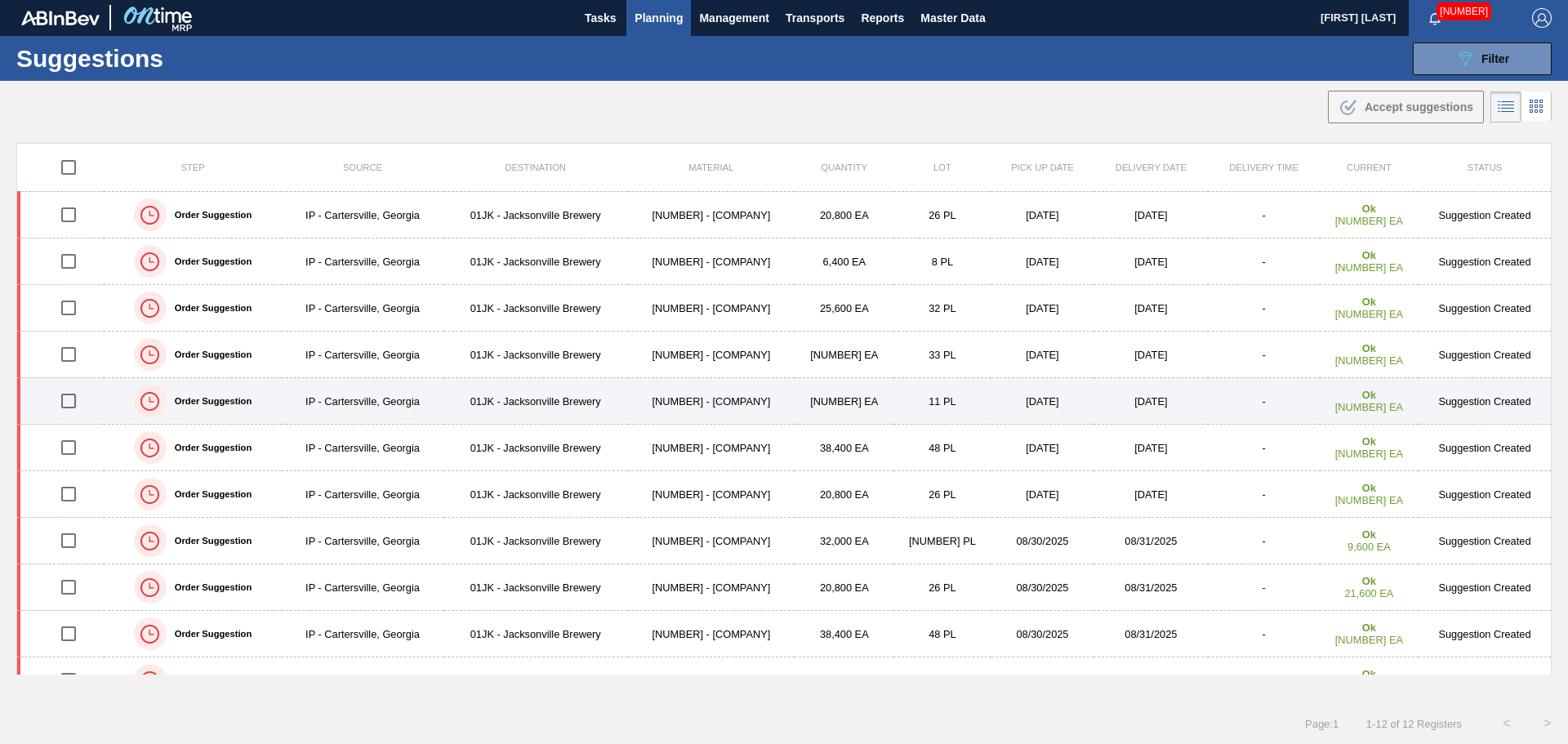 click at bounding box center (69, 401) 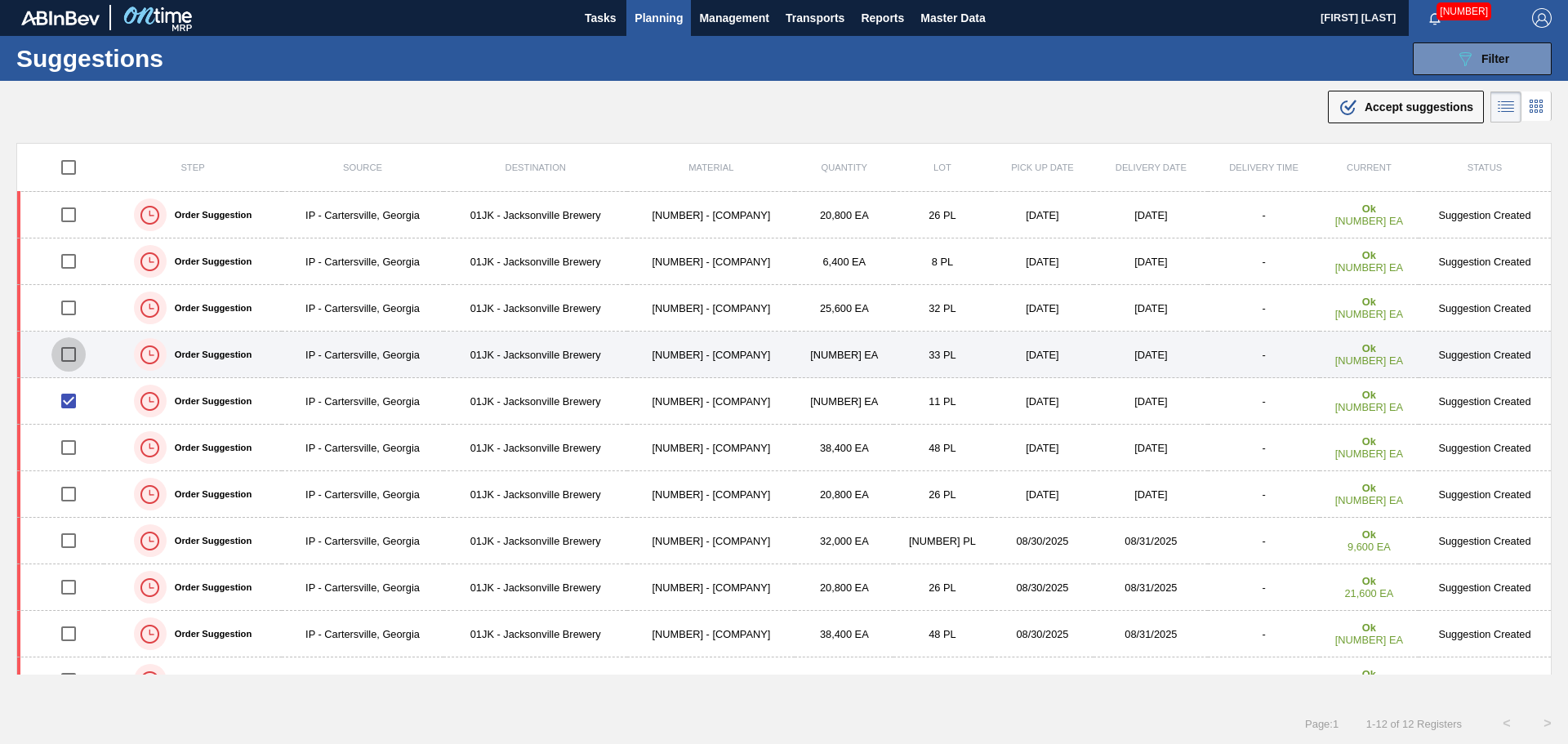 click at bounding box center (69, 354) 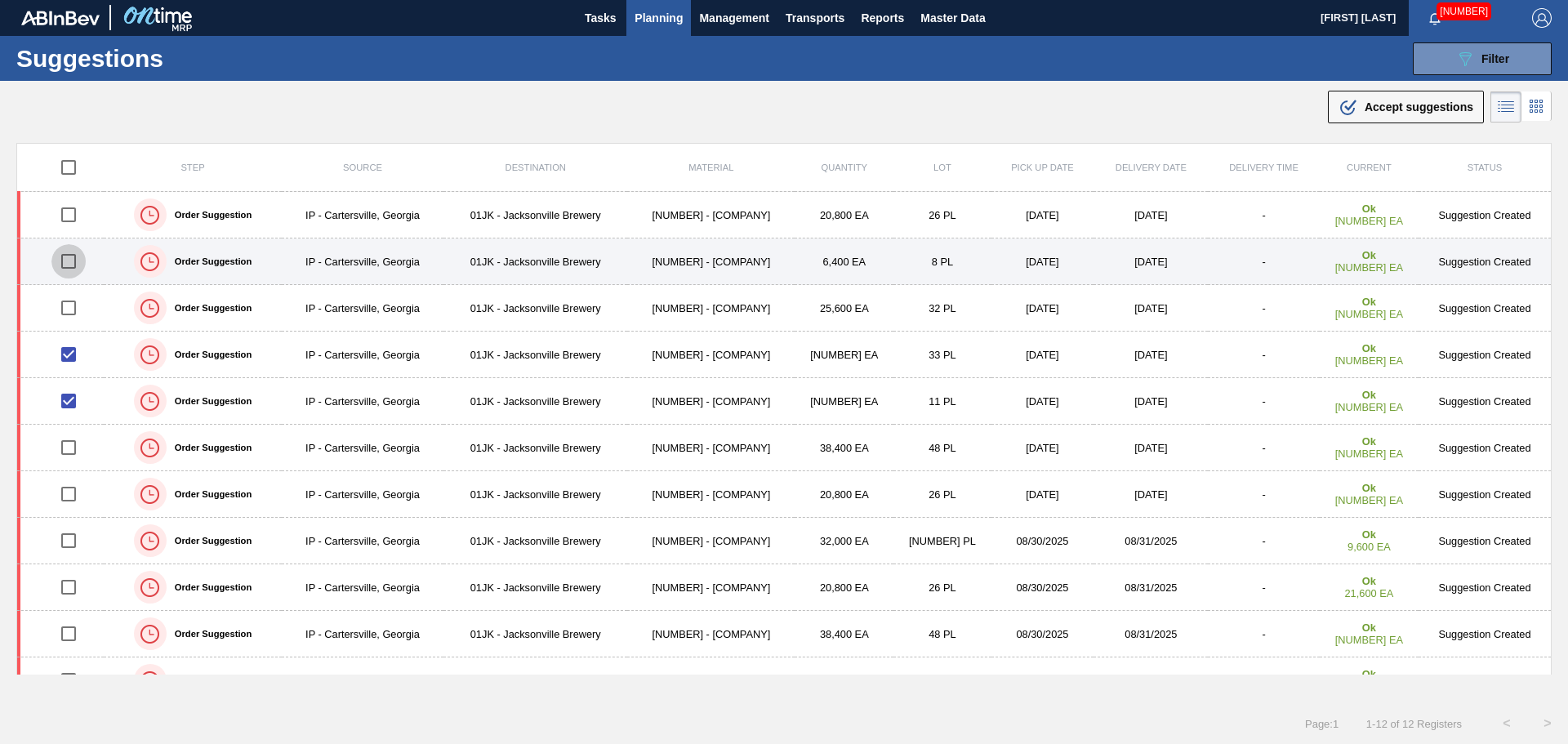 click at bounding box center [69, 261] 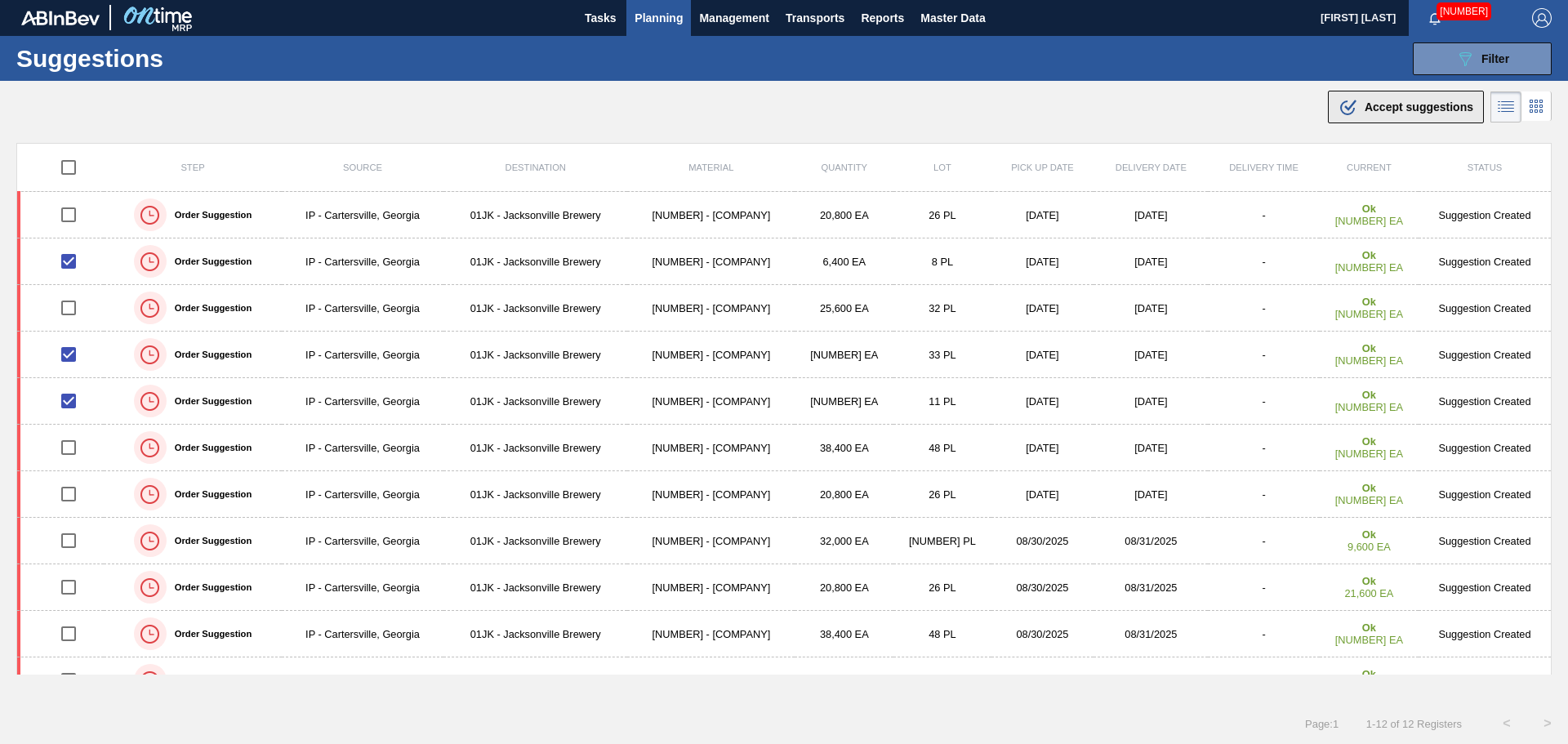 click on "Accept suggestions" at bounding box center (1419, 107) 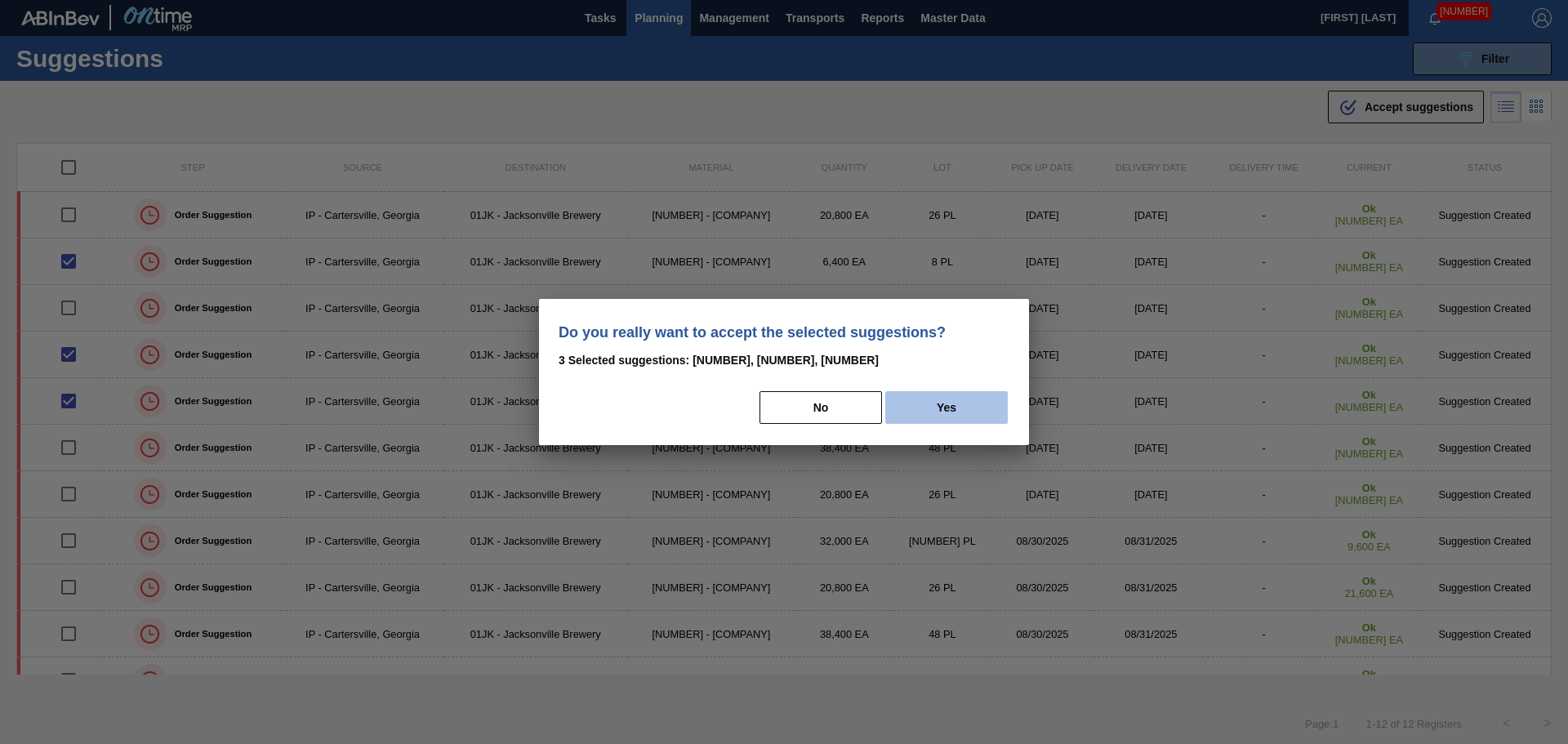 click on "Yes" at bounding box center (947, 408) 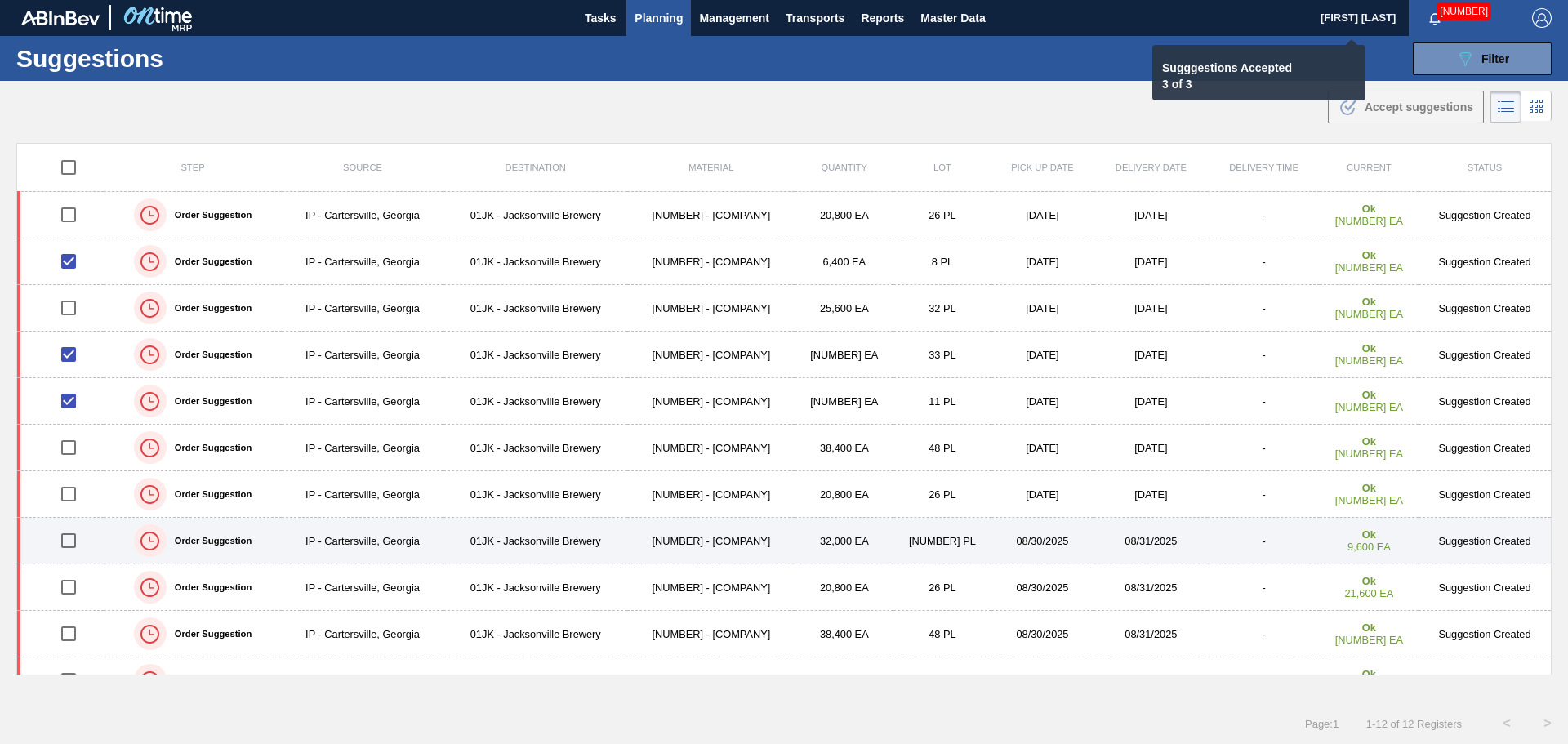 checkbox on "false" 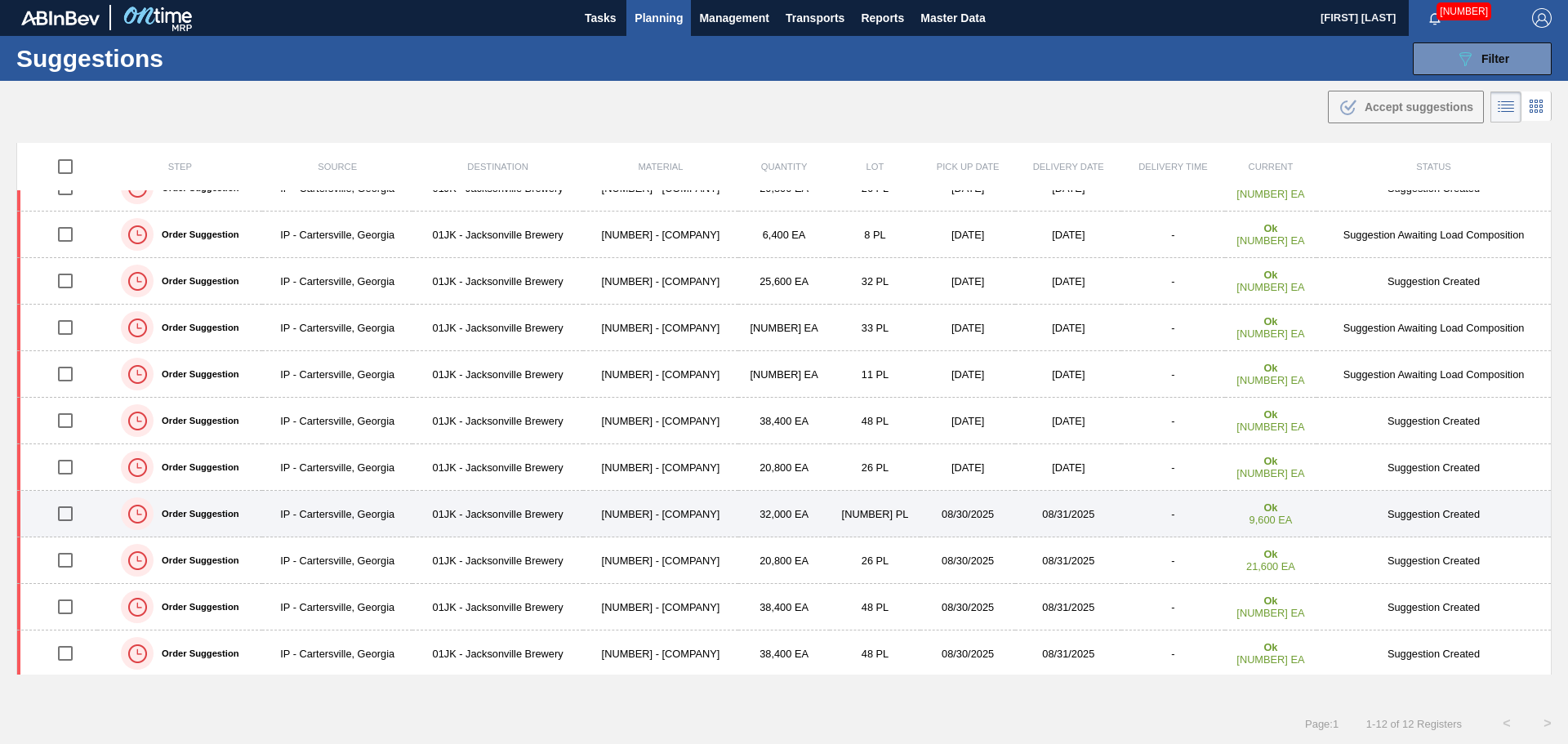 scroll, scrollTop: 0, scrollLeft: 0, axis: both 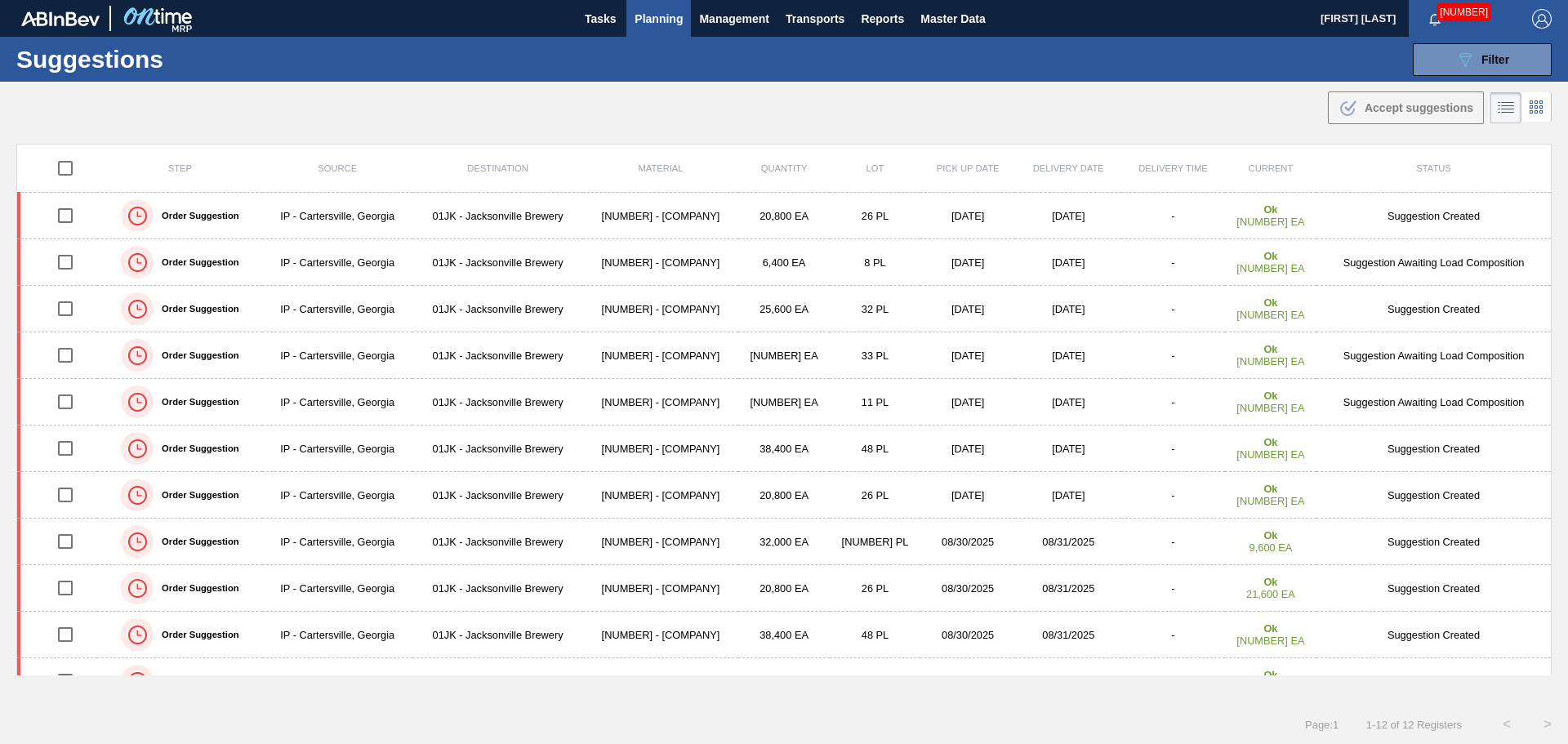 click on ".b{fill:var(--color-action-default)} Accept suggestions" at bounding box center (784, 105) 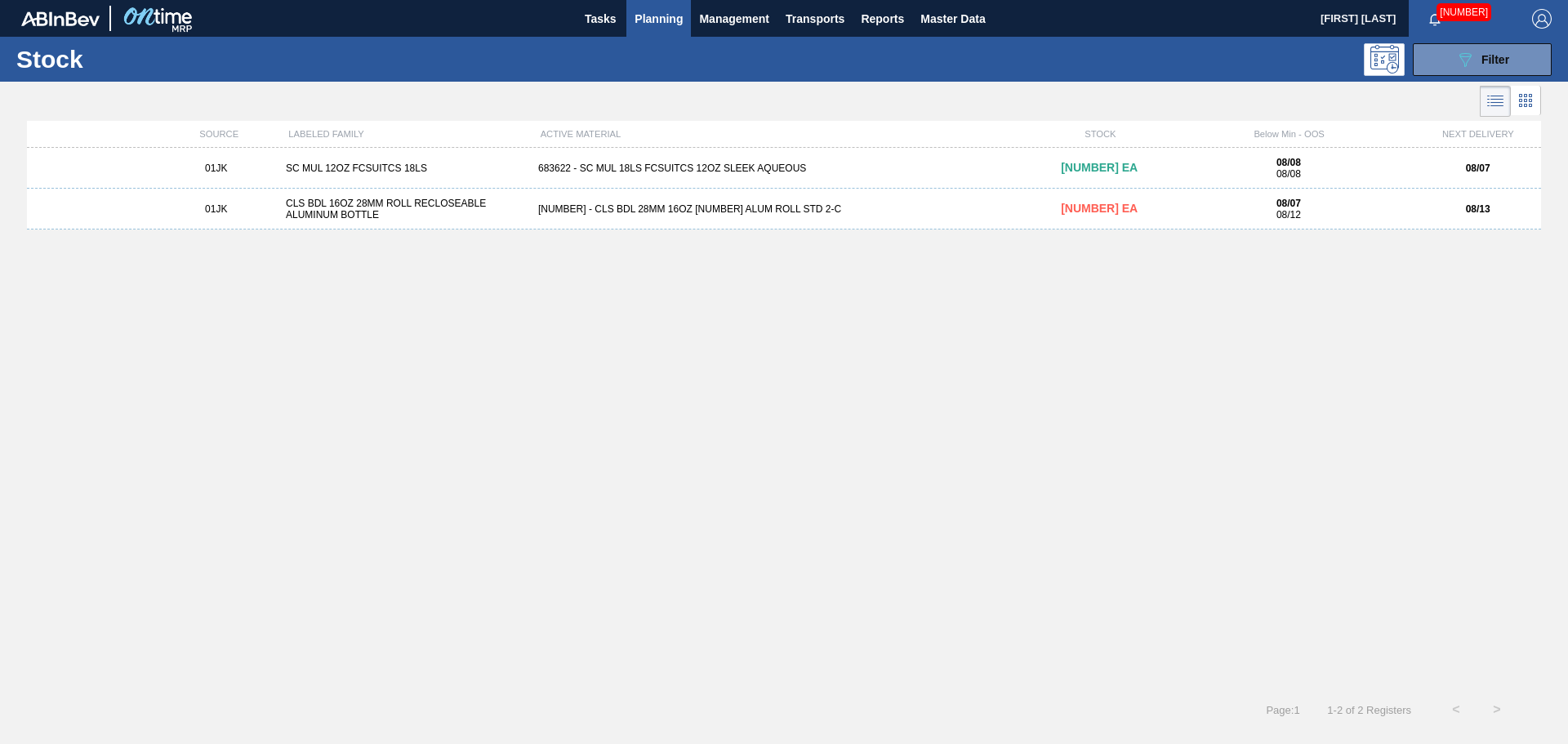 scroll, scrollTop: 0, scrollLeft: 0, axis: both 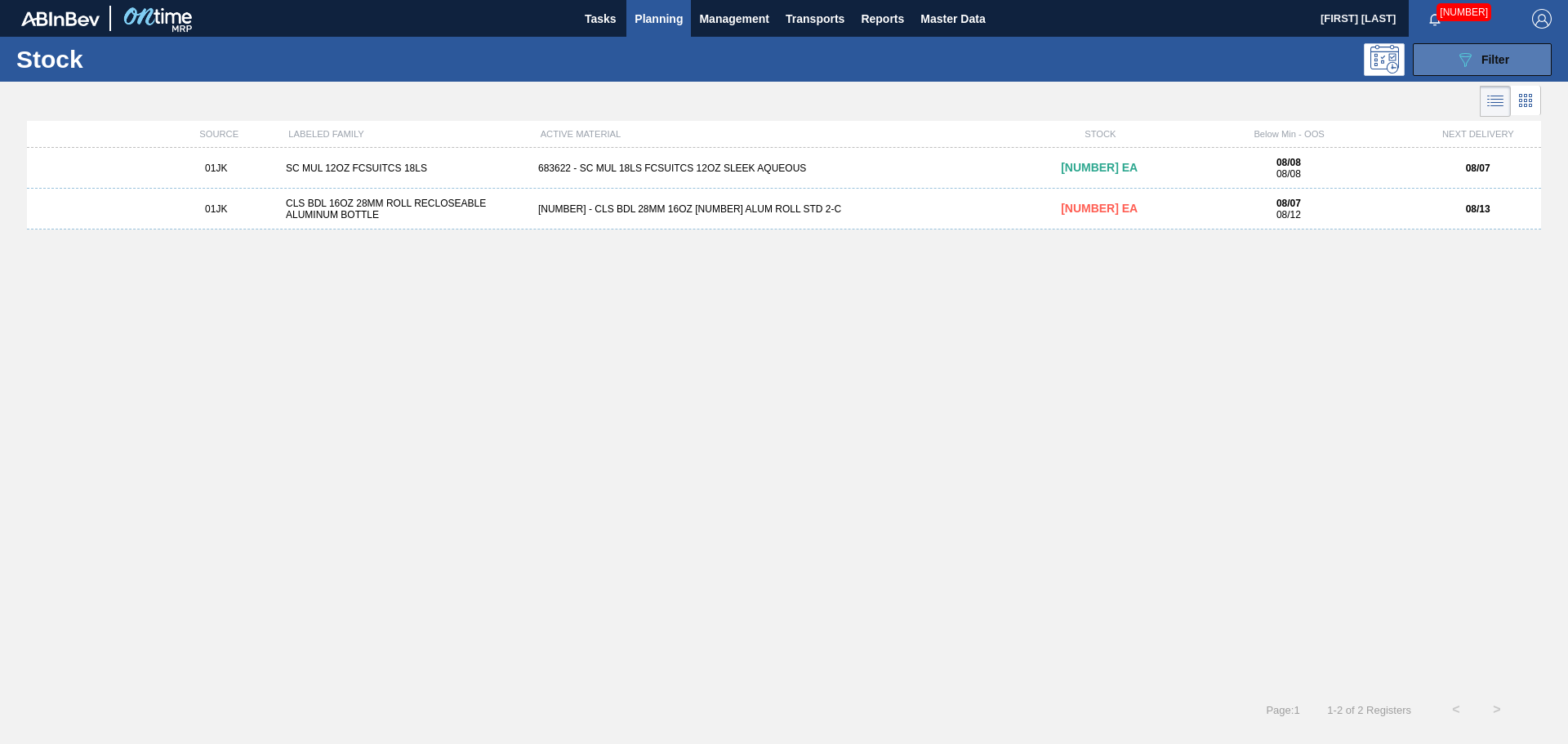 click on "Filter" at bounding box center (1495, 60) 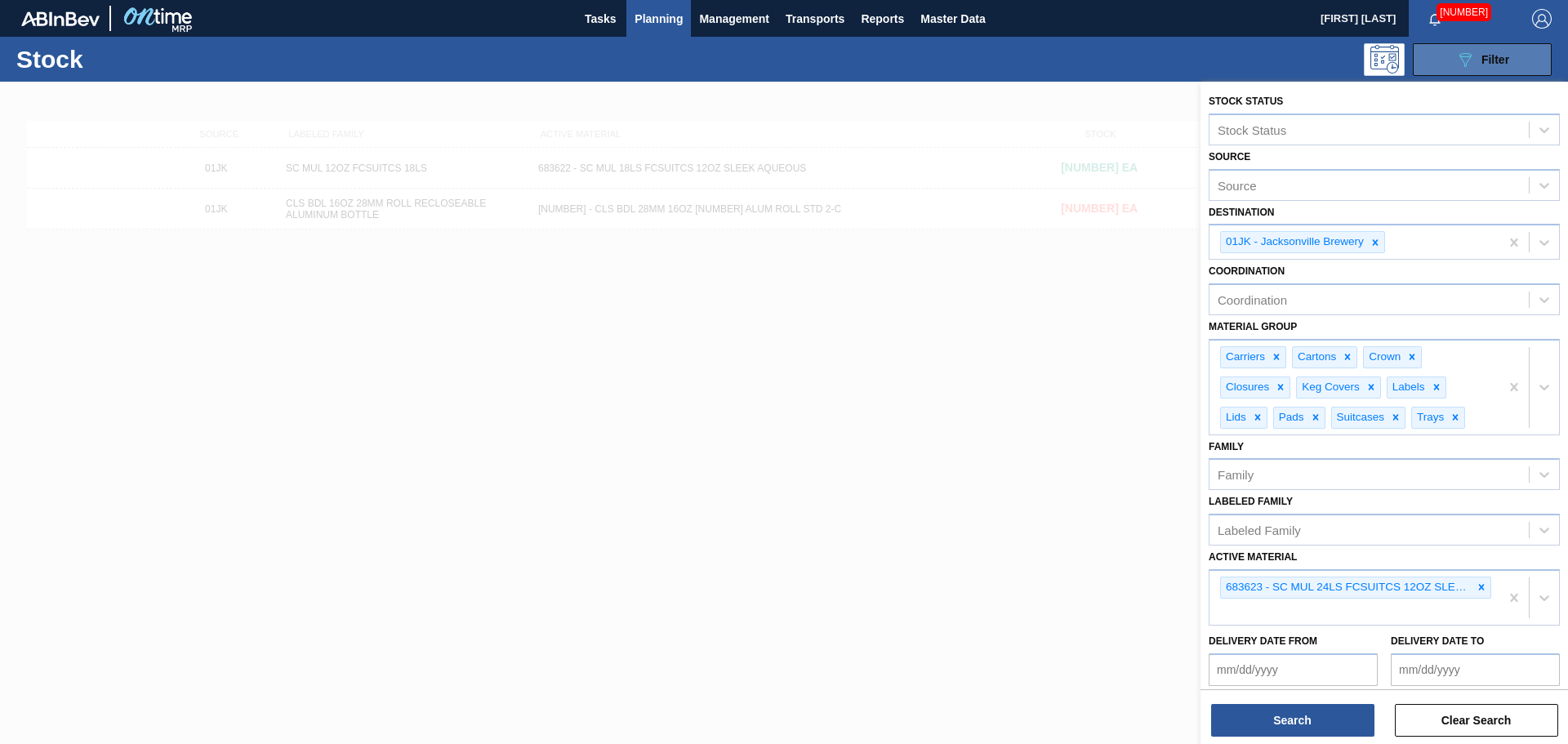 type 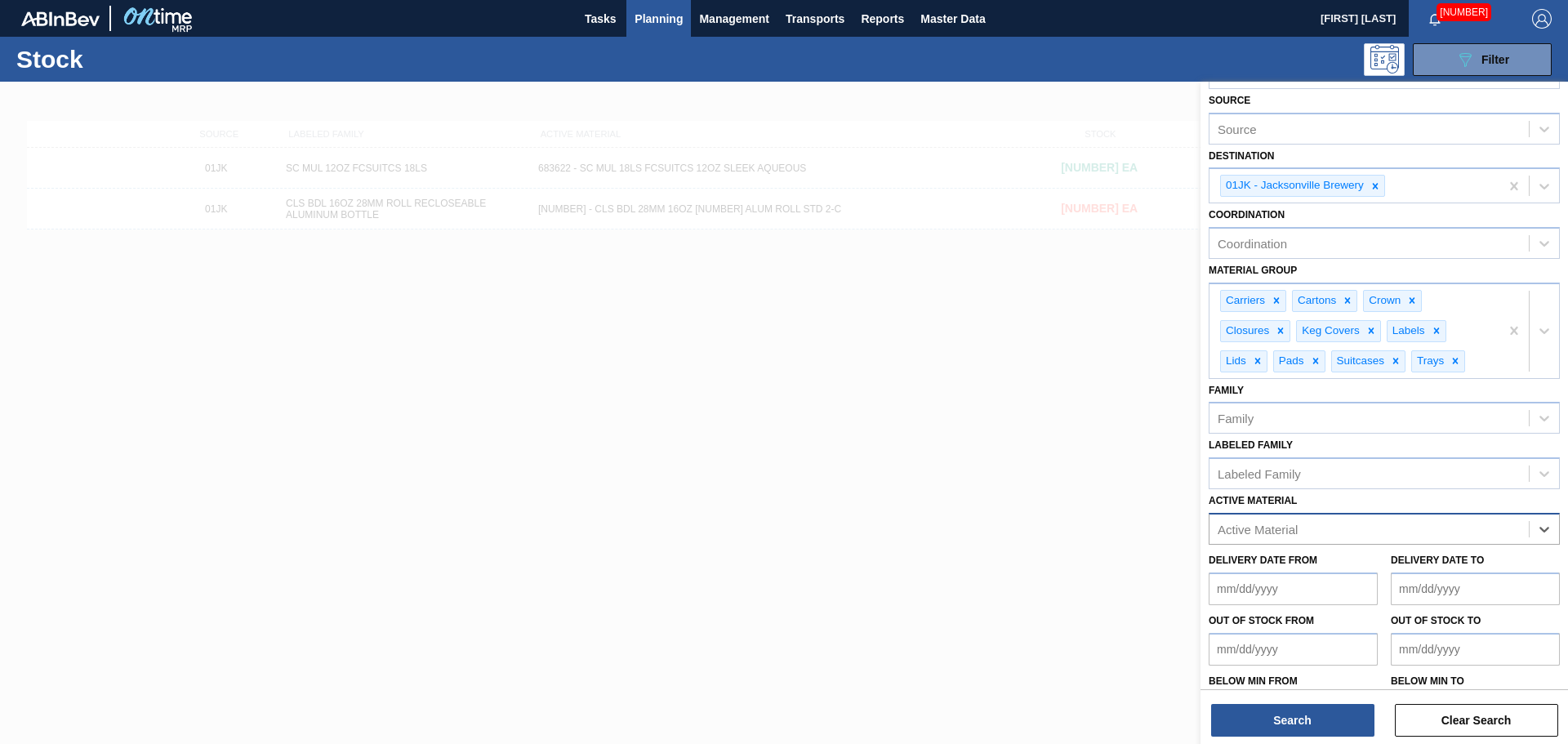 scroll, scrollTop: 104, scrollLeft: 0, axis: vertical 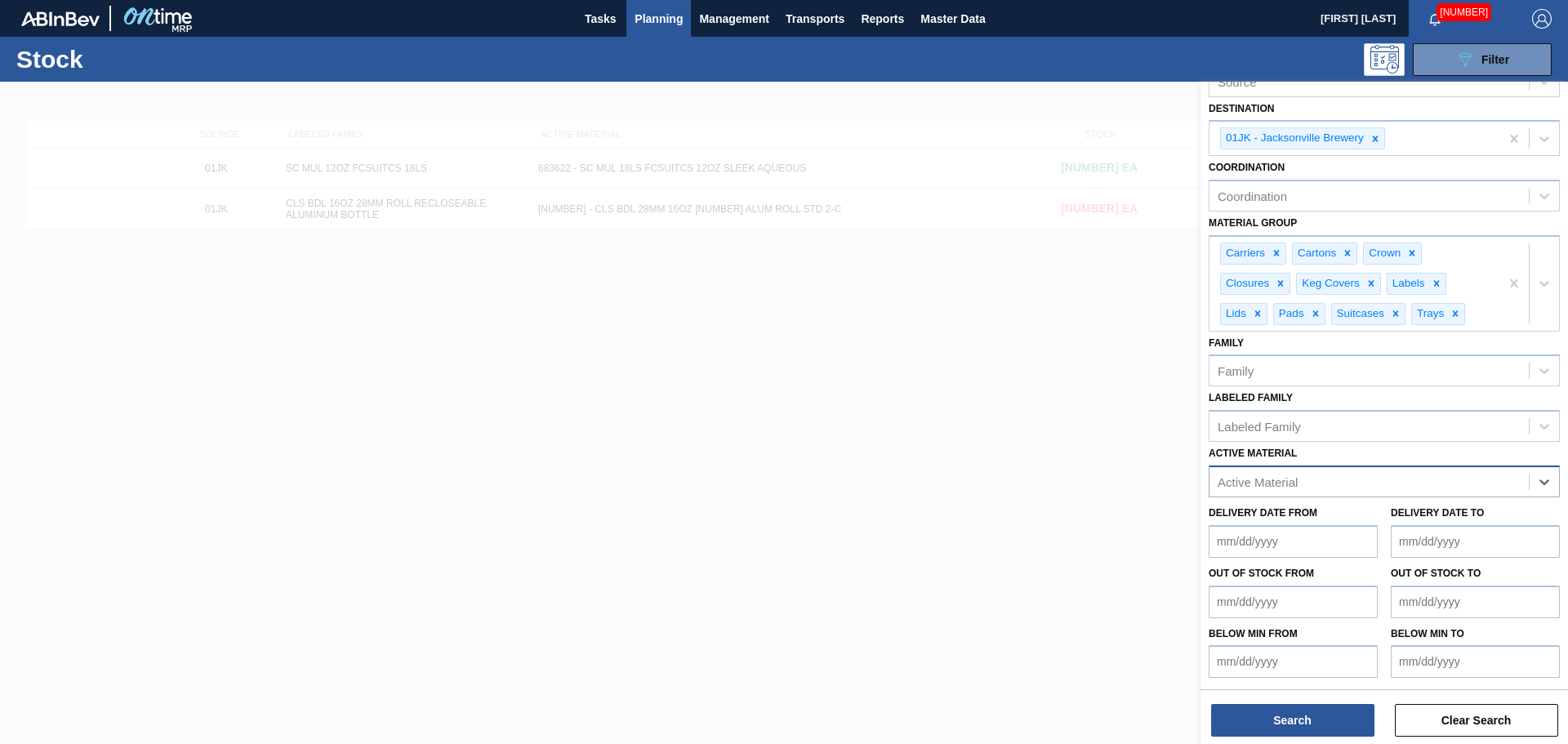 click on "Out of Stock from" at bounding box center [1293, 602] 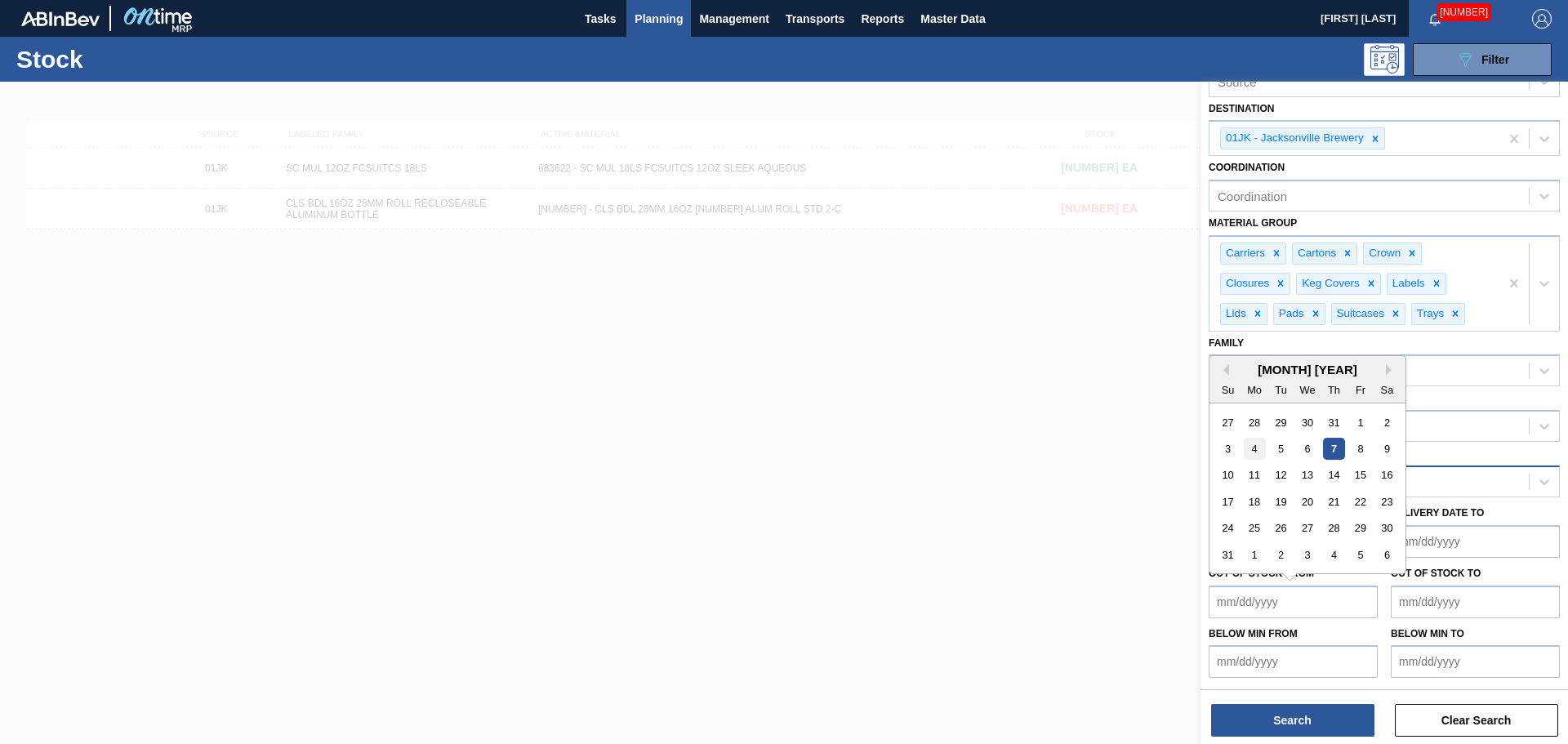 click on "4" at bounding box center [1254, 448] 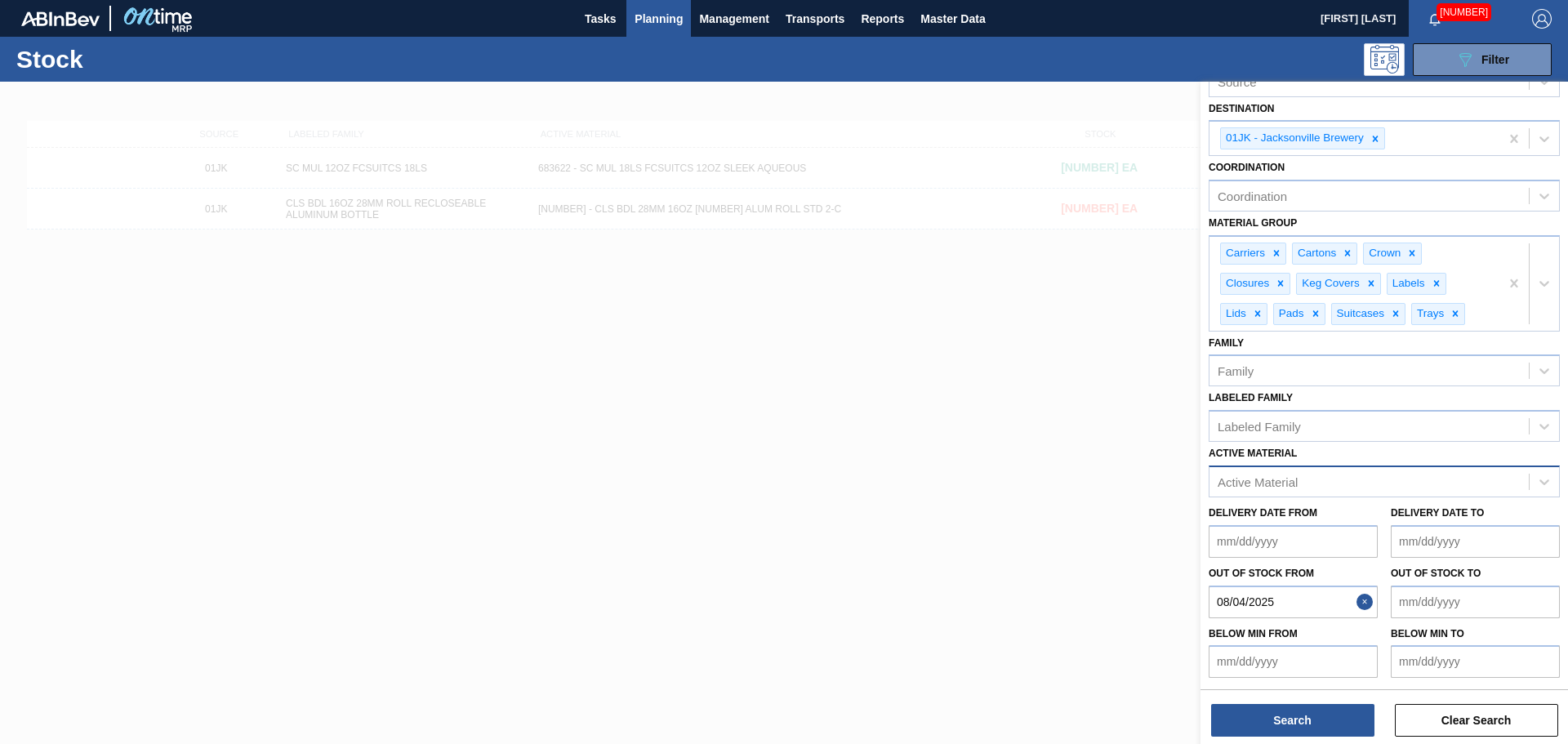 click on "Out of Stock from 08/04/2025" at bounding box center (1293, 590) 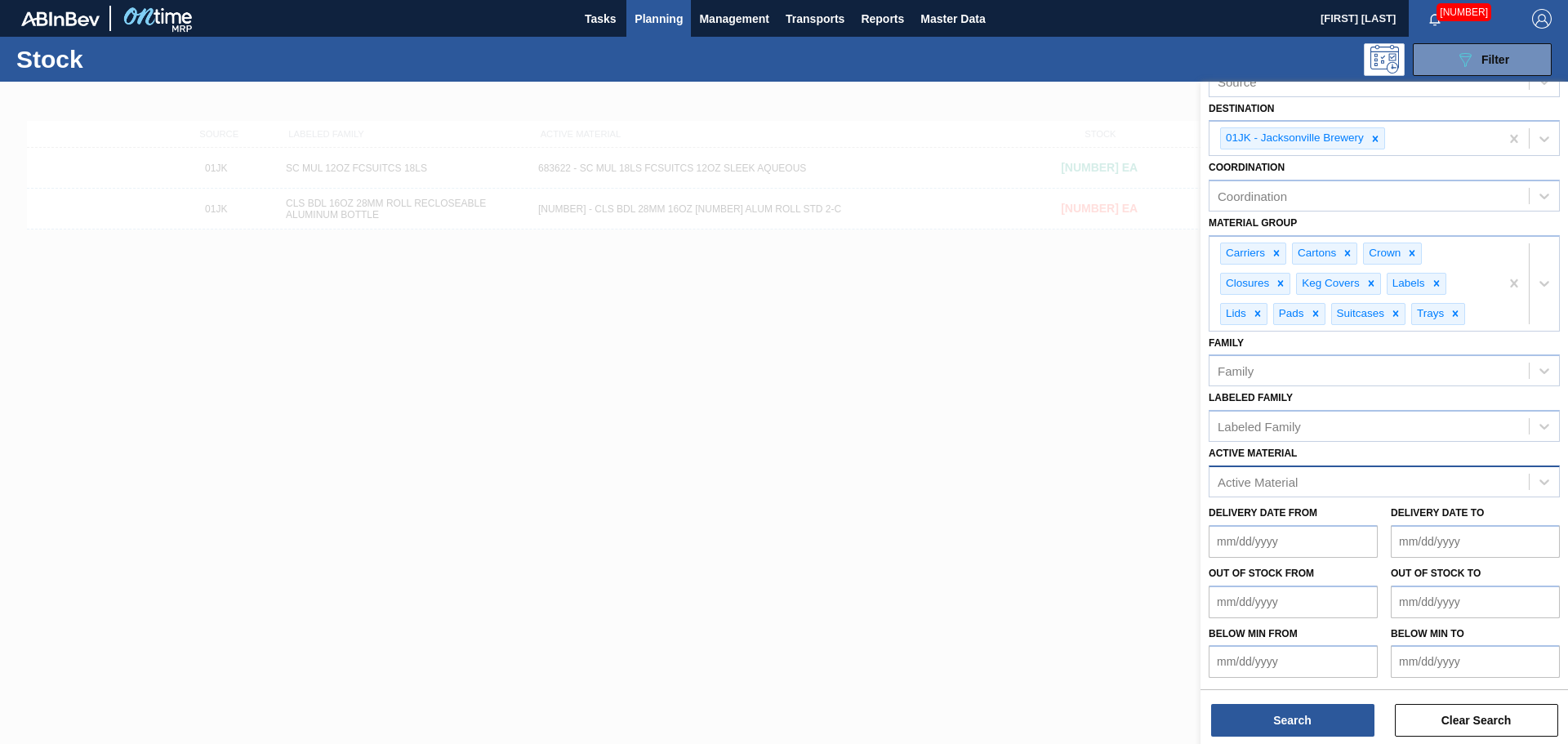 click on "Out of Stock from" at bounding box center (1293, 602) 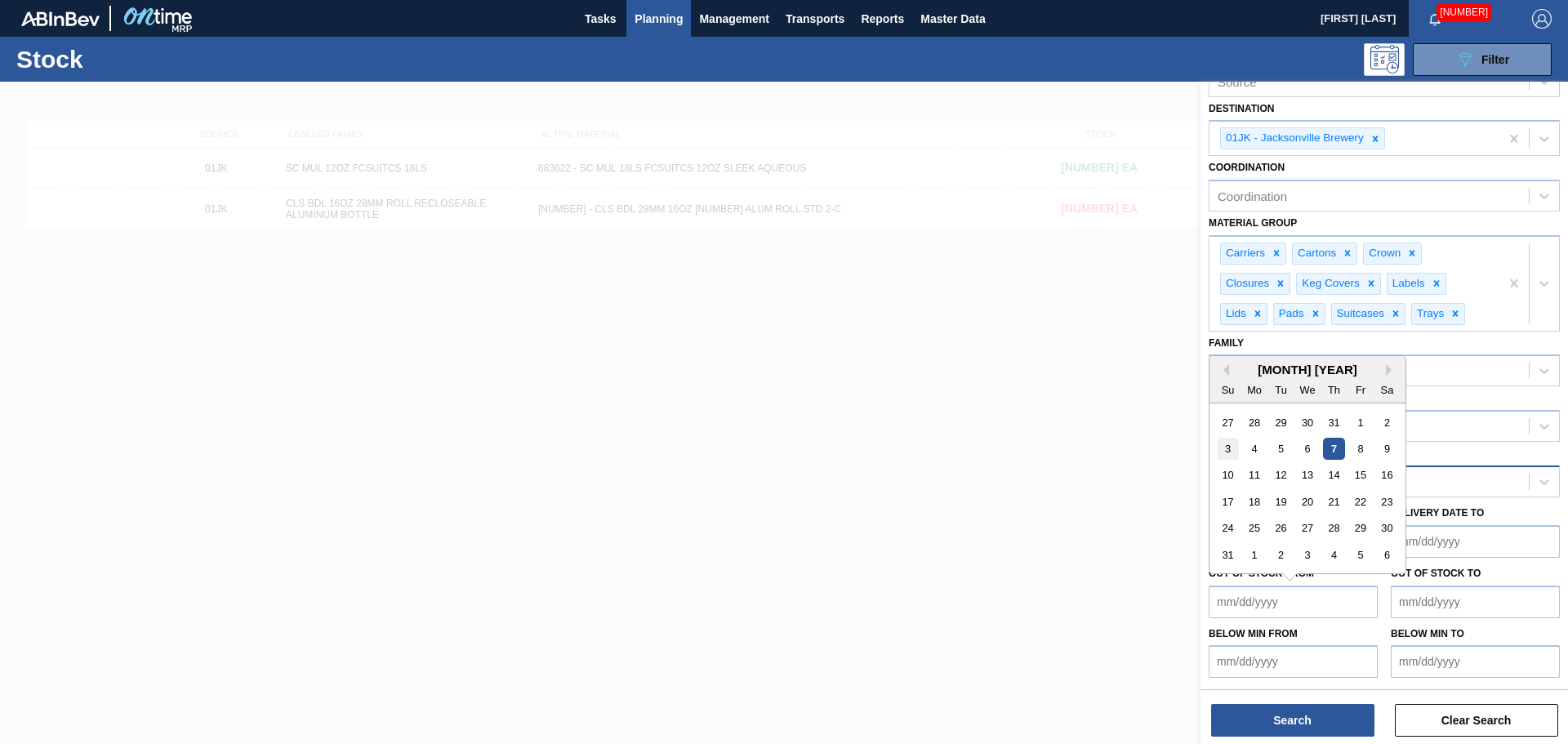 click on "3" at bounding box center (1227, 448) 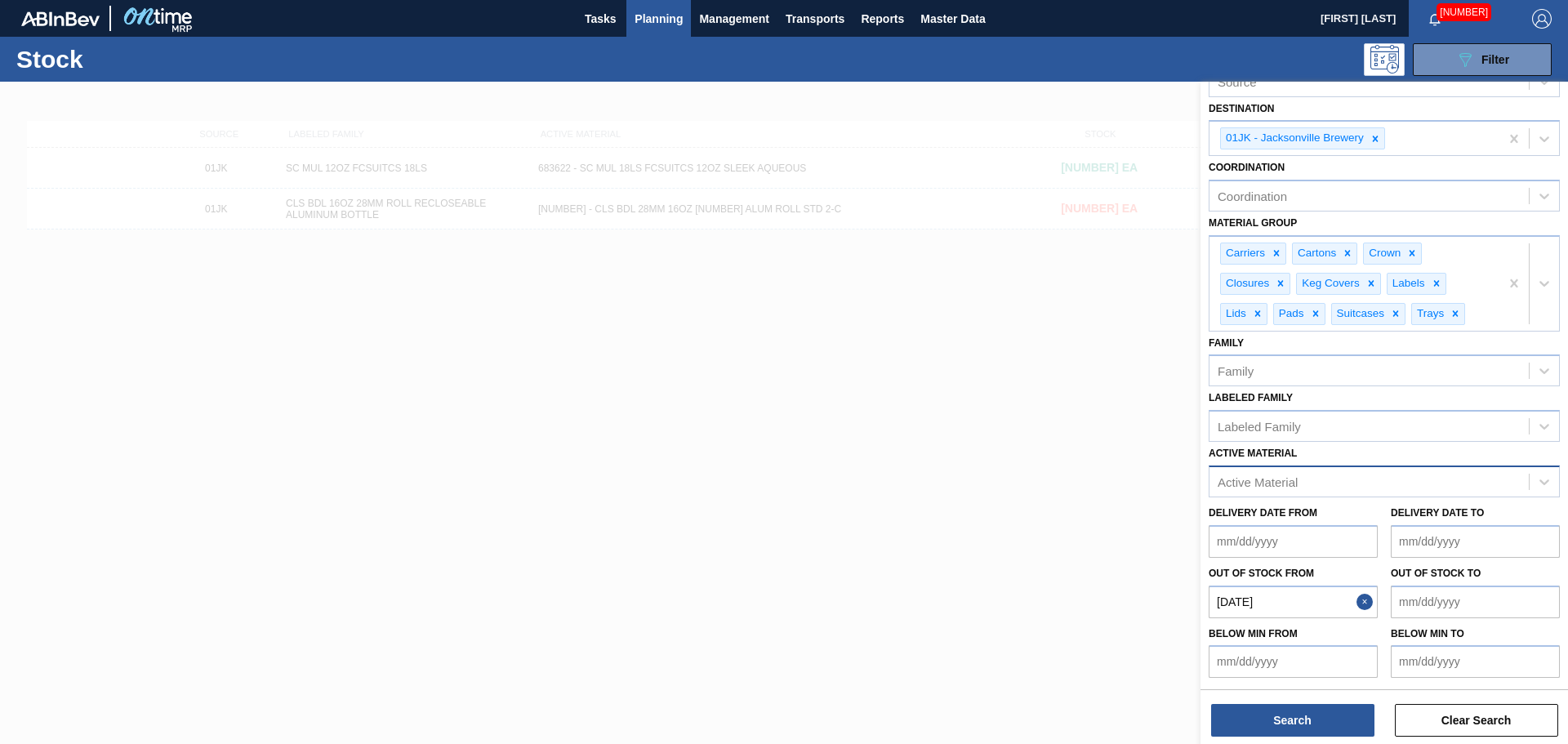 click on "Out of Stock to" at bounding box center [1475, 602] 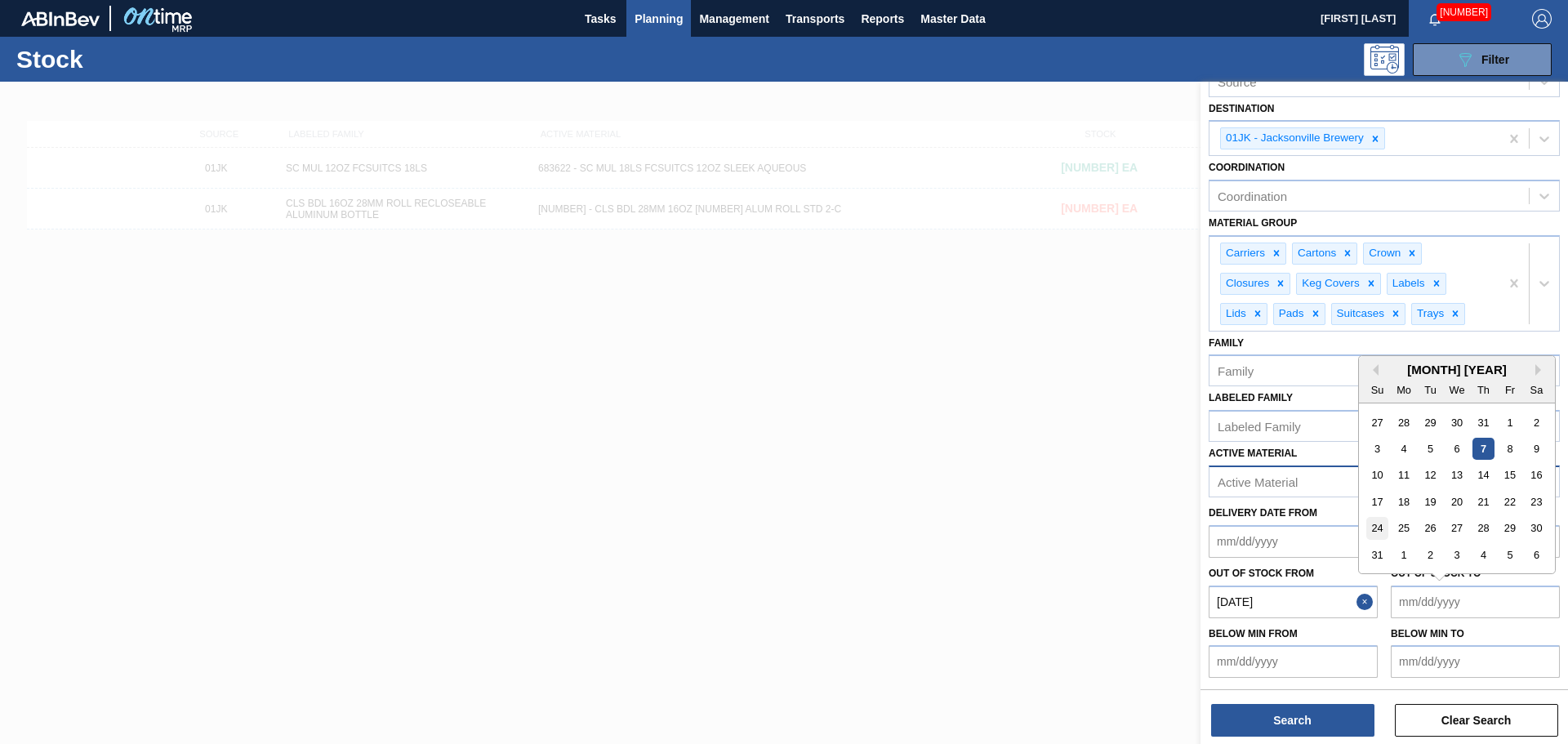 click on "24" at bounding box center [1377, 528] 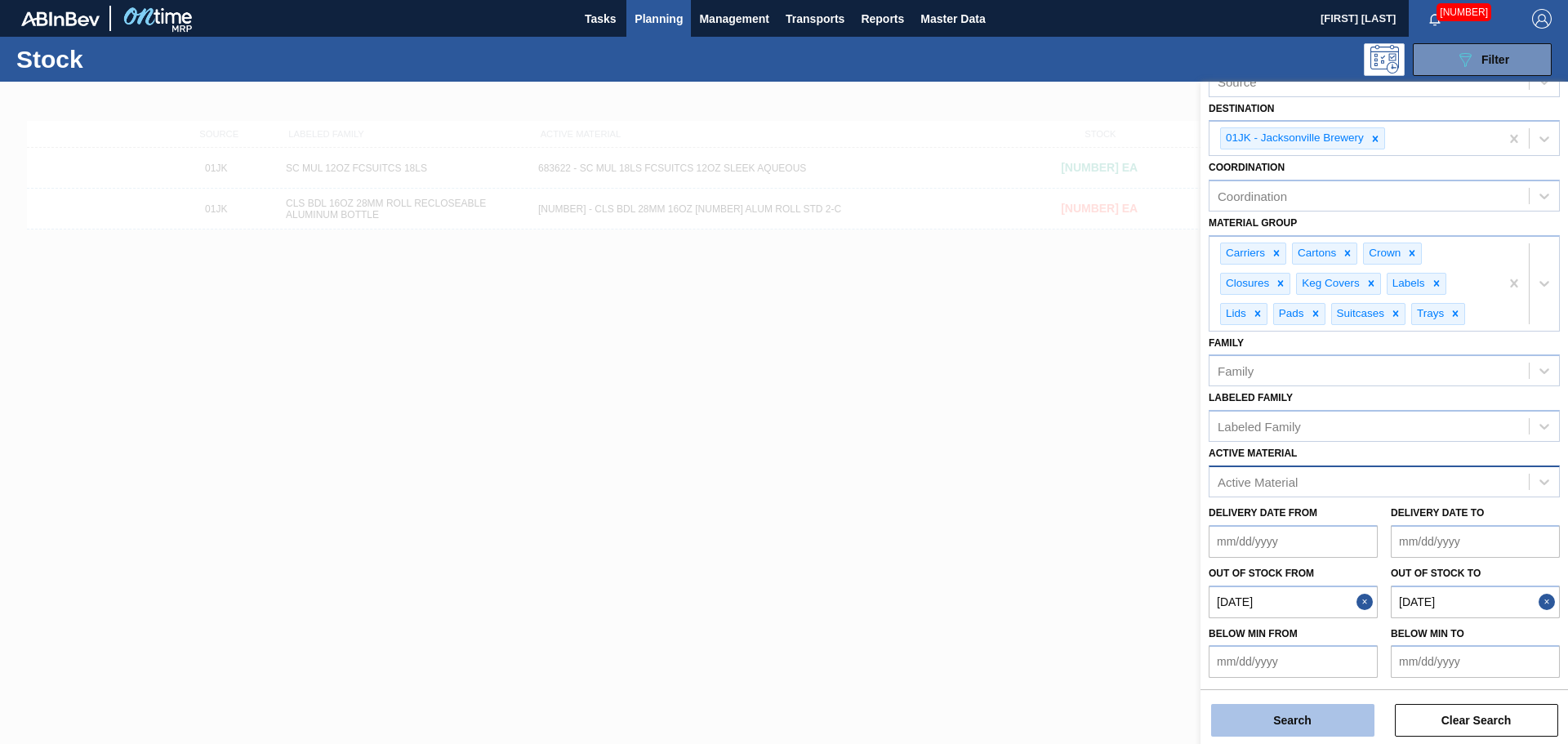 click on "Search" at bounding box center [1293, 720] 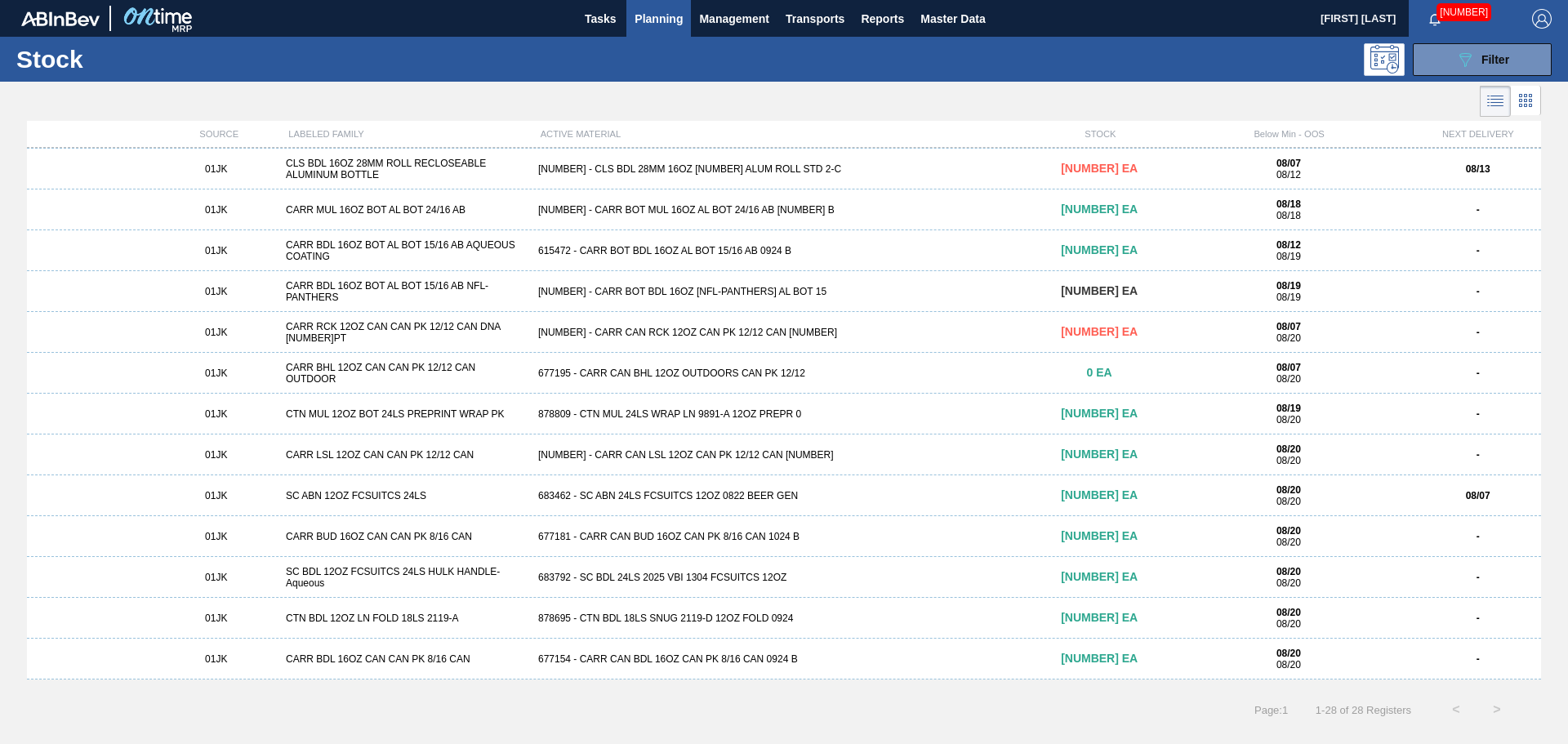 scroll, scrollTop: 0, scrollLeft: 0, axis: both 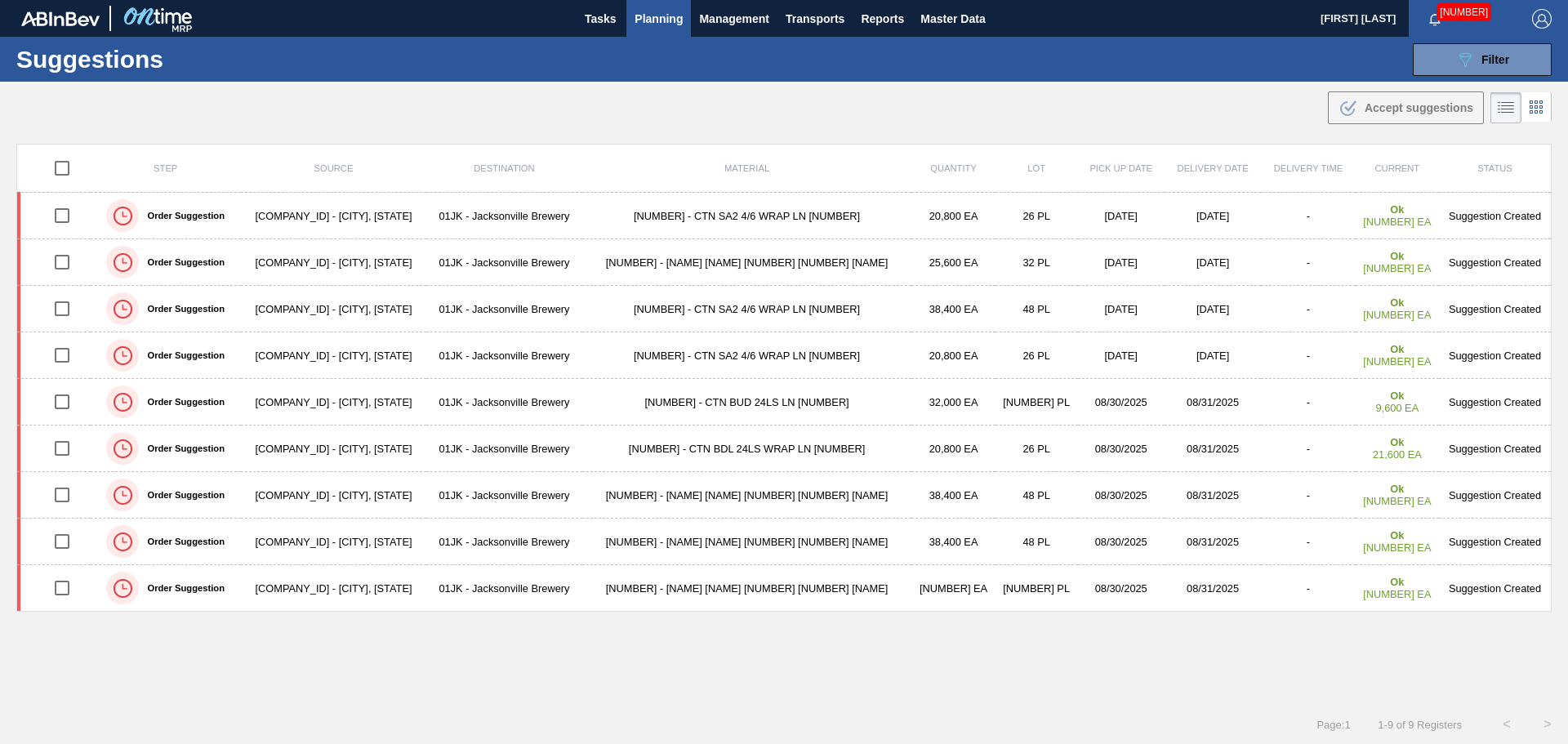 click on ".b{fill:var(--color-action-default)} Accept suggestions" at bounding box center [784, 105] 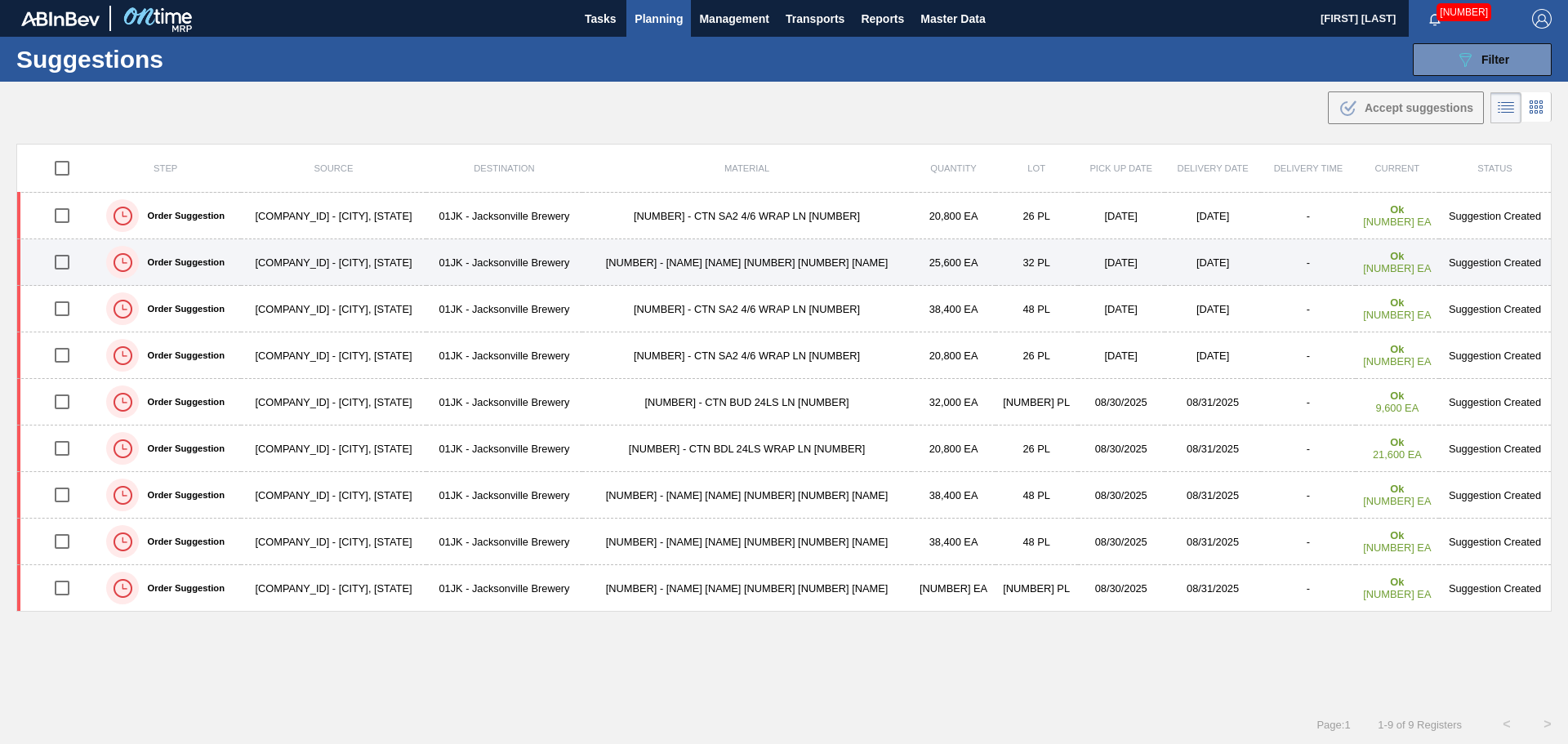 click at bounding box center [62, 262] 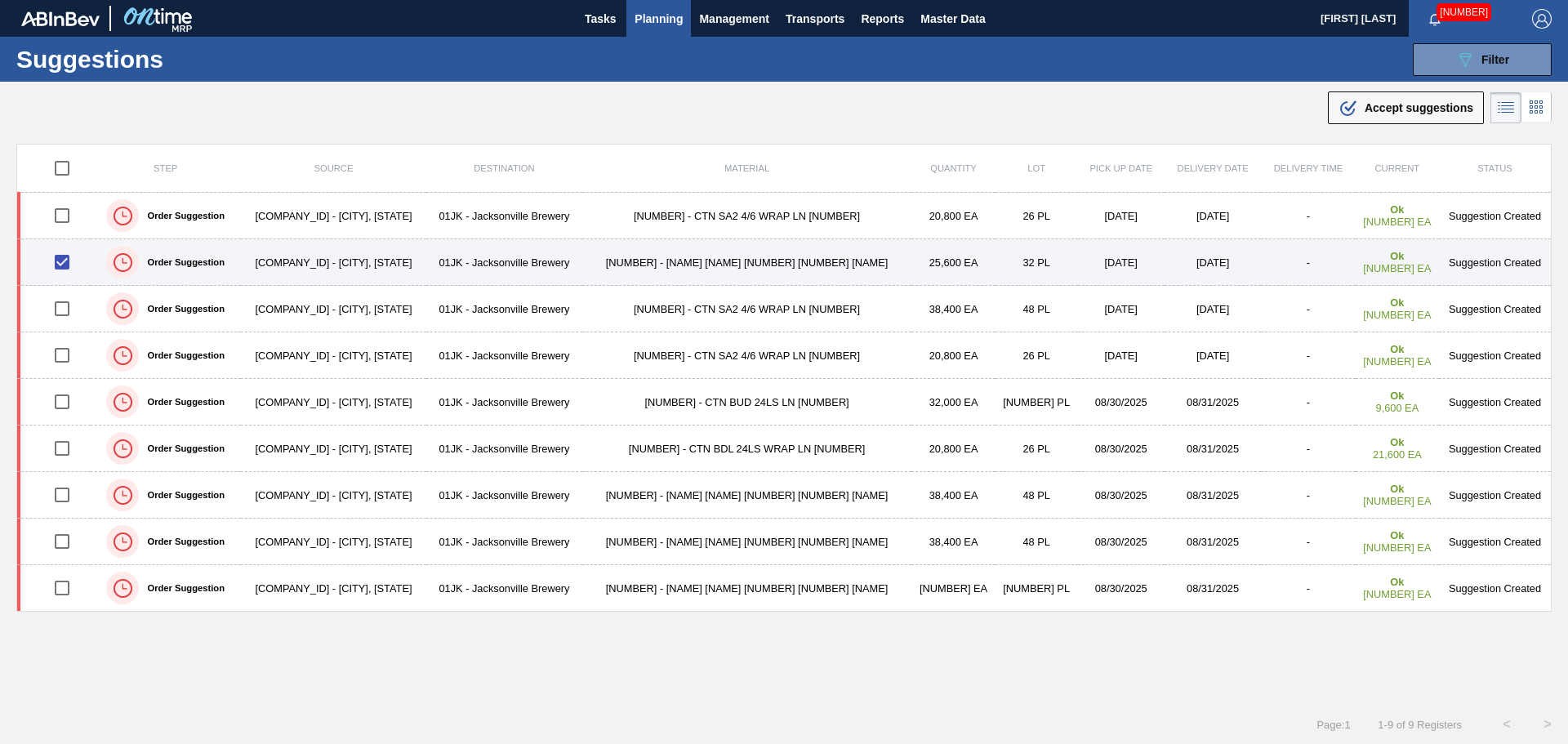 click on "[NUMBER] - [NAME] [NAME] [NUMBER] [NUMBER] [NAME]" at bounding box center (747, 262) 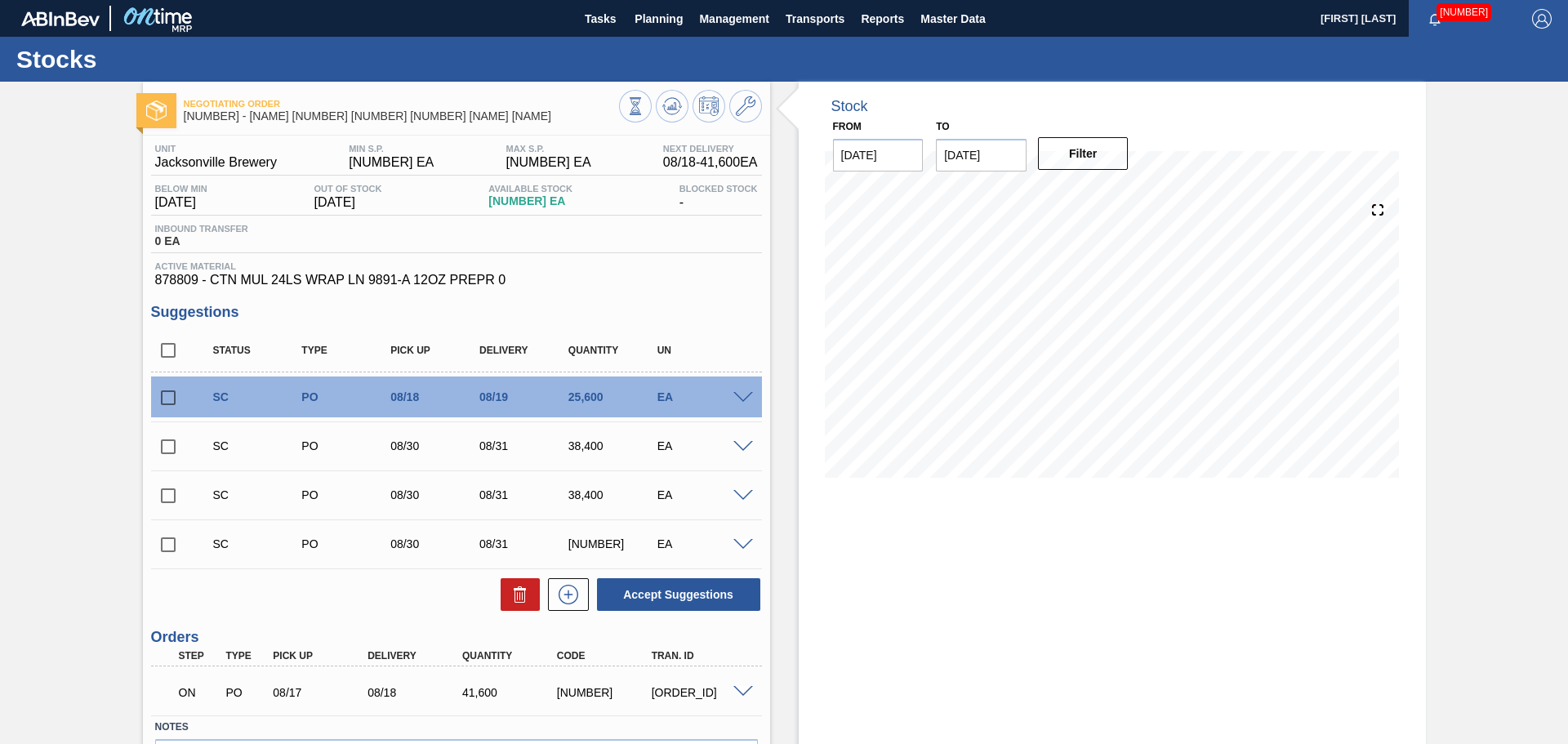 click at bounding box center (743, 398) 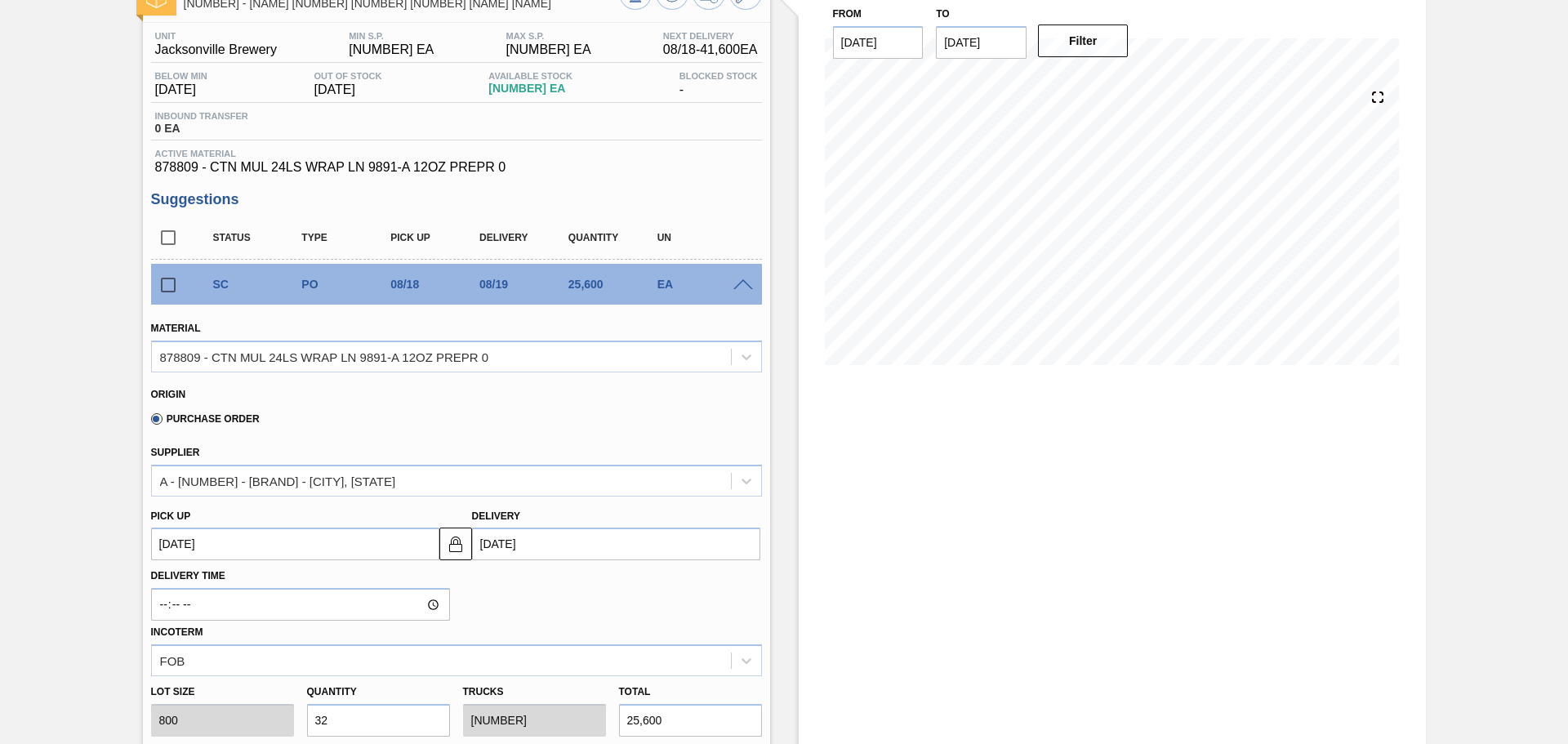 scroll, scrollTop: 327, scrollLeft: 0, axis: vertical 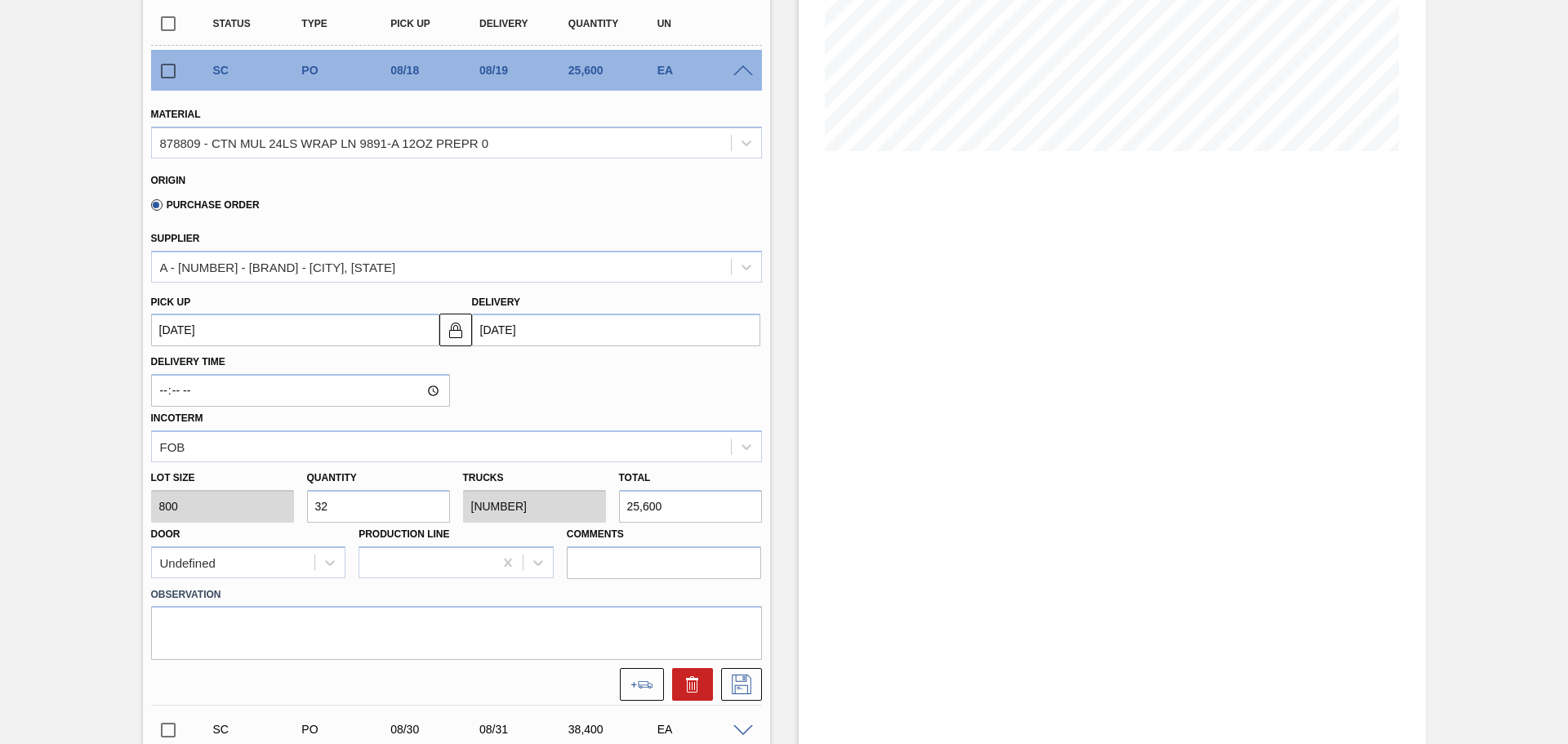 click on "32" at bounding box center [378, 506] 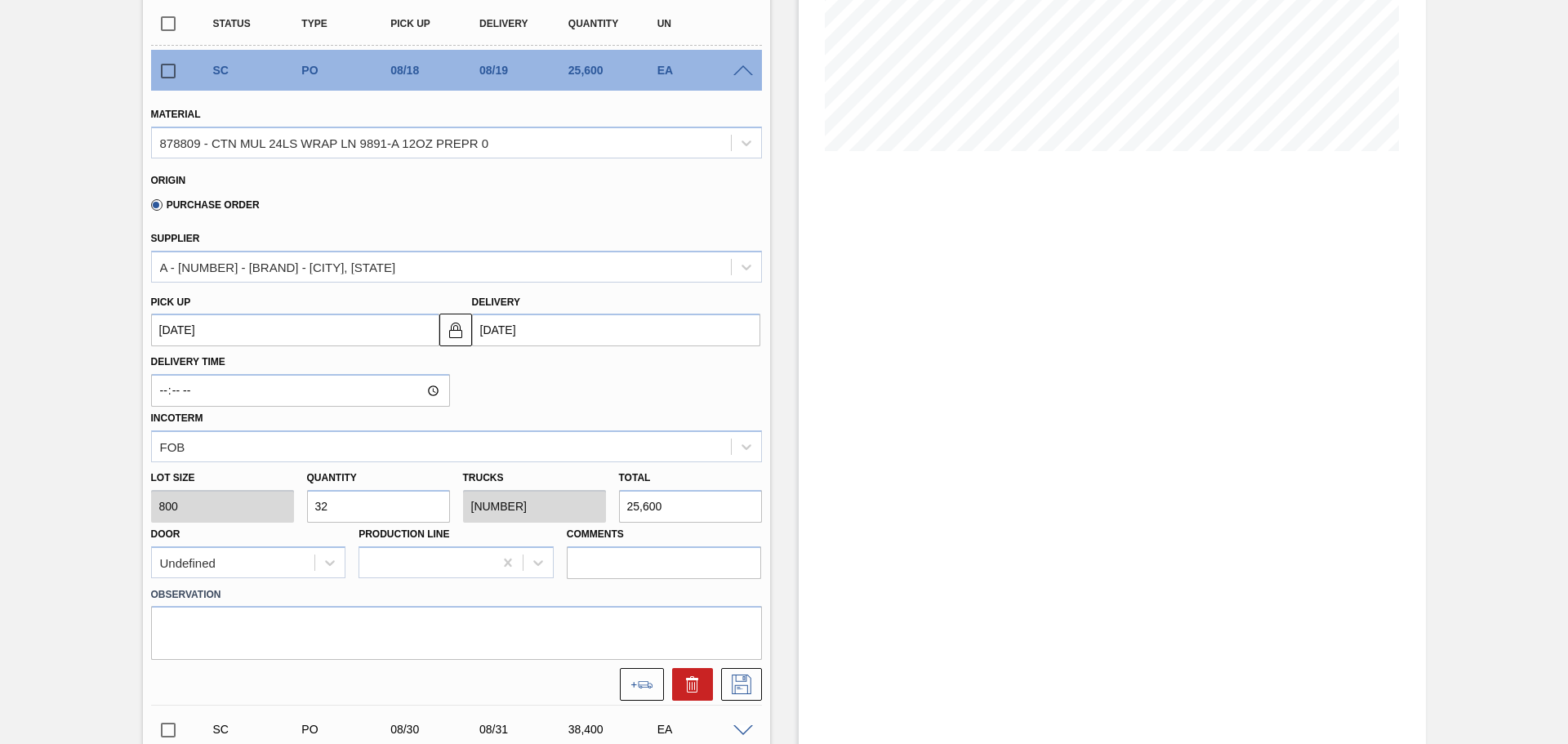 type on "5" 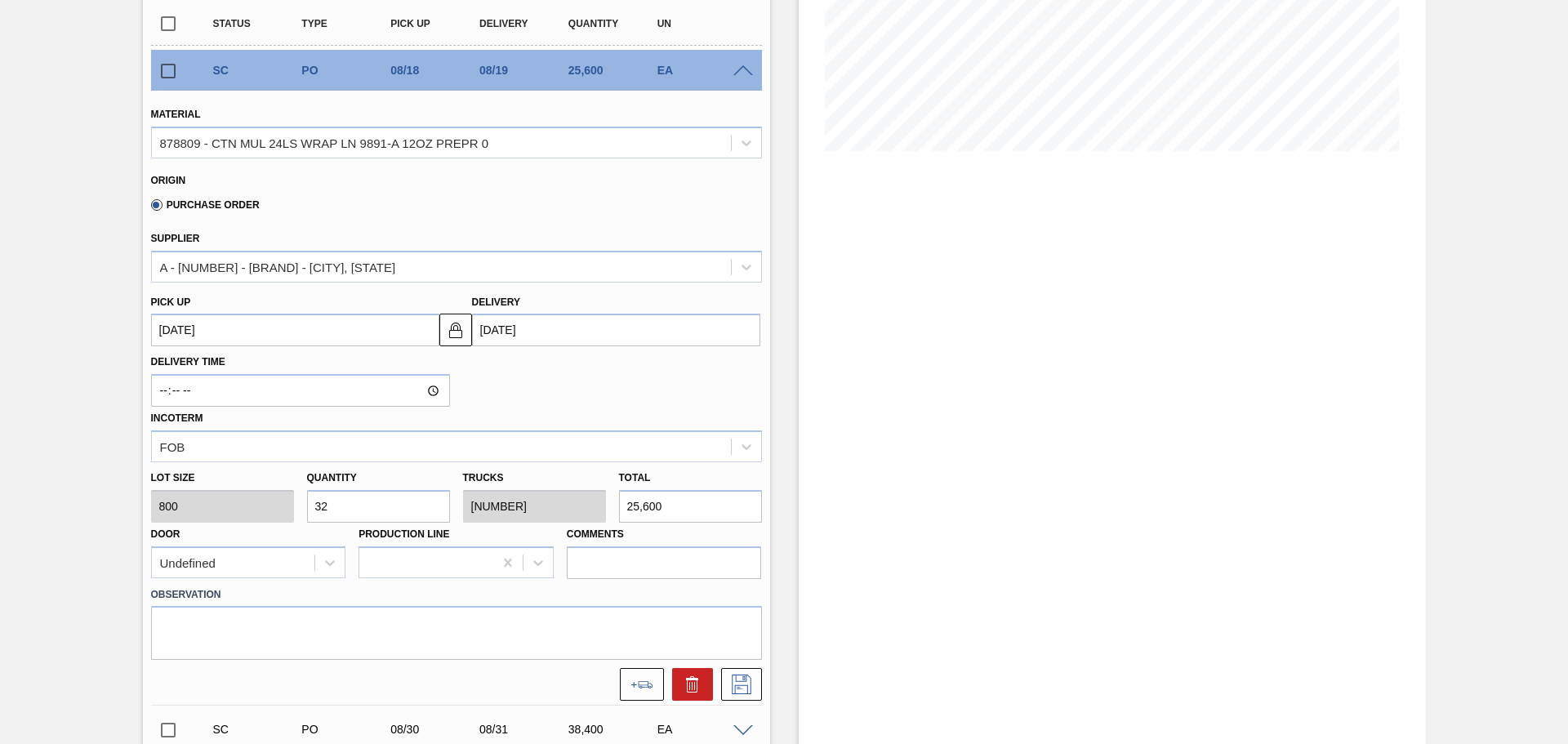 type on "0.104" 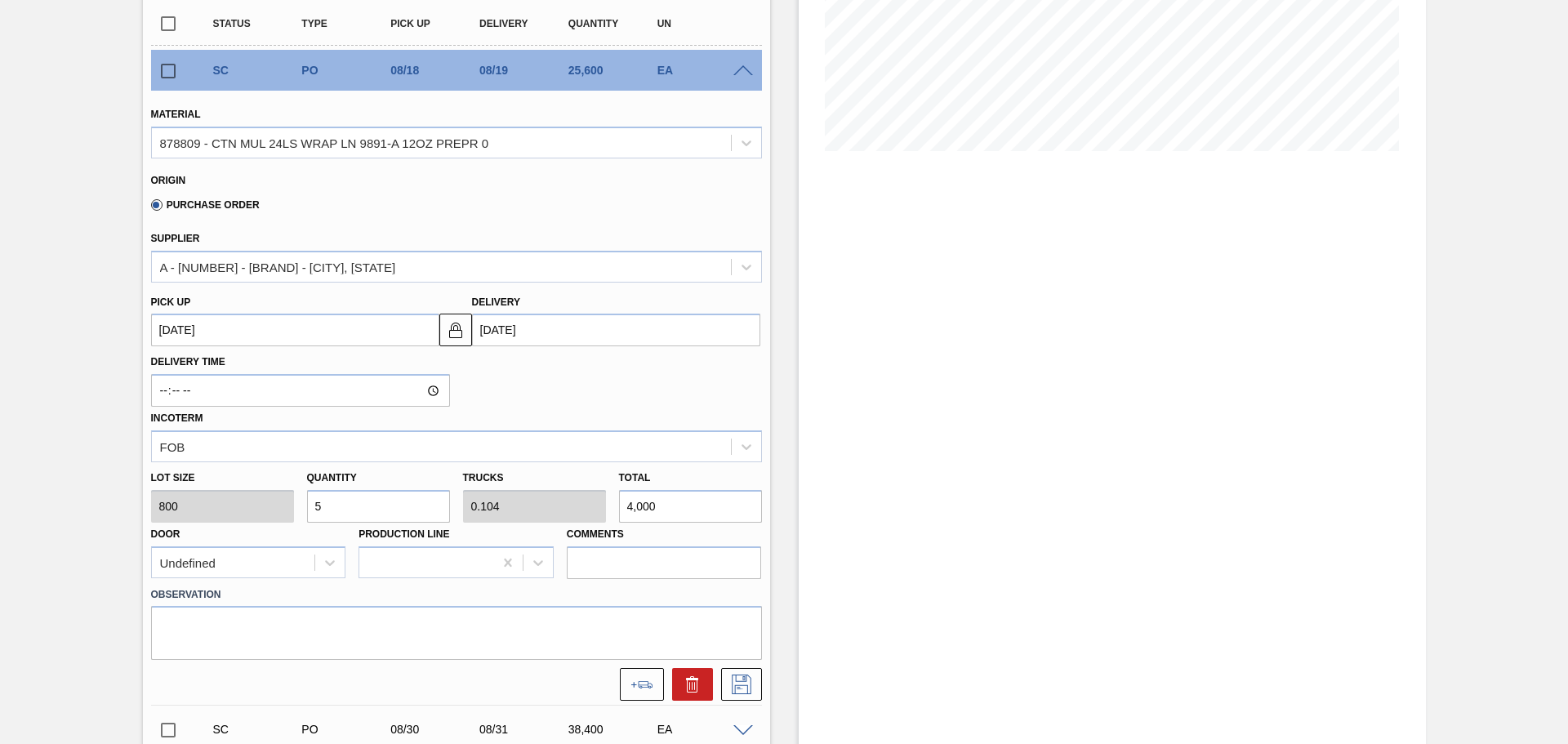 type on "52" 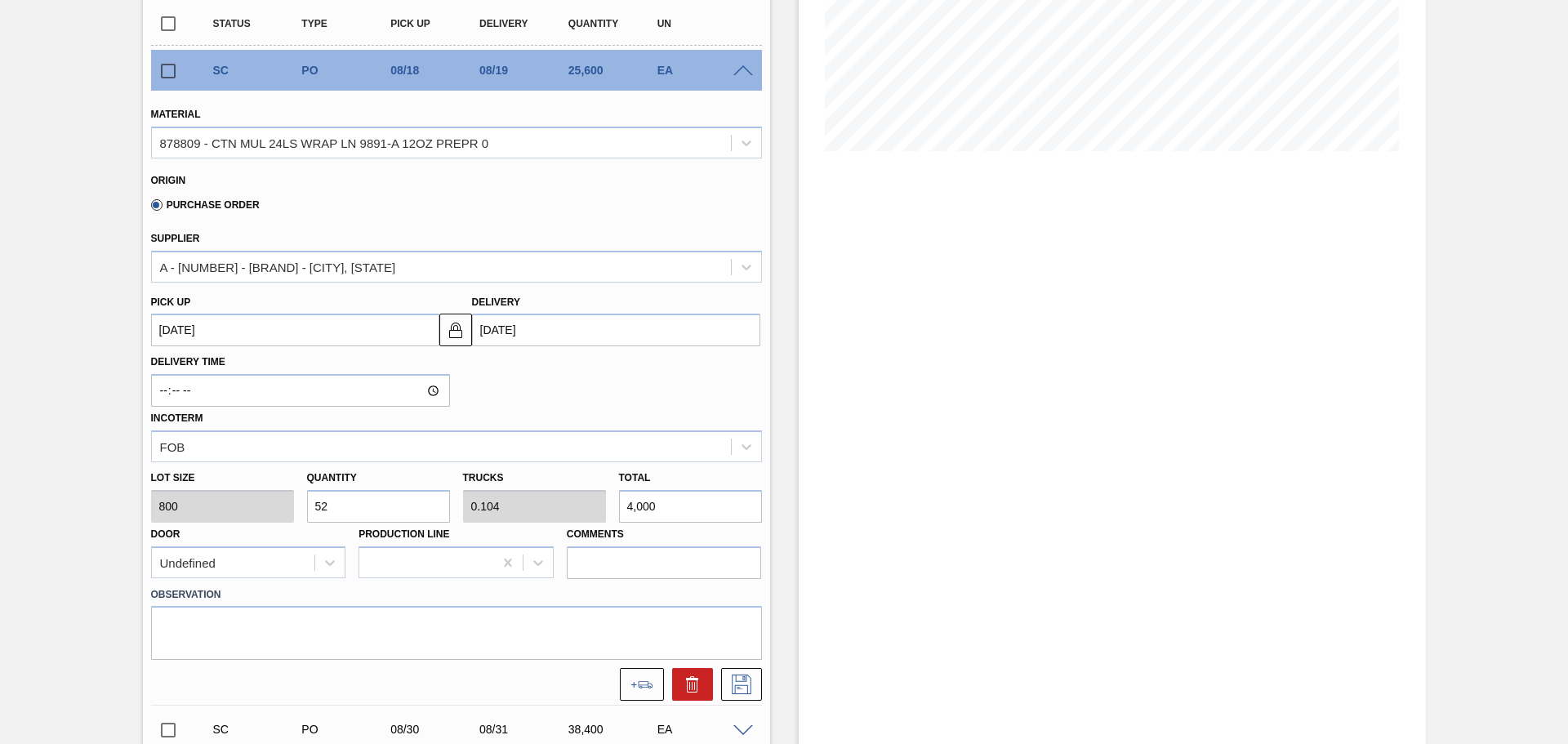 type on "[NUMBER]" 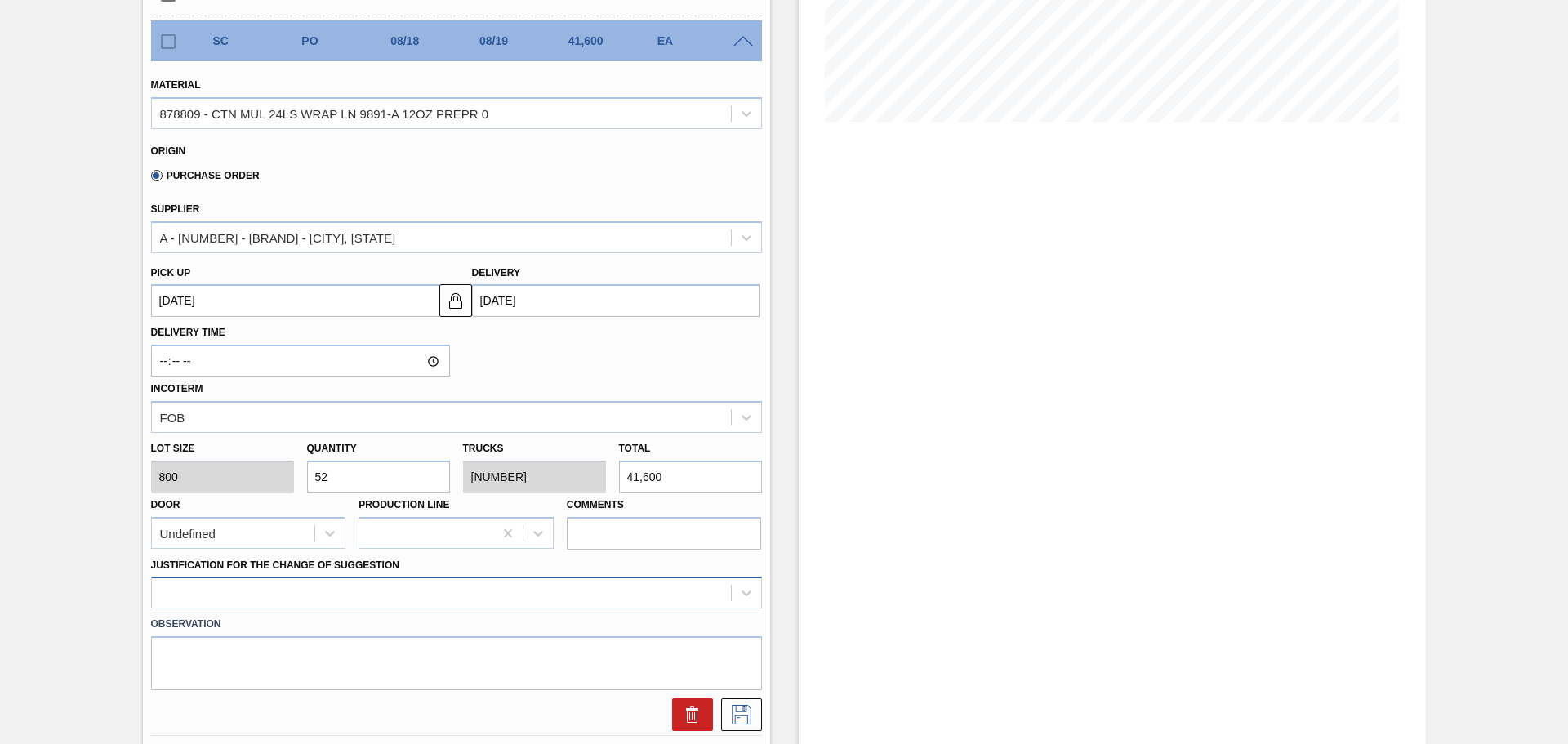 scroll, scrollTop: 408, scrollLeft: 0, axis: vertical 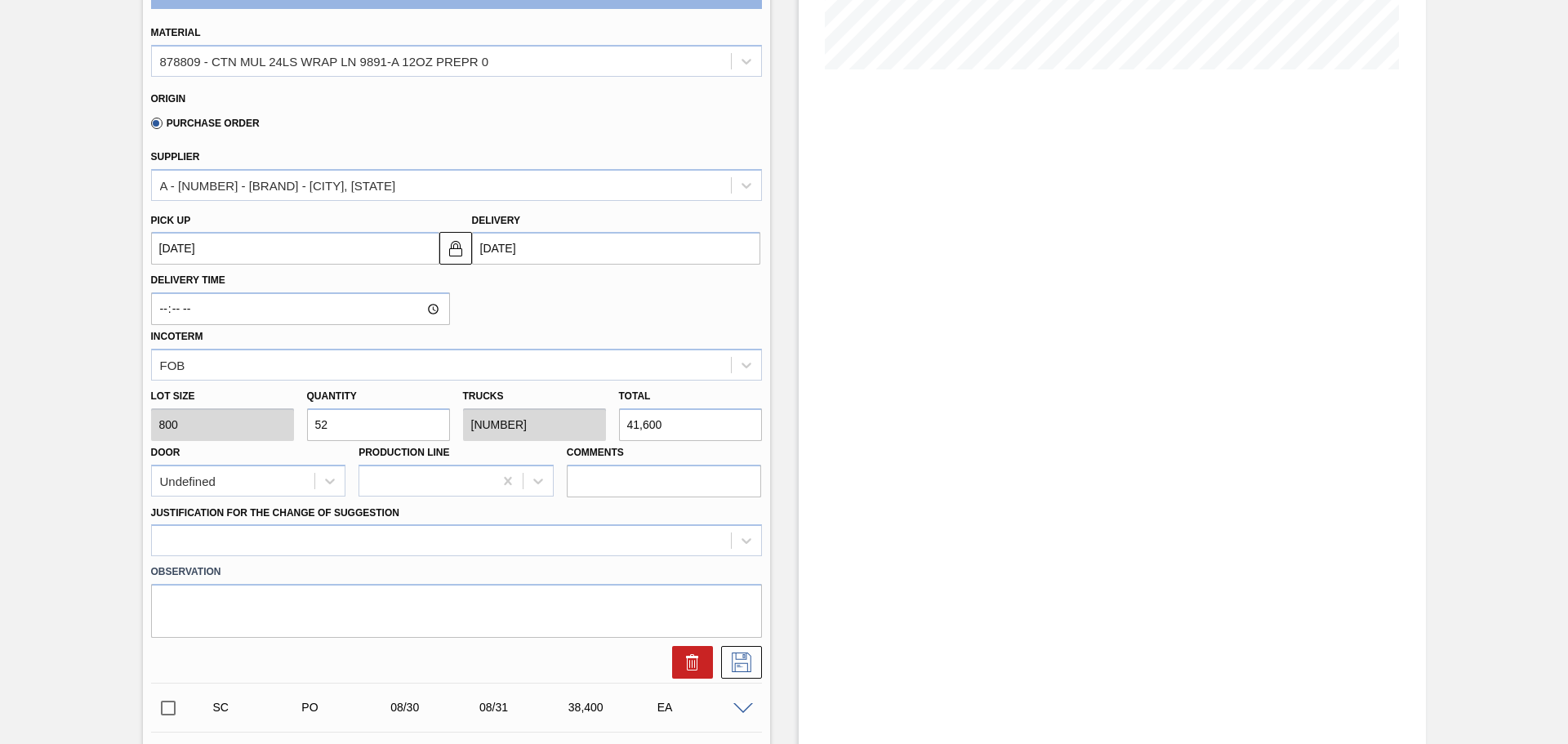 type on "52" 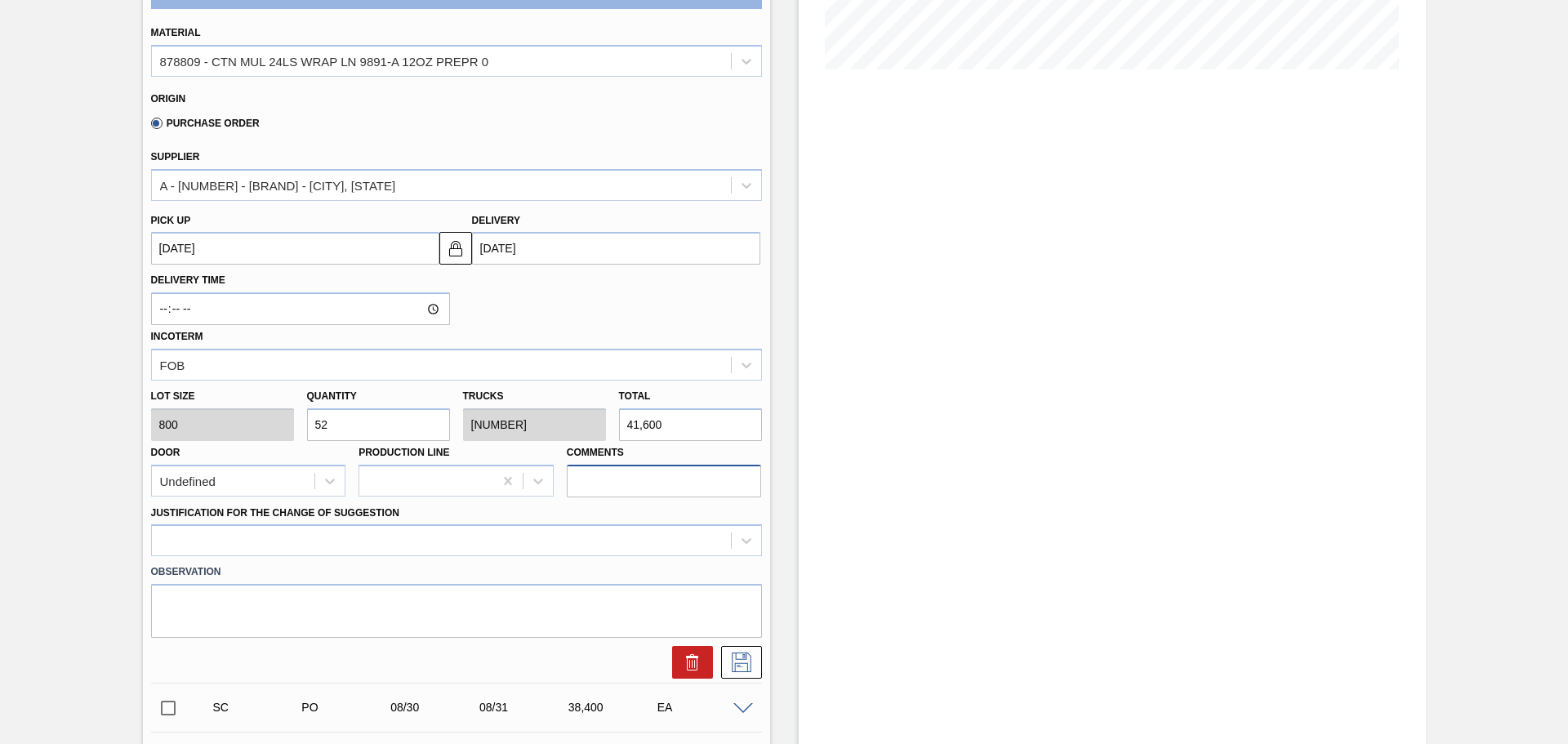 click on "Comments" at bounding box center [664, 481] 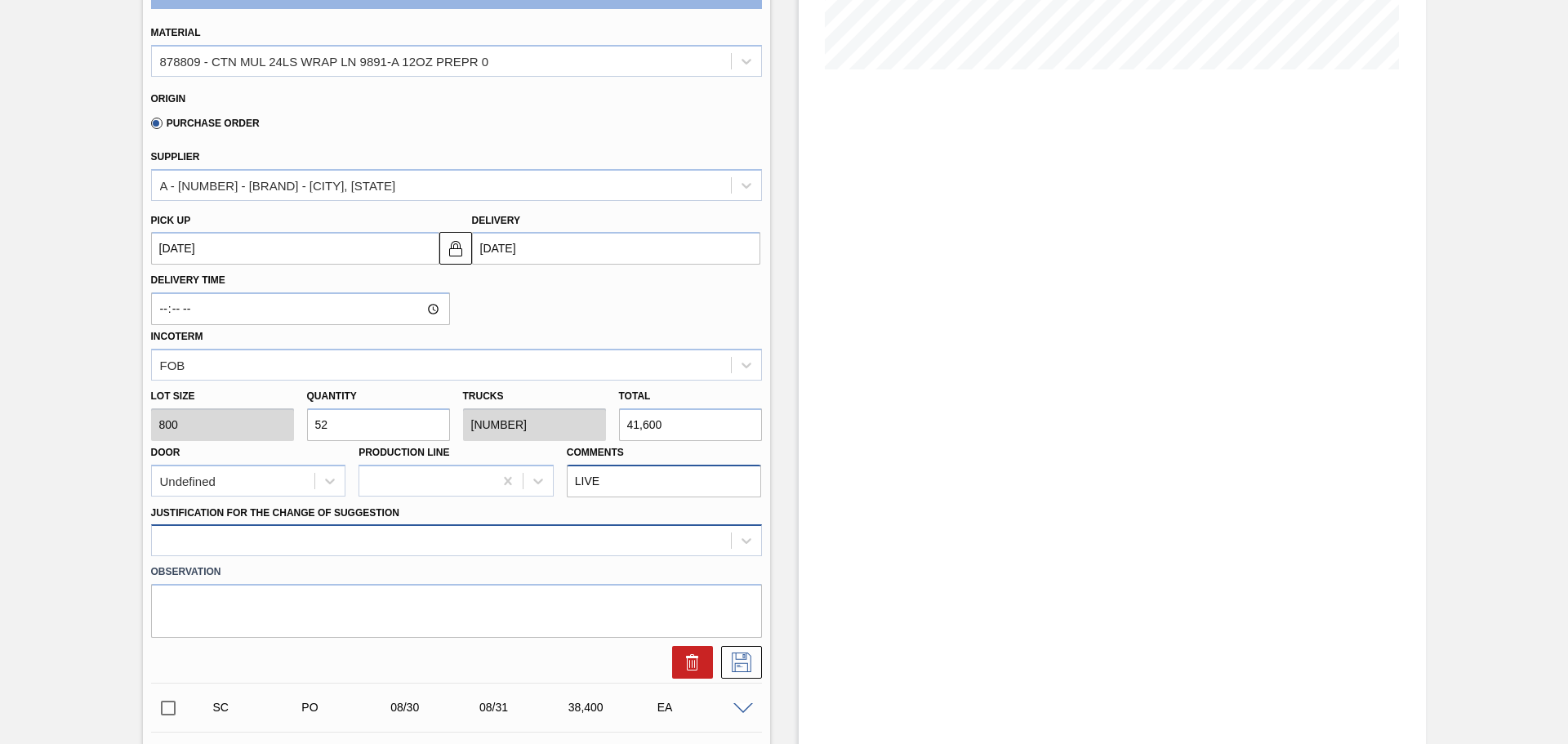 type on "LIVE" 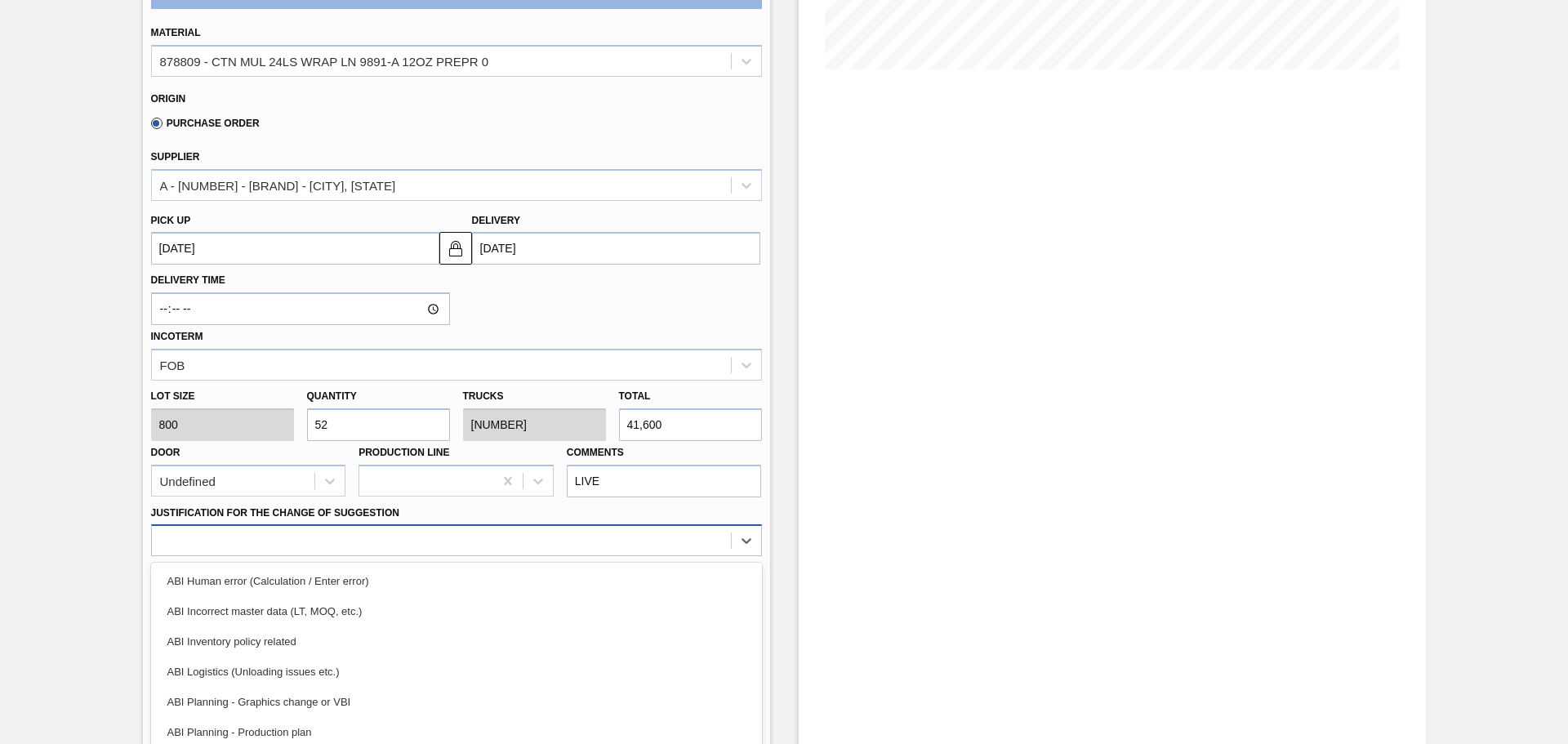 click on "option ABI Human error (Calculation / Enter error) focused, 1 of 18. 18 results available. Use Up and Down to choose options, press Enter to select the currently focused option, press Escape to exit the menu, press Tab to select the option and exit the menu. ABI Human error (Calculation / Enter error) ABI Incorrect master data (LT, MOQ, etc.) ABI Inventory policy related ABI Logistics (Unloading issues etc.) ABI Planning - Graphics change or VBI ABI Planning - Production plan ABI Planning - Raw material unavailability ABI Procurement (Pricing, contracts, etc.) ABI Supply related (Line breakdown etc.) ABI Transport planning (Truck optimization etc.) Force majeure Other Other supplier issue - Change of supplier Quality issue Supplier related - Delays, Capacity constraints, etc. Supplier related - Delivery issues Supplier related - Out of Stock System / Ontime related issue" at bounding box center [457, 540] 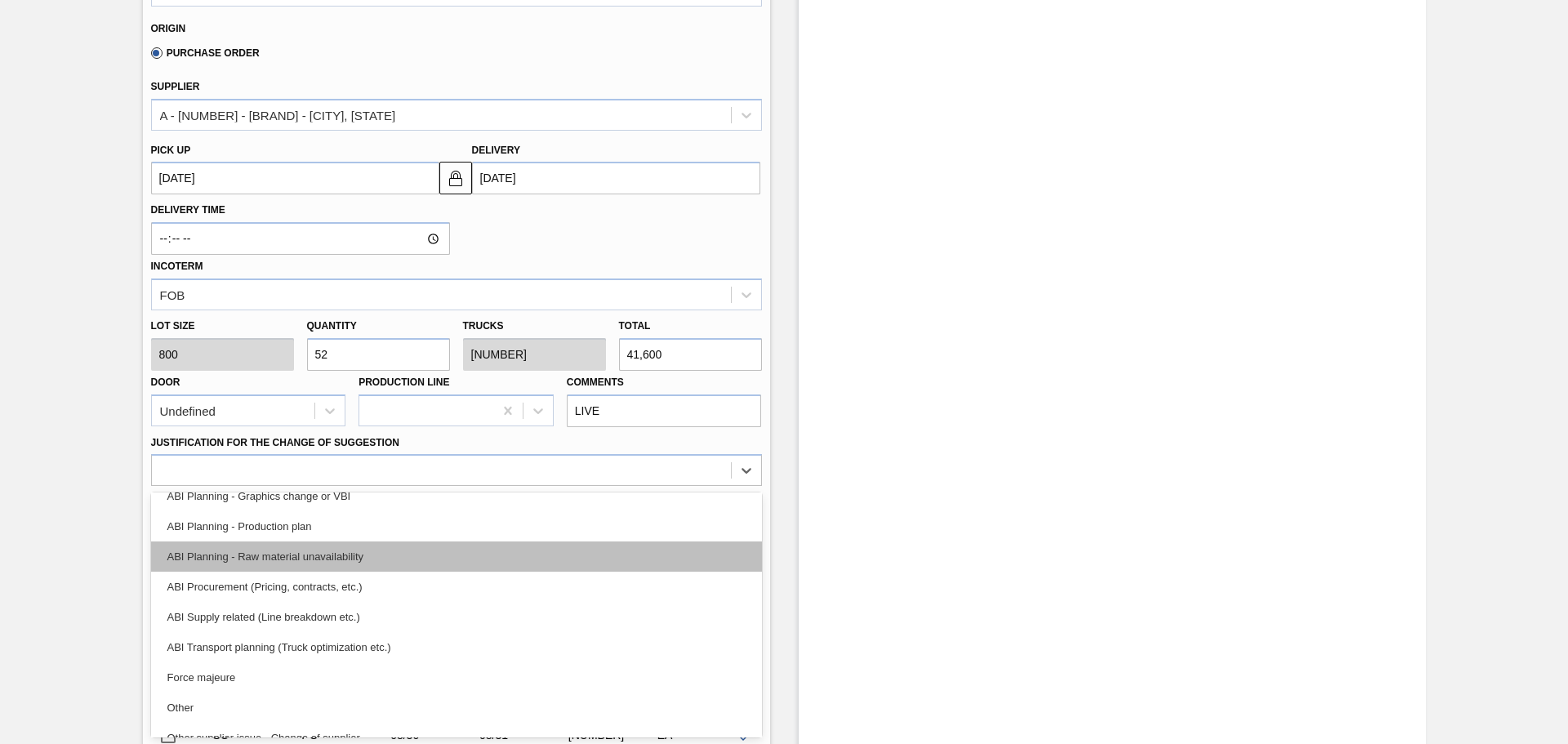 scroll, scrollTop: 163, scrollLeft: 0, axis: vertical 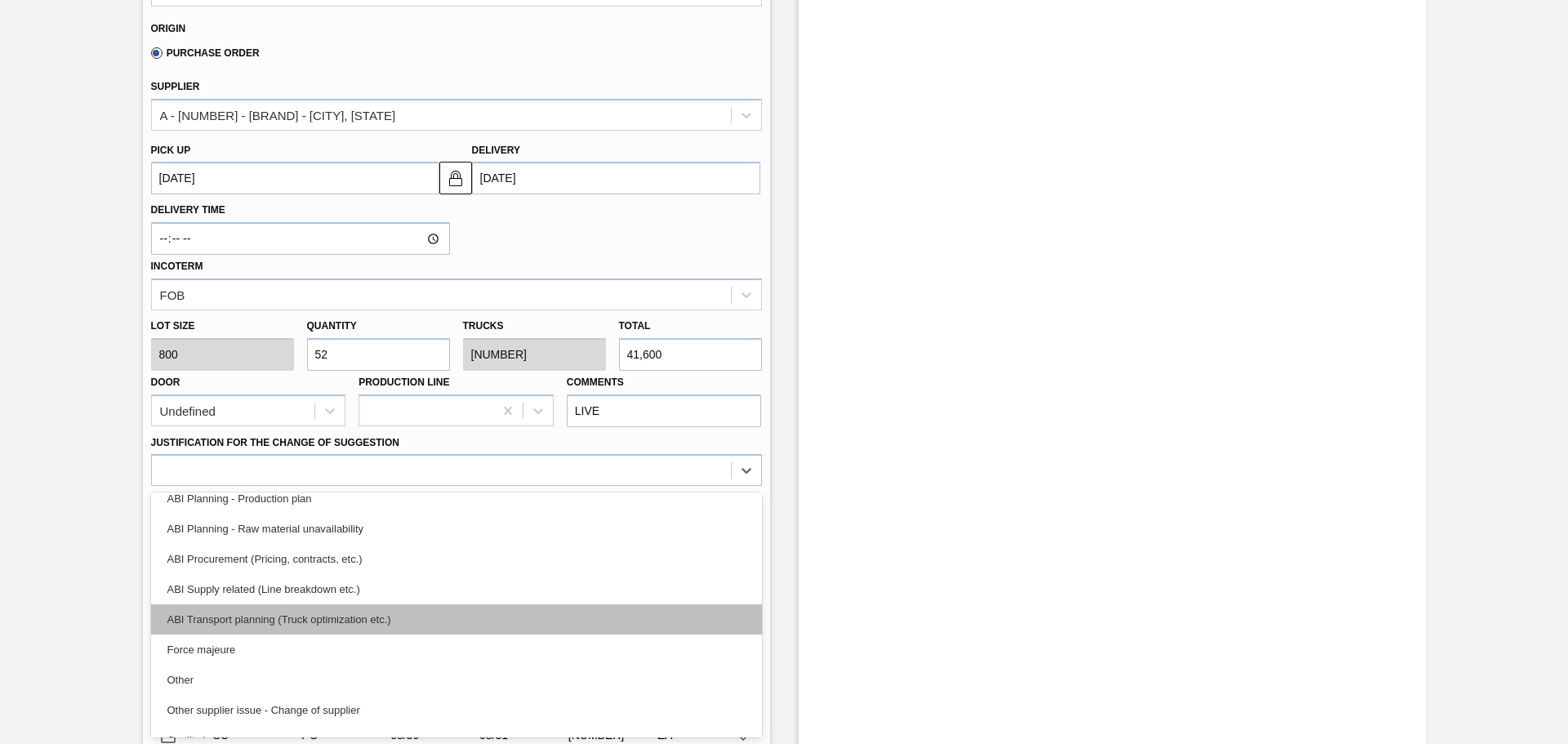 click on "ABI Transport planning (Truck optimization etc.)" at bounding box center [457, 619] 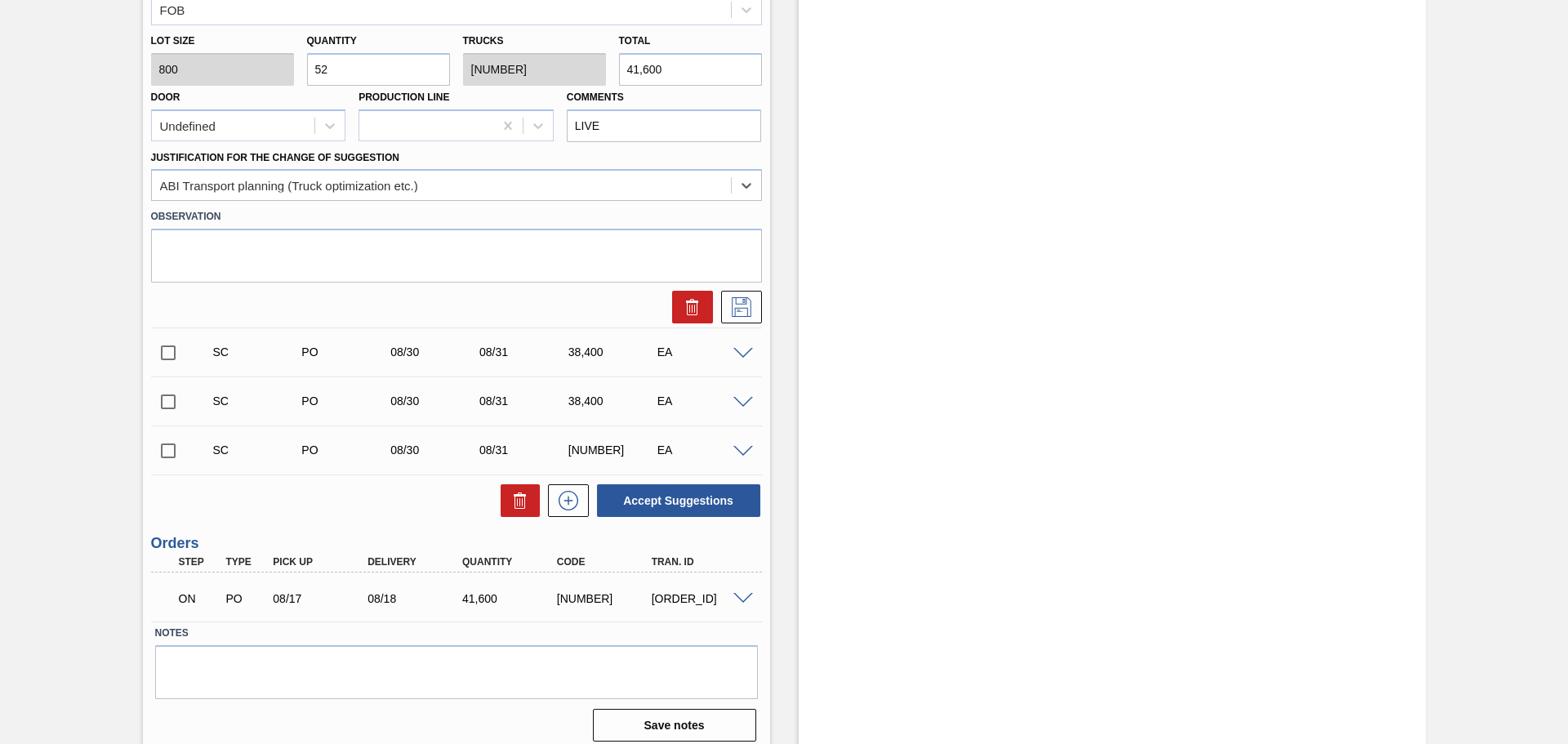 scroll, scrollTop: 448, scrollLeft: 0, axis: vertical 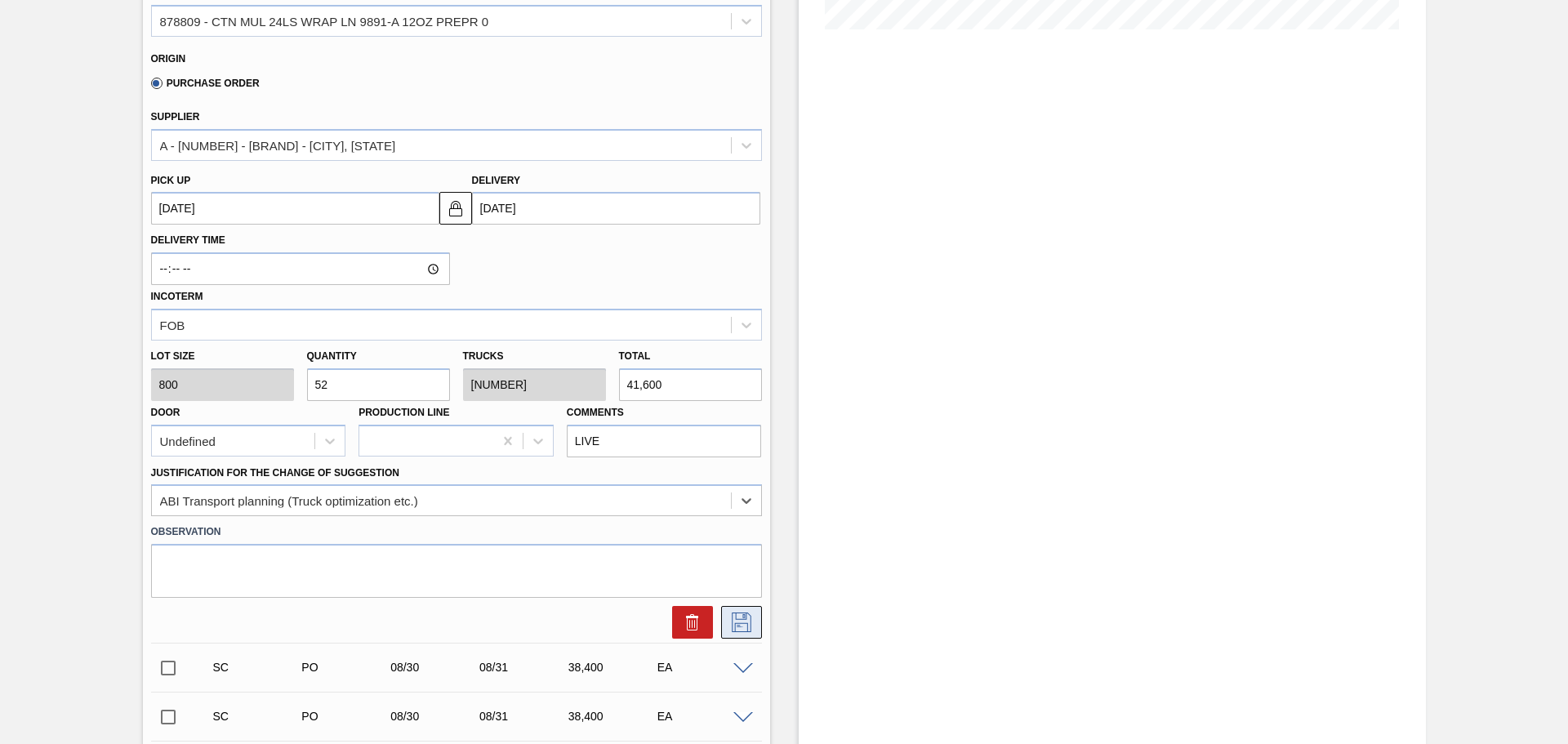 click at bounding box center (742, 622) 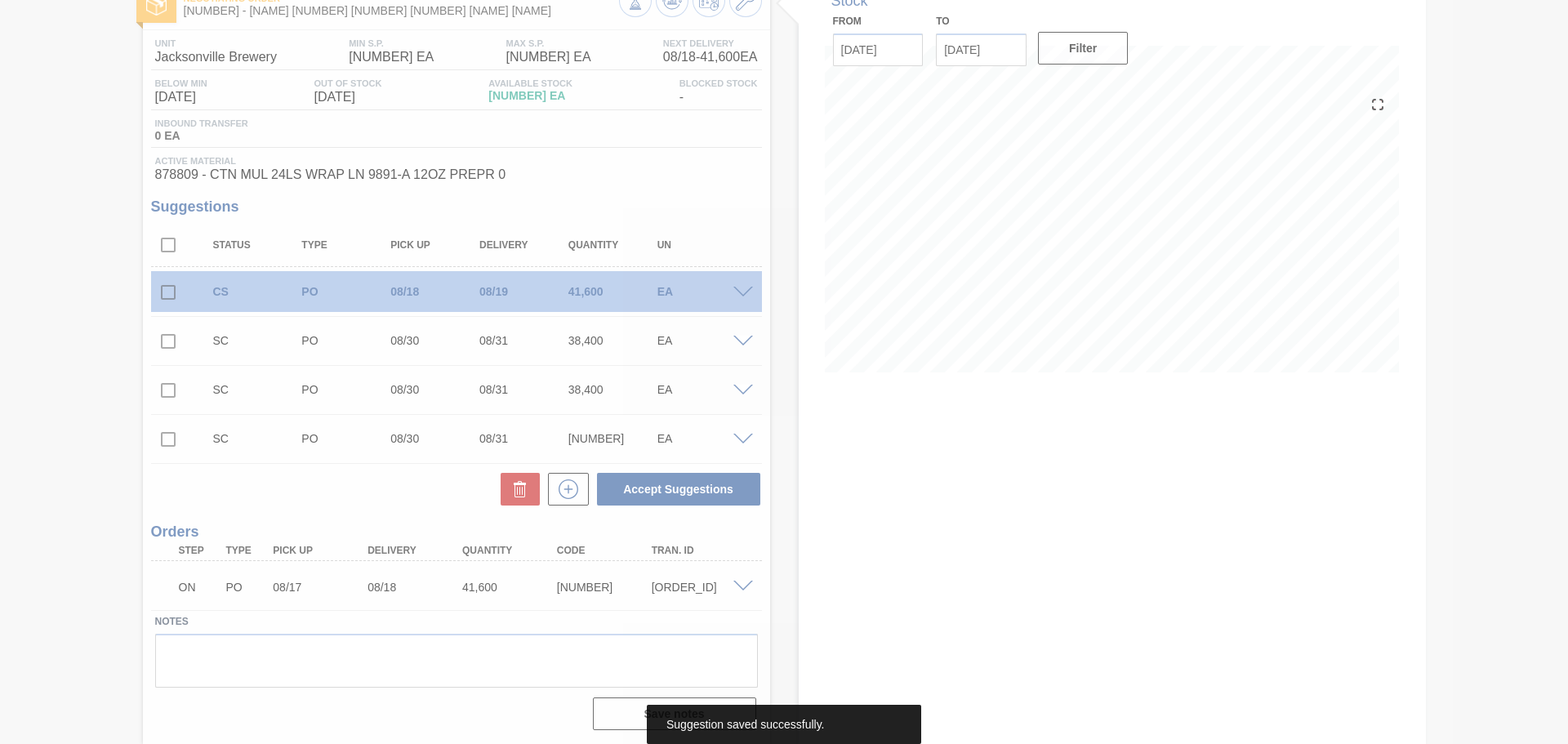 scroll, scrollTop: 105, scrollLeft: 0, axis: vertical 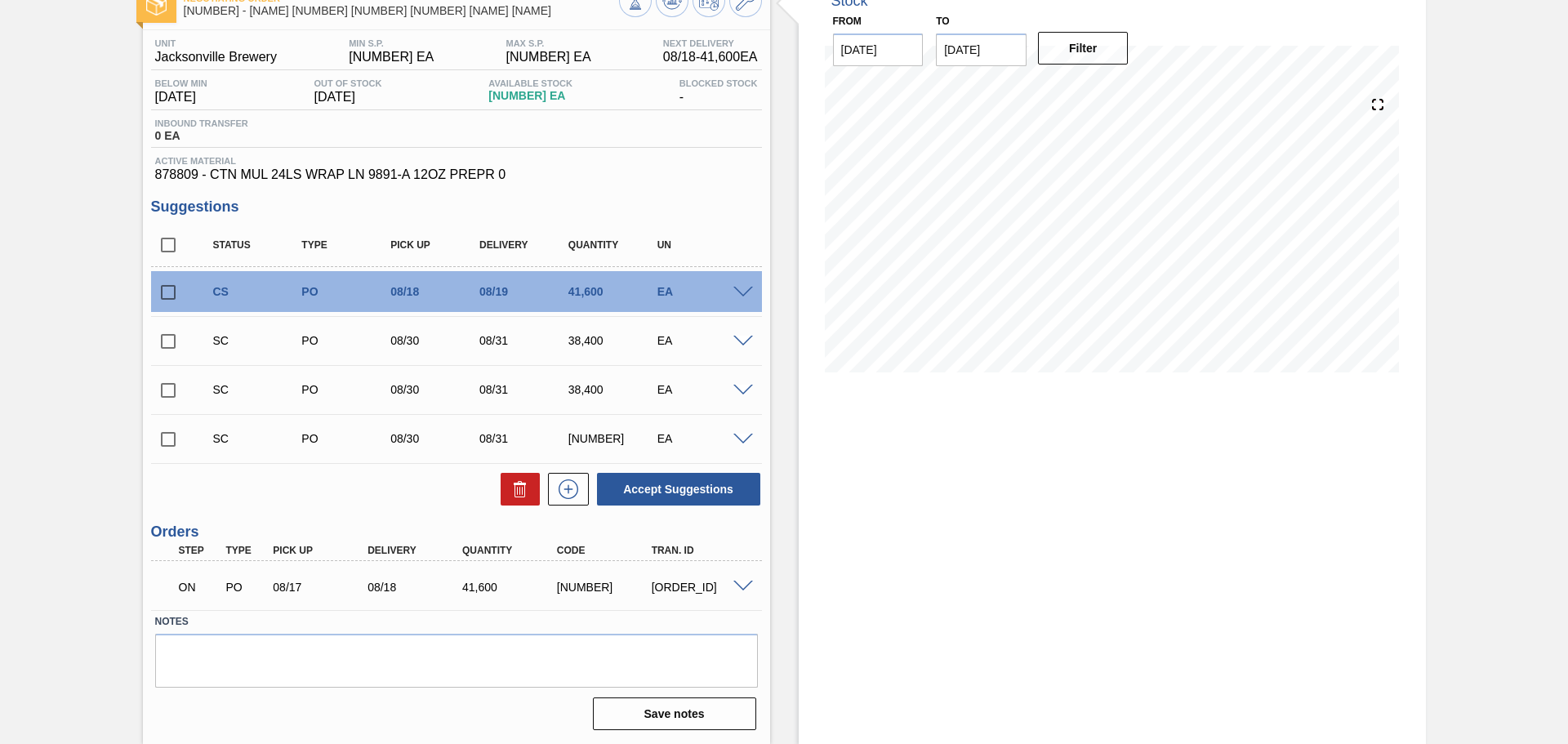 click at bounding box center (743, 292) 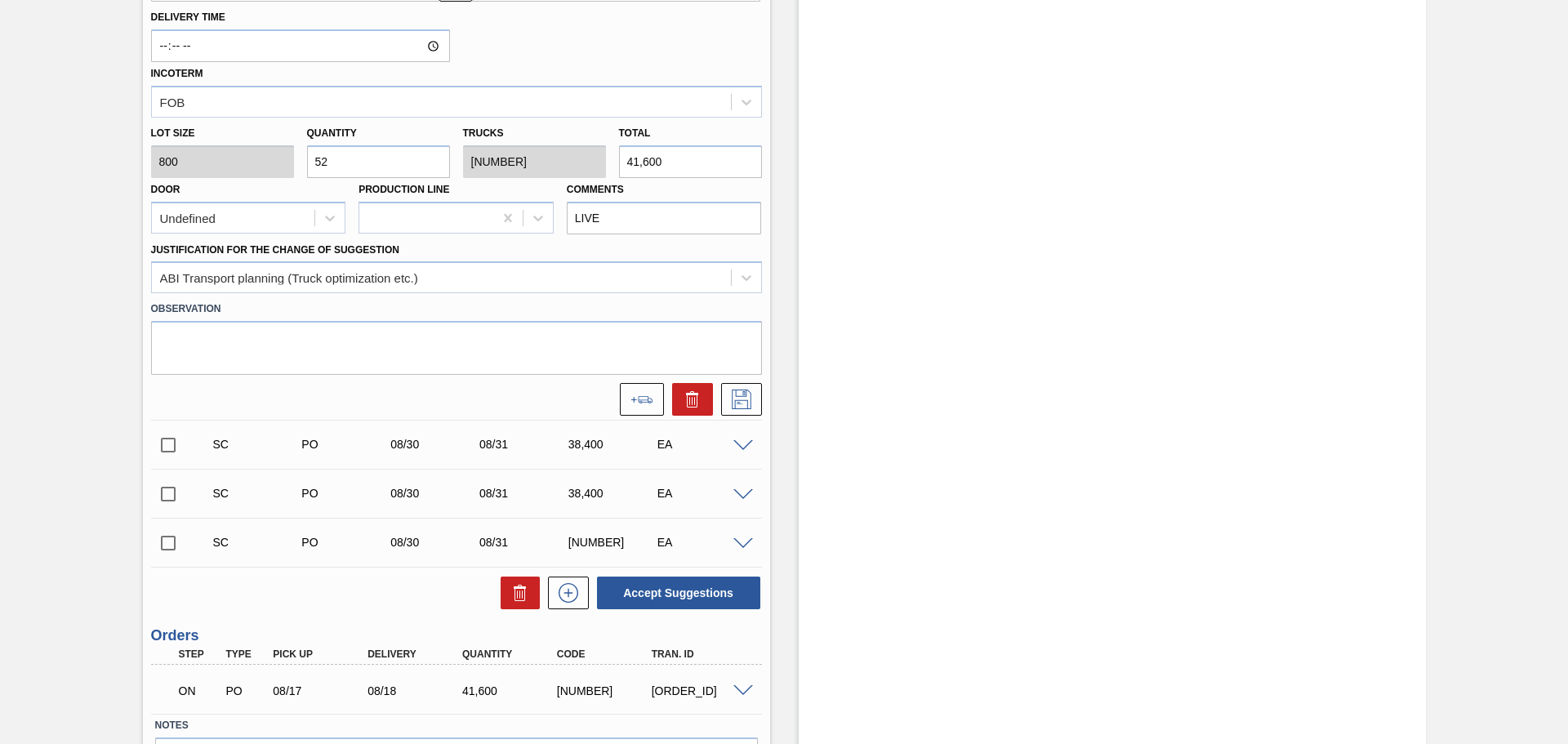 scroll, scrollTop: 759, scrollLeft: 0, axis: vertical 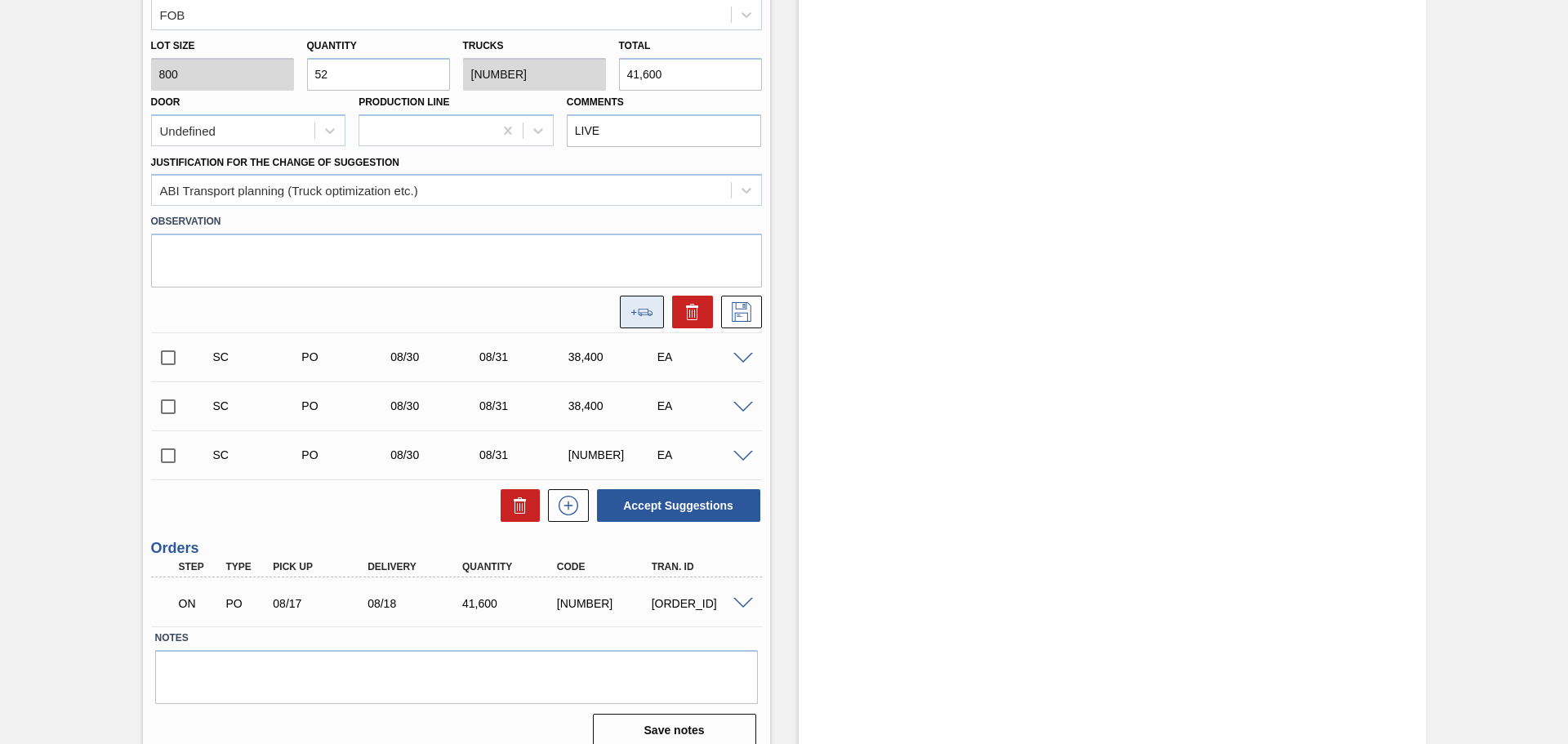click at bounding box center [642, 312] 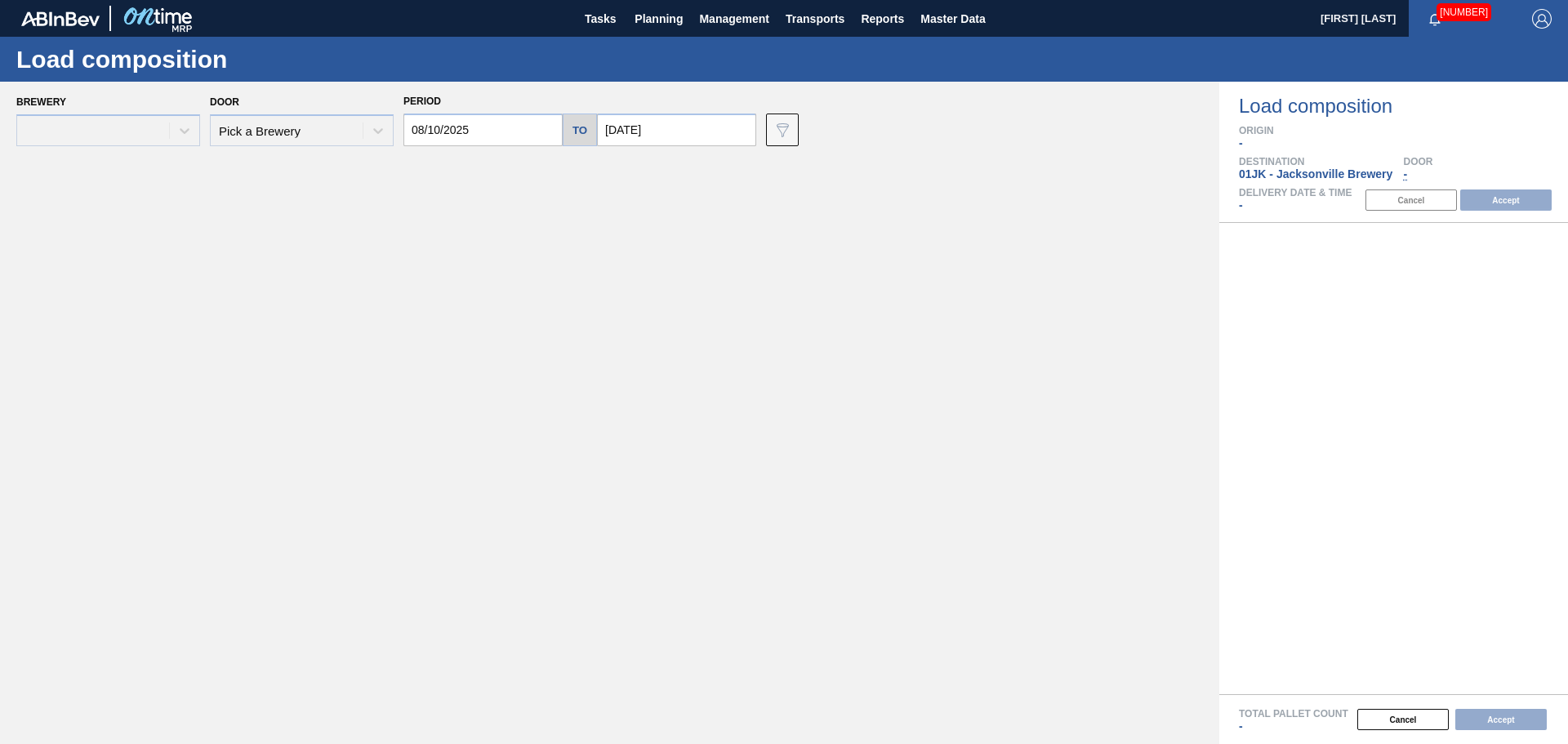 scroll, scrollTop: 0, scrollLeft: 0, axis: both 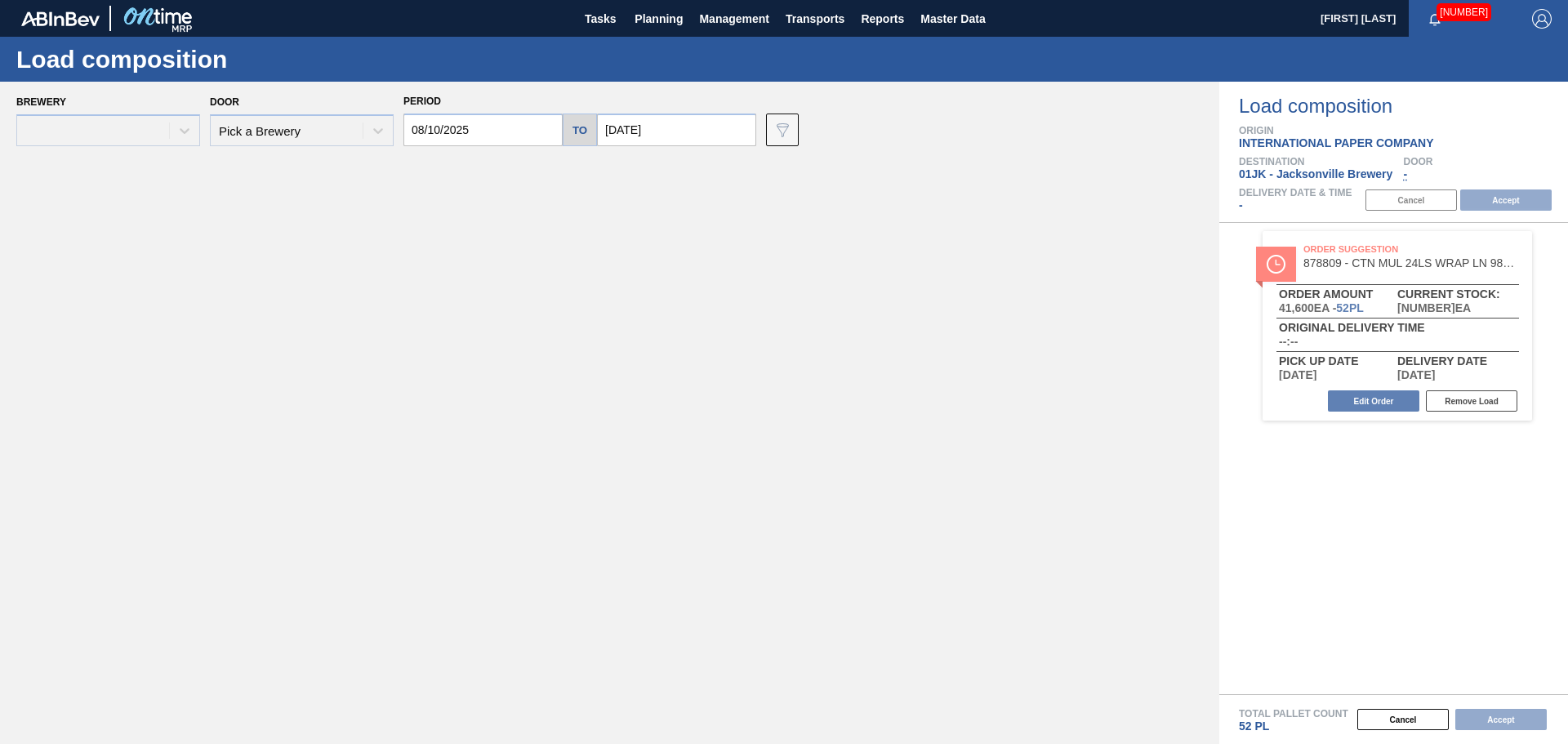 type on "[DATE]" 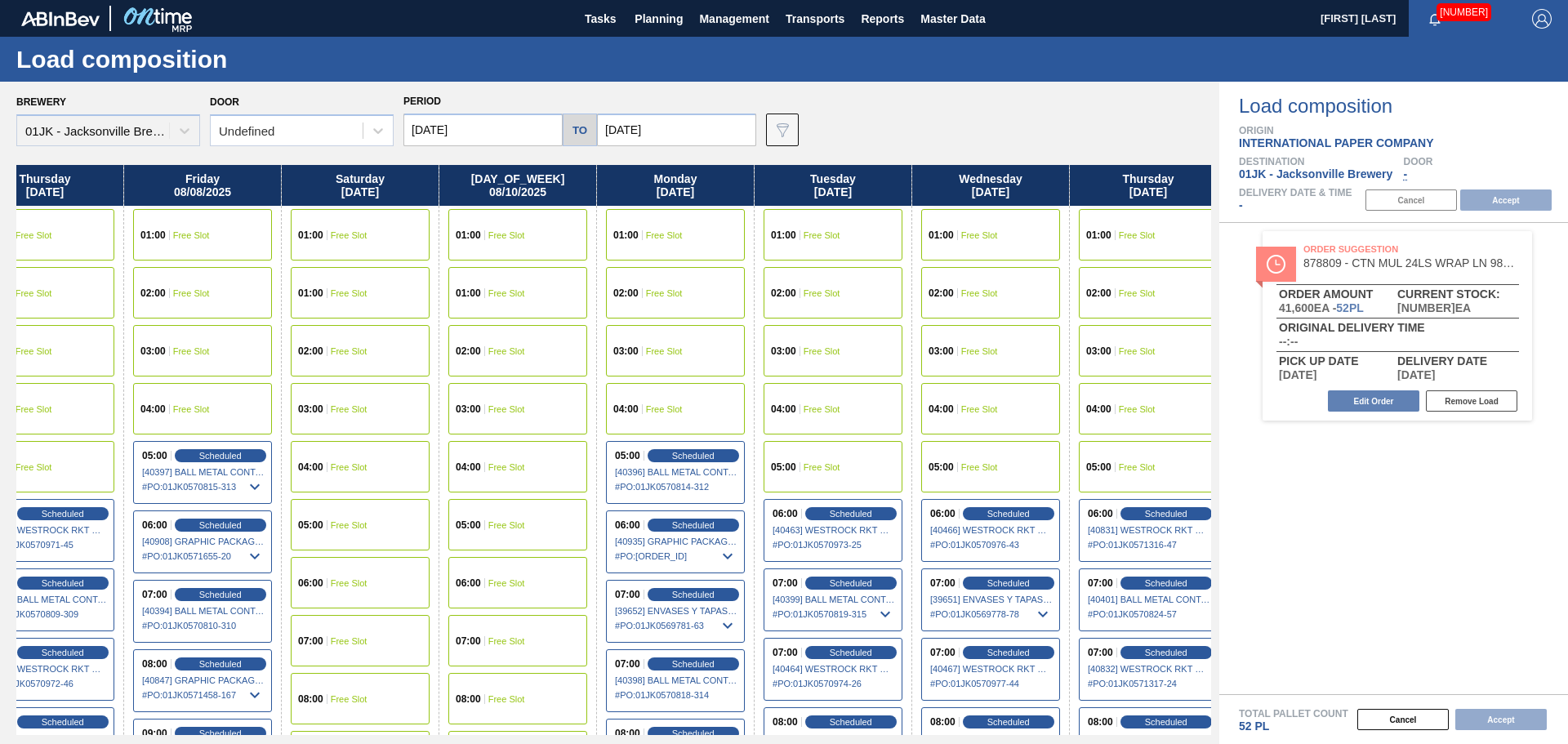 scroll, scrollTop: 0, scrollLeft: 66, axis: horizontal 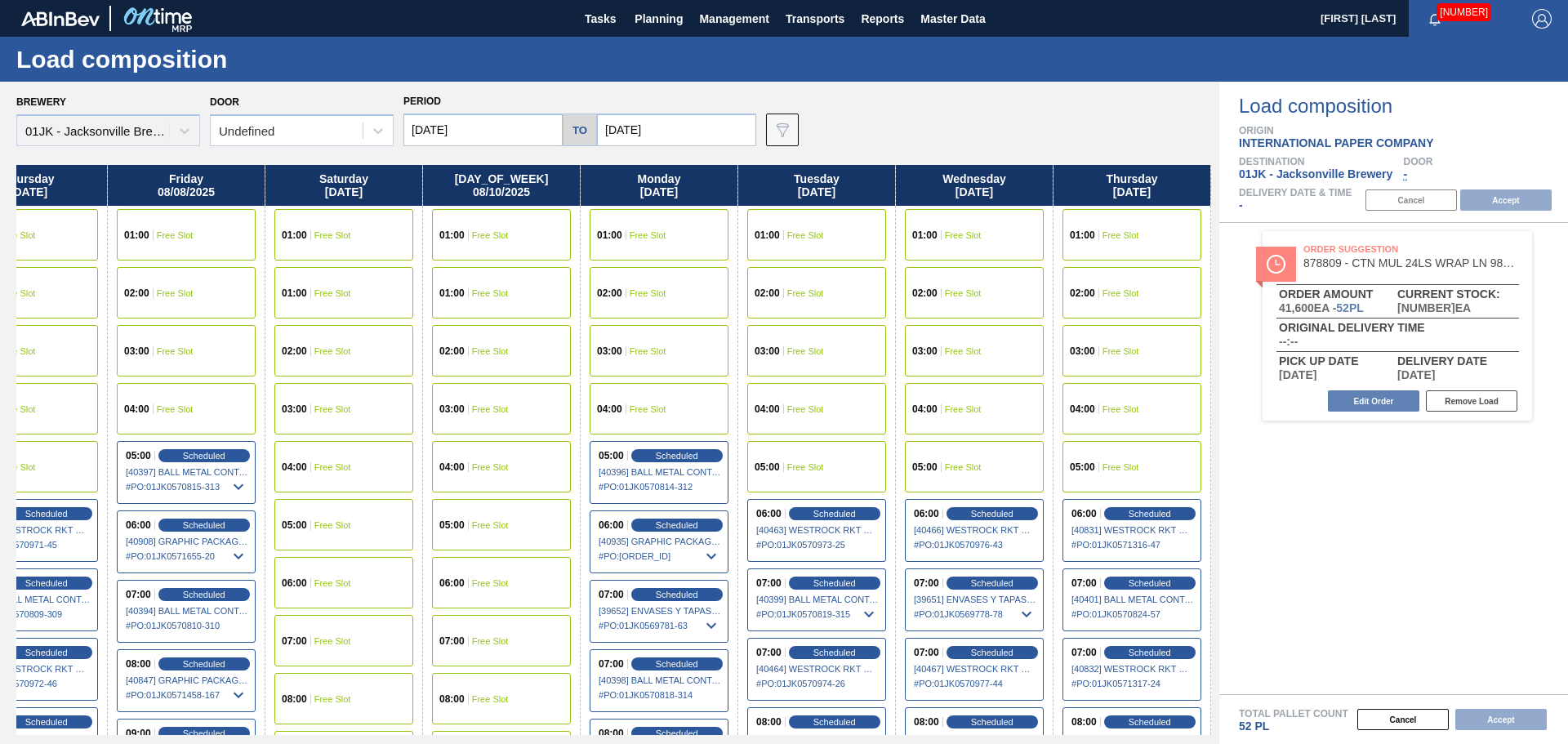 drag, startPoint x: 1009, startPoint y: 370, endPoint x: 834, endPoint y: 386, distance: 175.72991 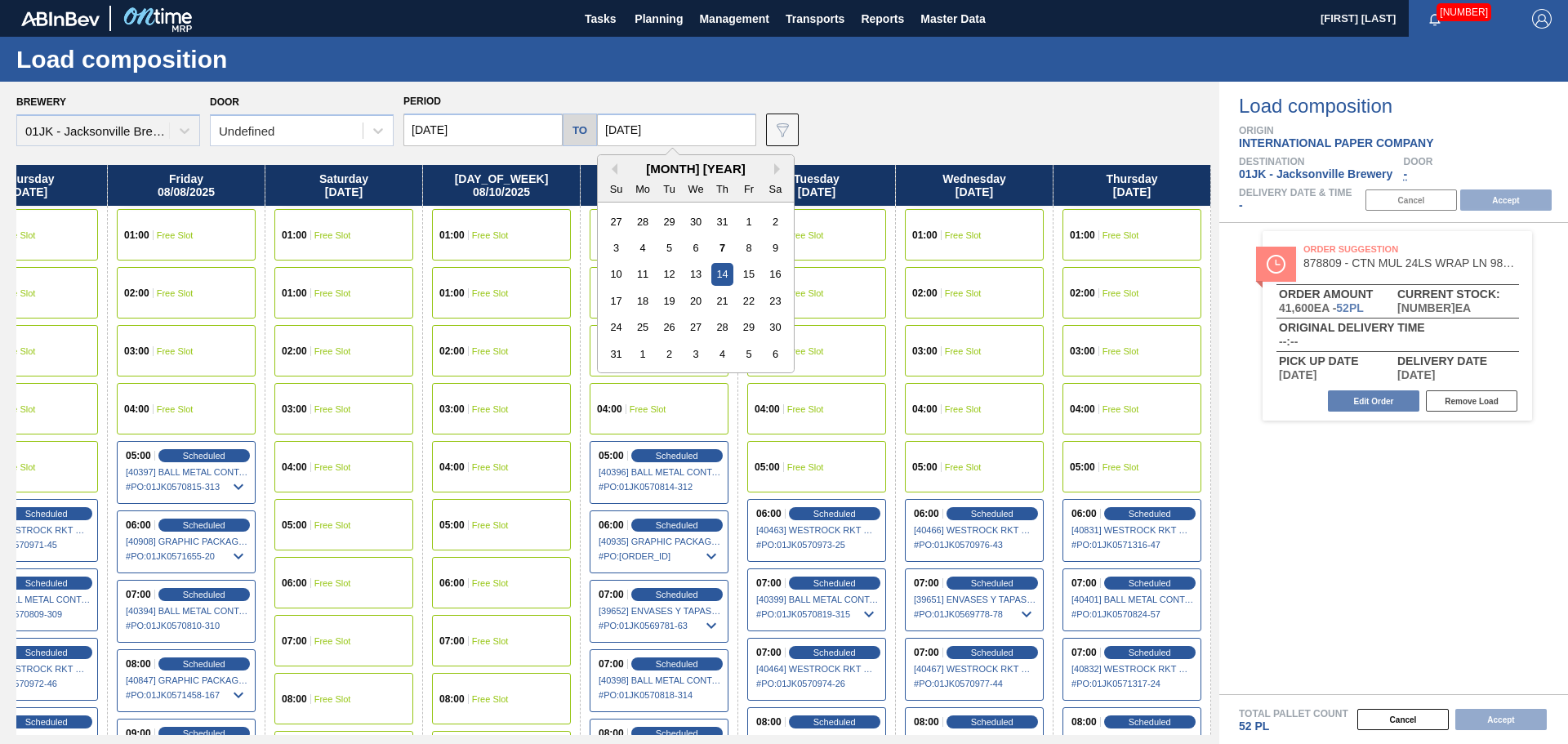 click on "[DATE]" at bounding box center [676, 130] 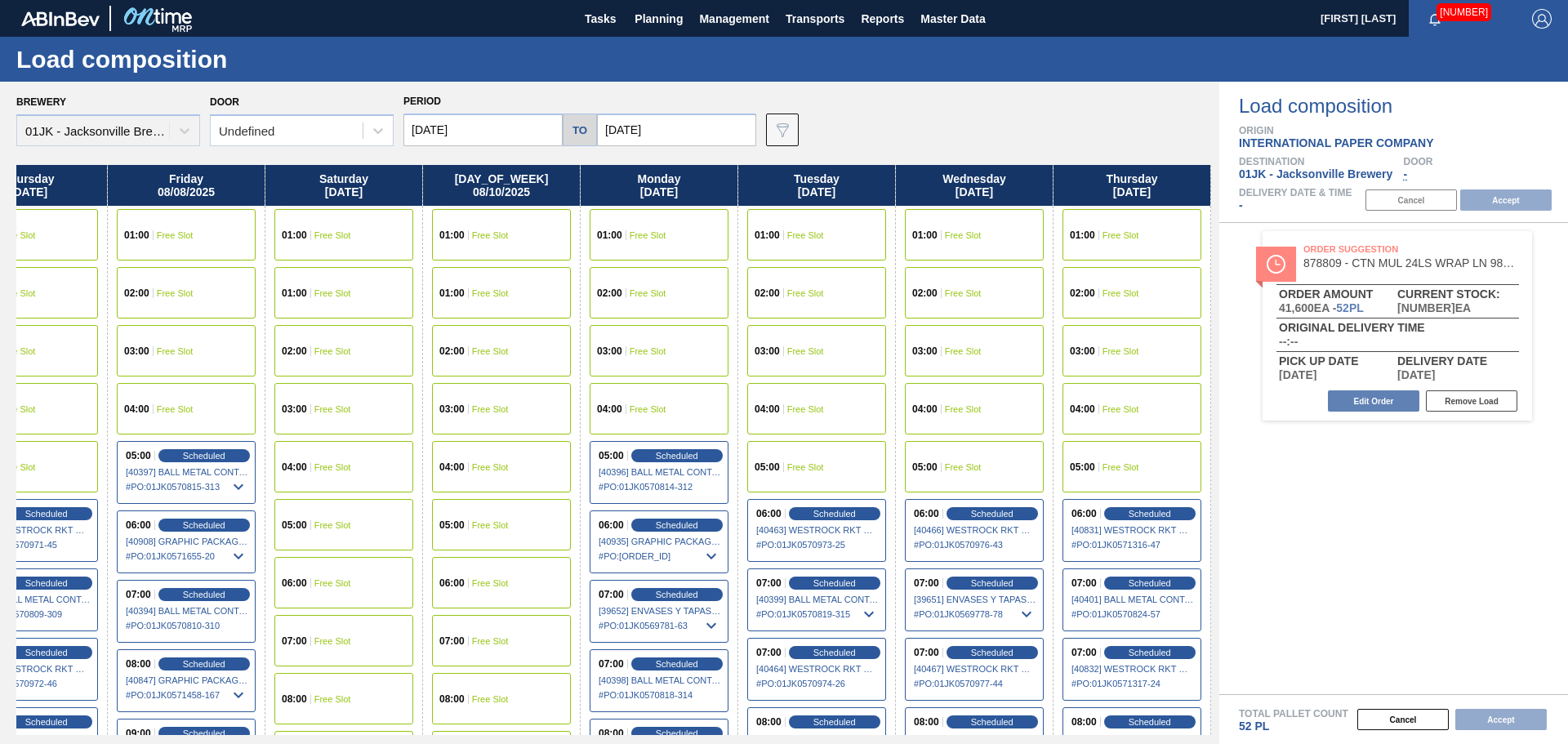 click on "Brewery [ORDER_ID] - Jacksonville Brewery Door Undefined Period [DATE] to [DATE] Data view filter Unavailable Emergency Negotiation Free Slot Scheduled Delivery In Negotiation Pending Supplier Review Okay" at bounding box center (613, 118) 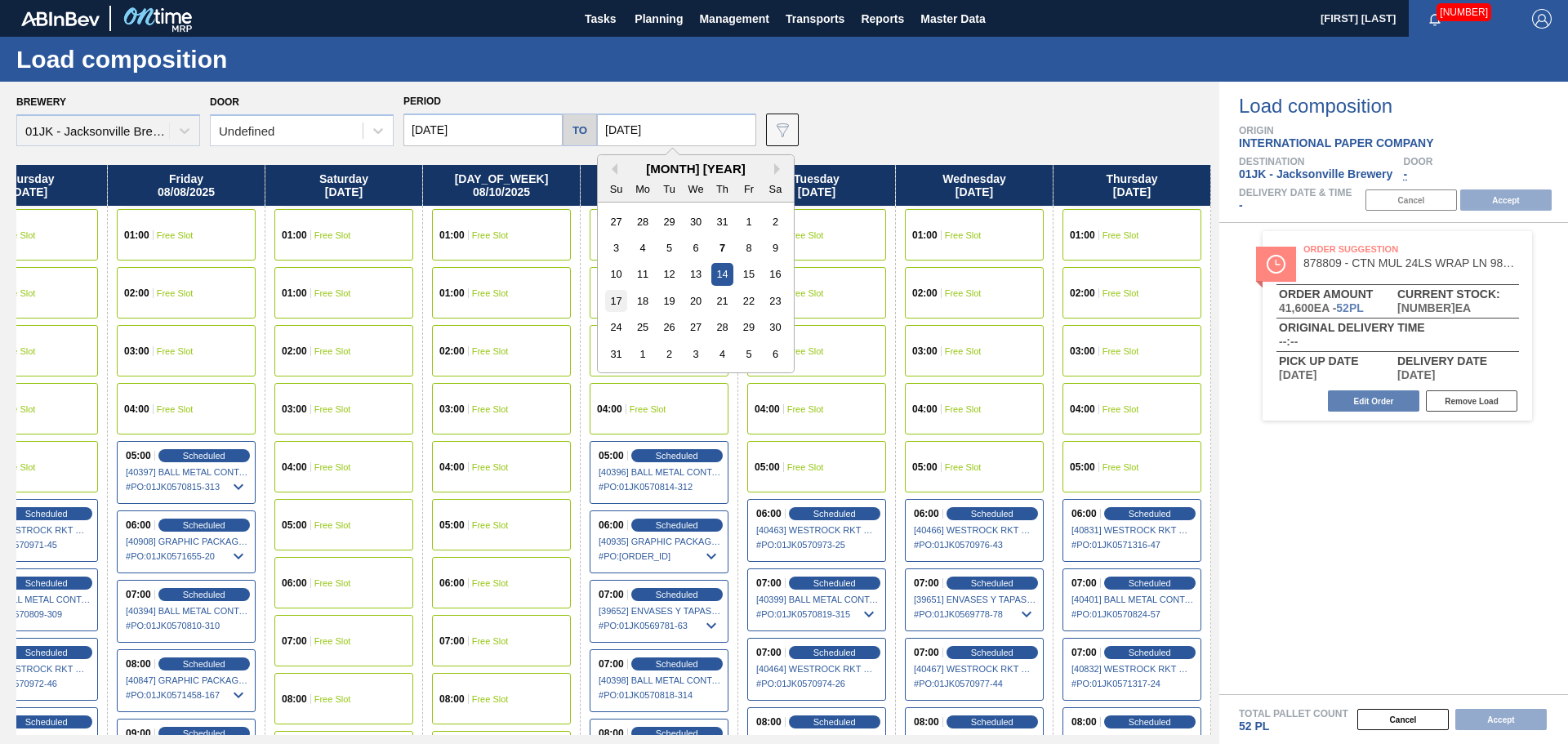 click on "17" at bounding box center (616, 301) 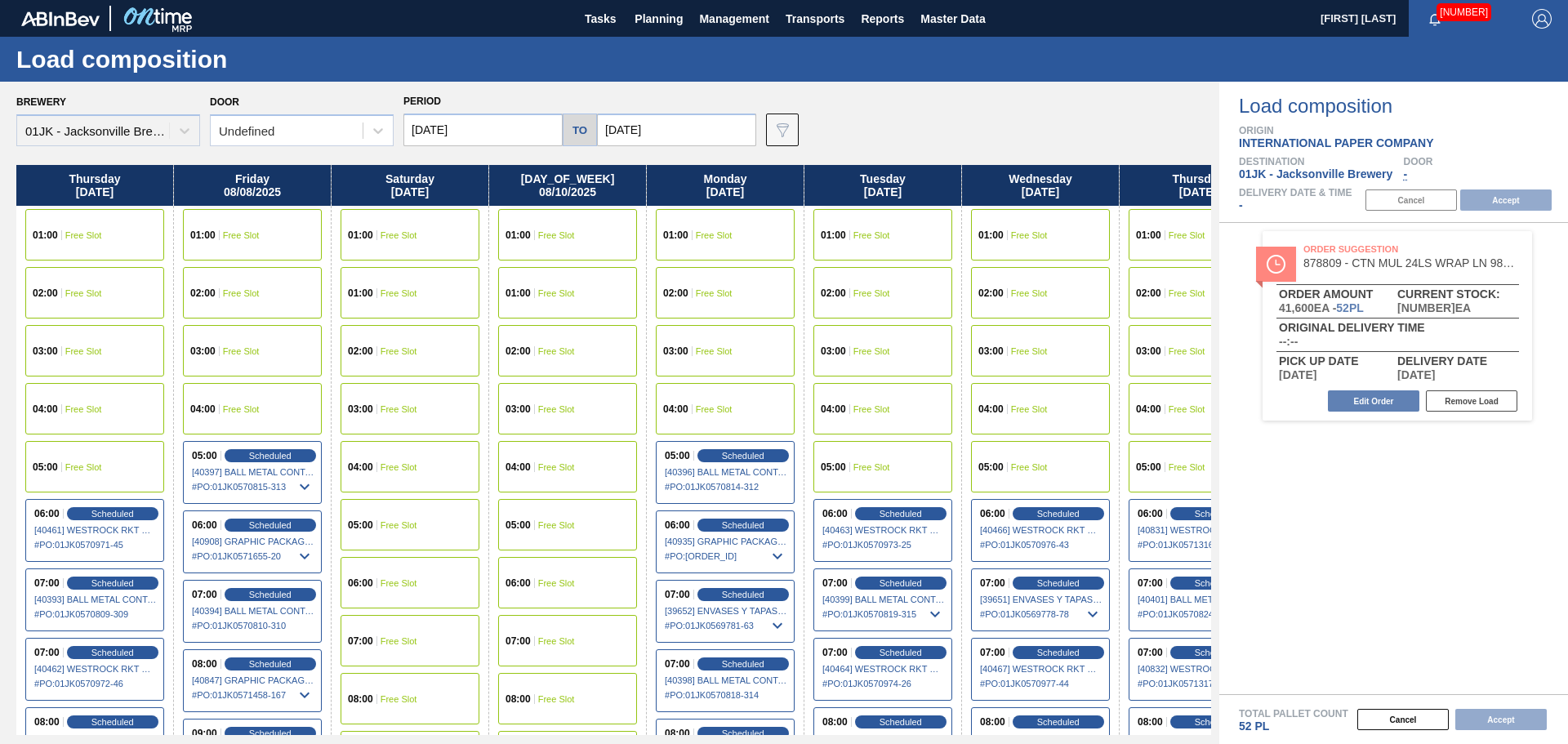 scroll, scrollTop: 0, scrollLeft: 539, axis: horizontal 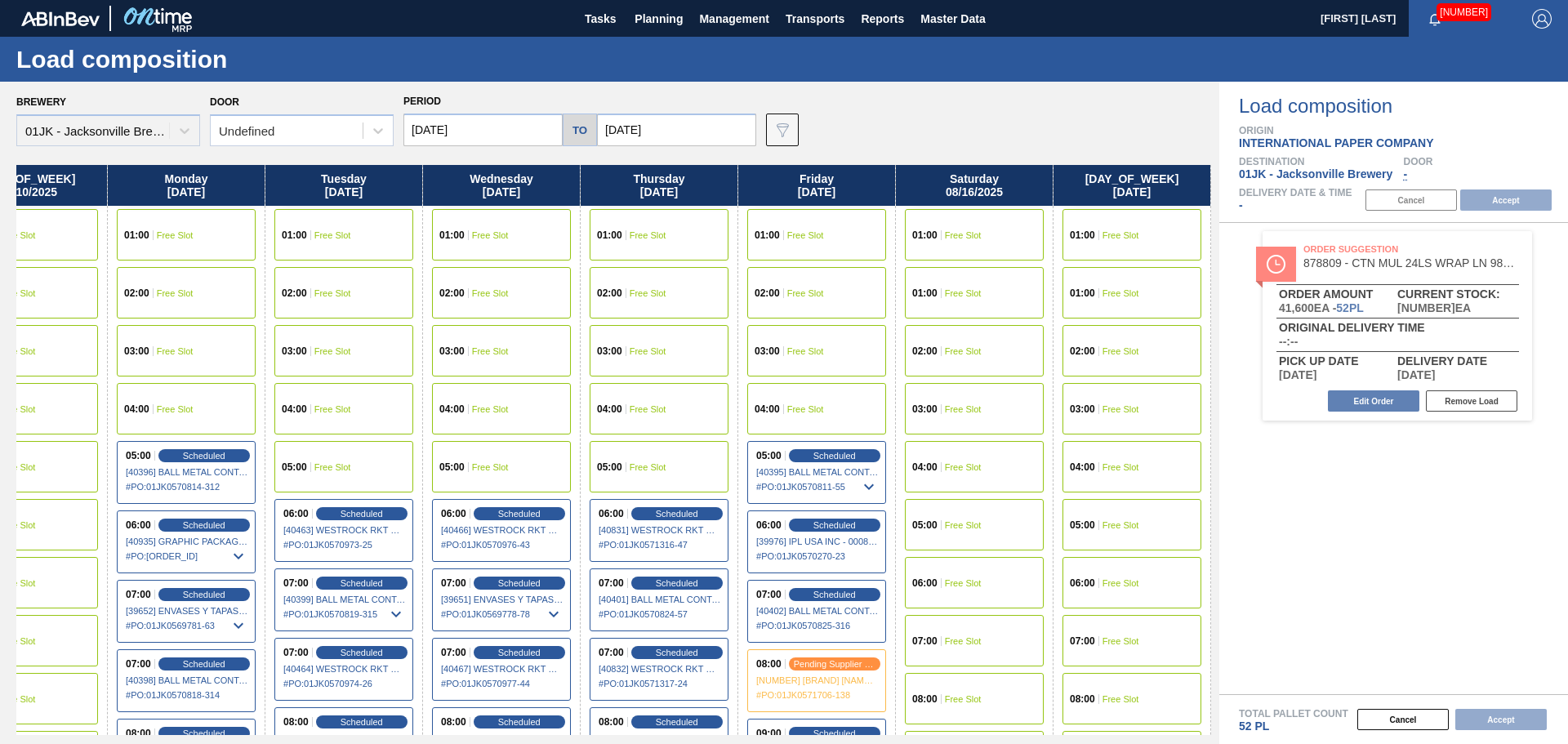 drag, startPoint x: 1129, startPoint y: 277, endPoint x: 323, endPoint y: 314, distance: 806.84881 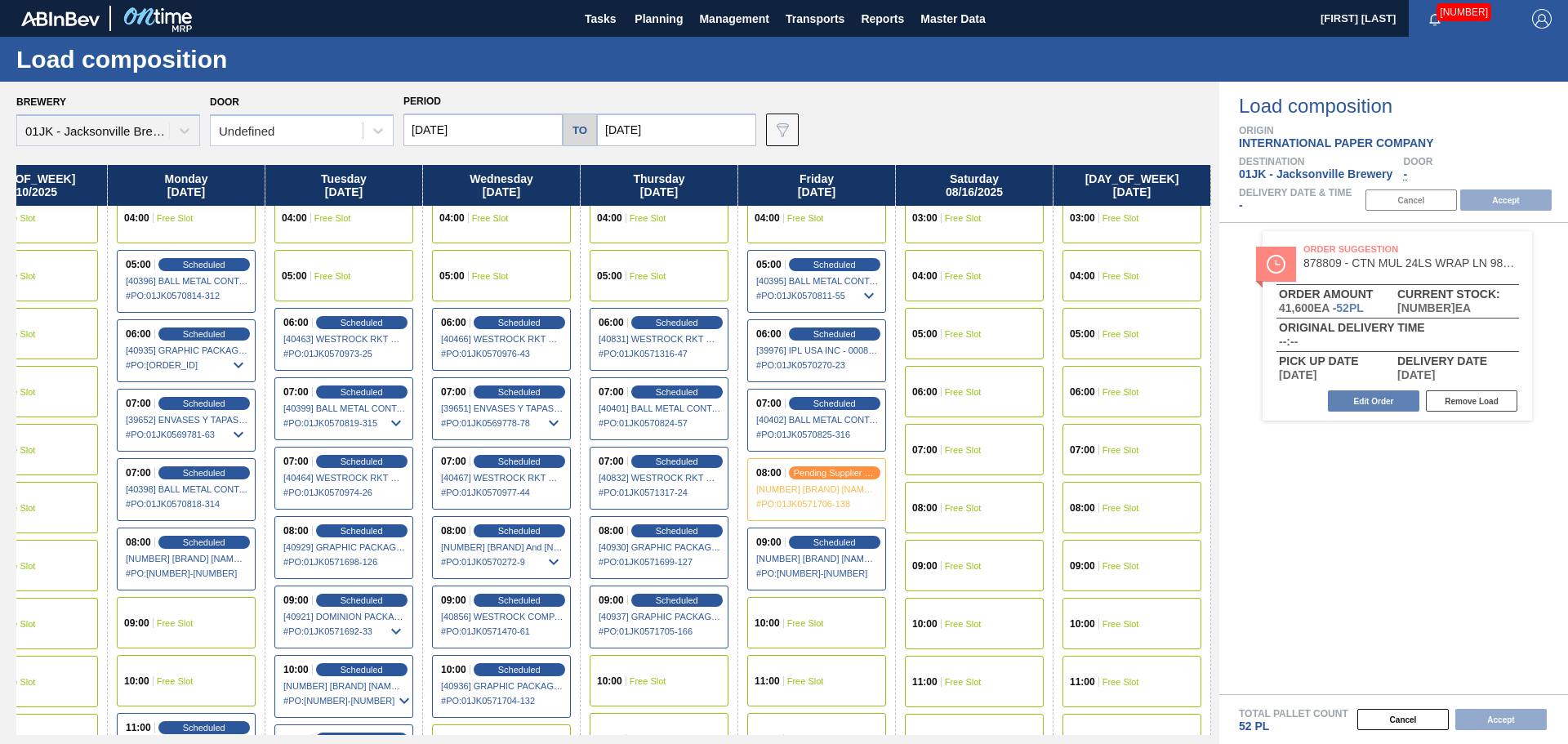 scroll, scrollTop: 163, scrollLeft: 539, axis: both 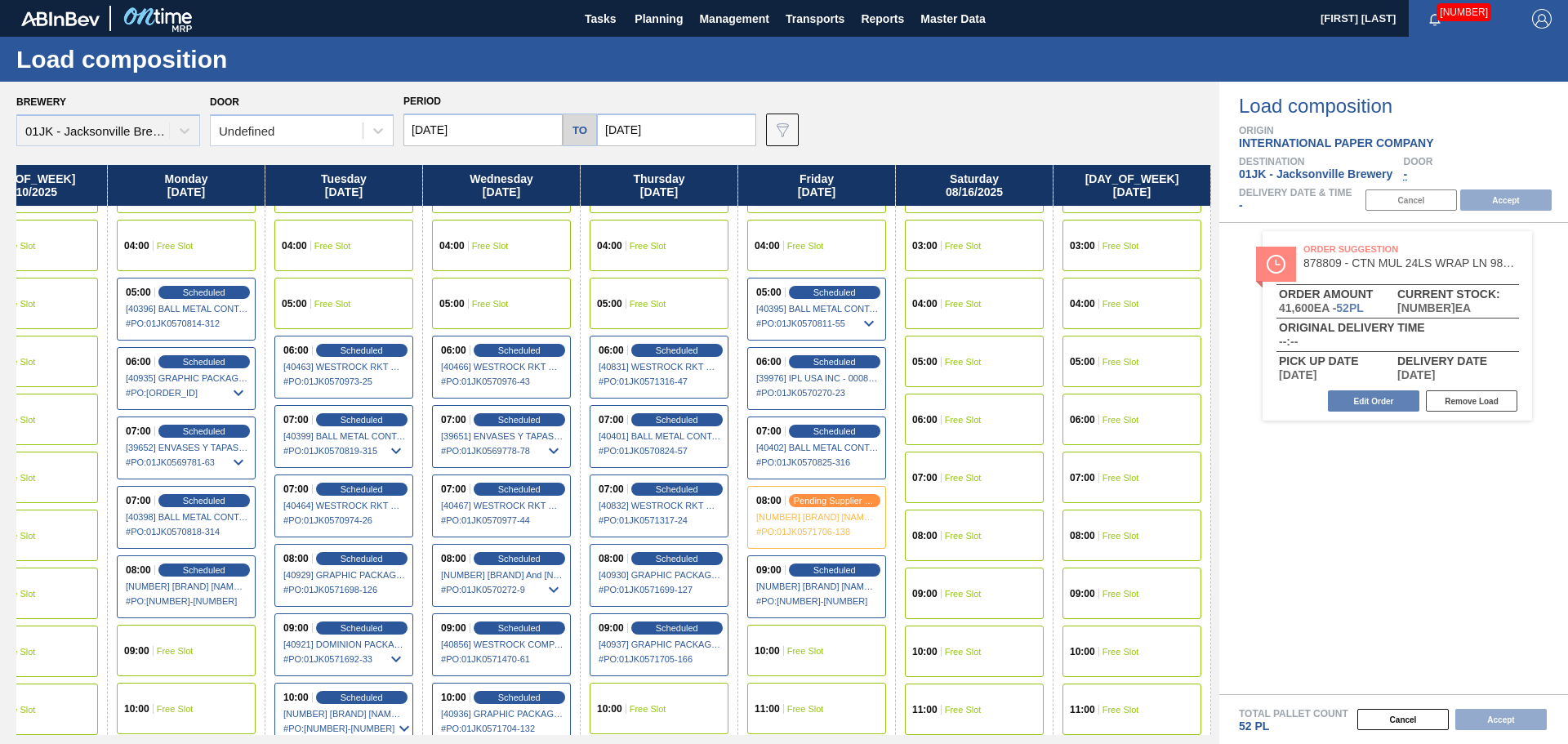drag, startPoint x: 1000, startPoint y: 399, endPoint x: 601, endPoint y: 409, distance: 399.12529 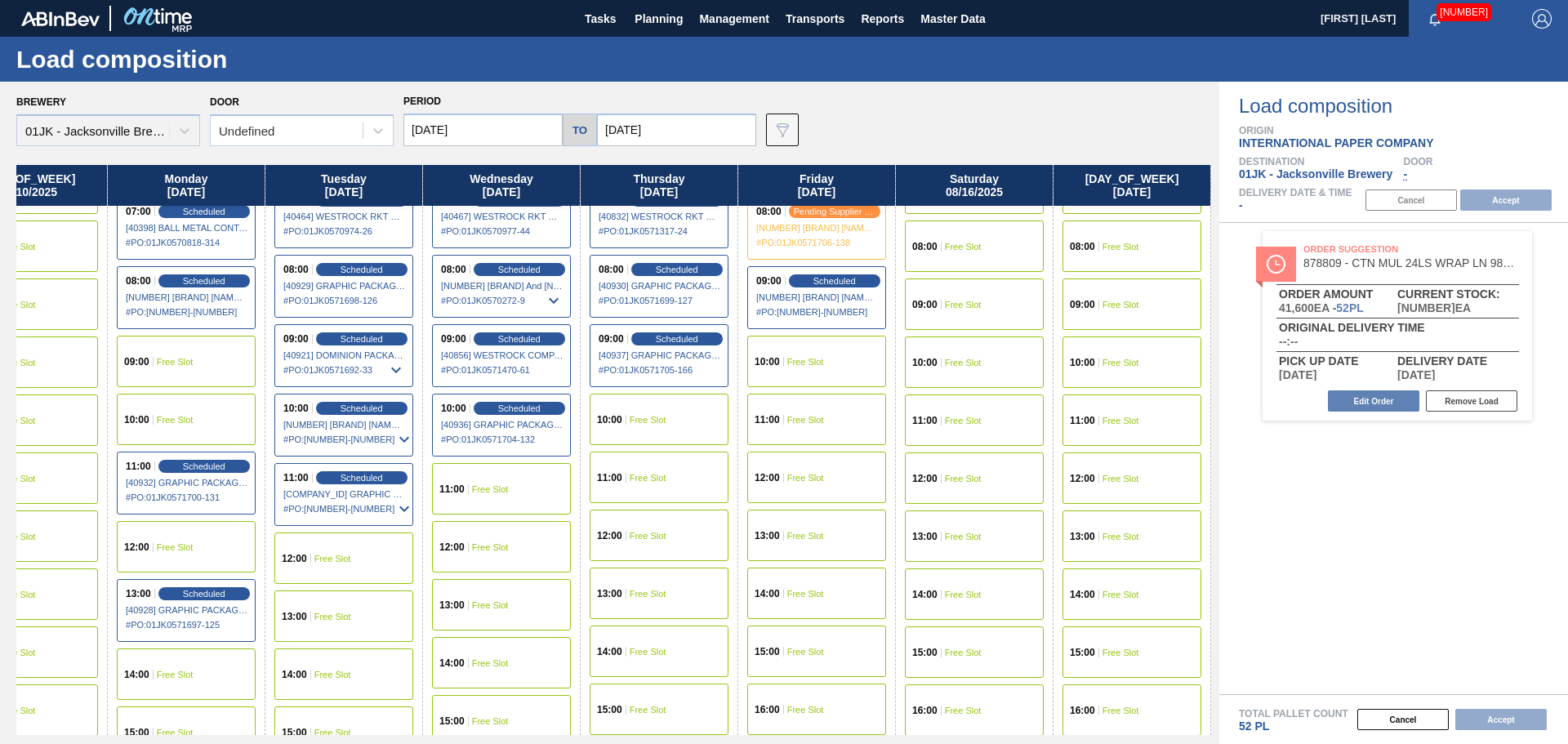 scroll, scrollTop: 490, scrollLeft: 539, axis: both 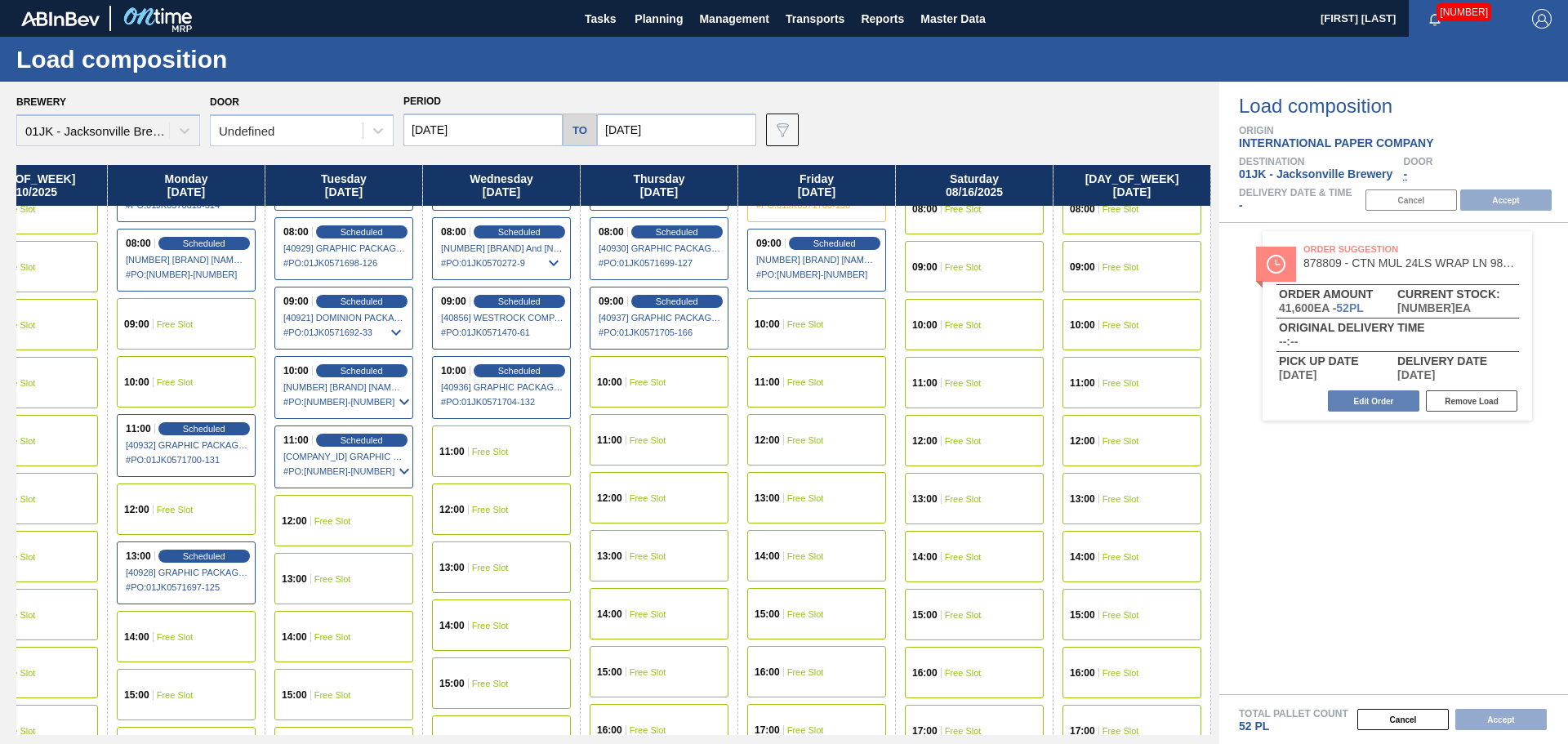 click on "[DATE]" at bounding box center [676, 130] 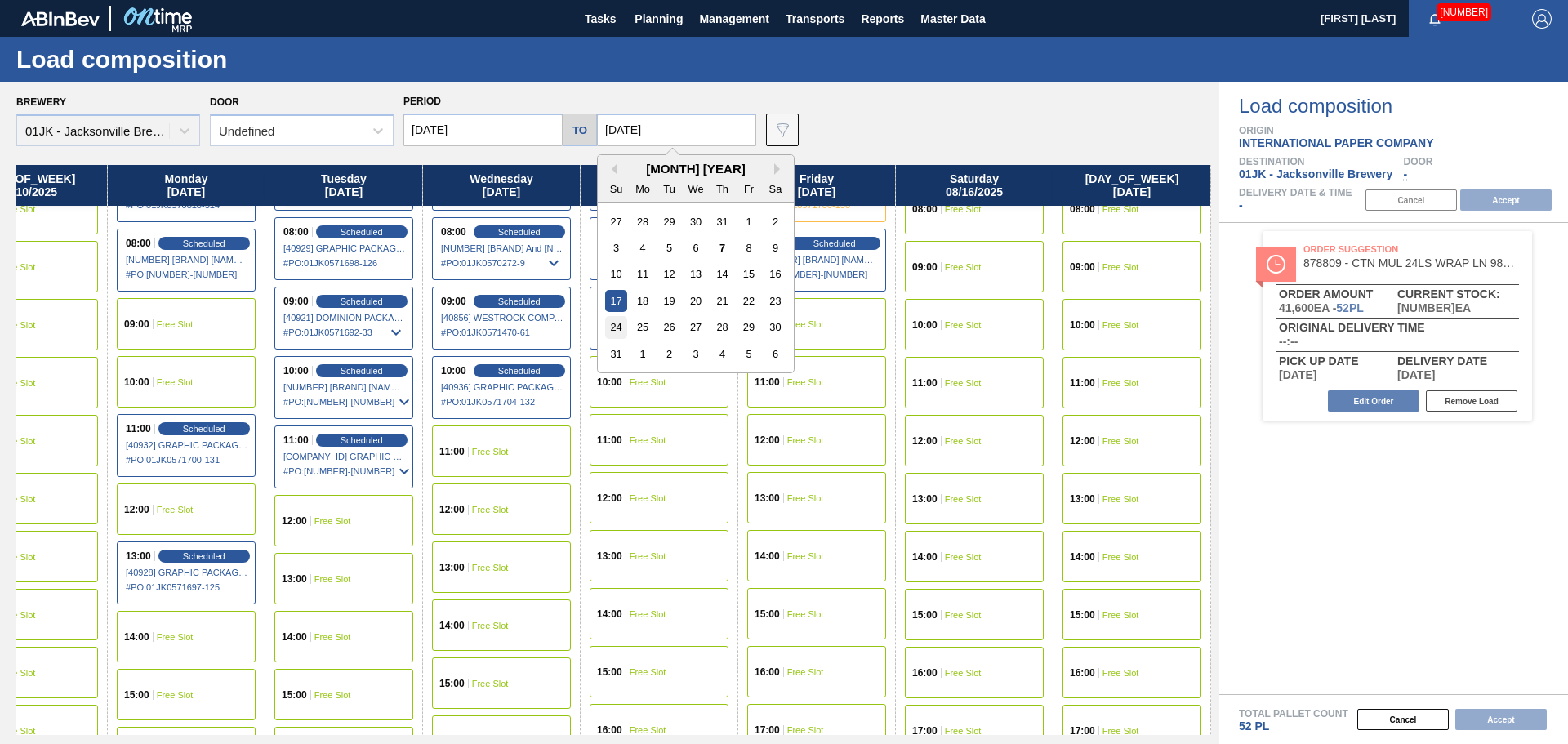 click on "24" at bounding box center (616, 327) 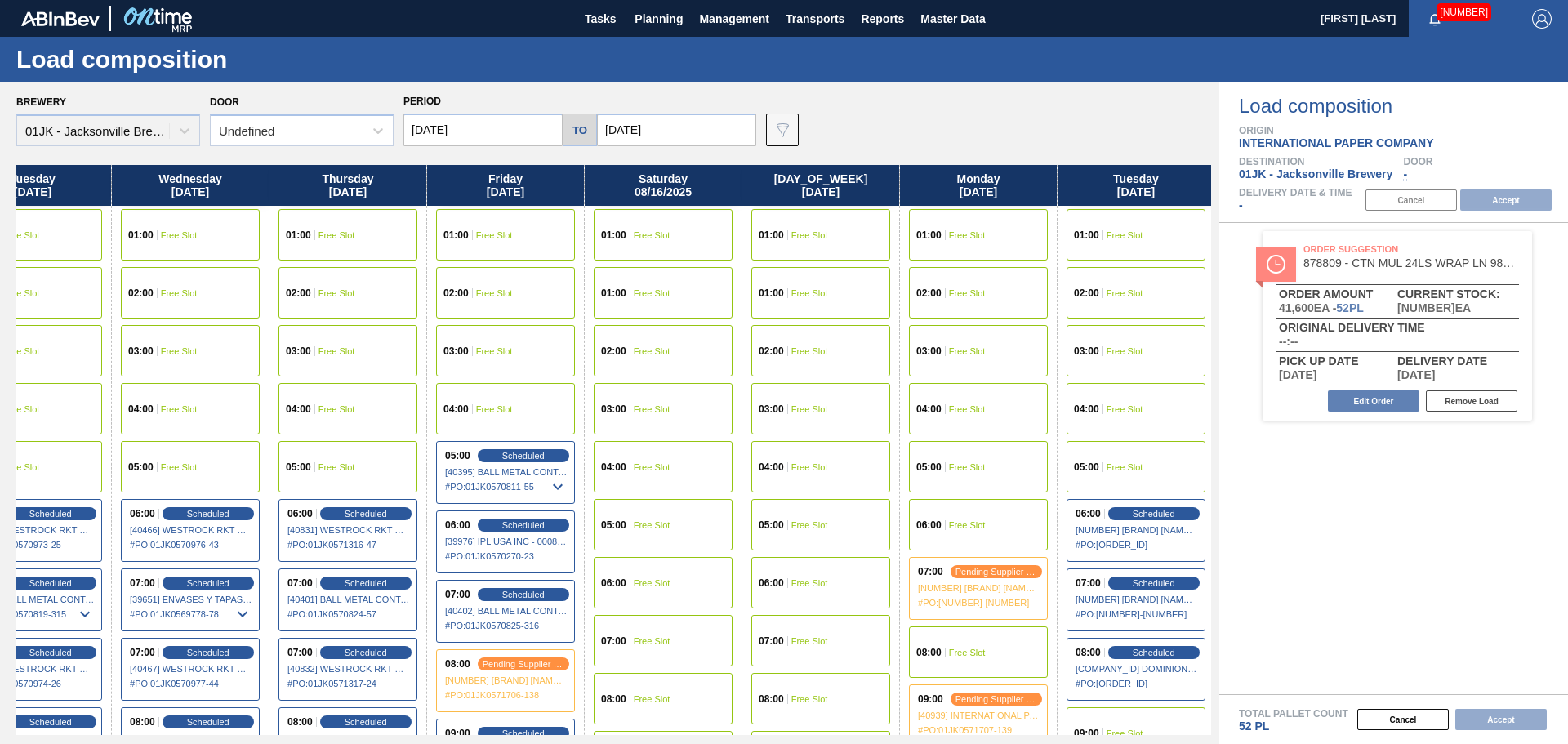 drag, startPoint x: 1036, startPoint y: 408, endPoint x: 176, endPoint y: 425, distance: 860.168 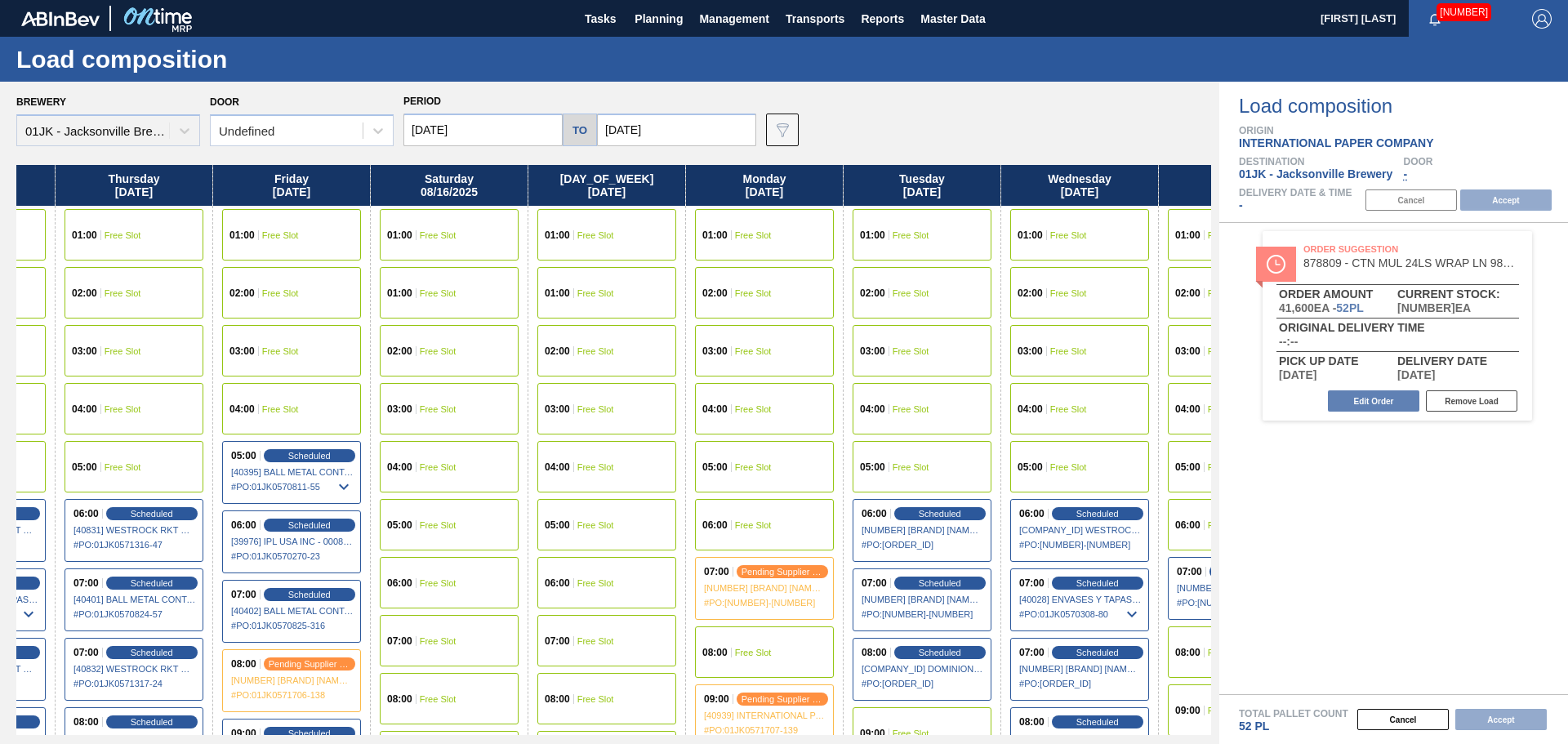 drag, startPoint x: 957, startPoint y: 408, endPoint x: 728, endPoint y: 414, distance: 229.0786 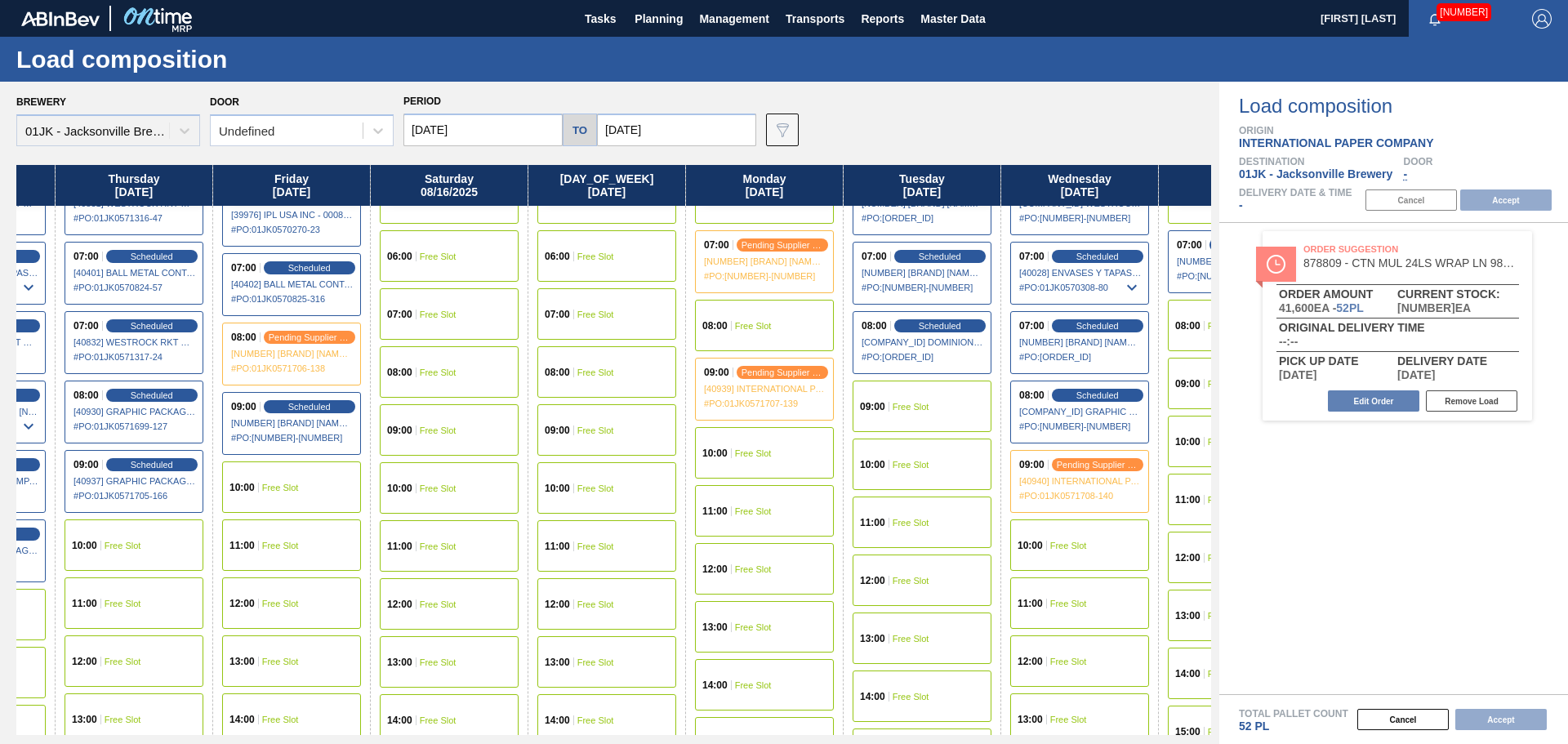 scroll, scrollTop: 245, scrollLeft: 1064, axis: both 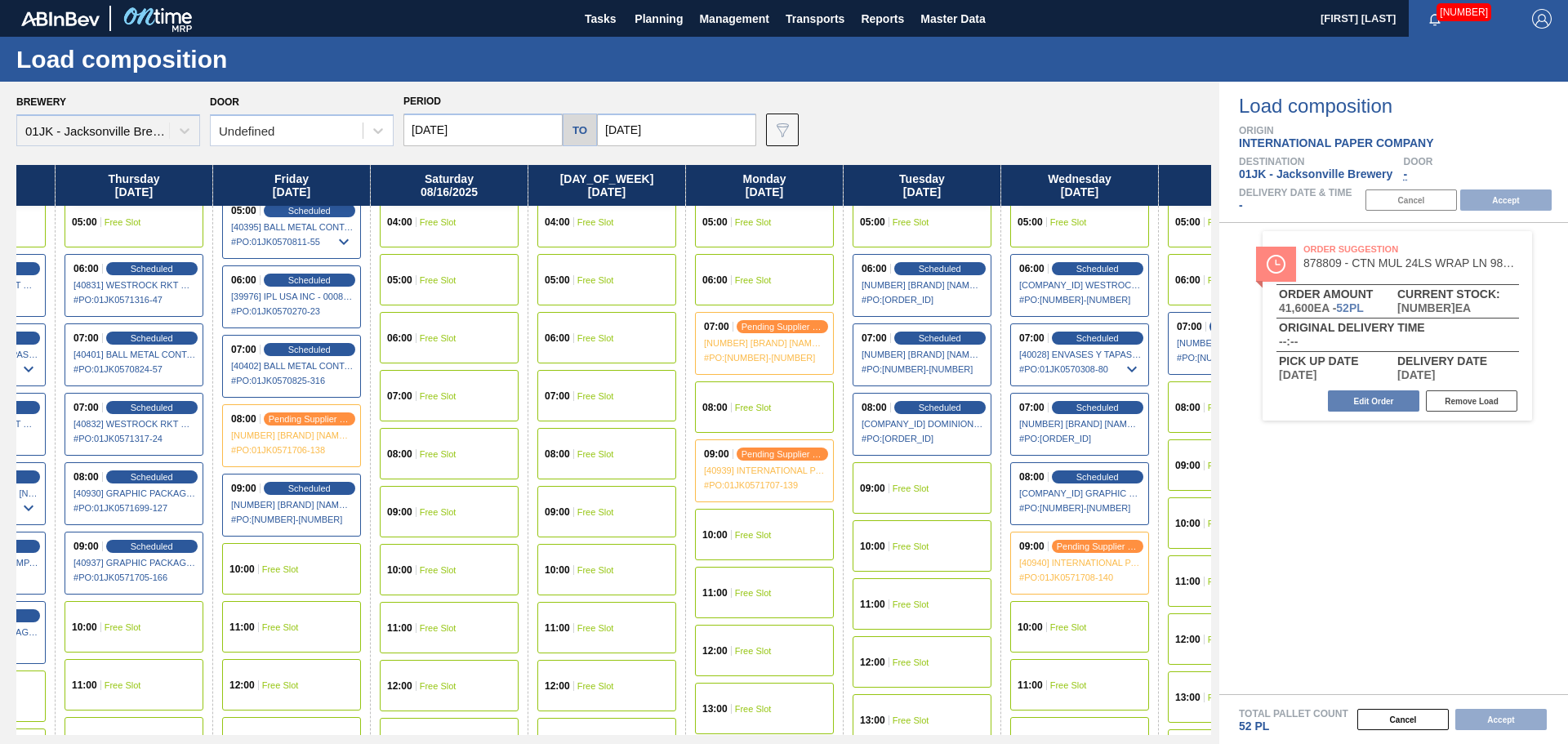 click on "10:00 Free Slot" at bounding box center (292, 568) 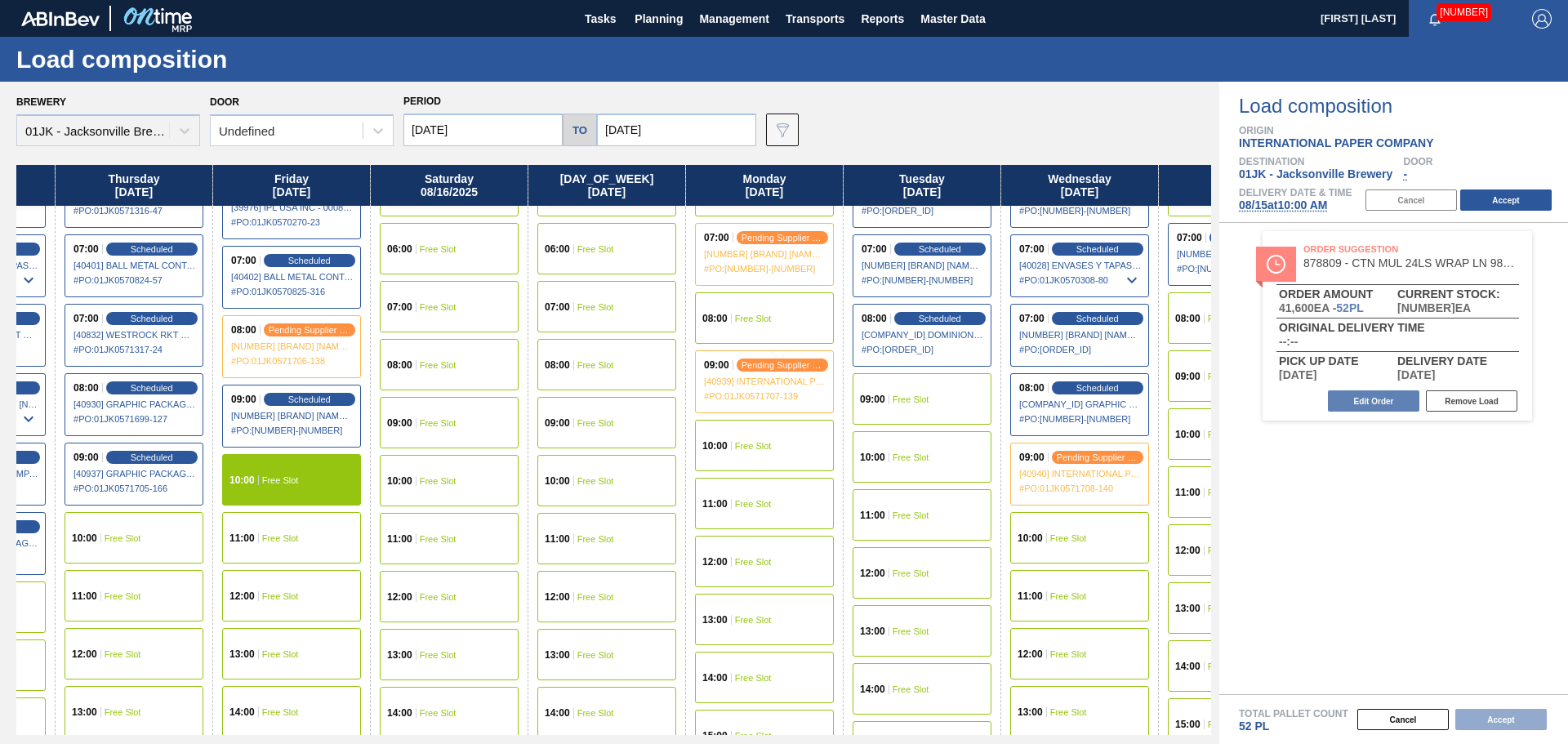 scroll, scrollTop: 408, scrollLeft: 1064, axis: both 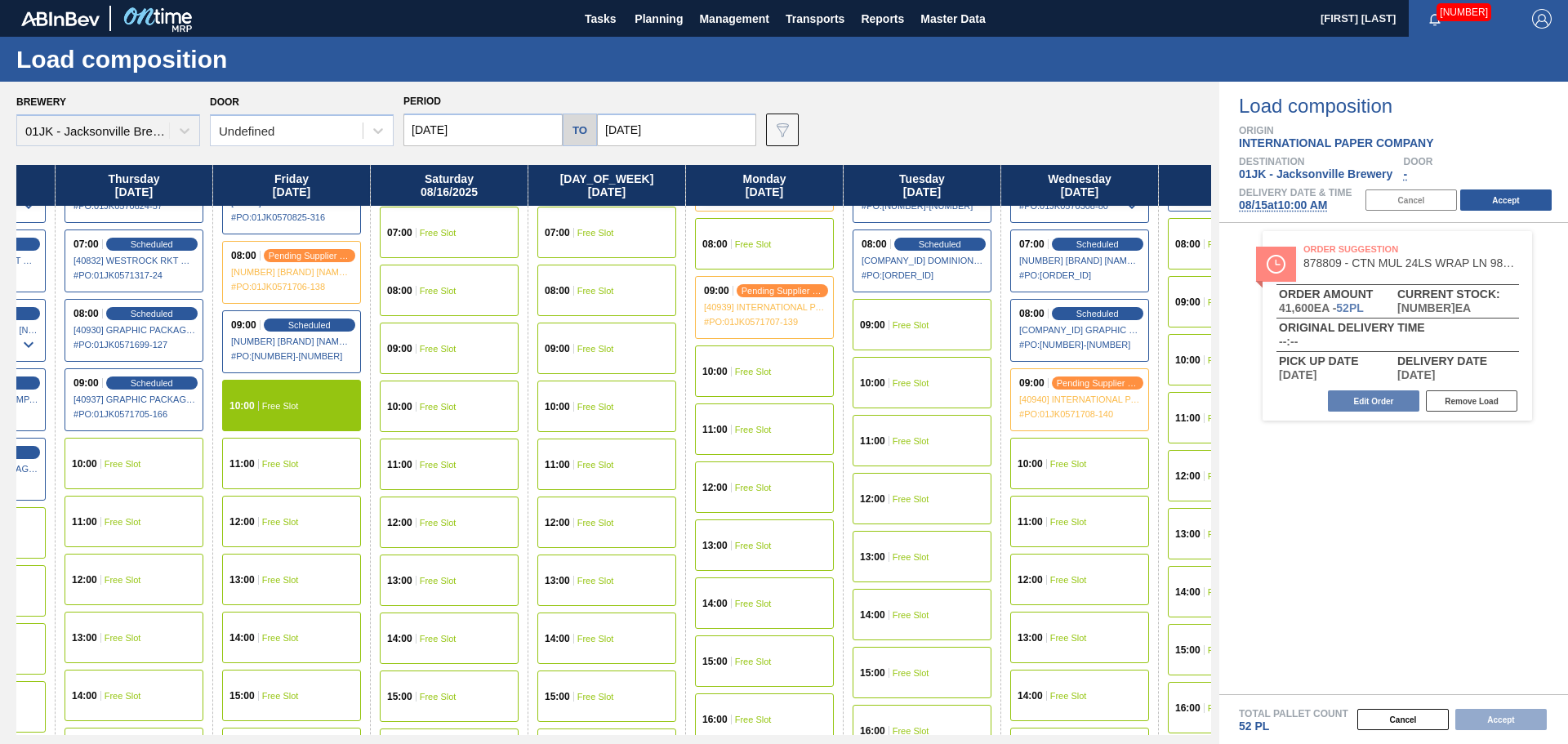 click on "Free Slot" at bounding box center [280, 580] 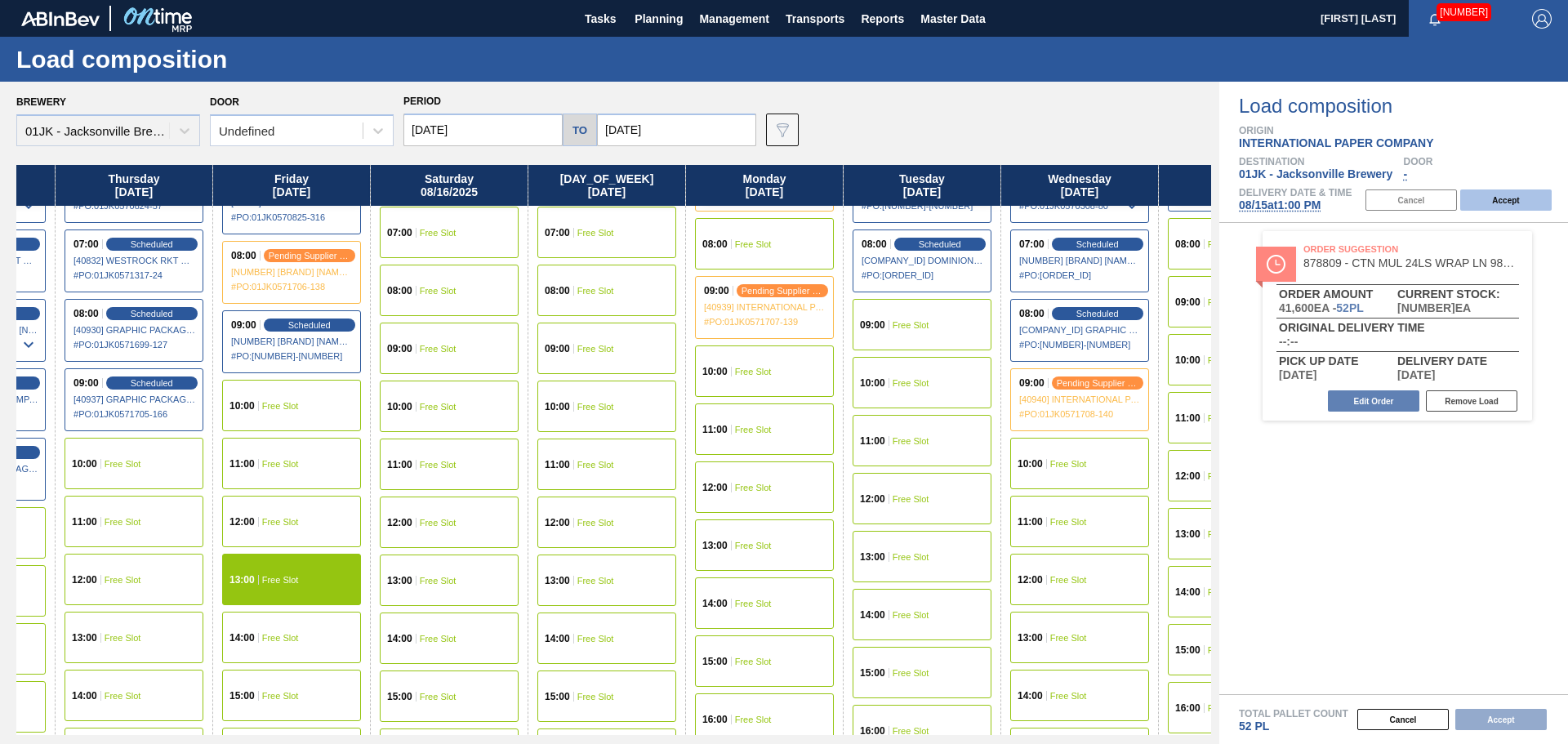 click on "Accept" at bounding box center (1506, 200) 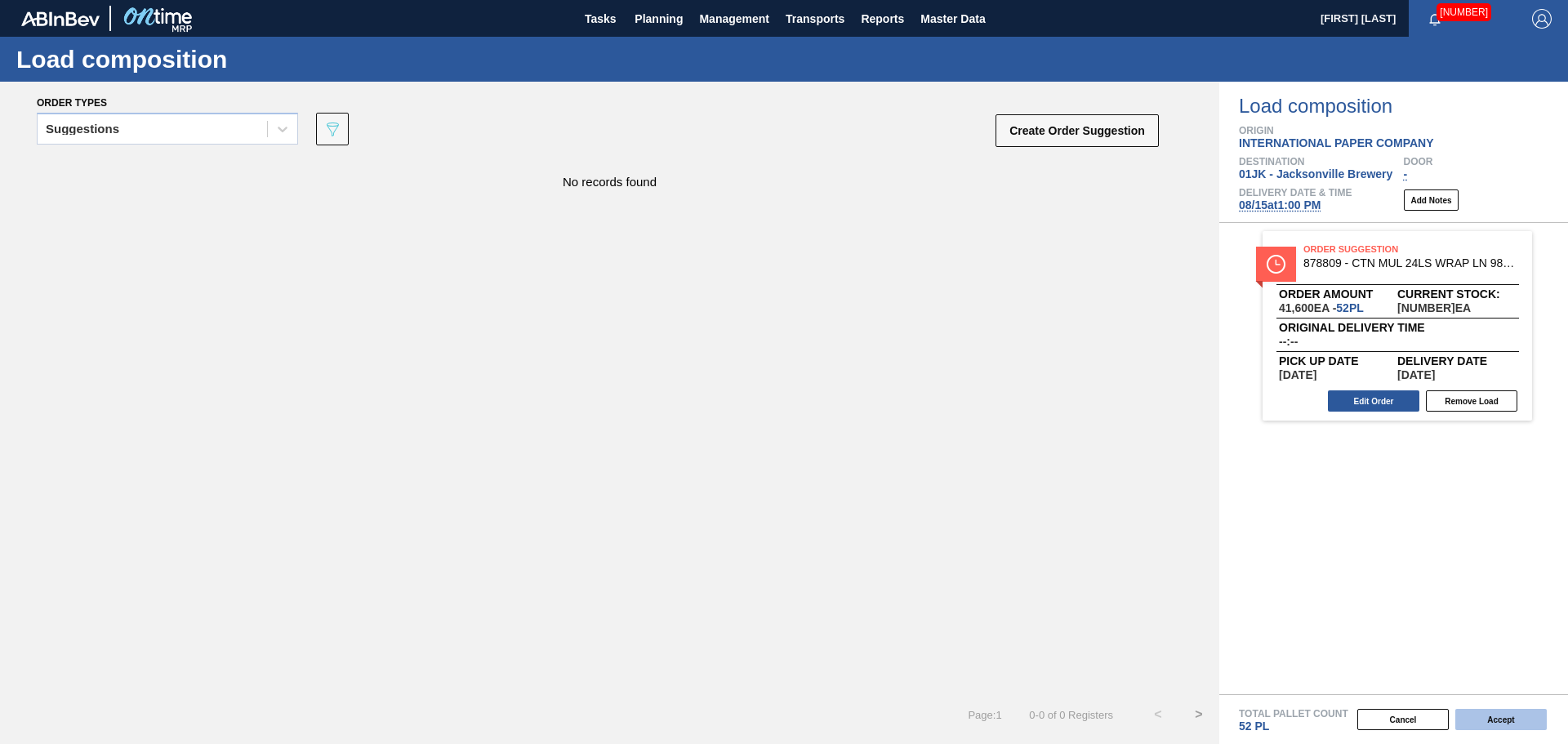 click on "Accept" at bounding box center (1501, 719) 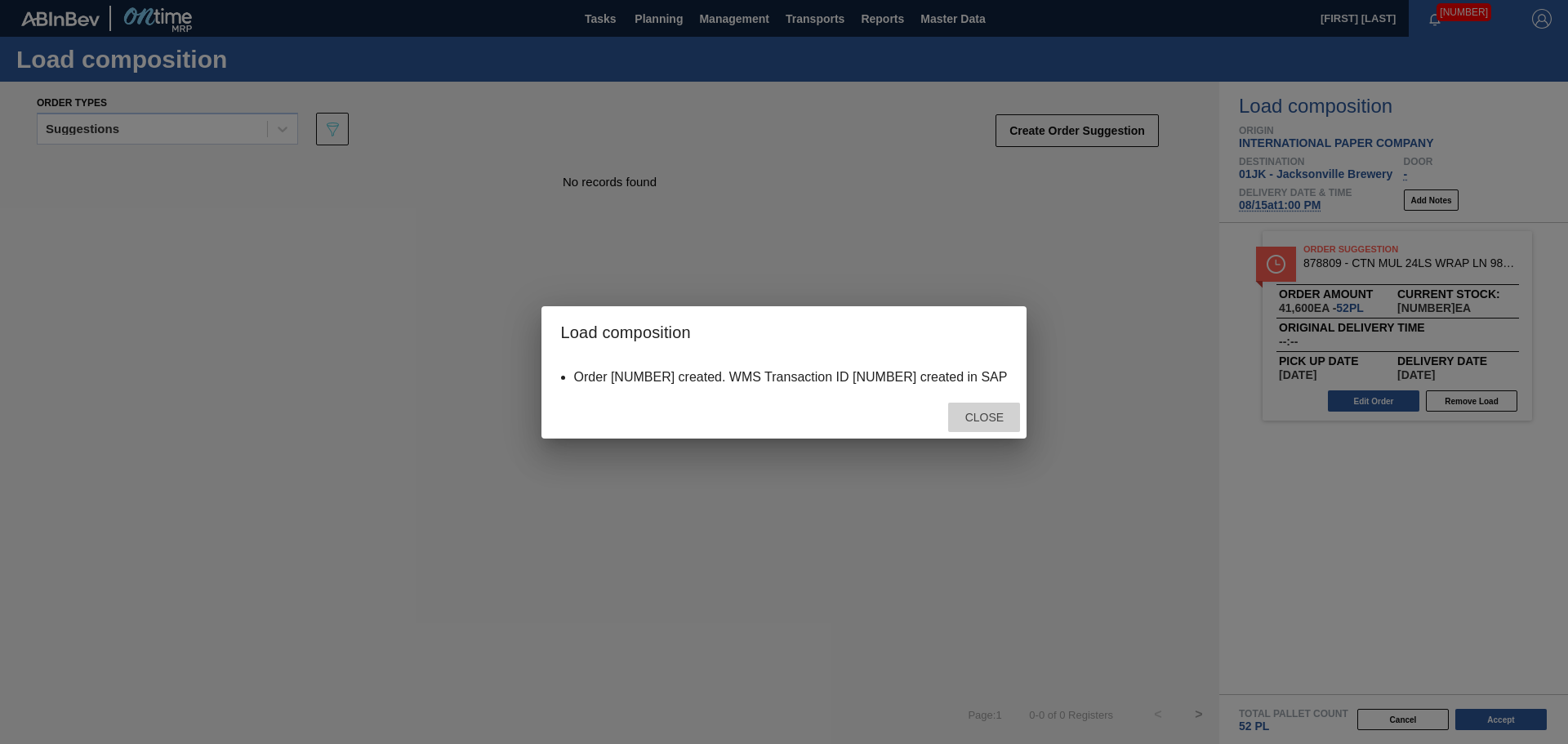 click on "Close" at bounding box center (984, 417) 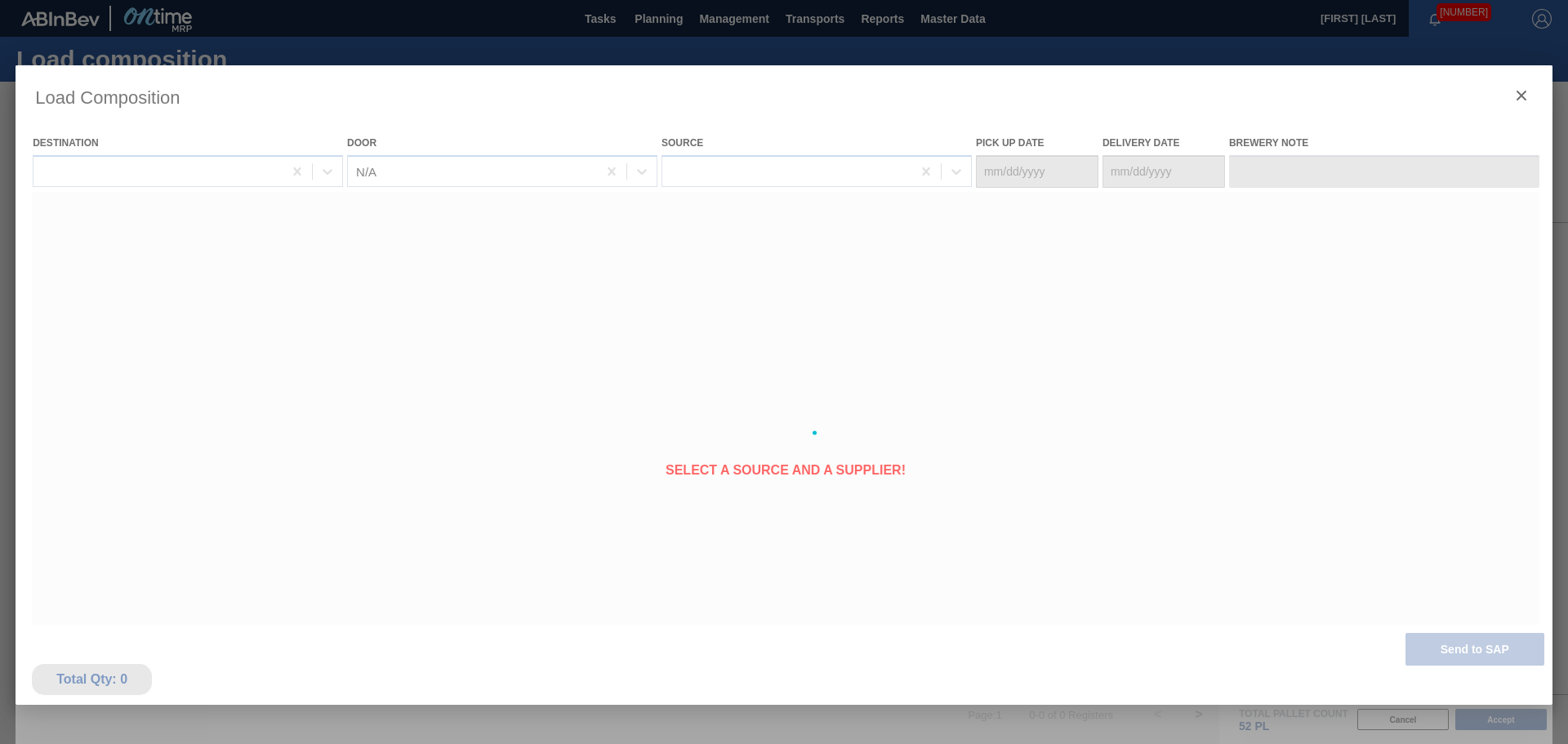type on "[DATE]" 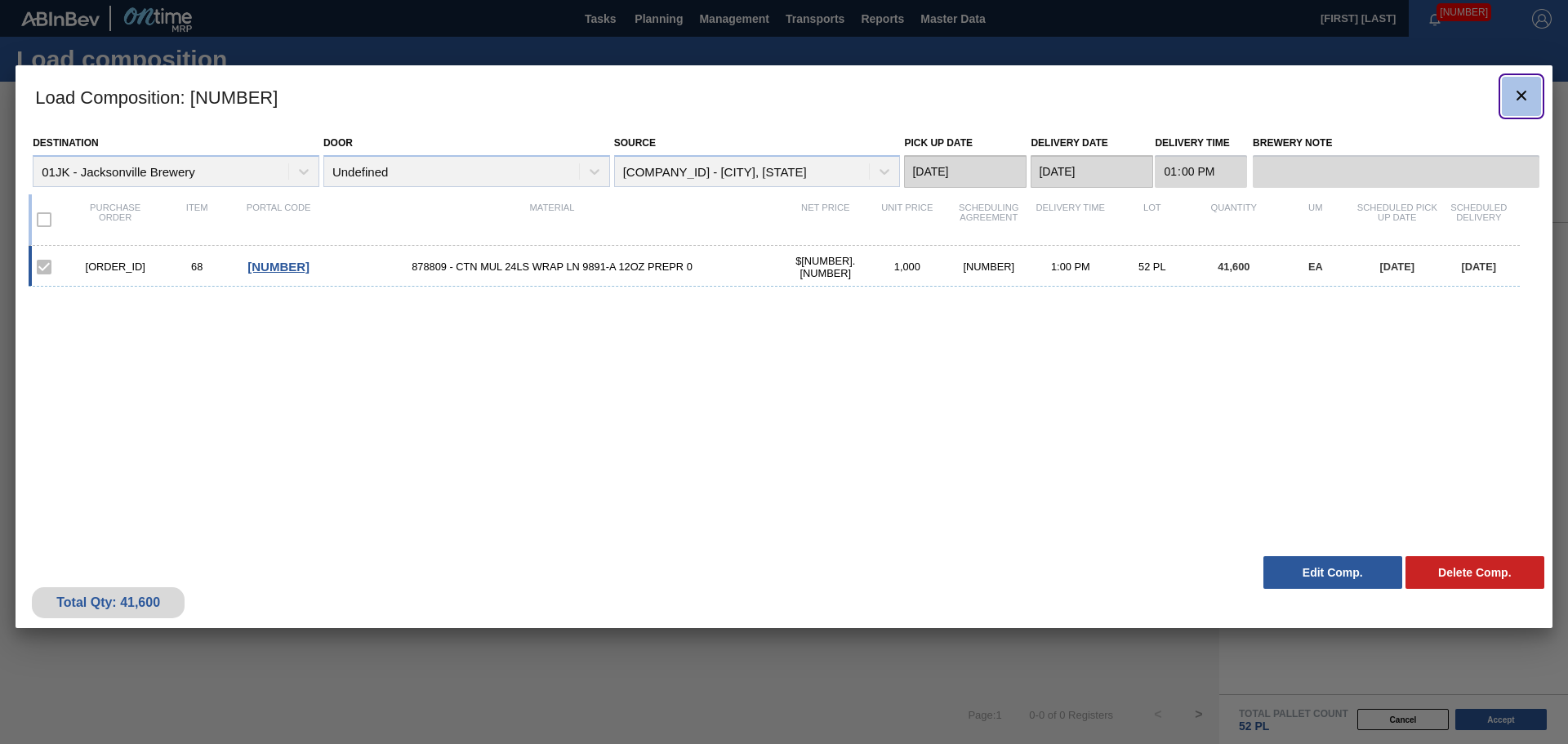 click at bounding box center (1521, 96) 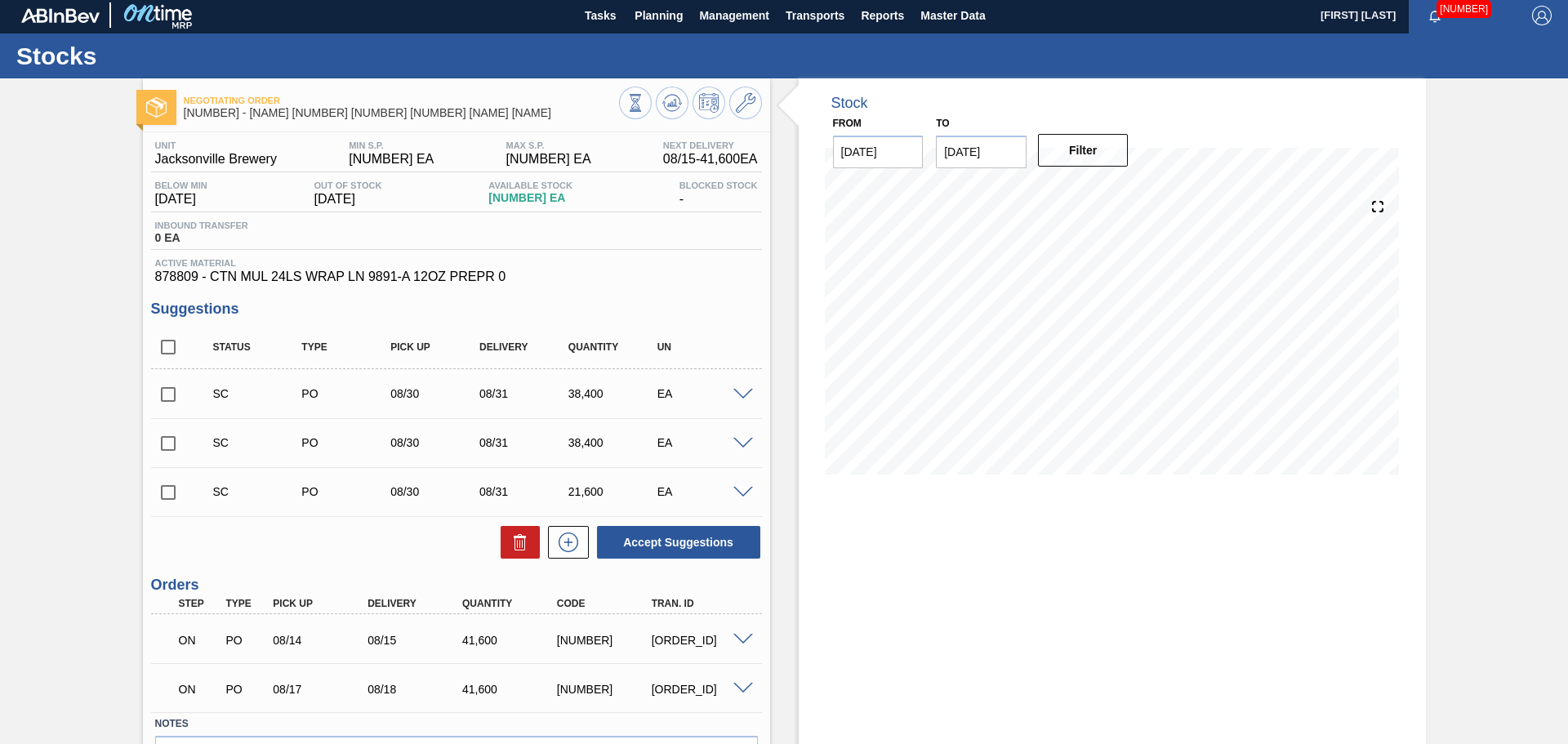 scroll, scrollTop: 0, scrollLeft: 0, axis: both 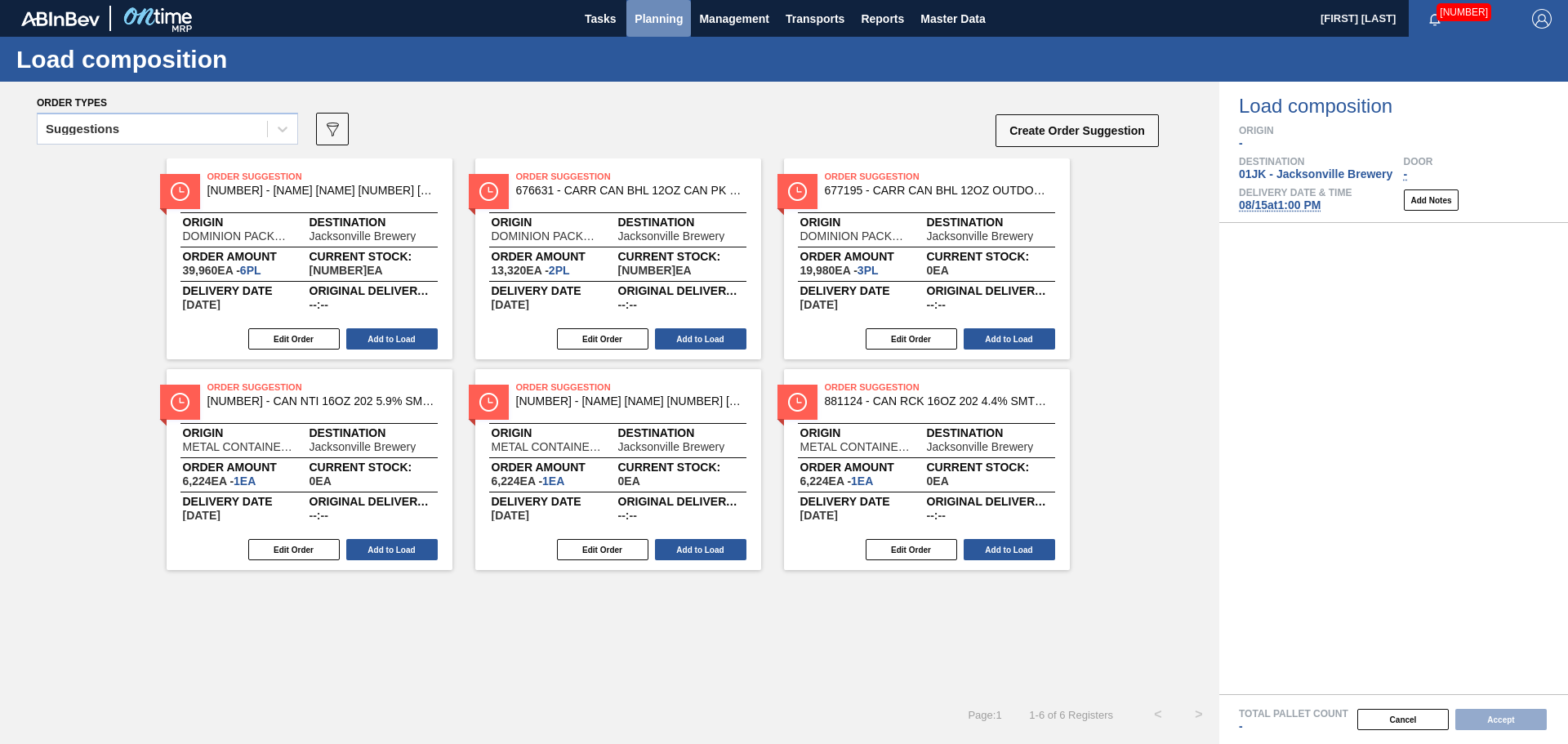 click on "Planning" at bounding box center [658, 19] 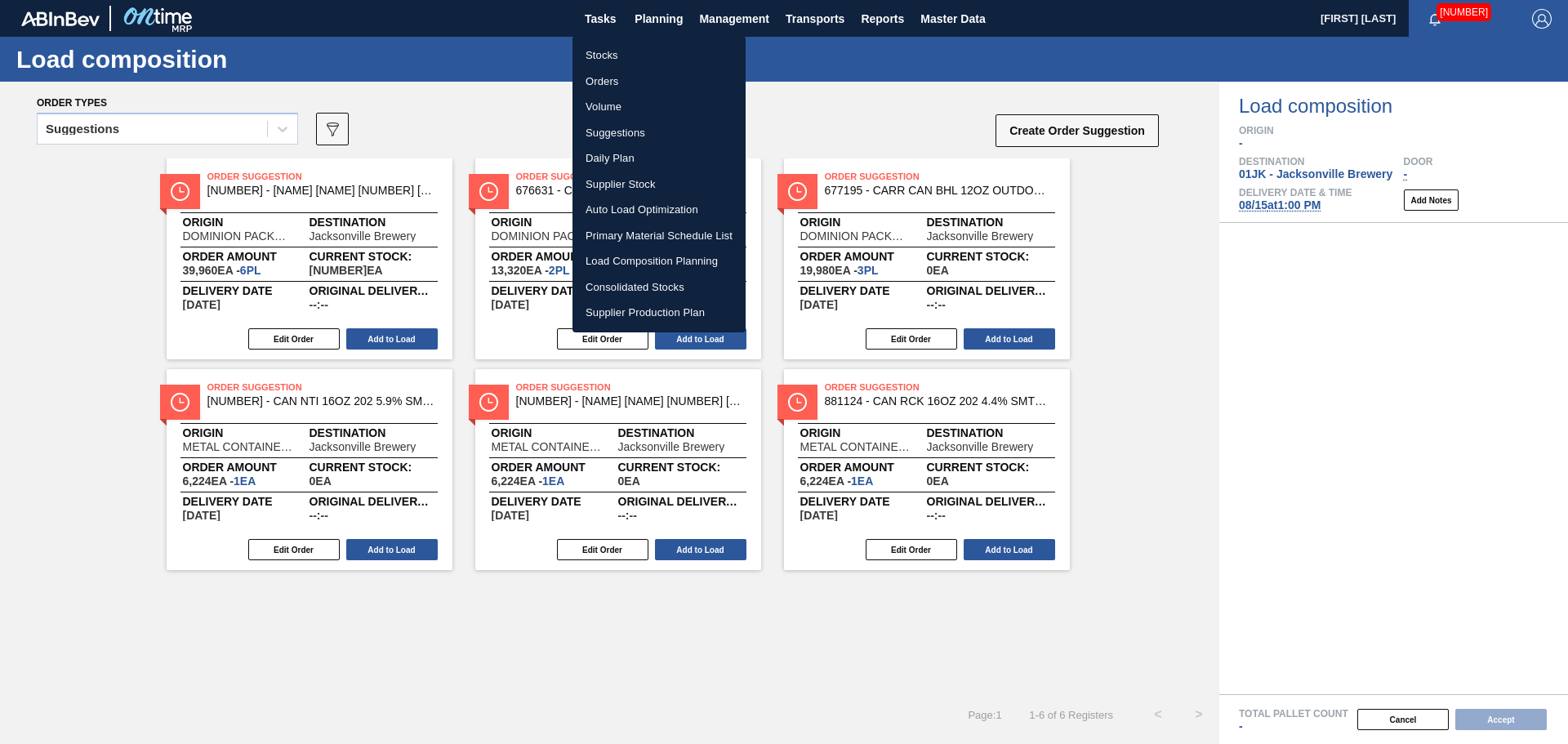 click on "Suggestions" at bounding box center [659, 133] 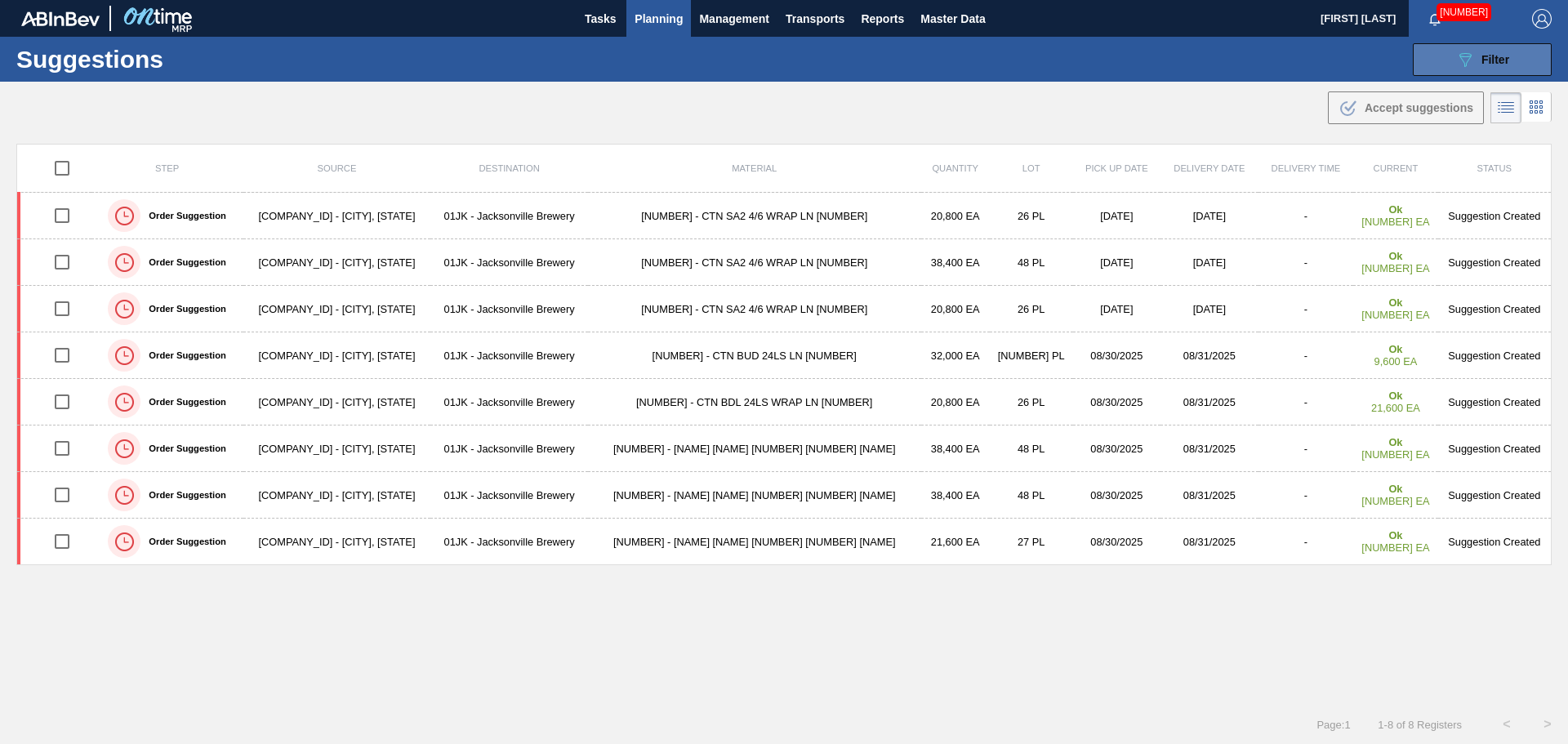 click on "089F7B8B-B2A5-4AFE-B5C0-19BA573D28AC Filter" at bounding box center [1482, 60] 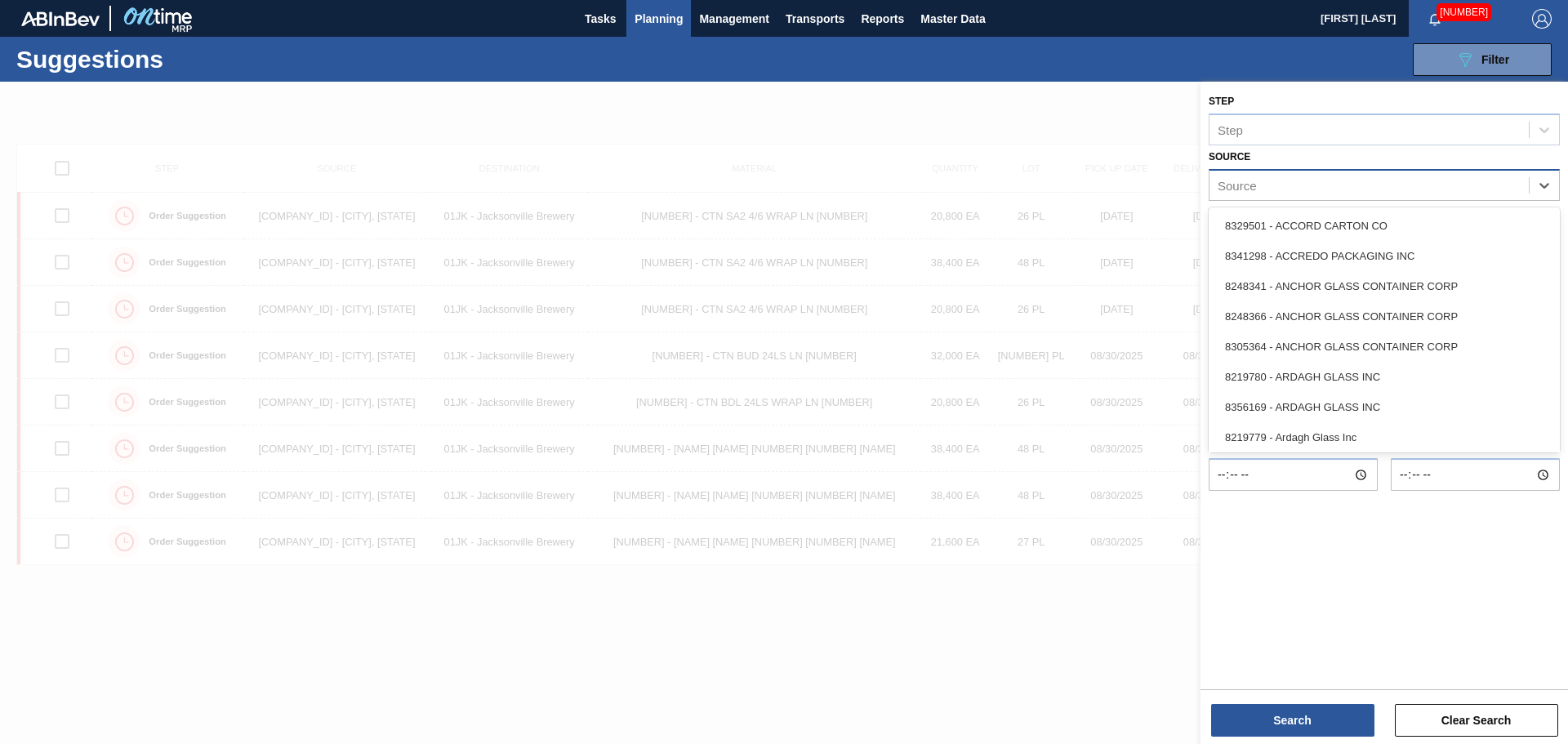 click on "Source" at bounding box center [1369, 185] 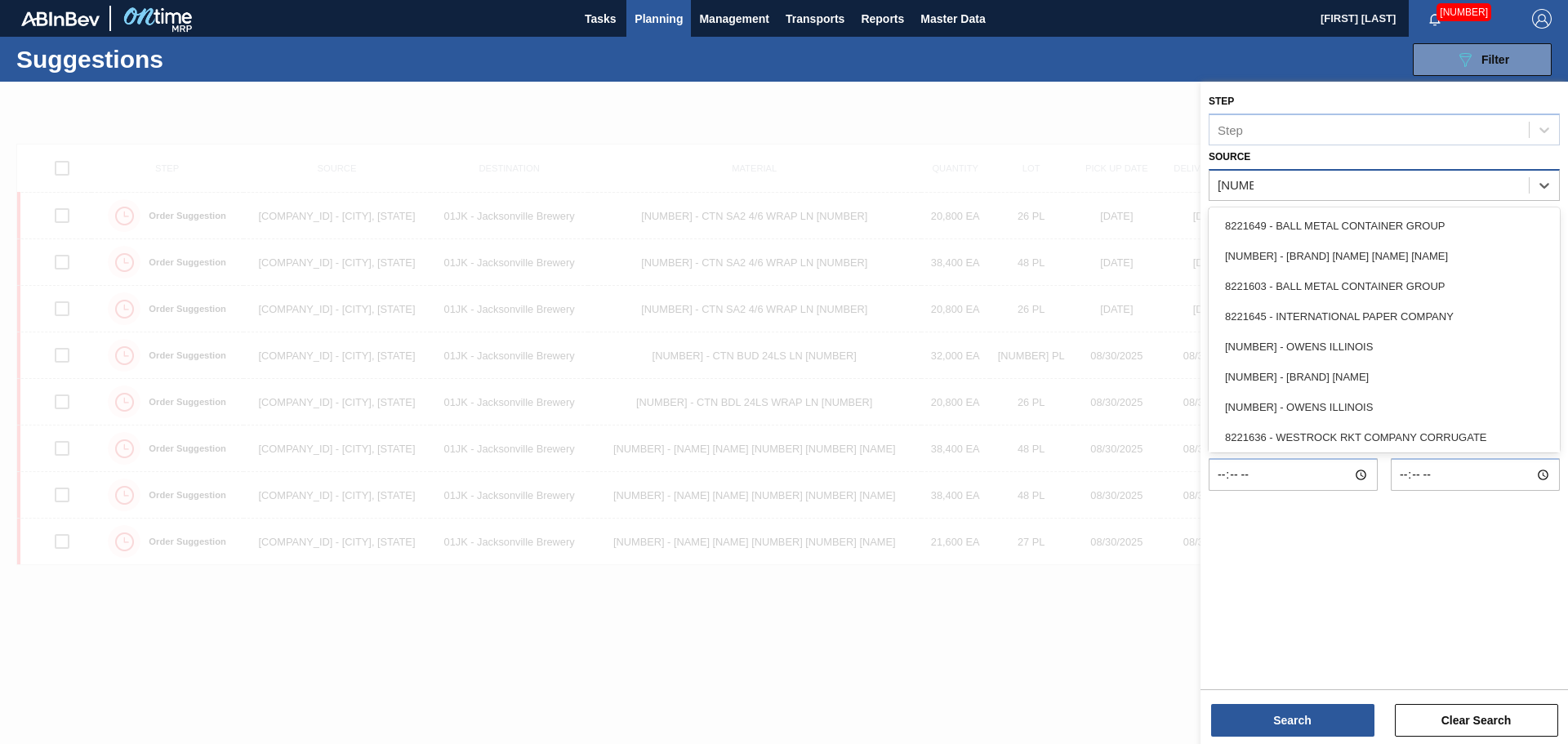 type on "[NUMBER]" 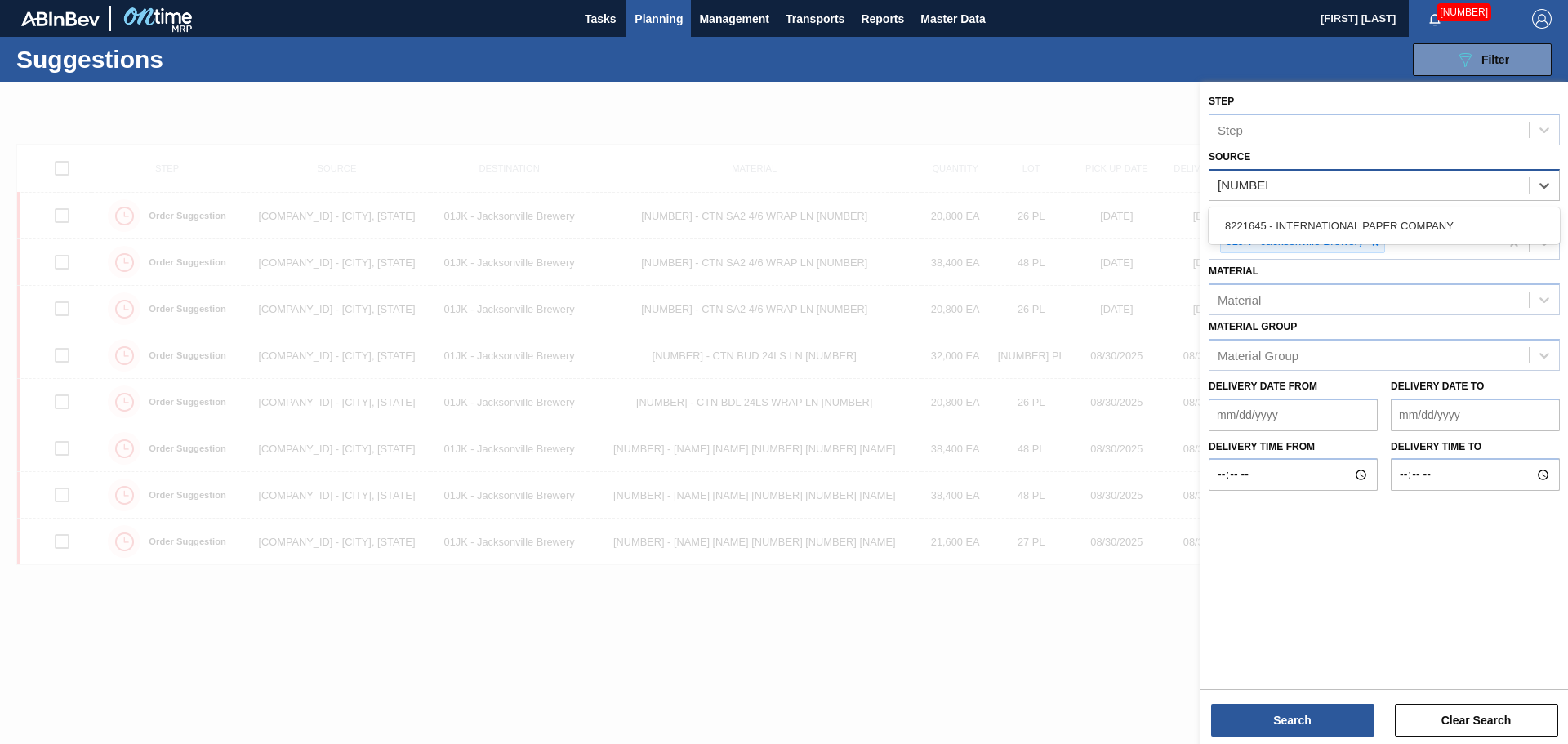 type 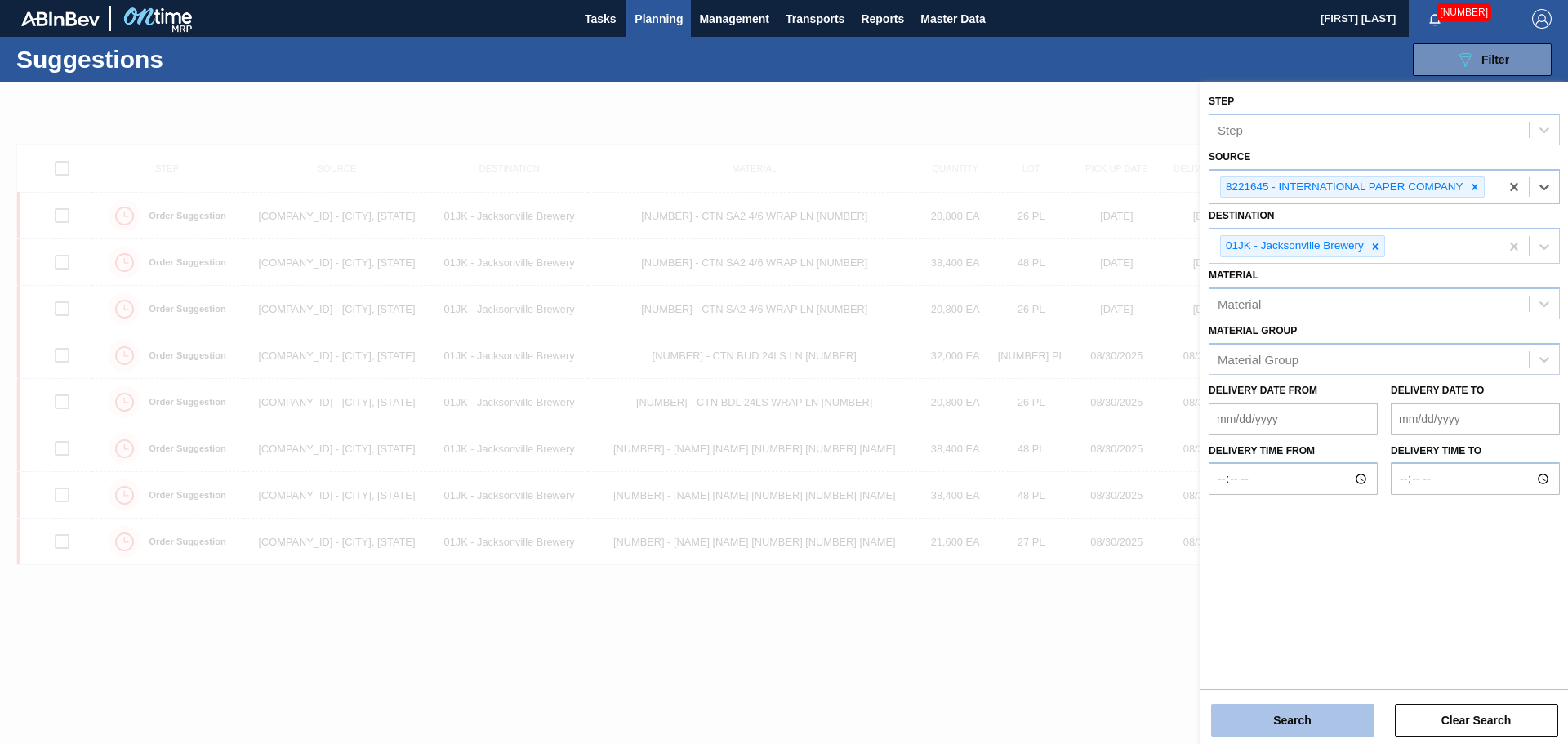 click on "Search" at bounding box center (1293, 720) 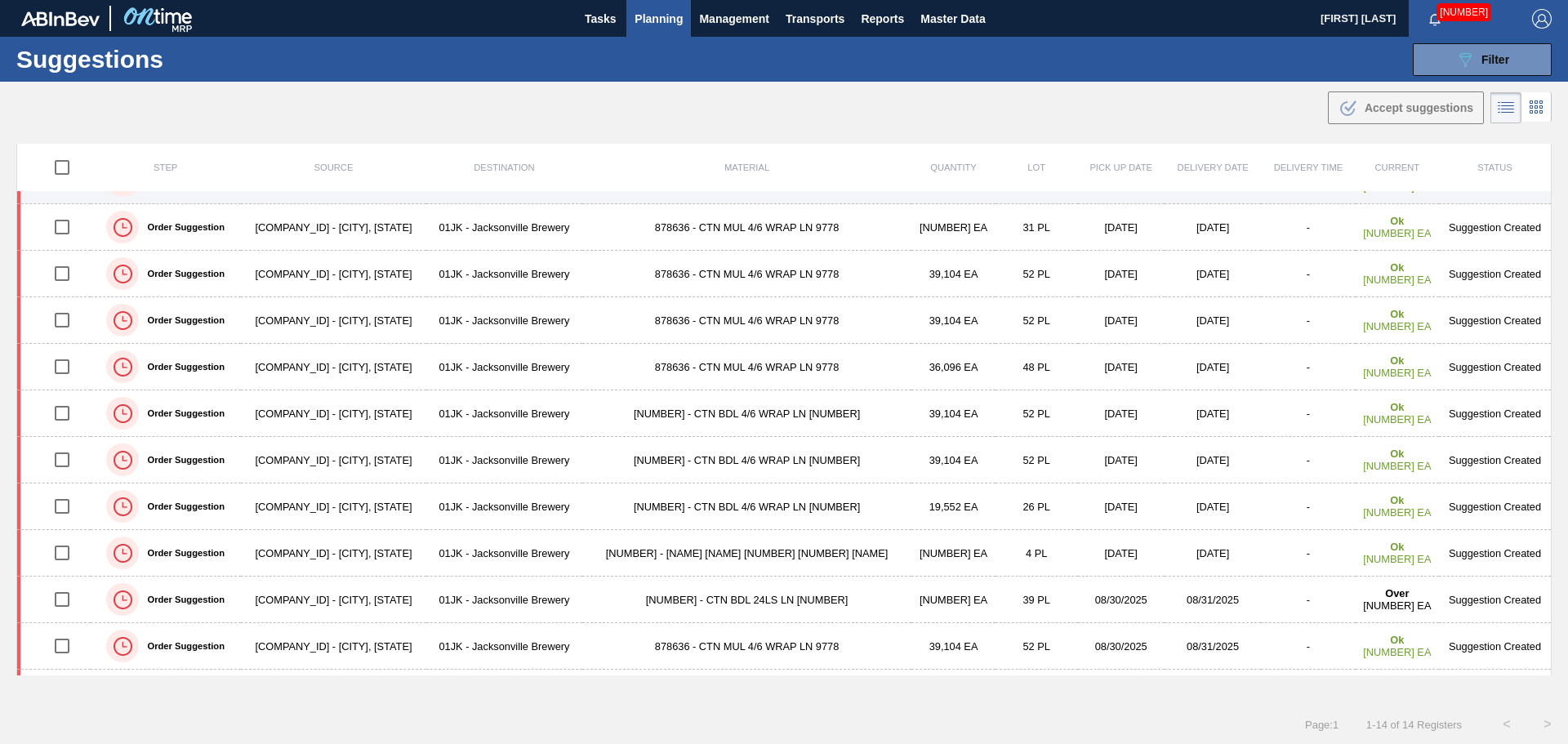 scroll, scrollTop: 0, scrollLeft: 0, axis: both 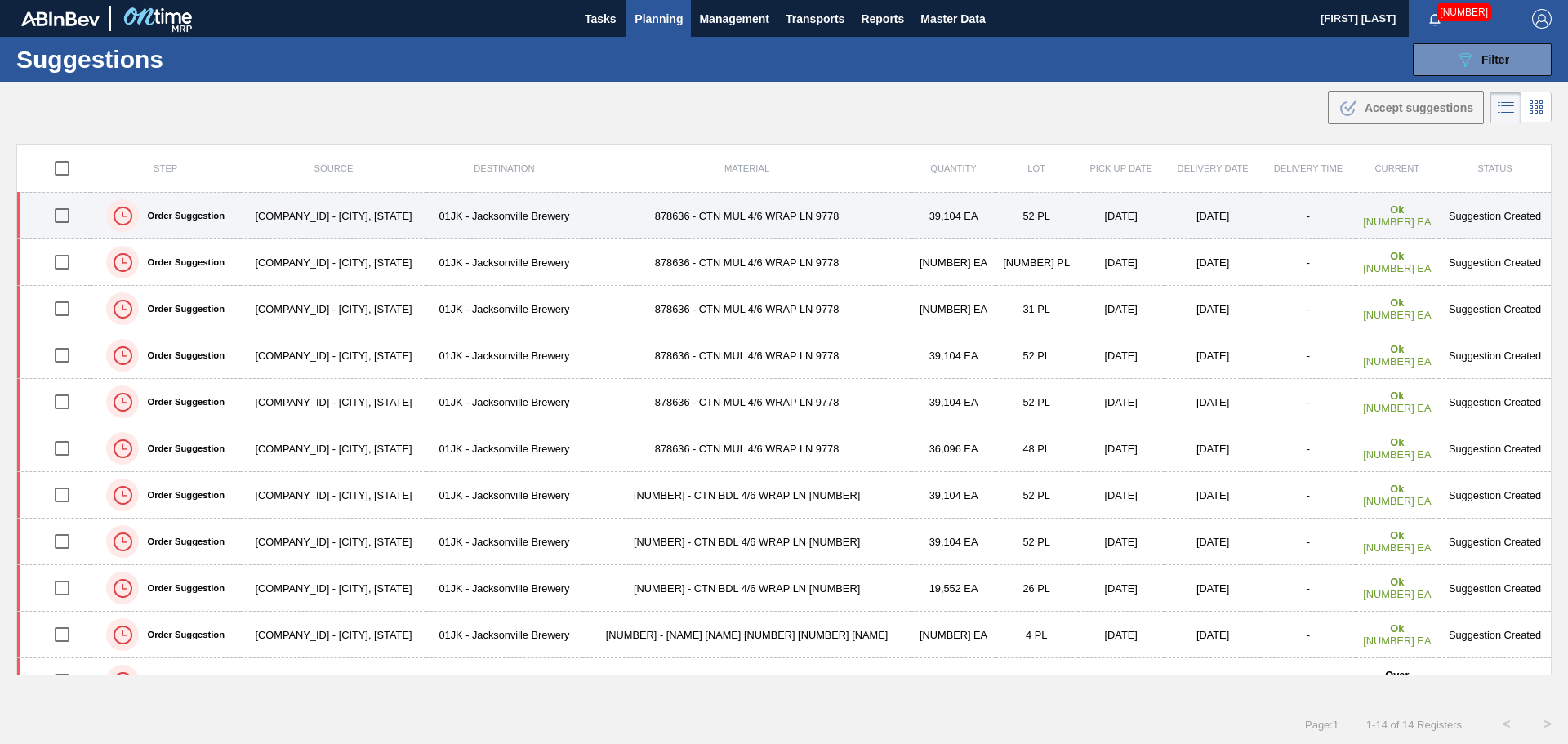 click at bounding box center [62, 216] 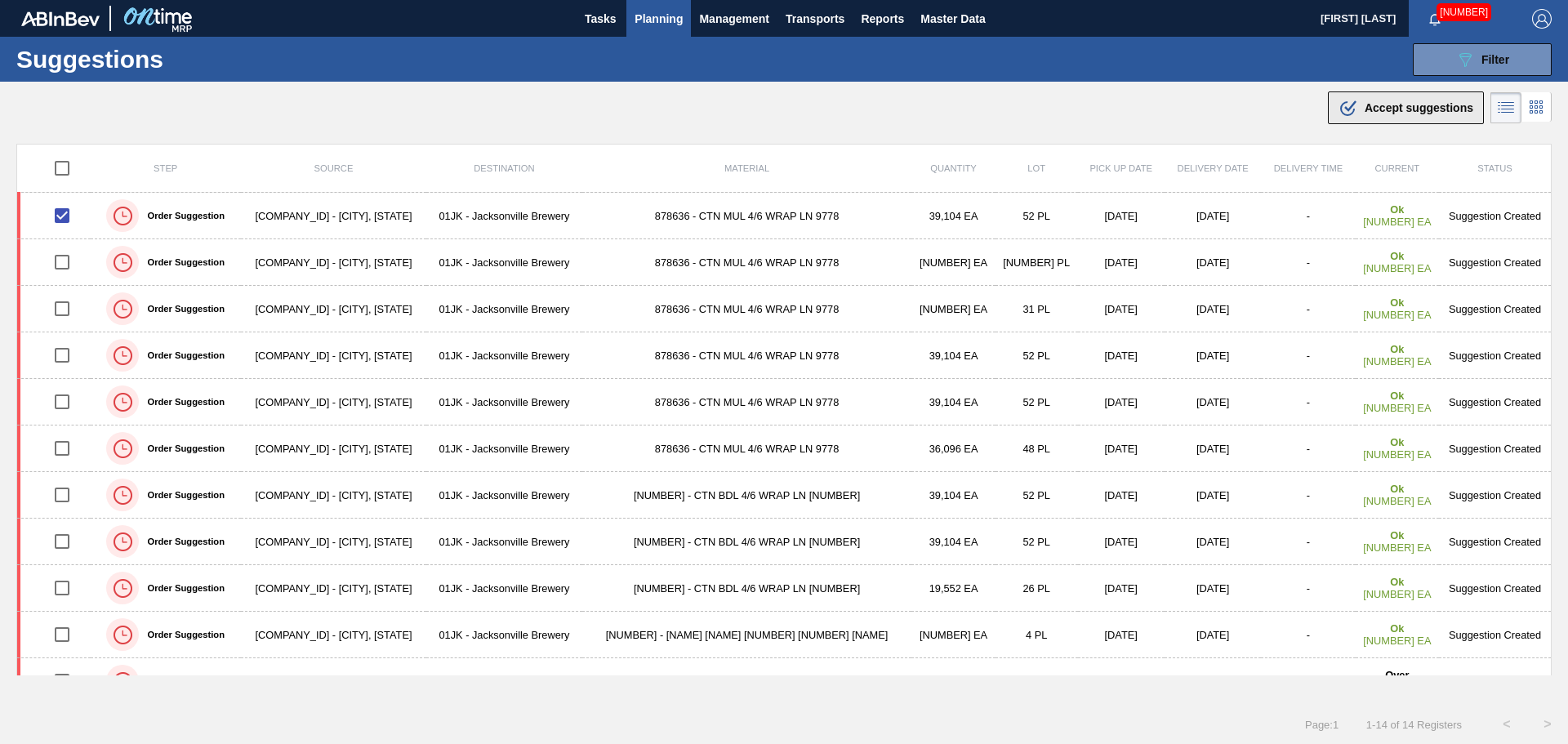 click on "Accept suggestions" at bounding box center (1419, 108) 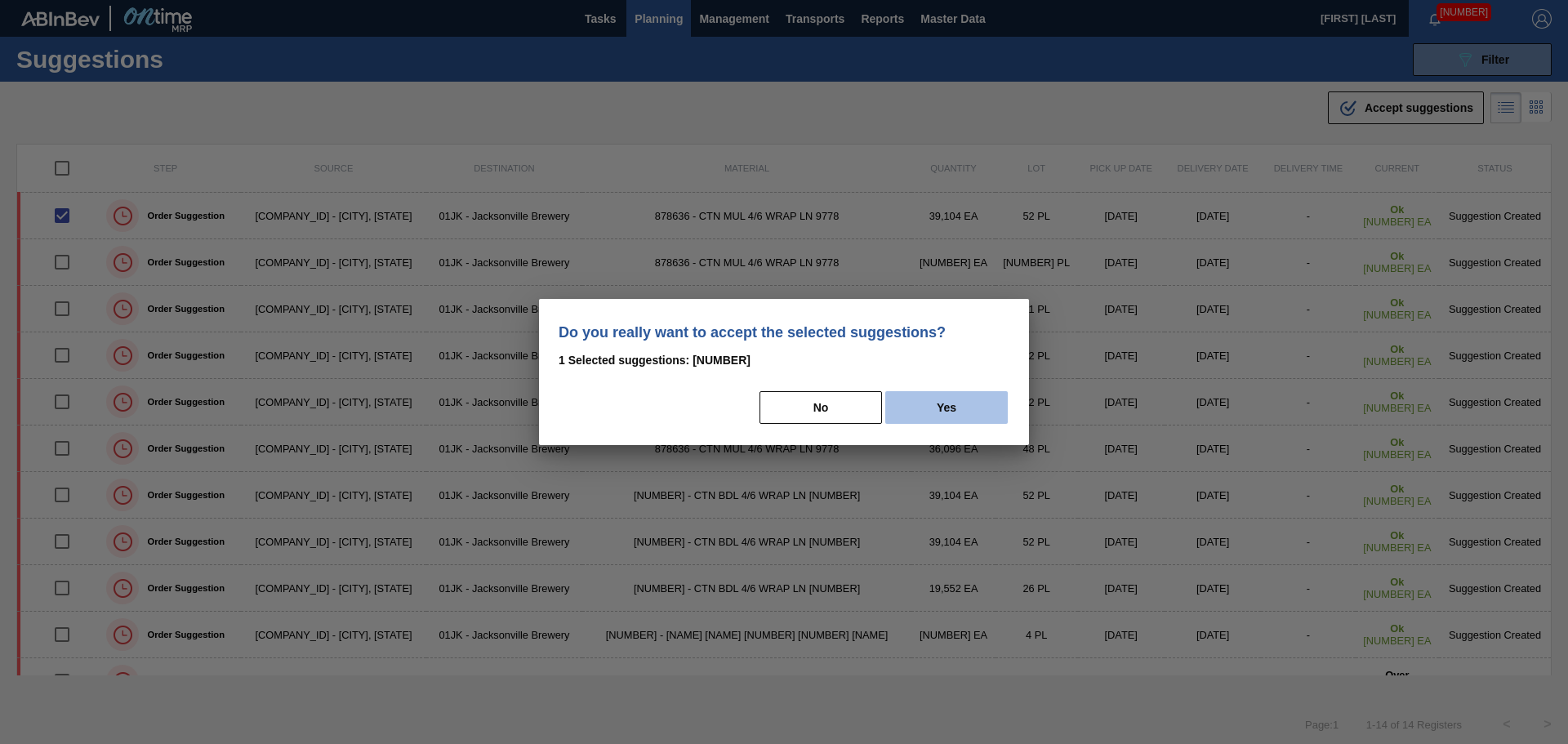 click on "Yes" at bounding box center (947, 408) 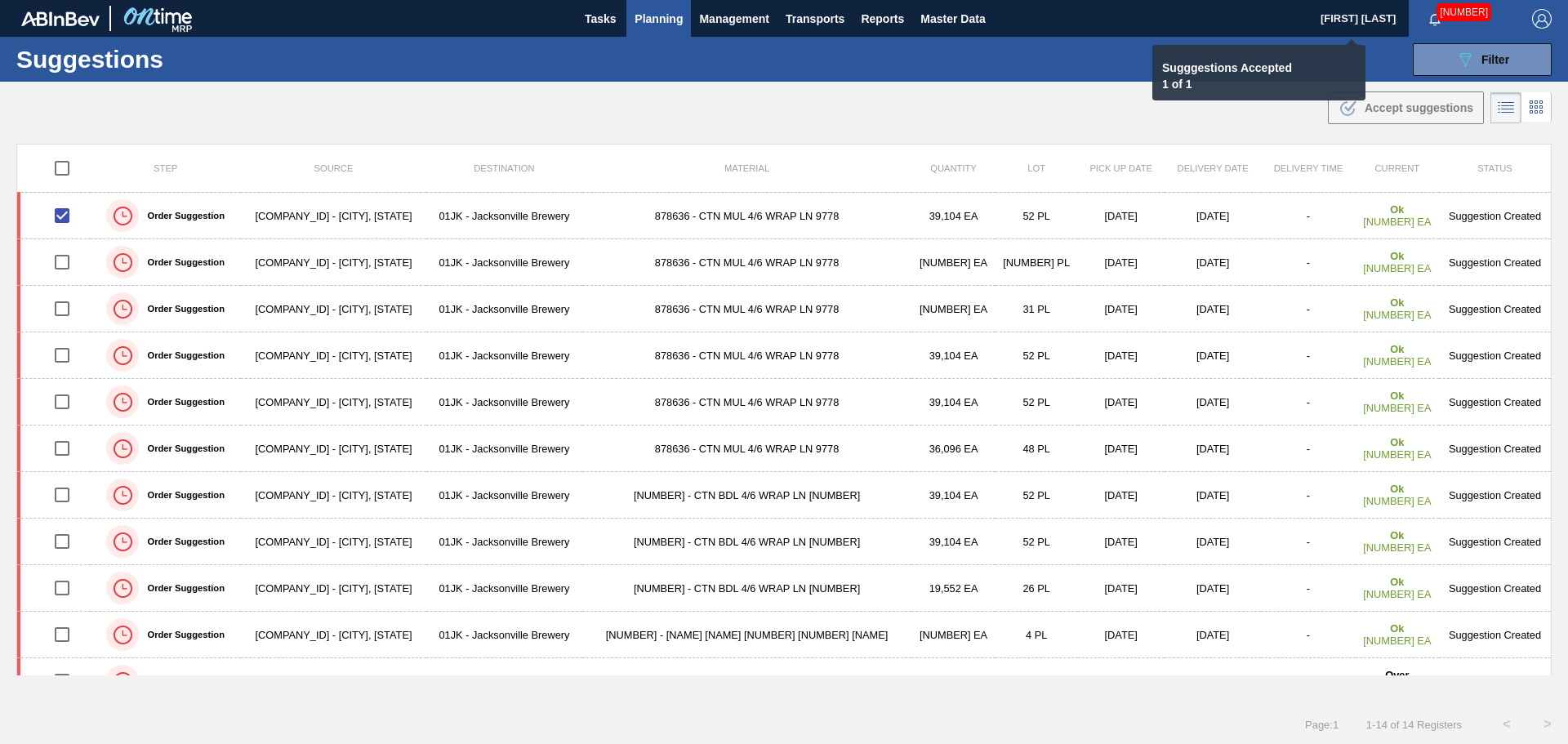 checkbox on "false" 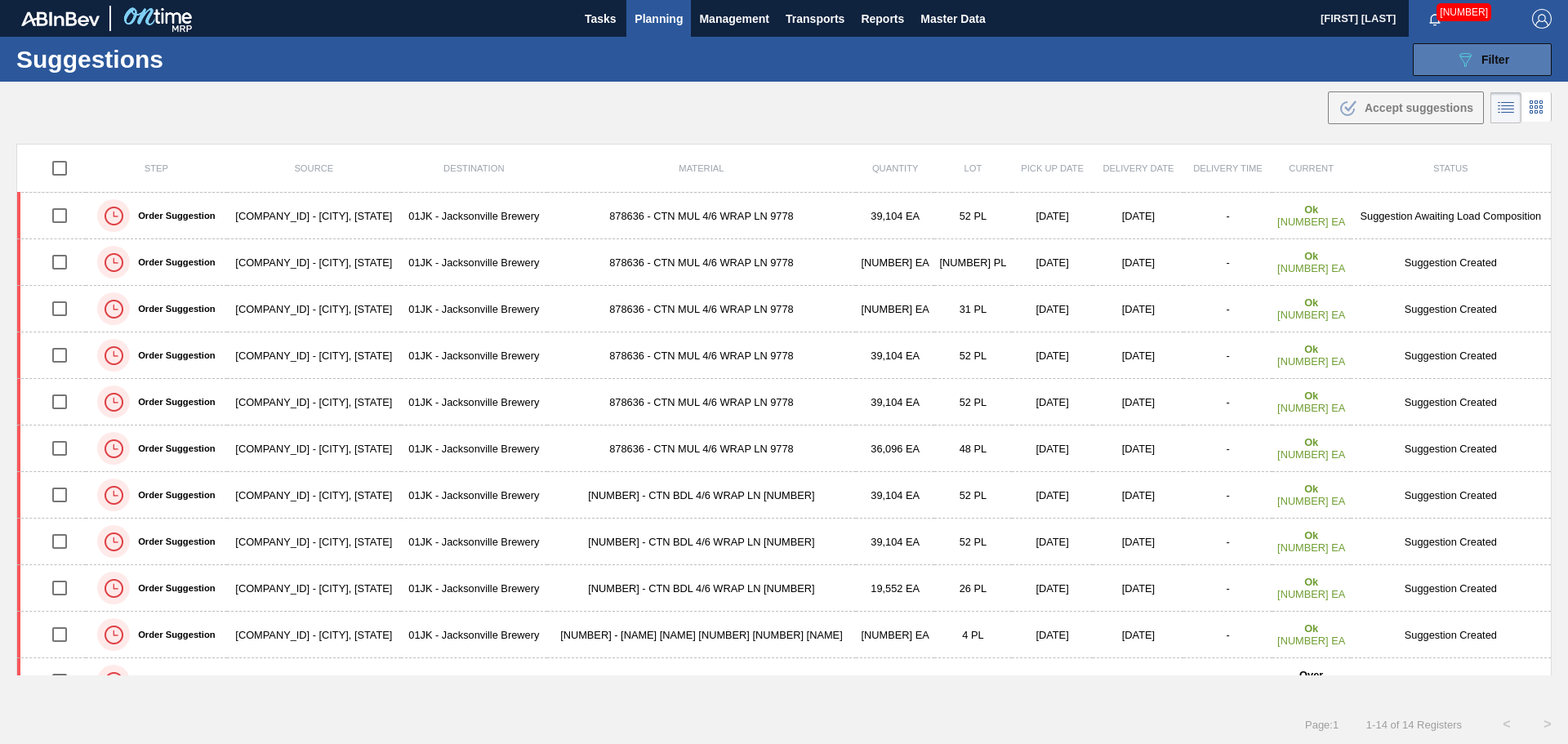 click on "089F7B8B-B2A5-4AFE-B5C0-19BA573D28AC Filter" at bounding box center (1482, 60) 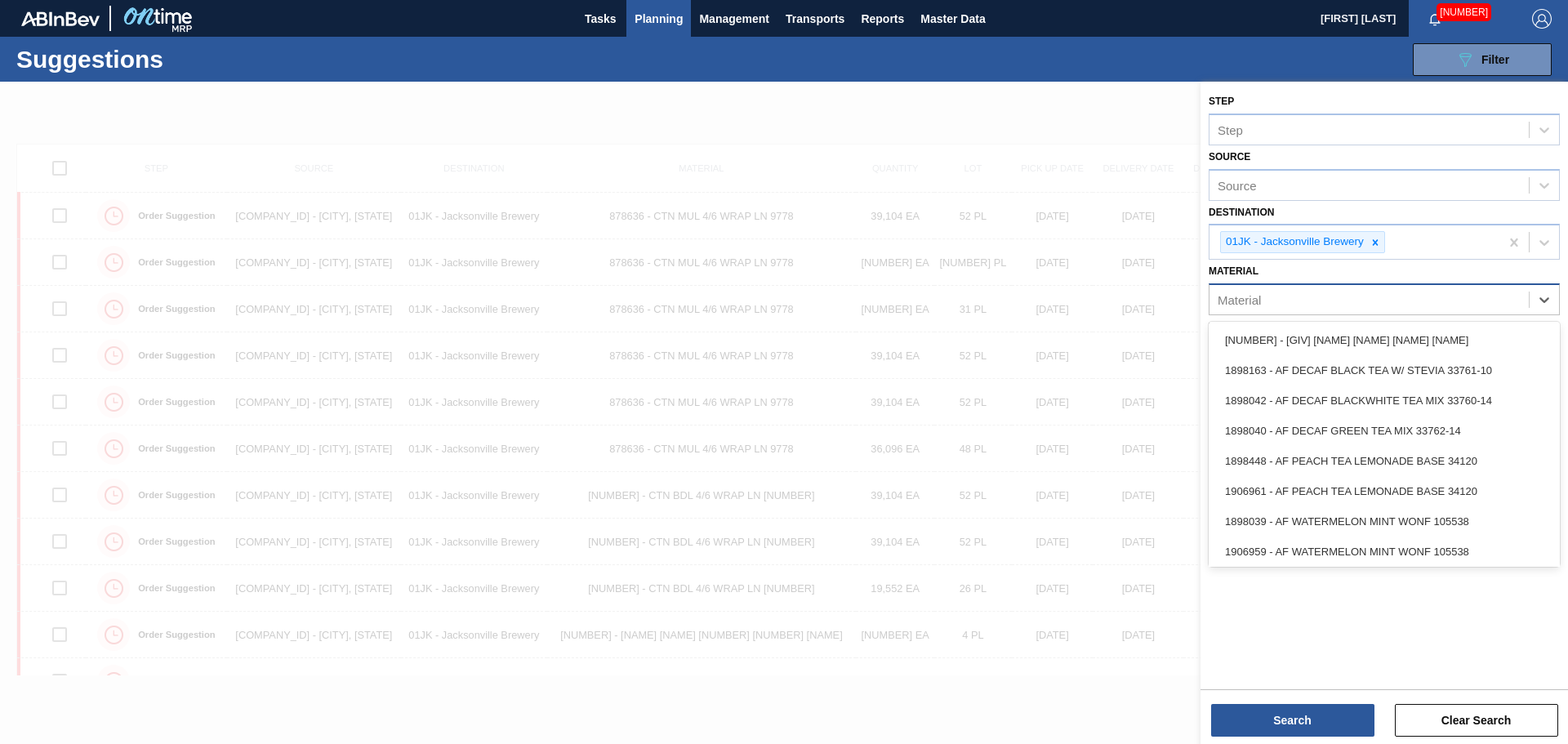 click on "Material" at bounding box center [1369, 300] 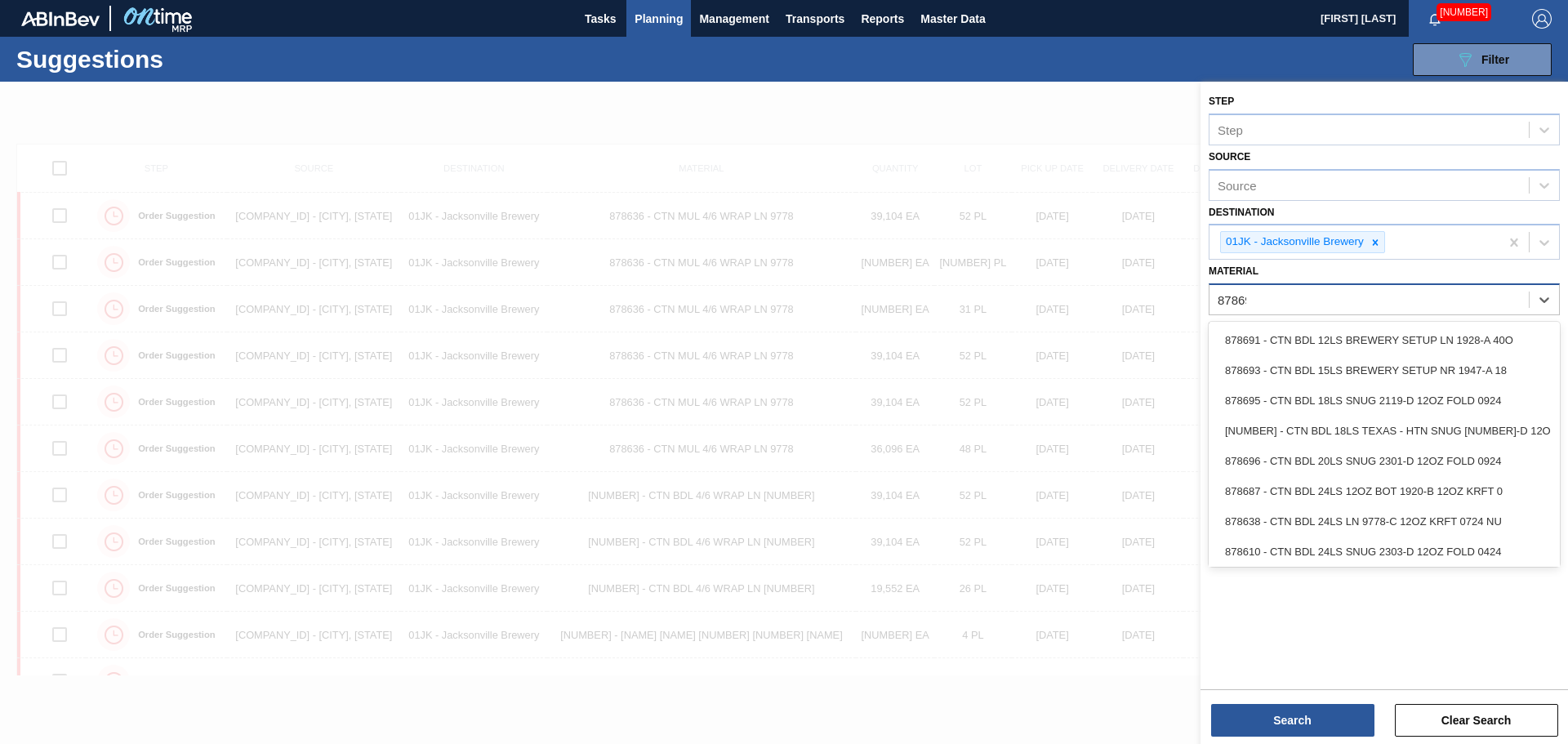 type on "878695" 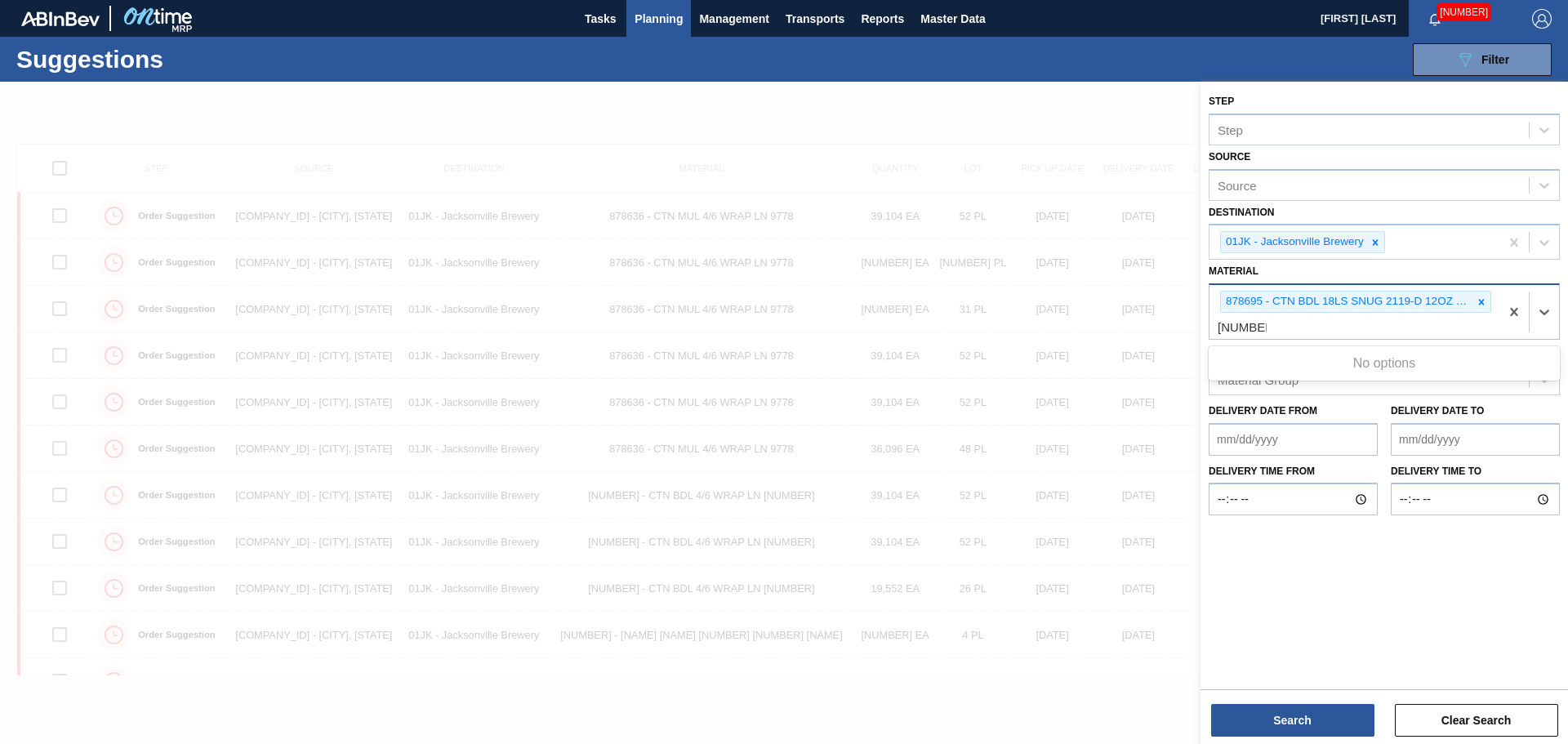 type on "[NUMBER]" 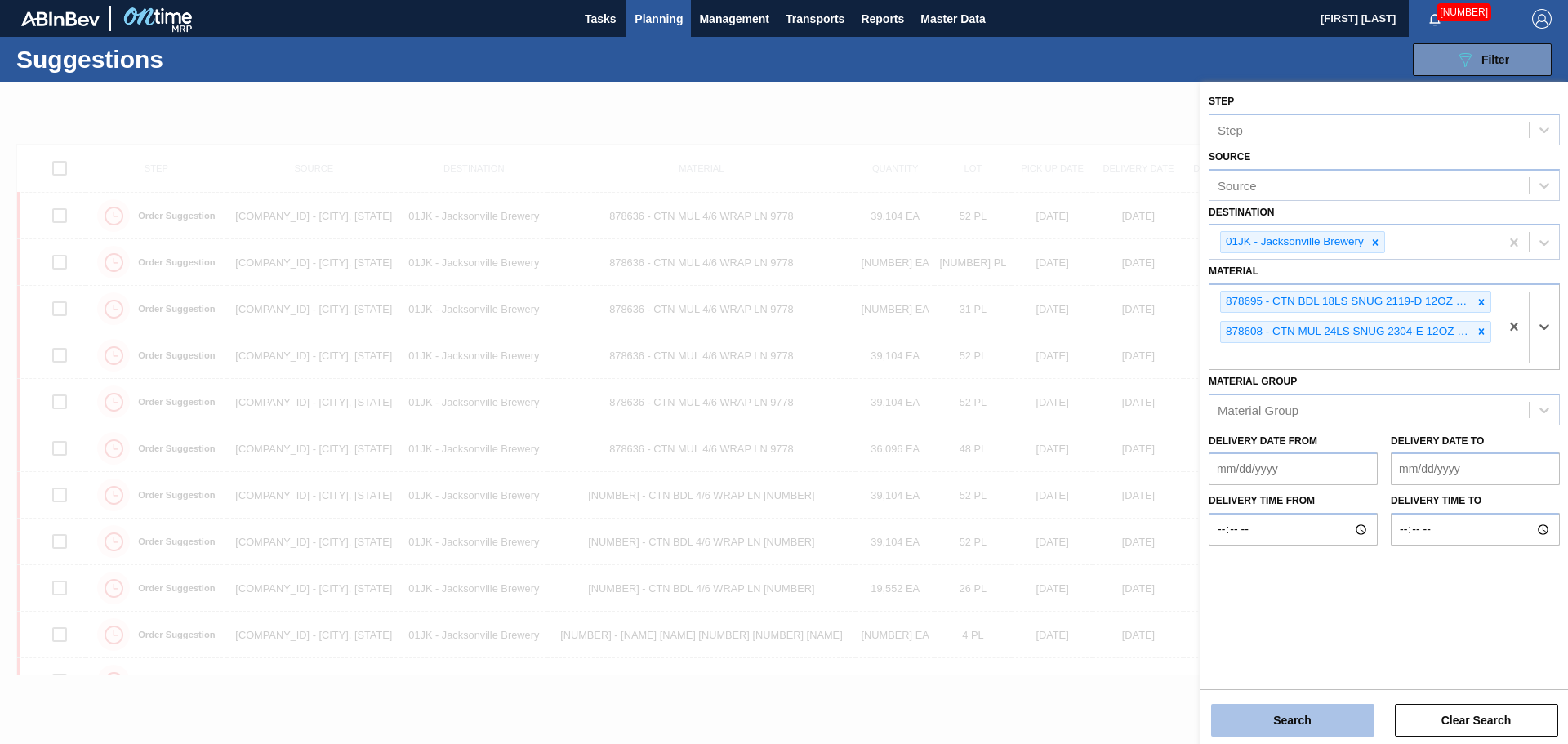 type 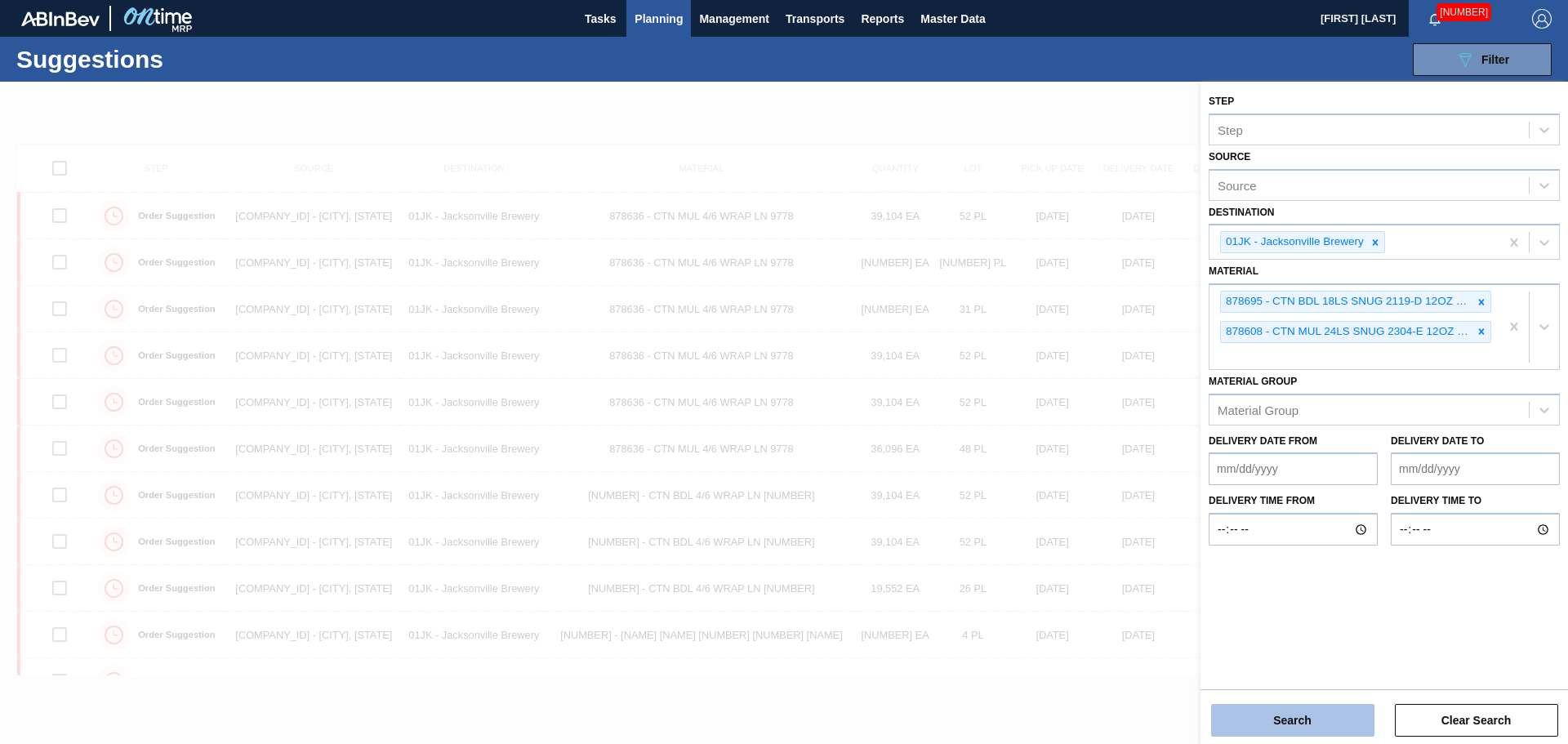 click on "Search" at bounding box center (1293, 720) 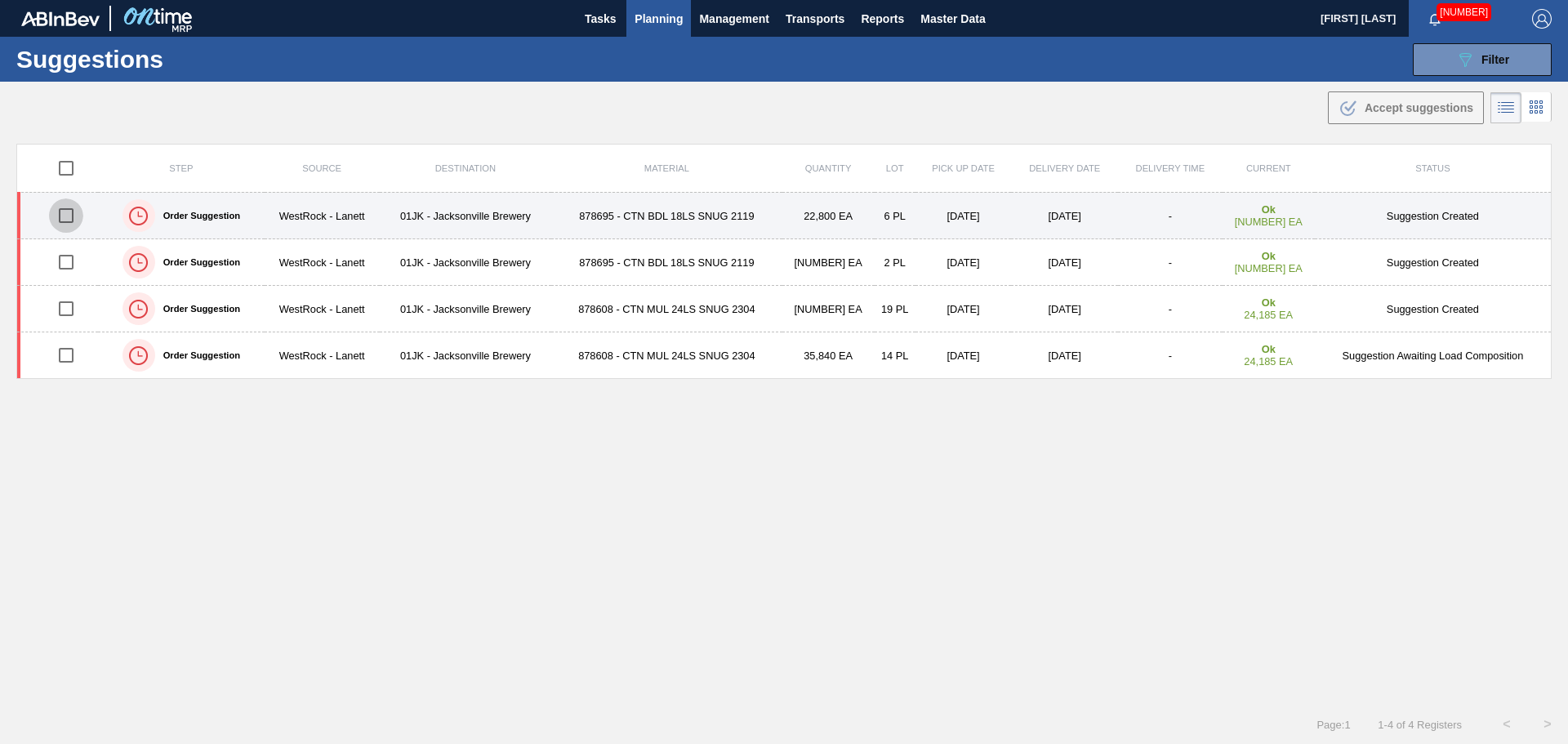click at bounding box center [66, 216] 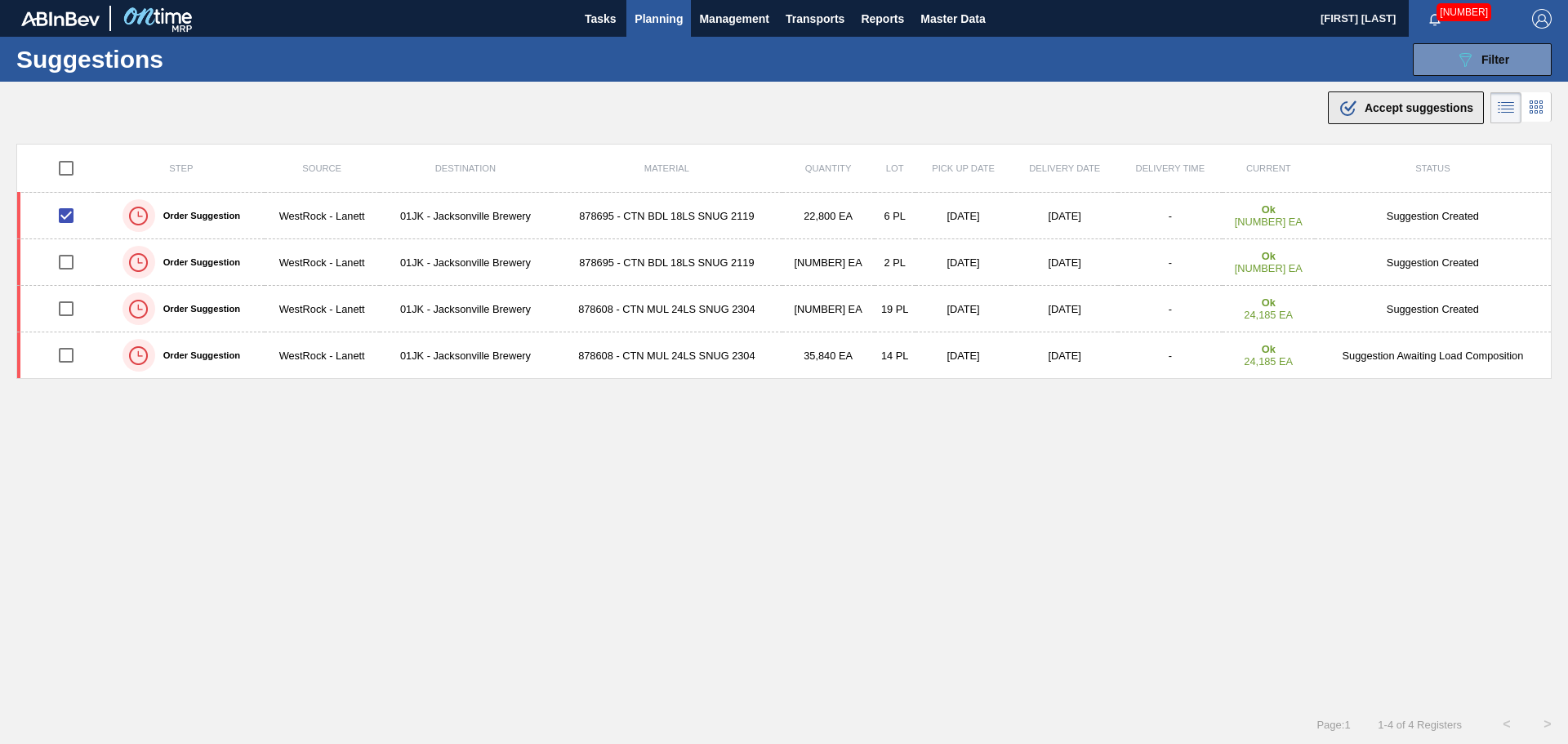 click on ".b{fill:var(--color-action-default)} Accept suggestions" at bounding box center (1405, 108) 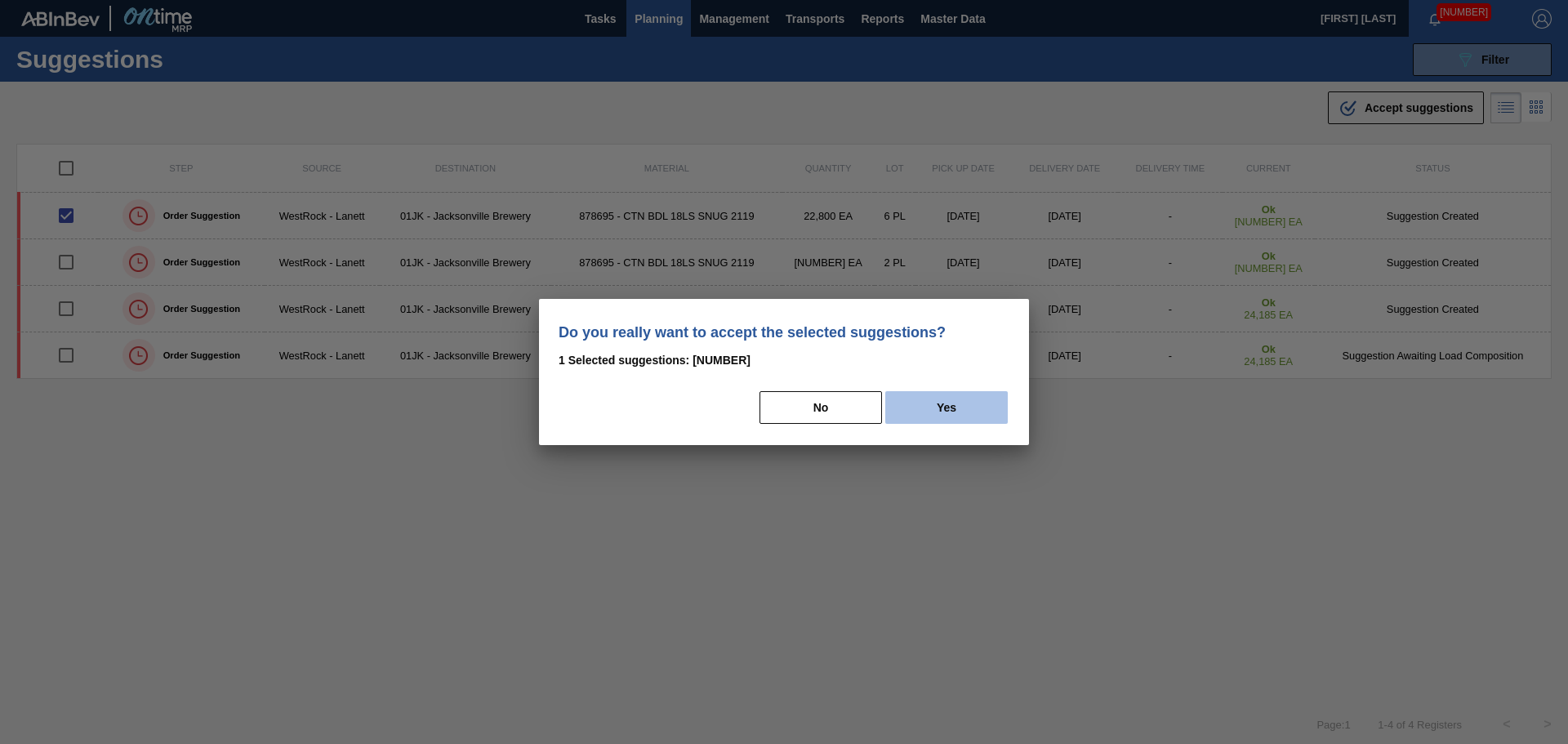 click on "Yes" at bounding box center (947, 408) 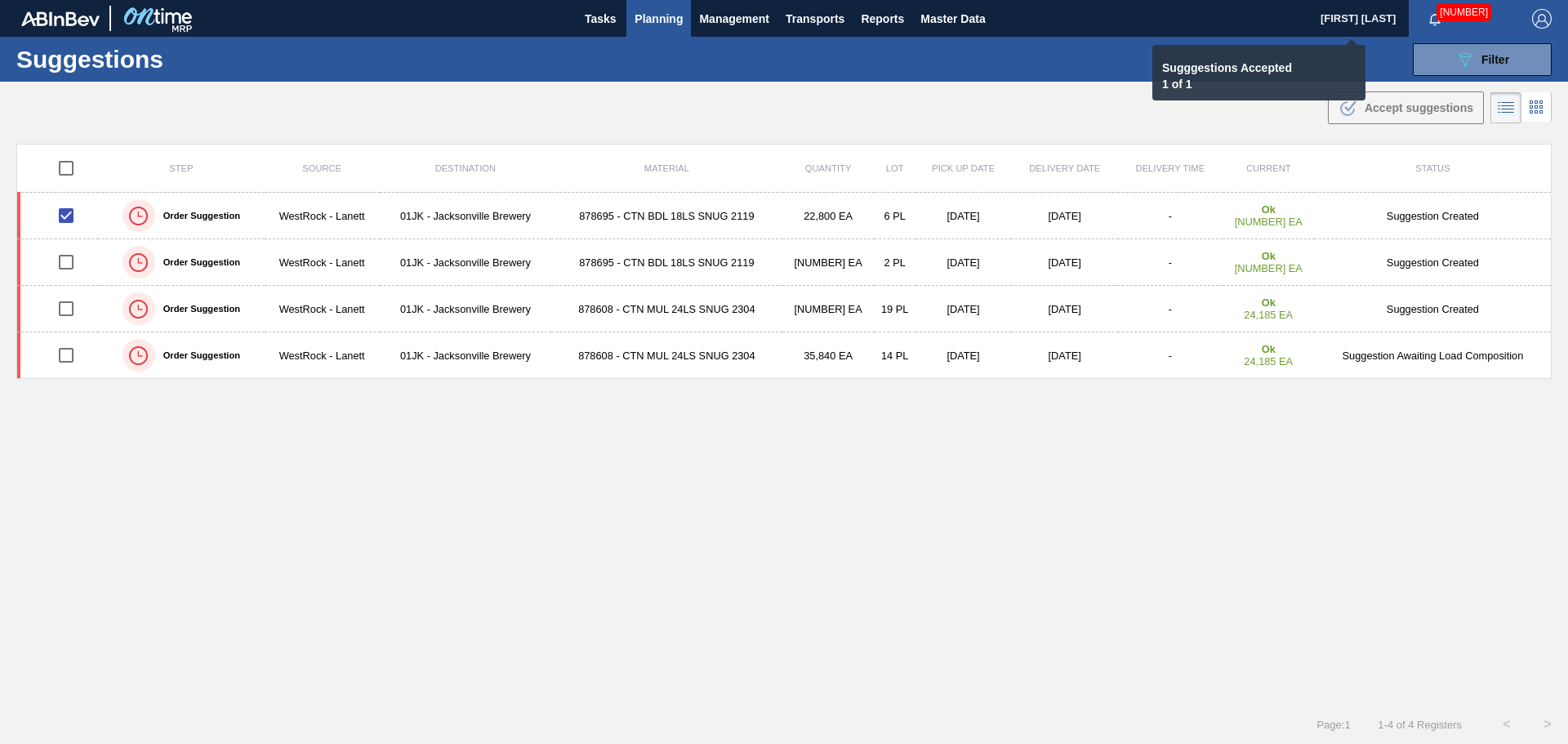 checkbox on "false" 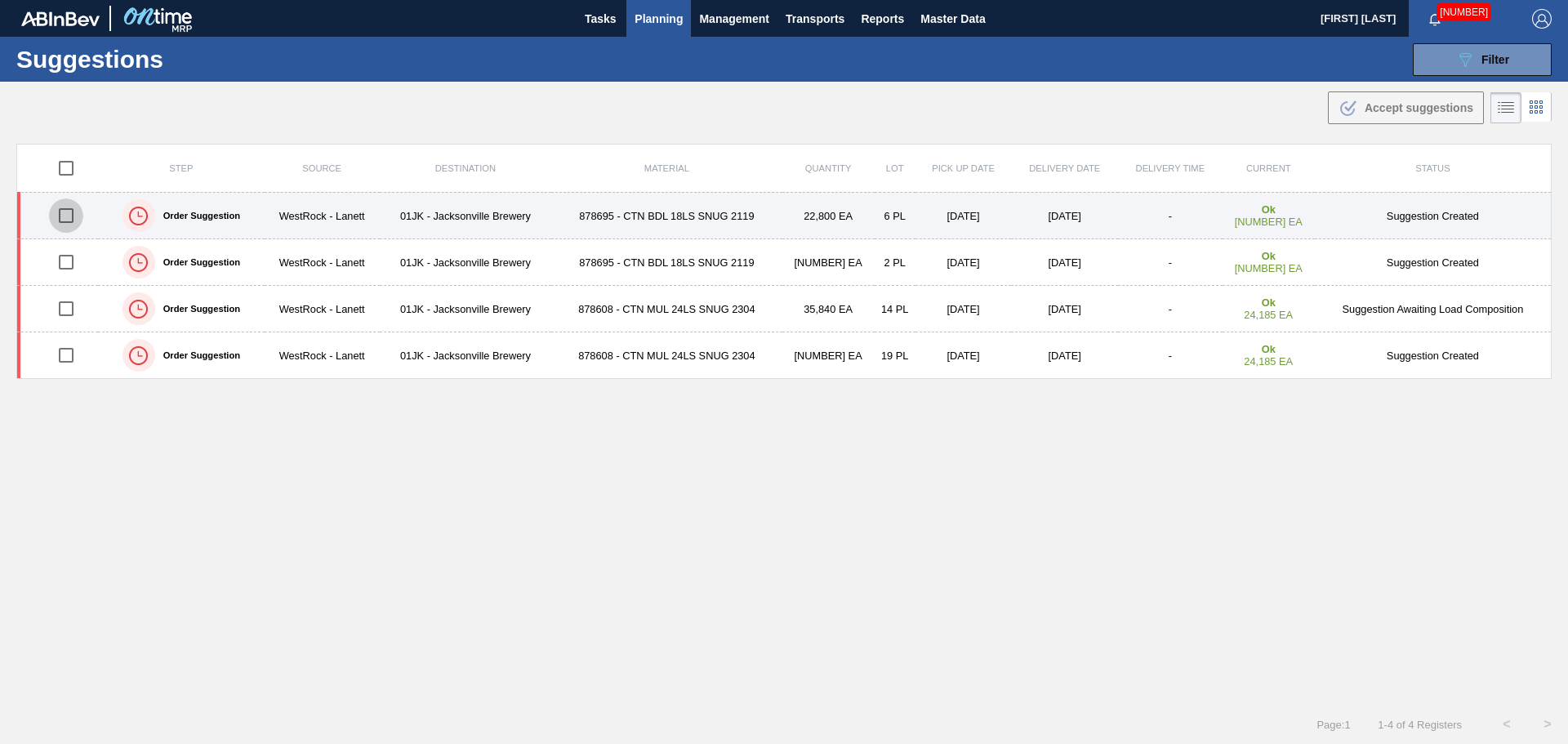 click at bounding box center (66, 216) 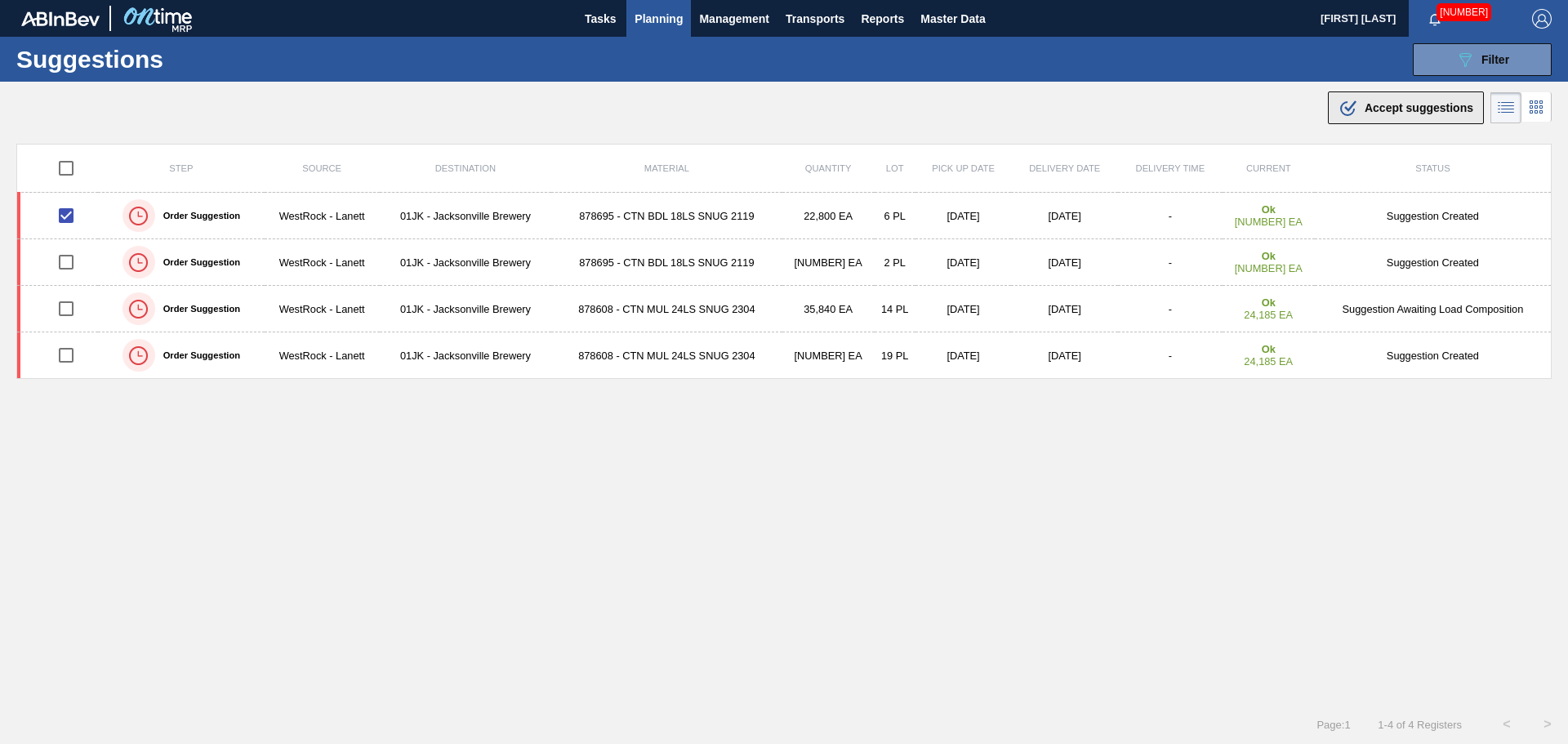 click on ".b{fill:var(--color-action-default)} Accept suggestions" at bounding box center (1405, 108) 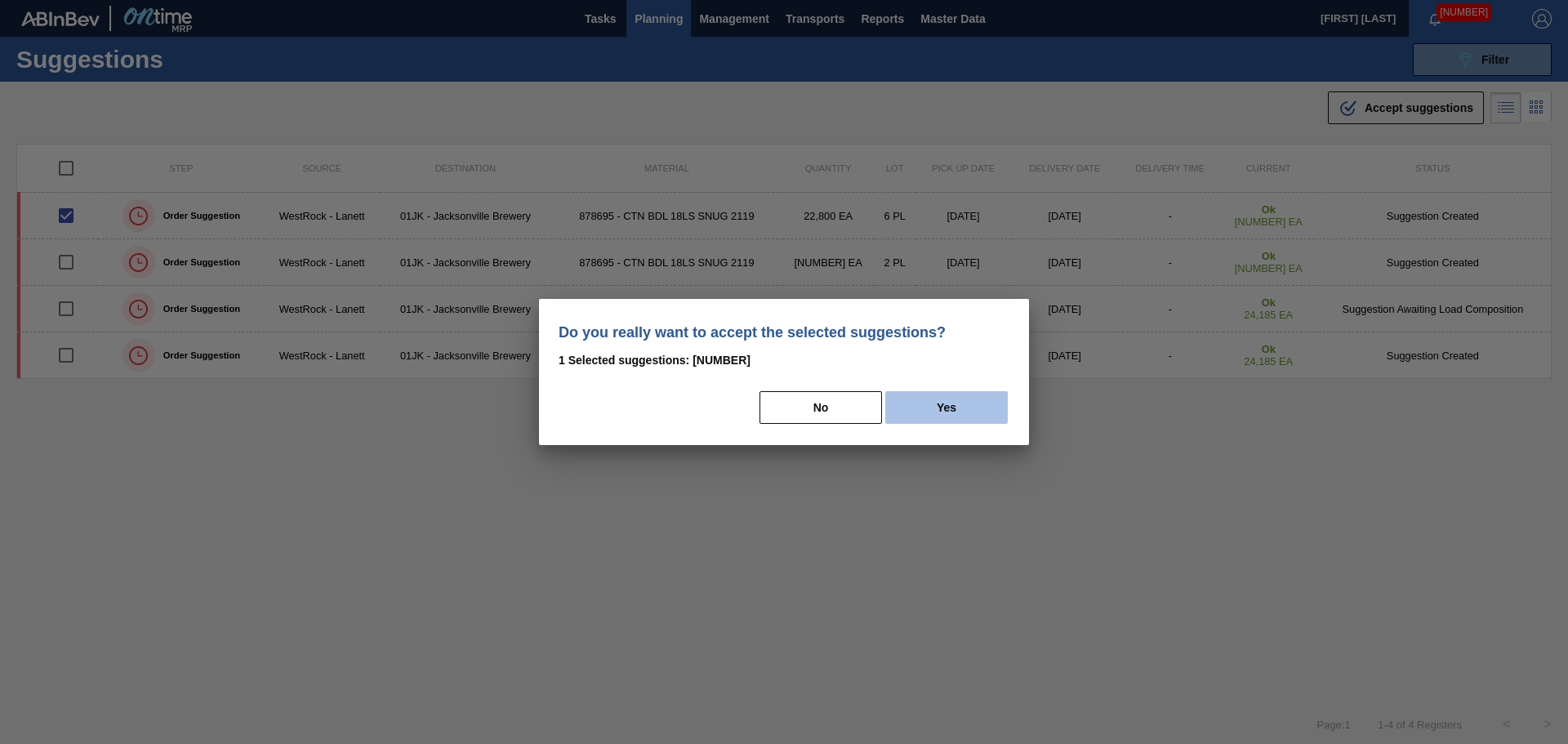 click on "Yes" at bounding box center [947, 408] 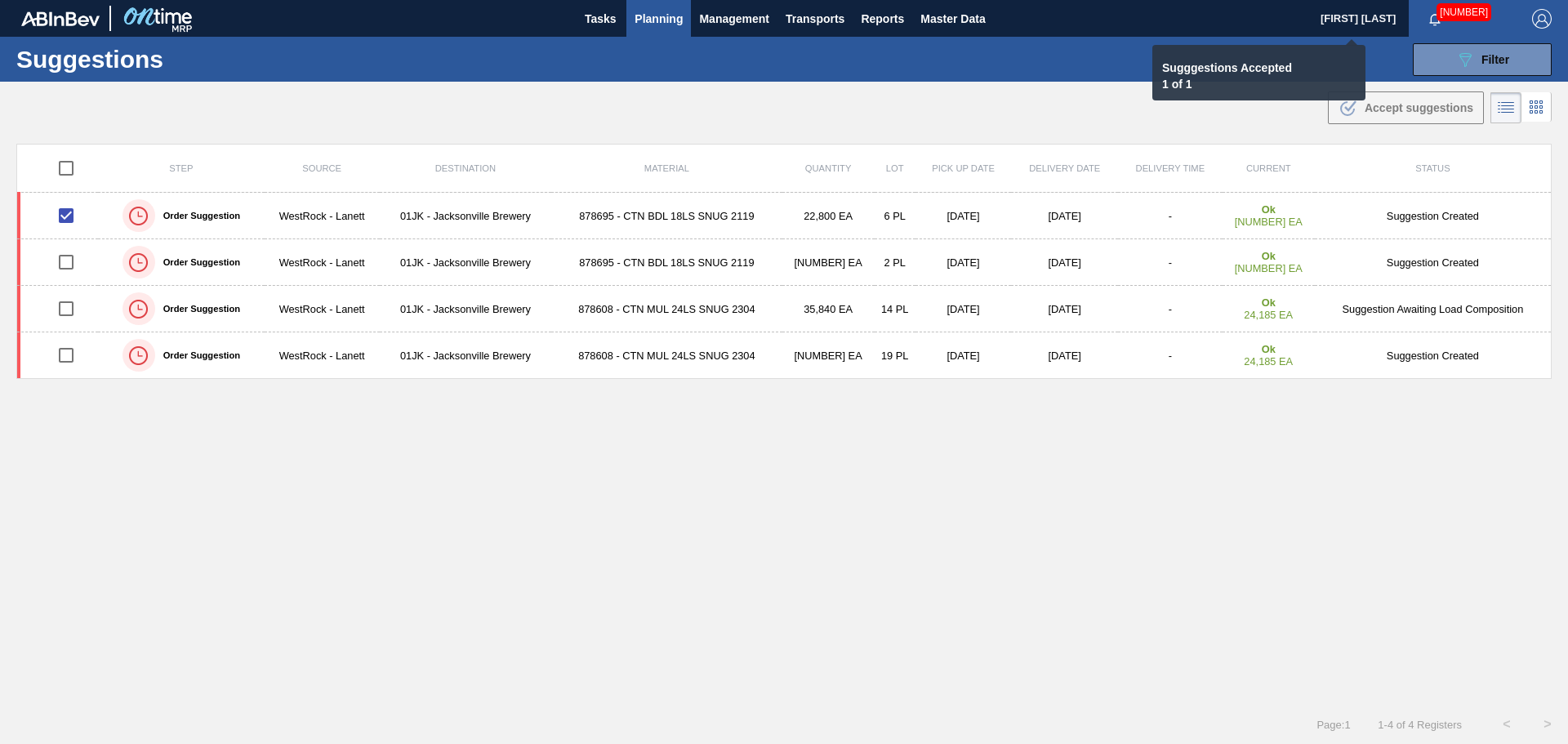 checkbox on "false" 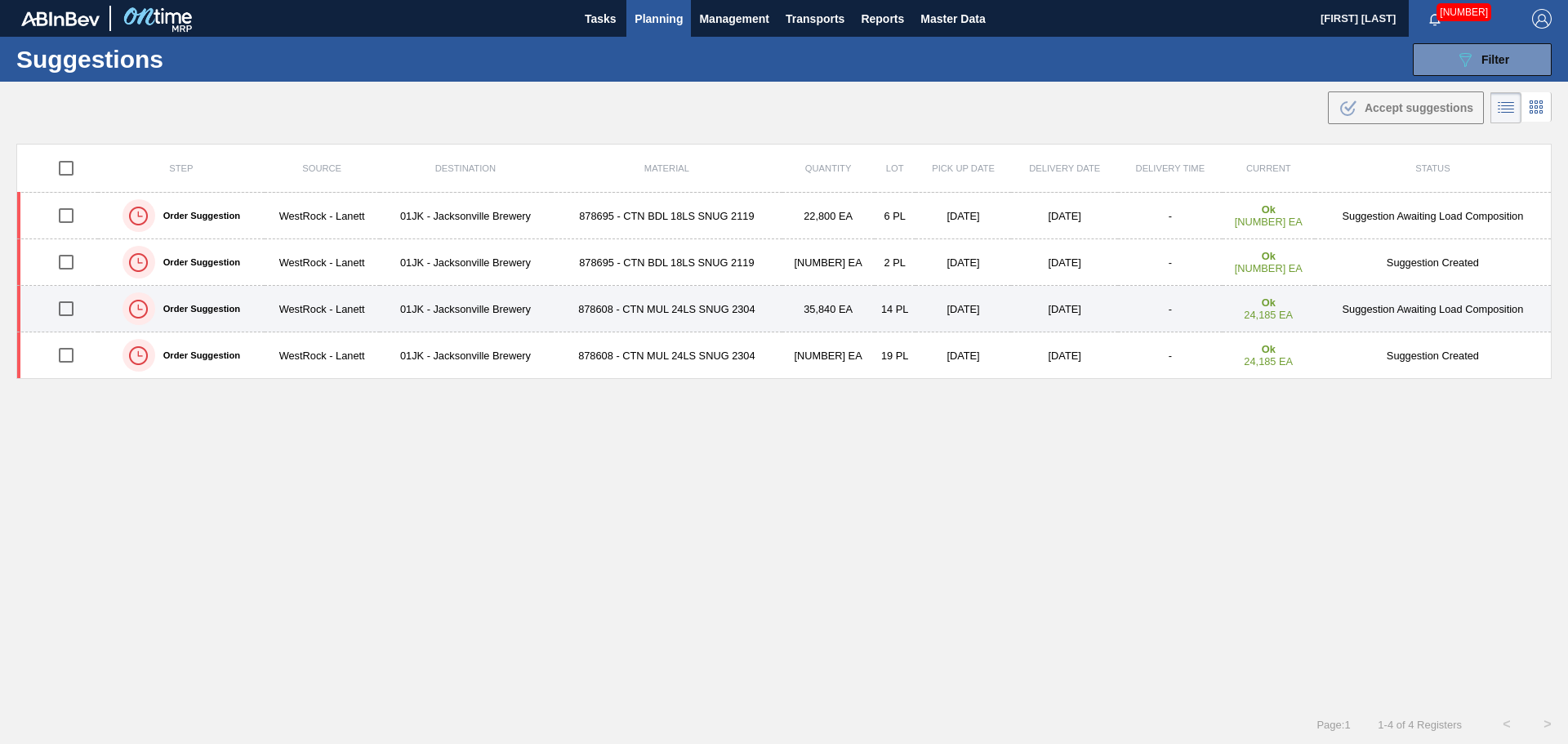 click on "[DATE]" at bounding box center (964, 309) 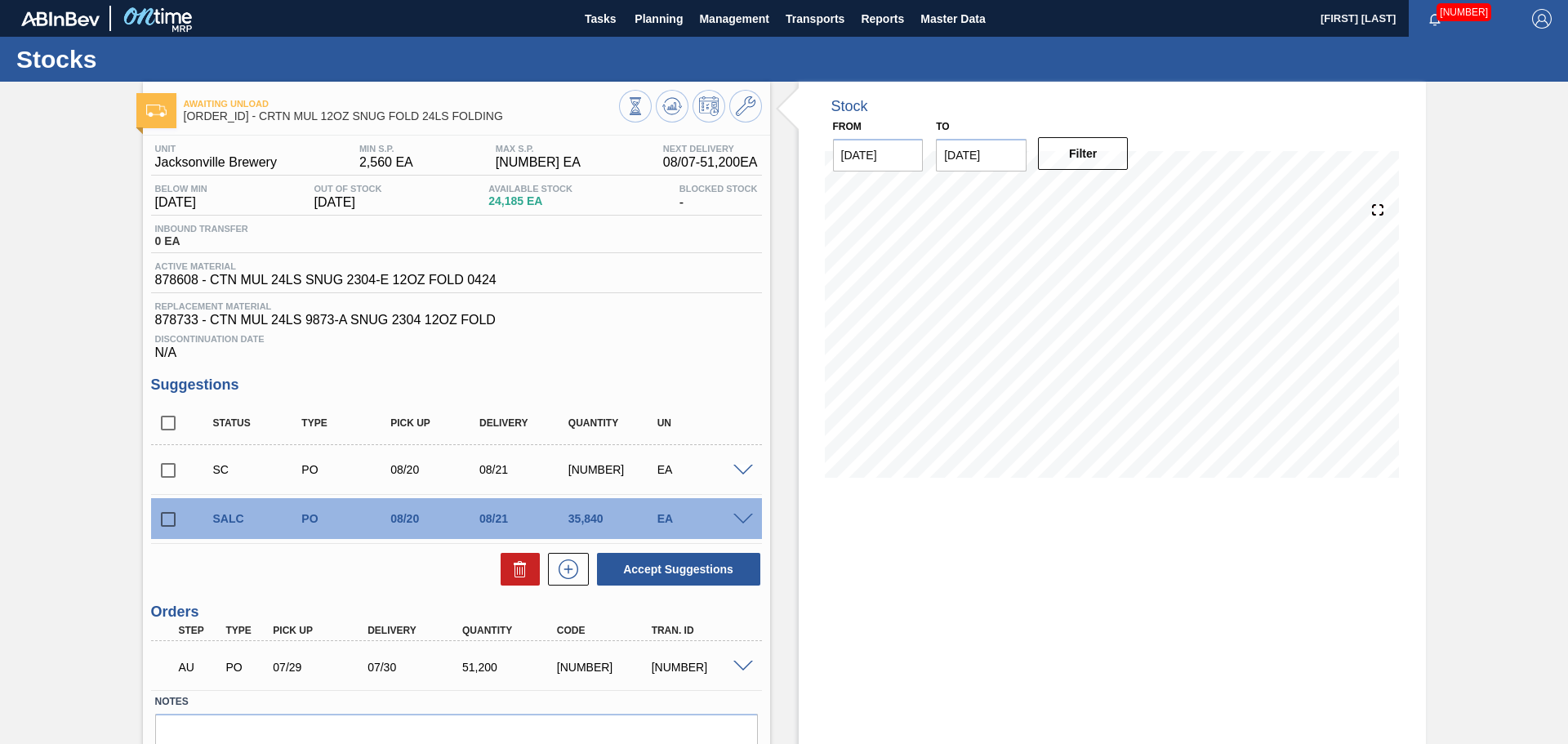 click on "SALC PO [DATE] [DATE] [NUMBER] EA" at bounding box center [469, 519] 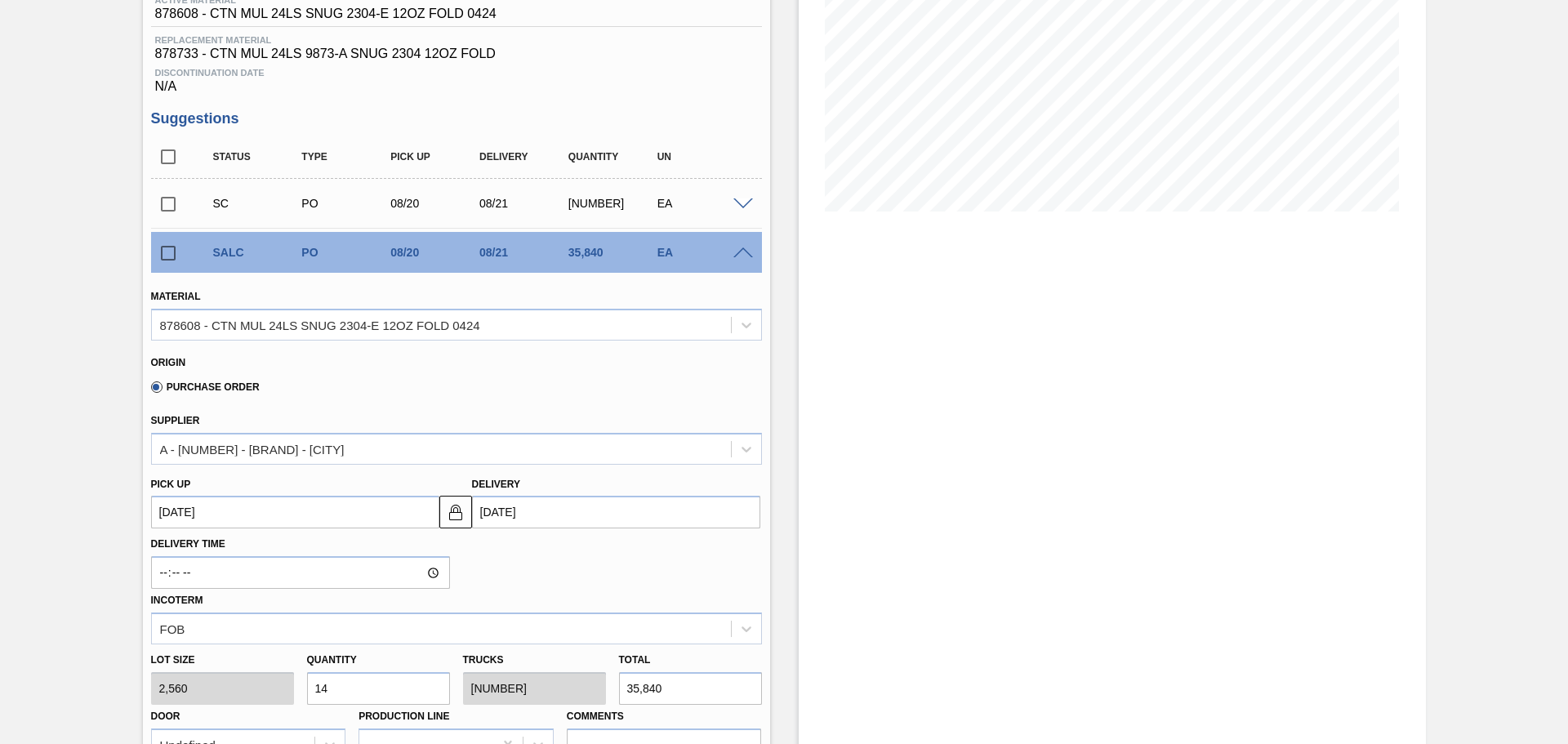scroll, scrollTop: 327, scrollLeft: 0, axis: vertical 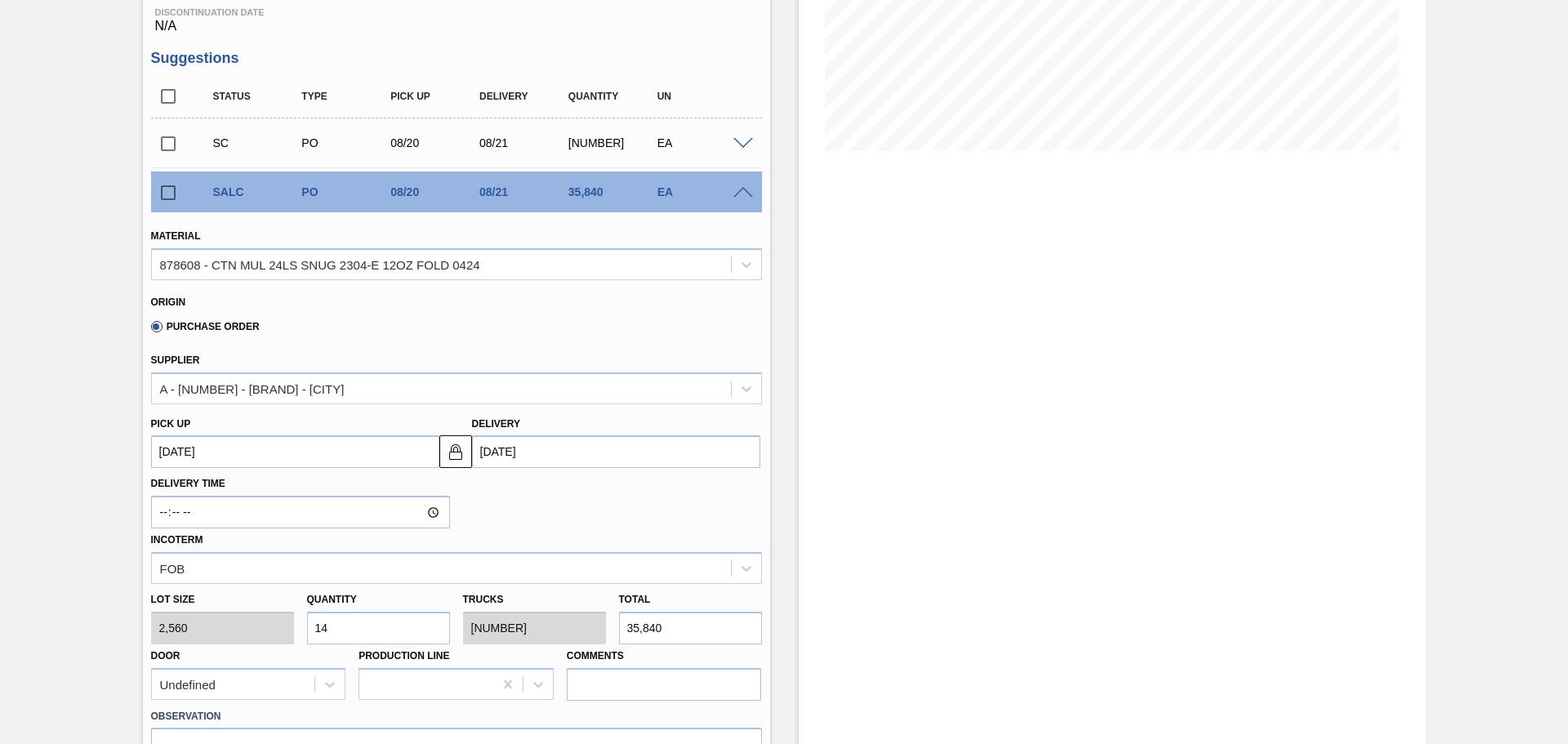 click on "14" at bounding box center [378, 628] 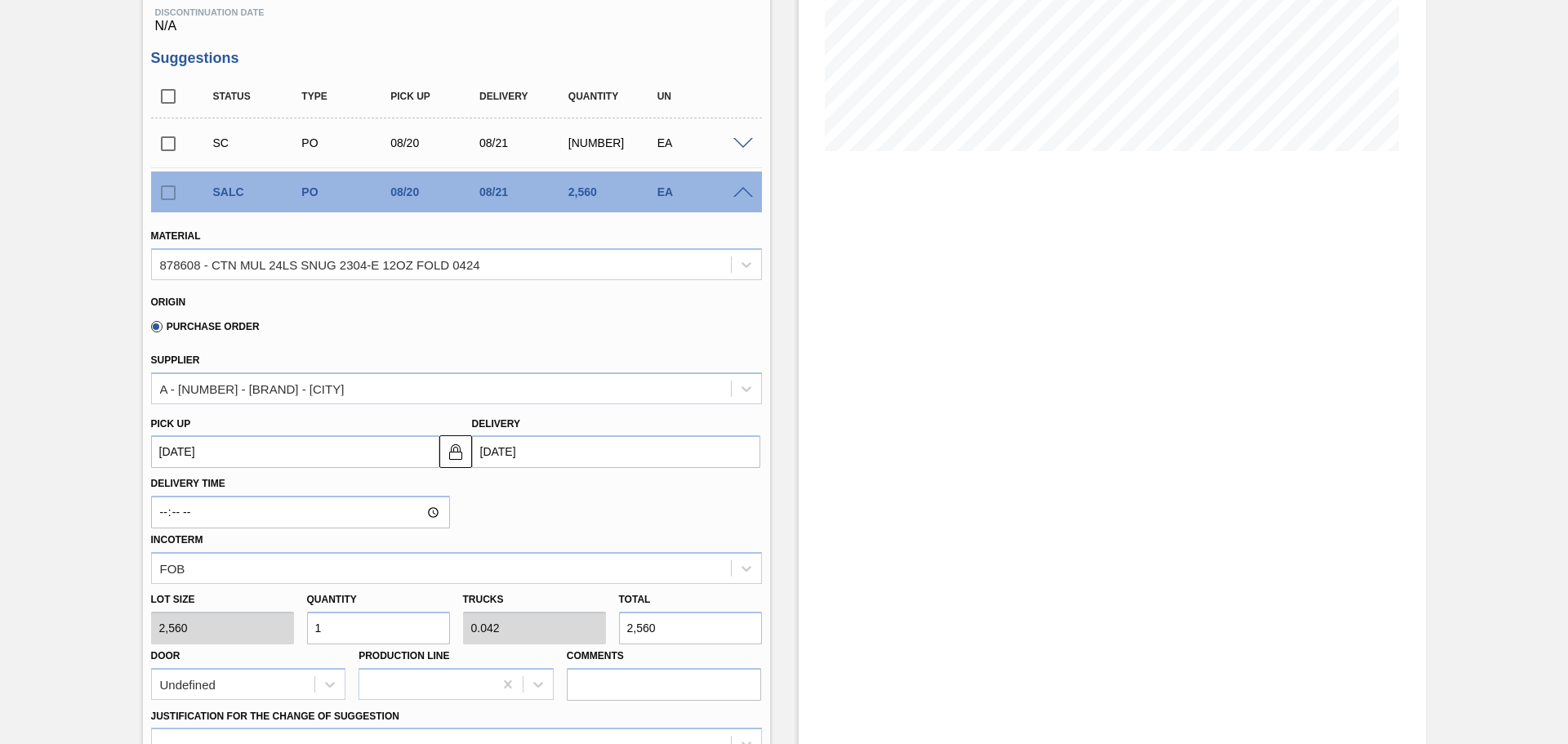 type on "18" 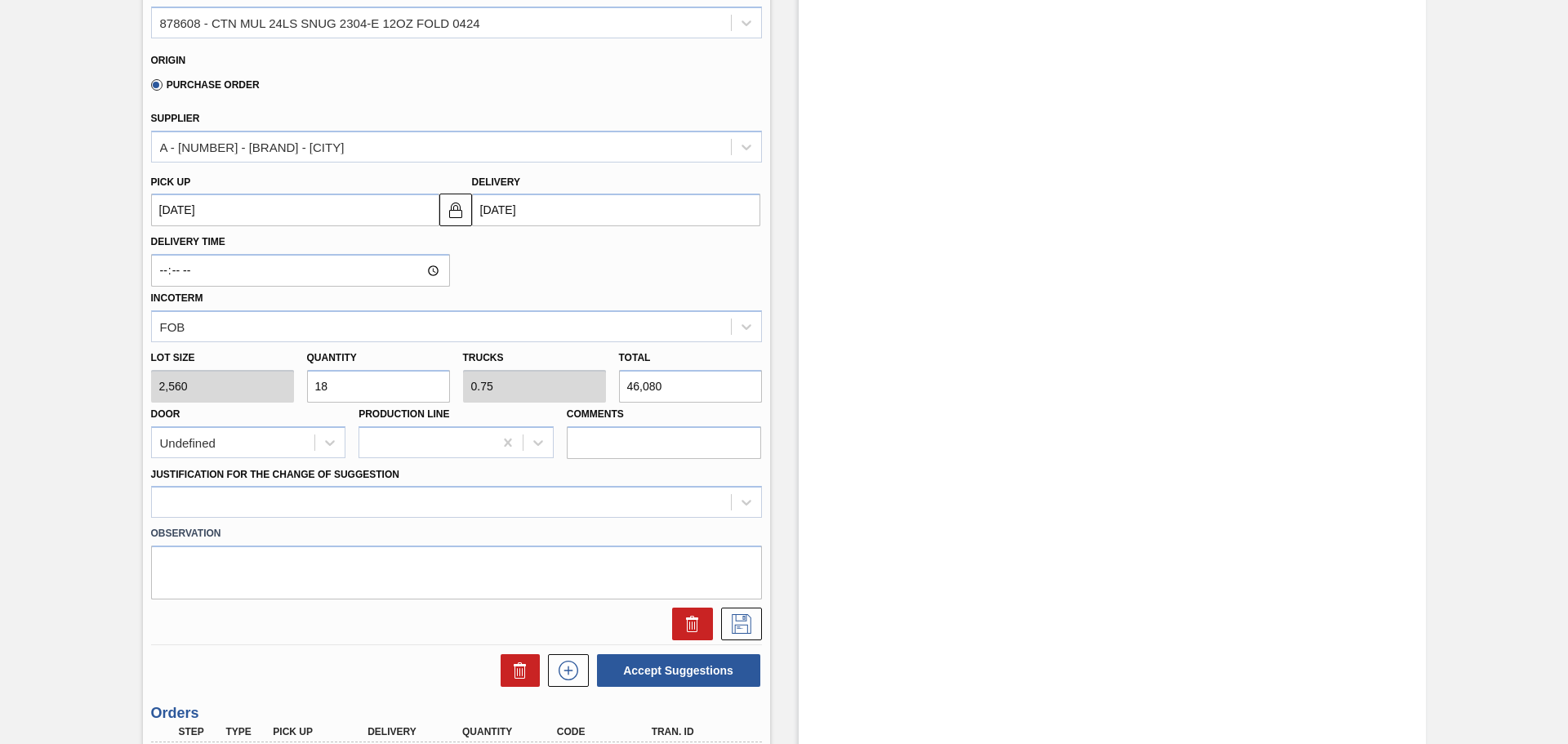 scroll, scrollTop: 572, scrollLeft: 0, axis: vertical 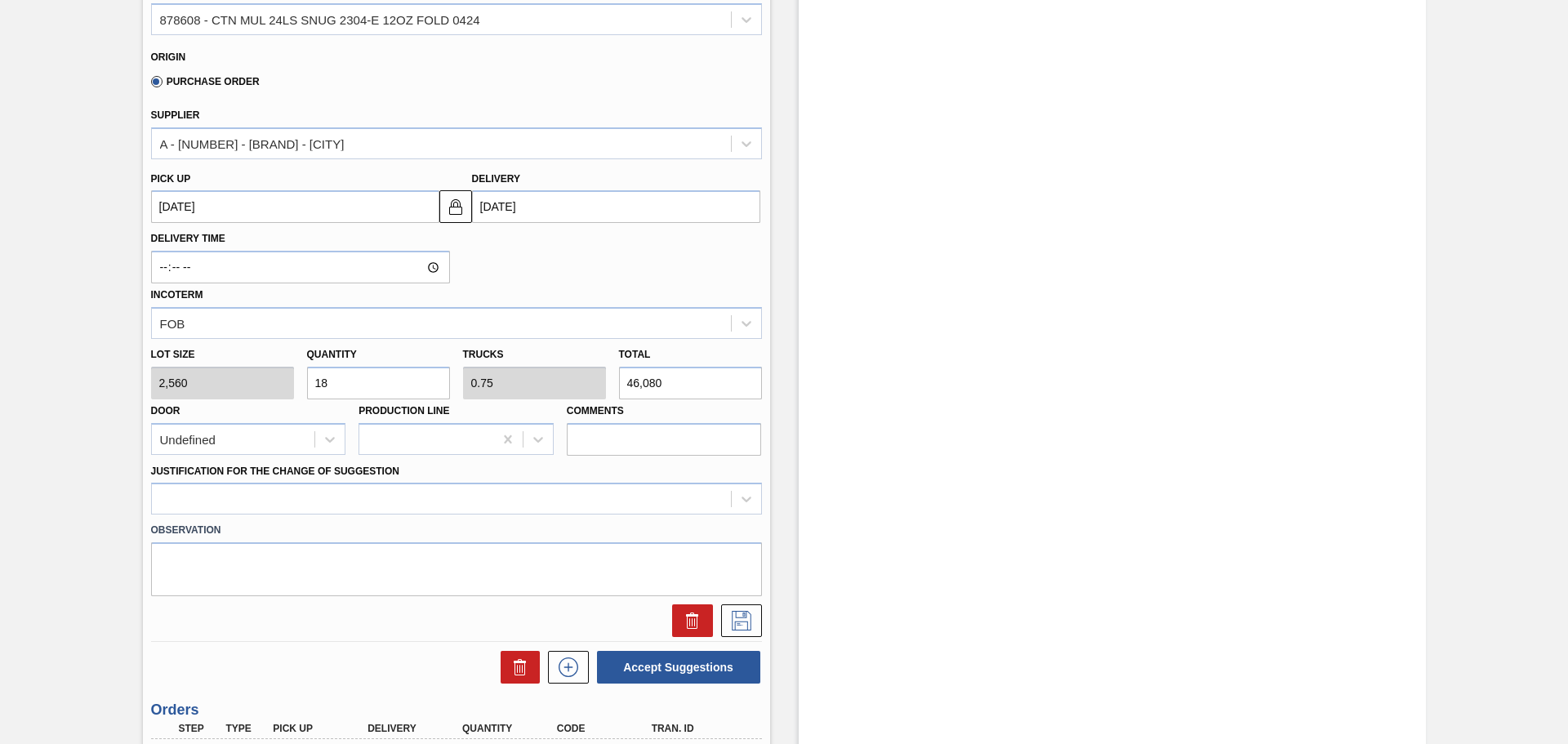 type on "18" 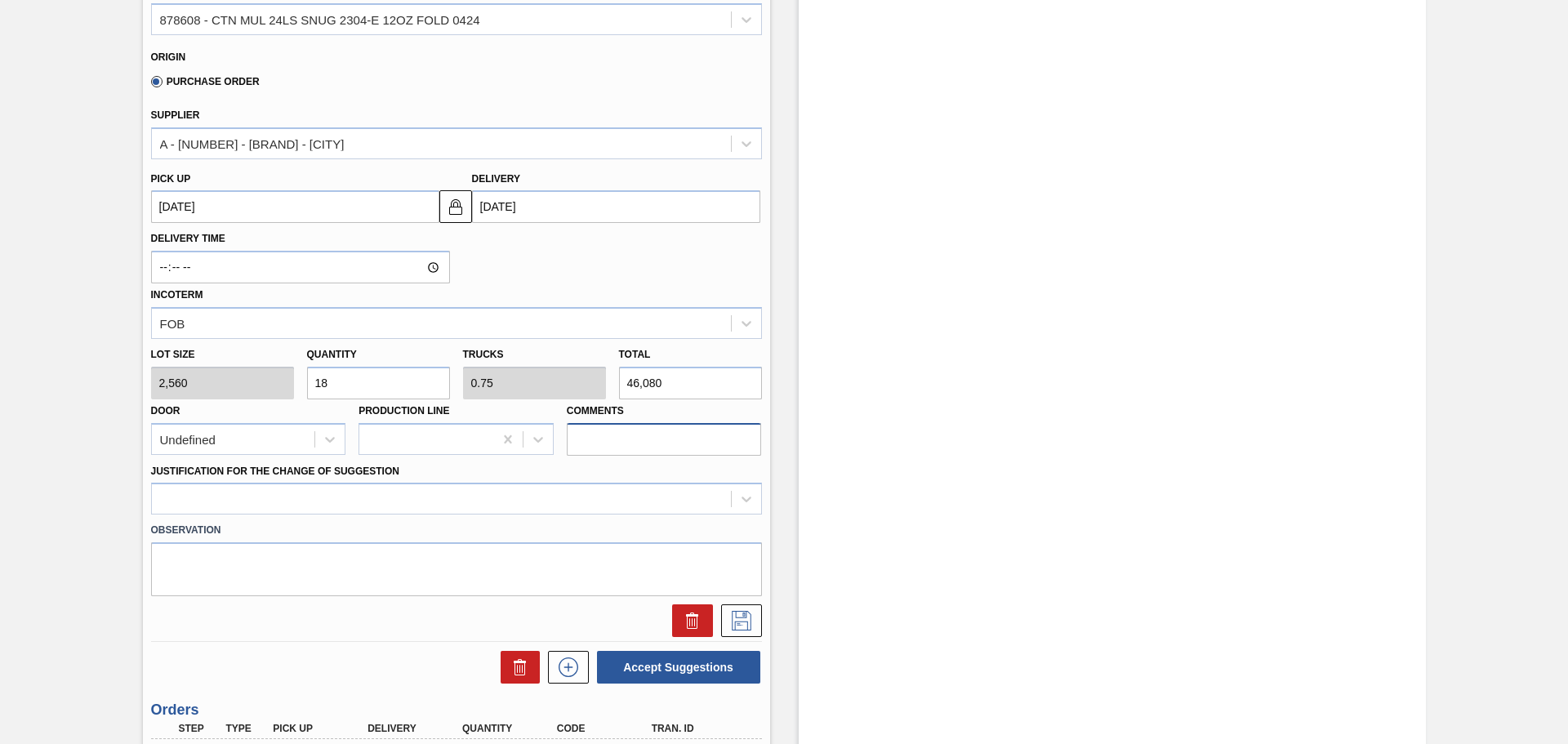 click on "Comments" at bounding box center [664, 439] 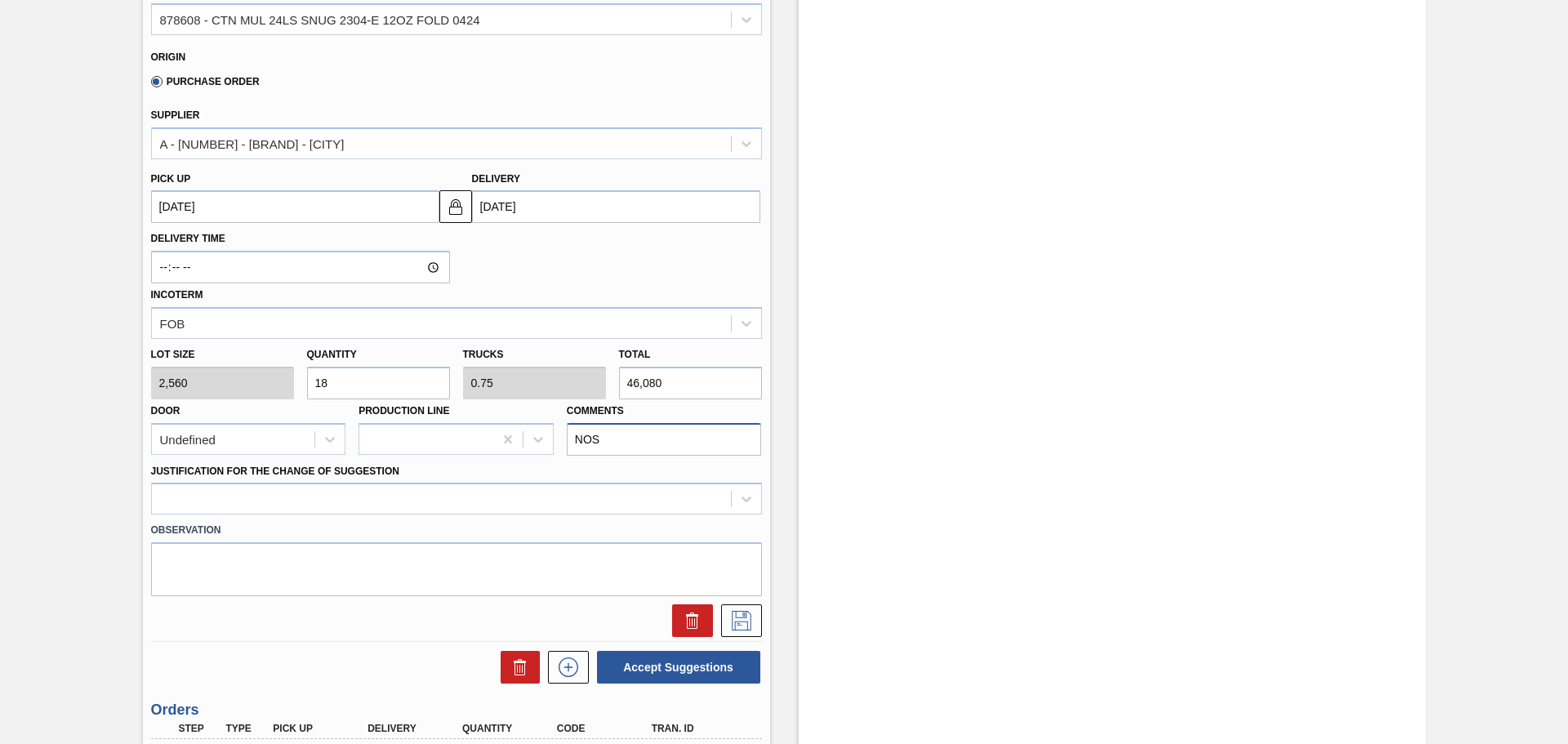 type on "NOSE, DROP" 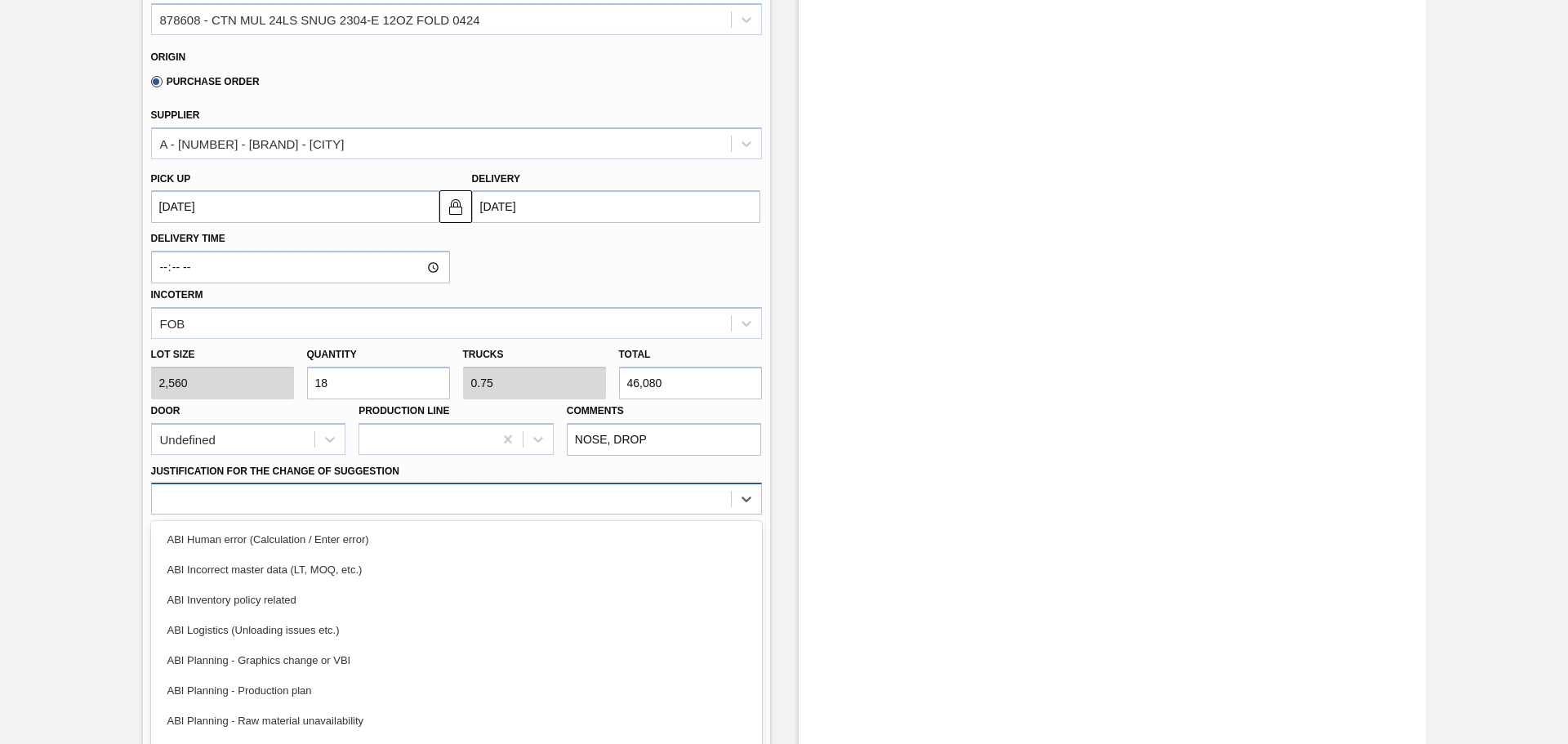 scroll, scrollTop: 600, scrollLeft: 0, axis: vertical 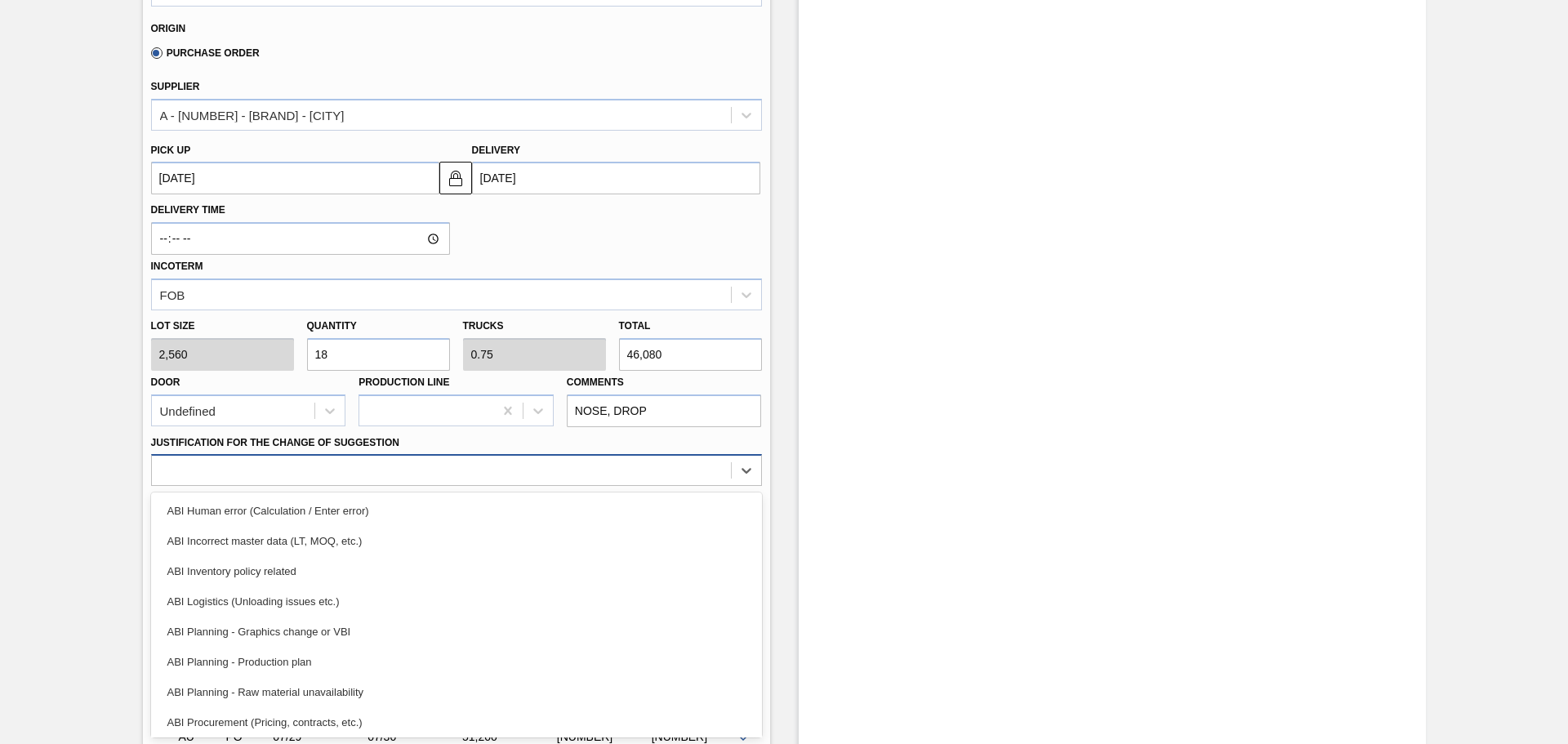 click on "option ABI Human error (Calculation / Enter error) focused, 1 of 18. 18 results available. Use Up and Down to choose options, press Enter to select the currently focused option, press Escape to exit the menu, press Tab to select the option and exit the menu. ABI Human error (Calculation / Enter error) ABI Incorrect master data (LT, MOQ, etc.) ABI Inventory policy related ABI Logistics (Unloading issues etc.) ABI Planning - Graphics change or VBI ABI Planning - Production plan ABI Planning - Raw material unavailability ABI Procurement (Pricing, contracts, etc.) ABI Supply related (Line breakdown etc.) ABI Transport planning (Truck optimization etc.) Force majeure Other Other supplier issue - Change of supplier Quality issue Supplier related - Delays, Capacity constraints, etc. Supplier related - Delivery issues Supplier related - Out of Stock System / Ontime related issue" at bounding box center (457, 470) 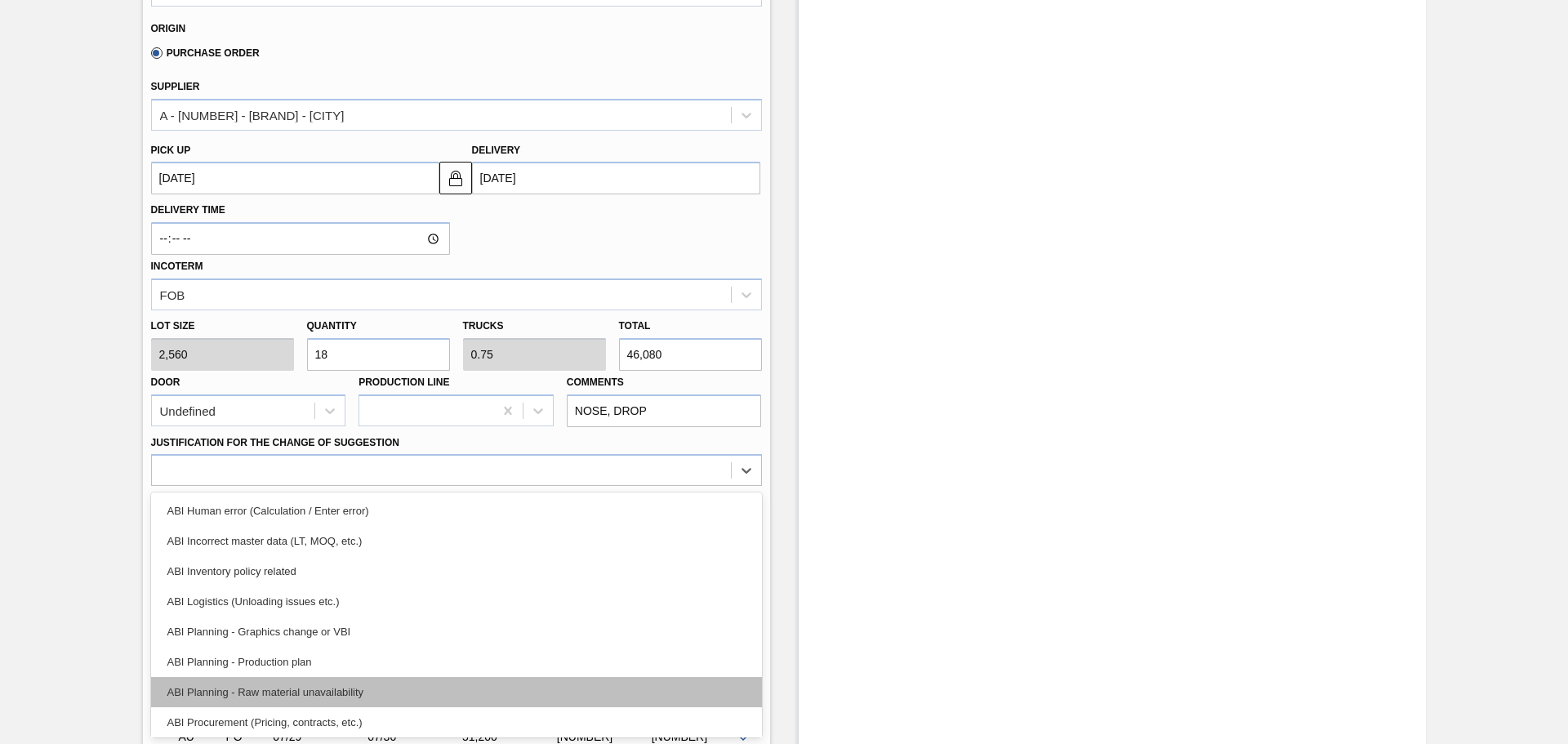 scroll, scrollTop: 163, scrollLeft: 0, axis: vertical 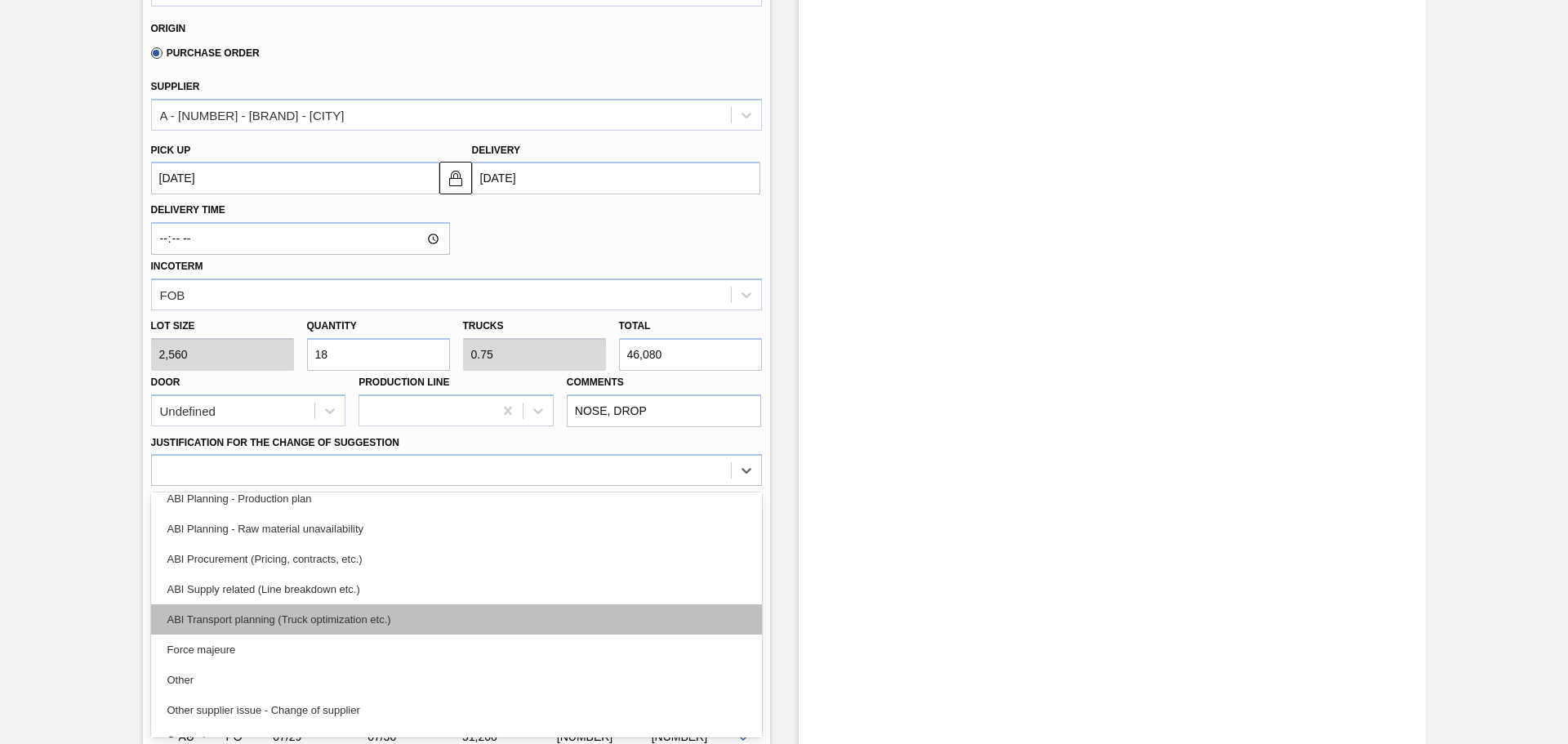 click on "ABI Transport planning (Truck optimization etc.)" at bounding box center [457, 619] 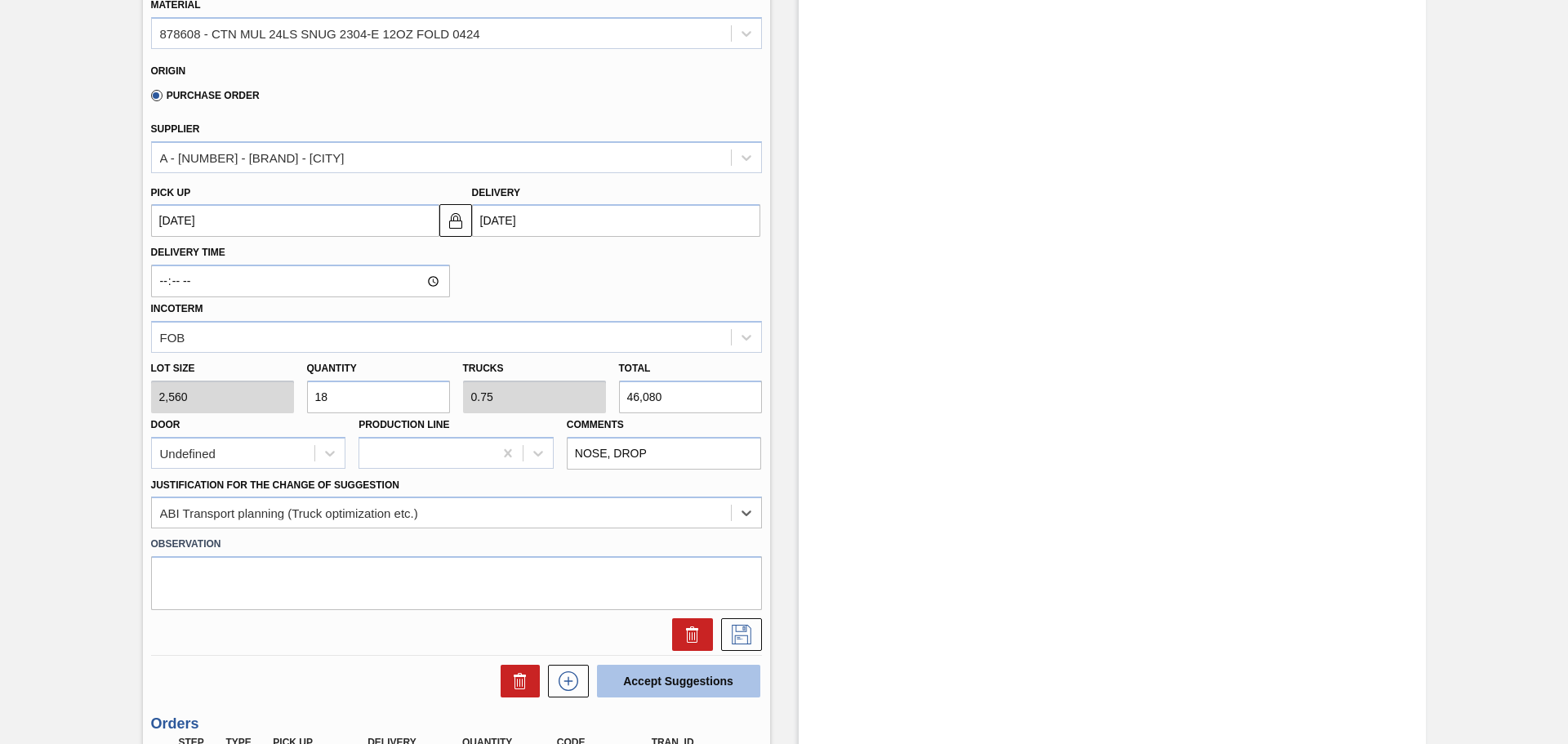 scroll, scrollTop: 586, scrollLeft: 0, axis: vertical 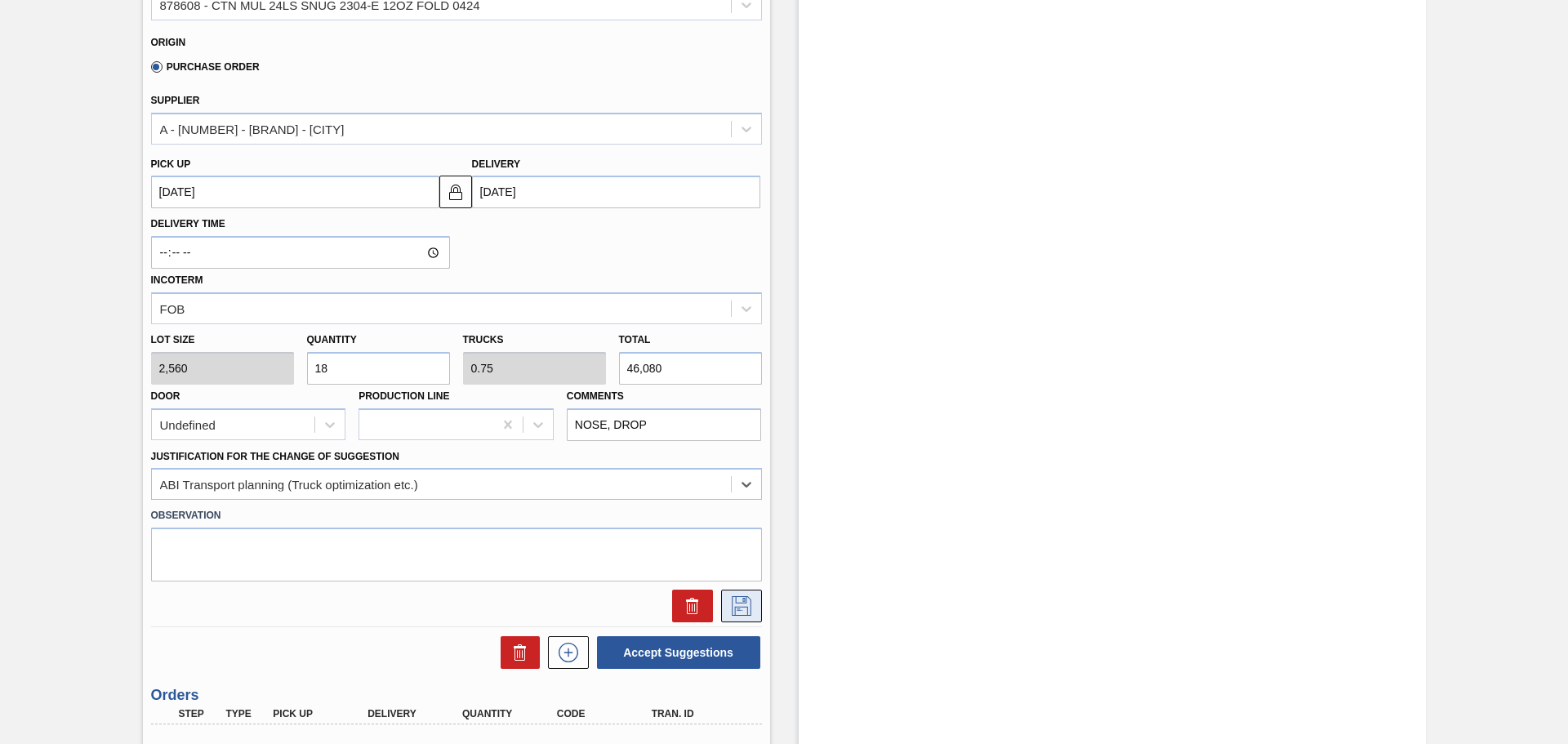click 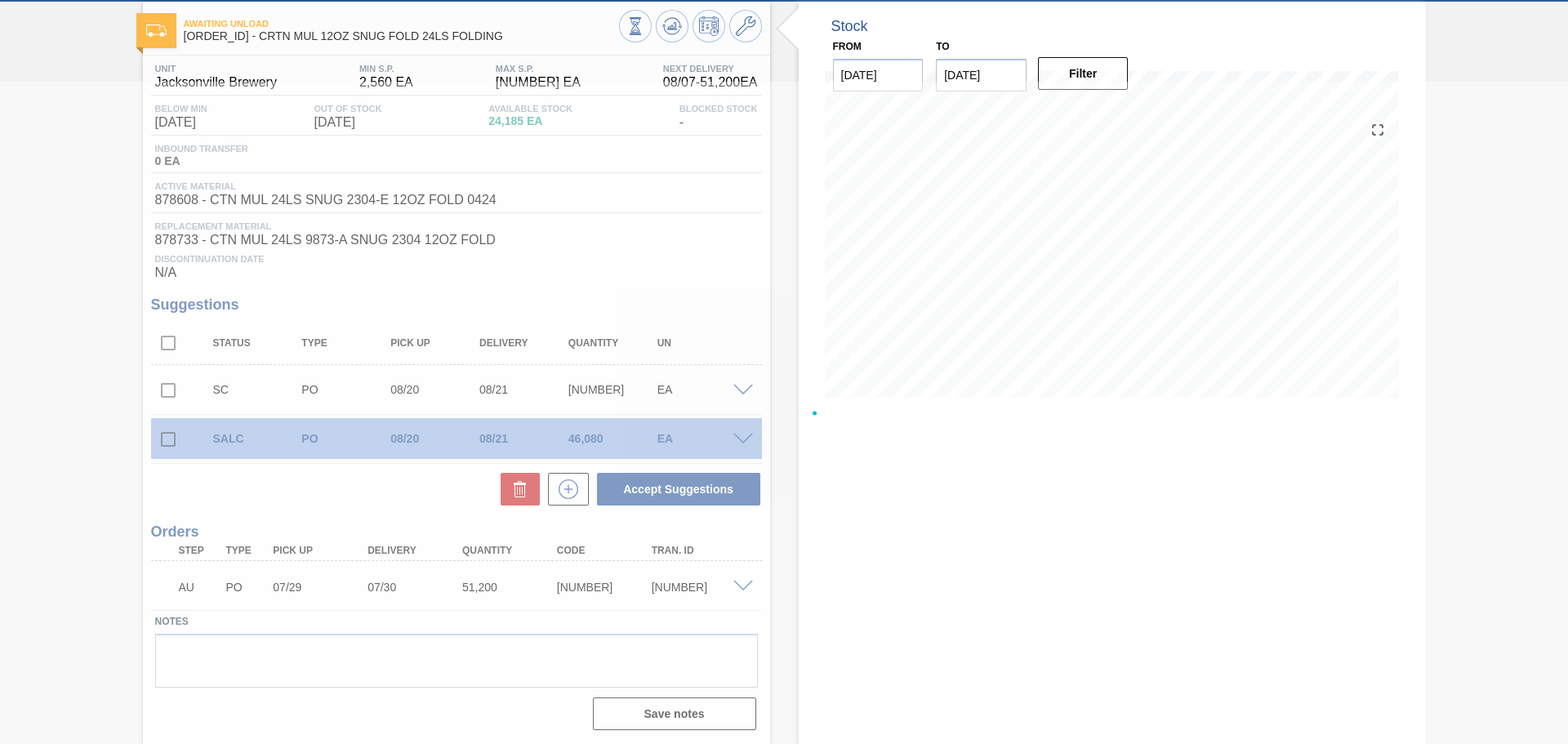 scroll, scrollTop: 80, scrollLeft: 0, axis: vertical 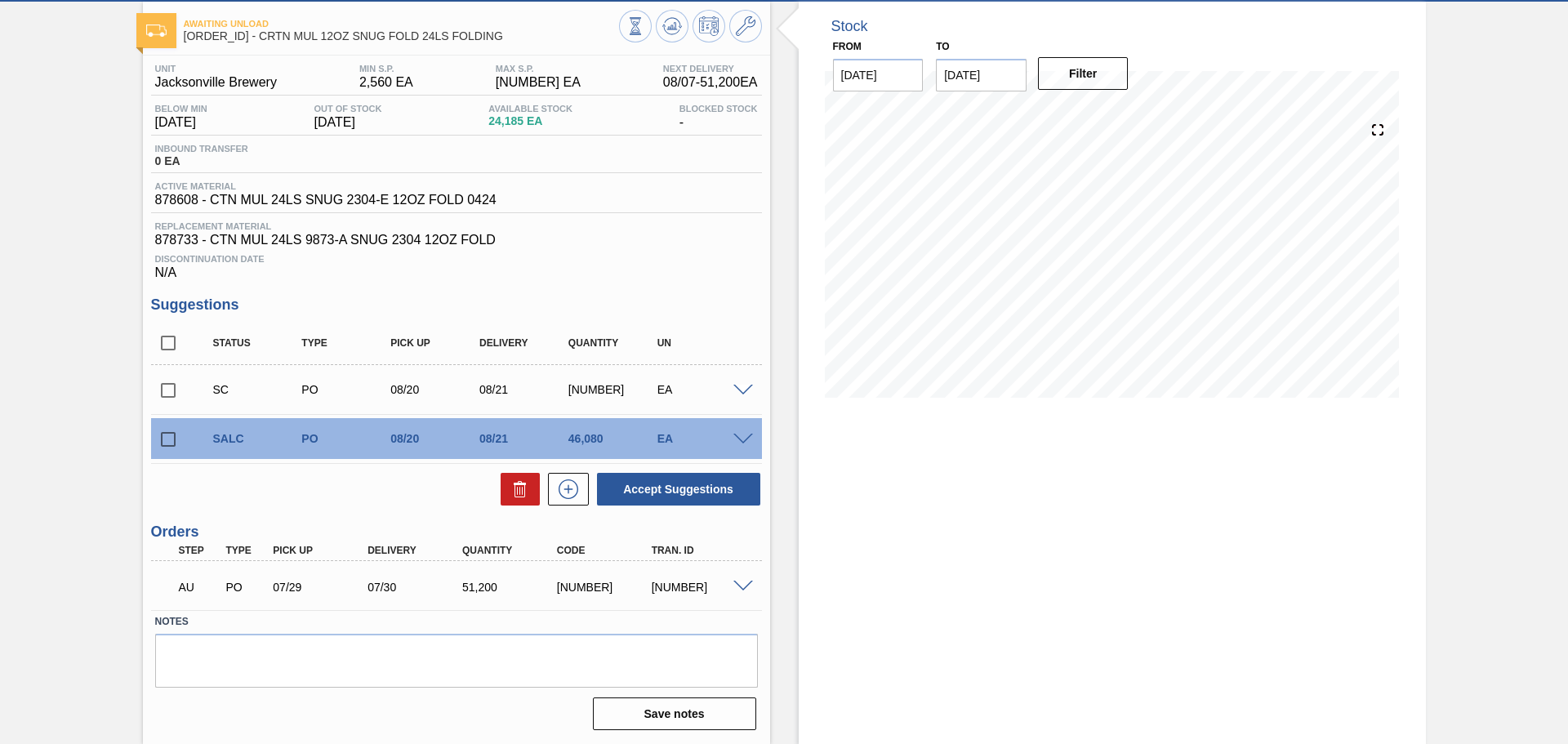 click at bounding box center [743, 439] 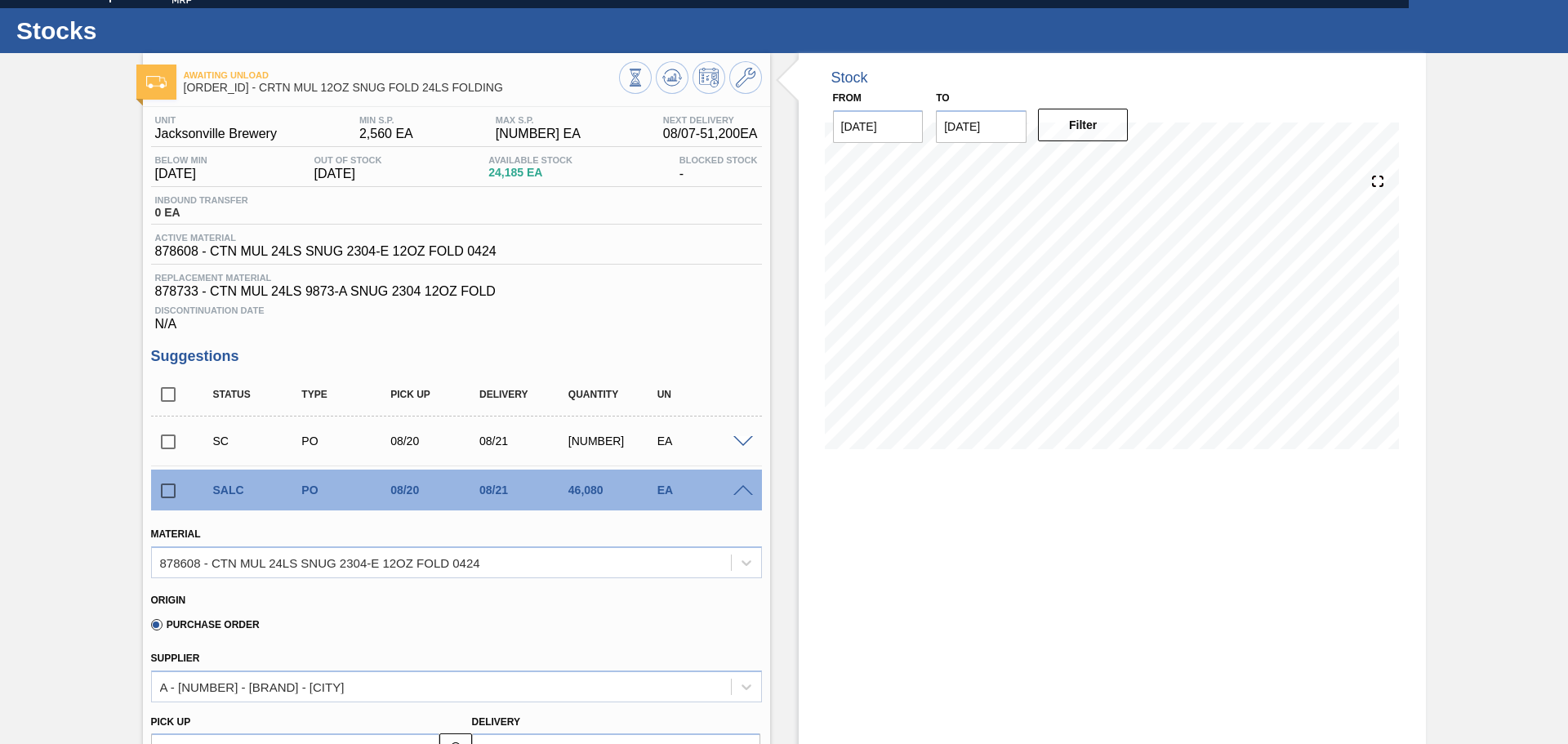 scroll, scrollTop: 0, scrollLeft: 0, axis: both 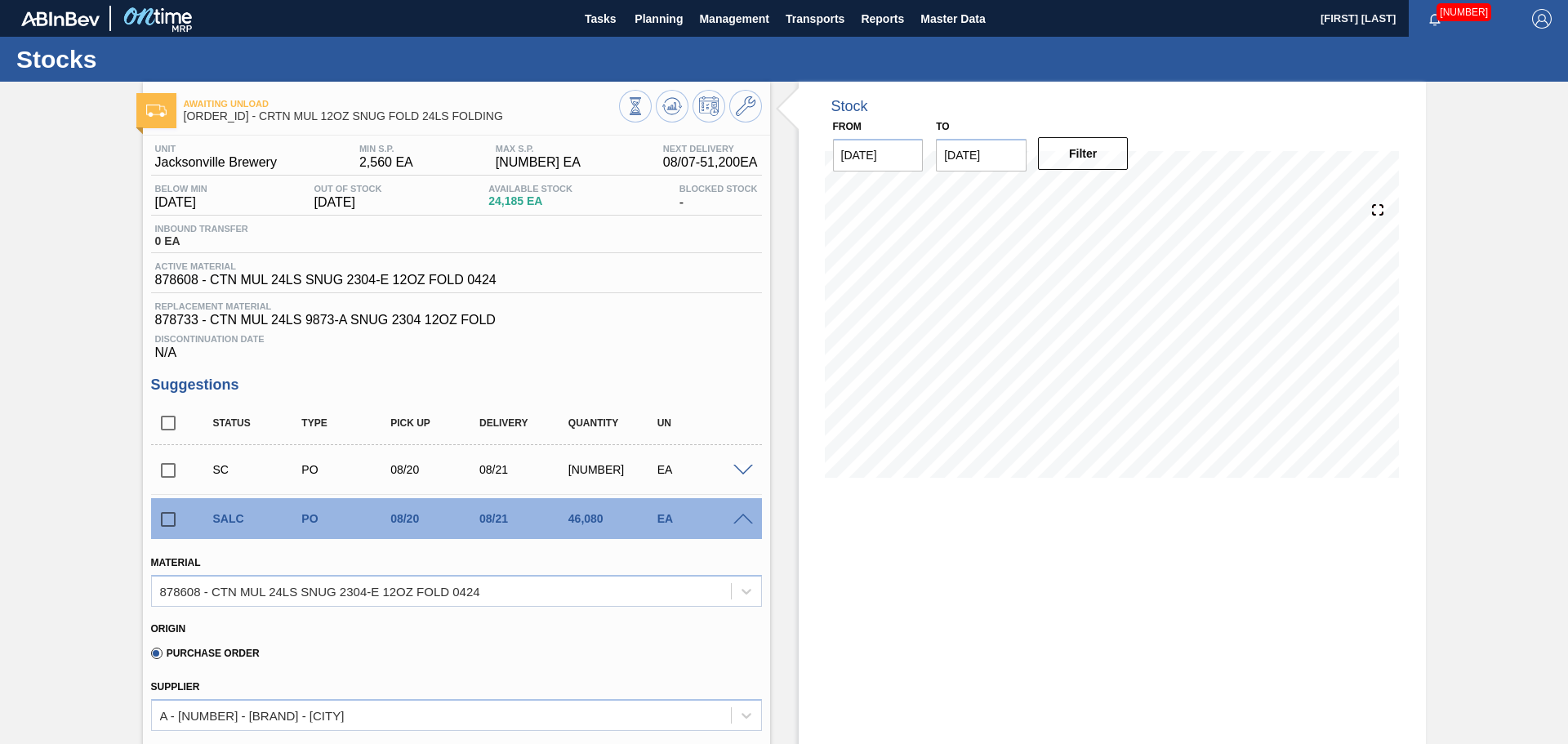click at bounding box center (743, 519) 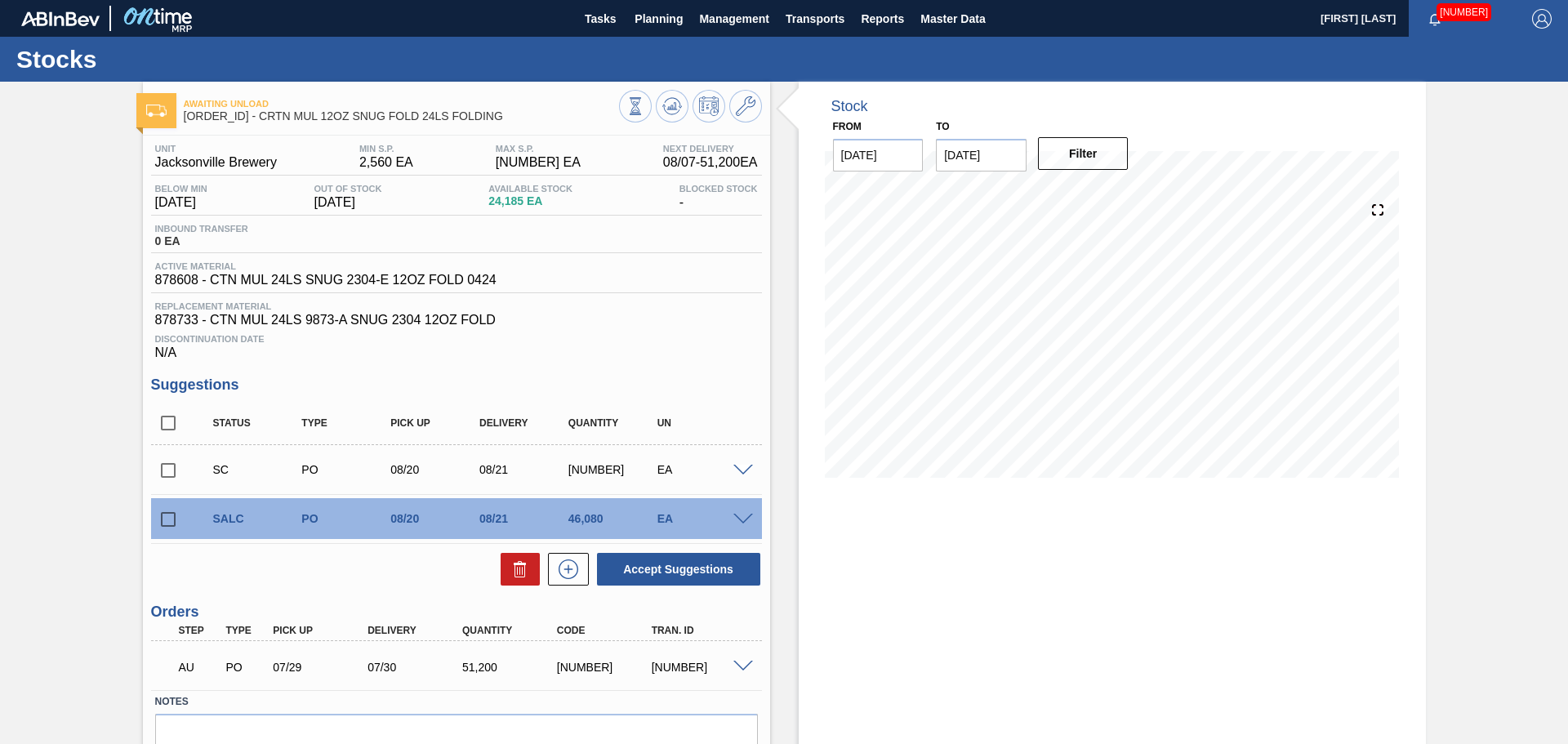 click at bounding box center (743, 519) 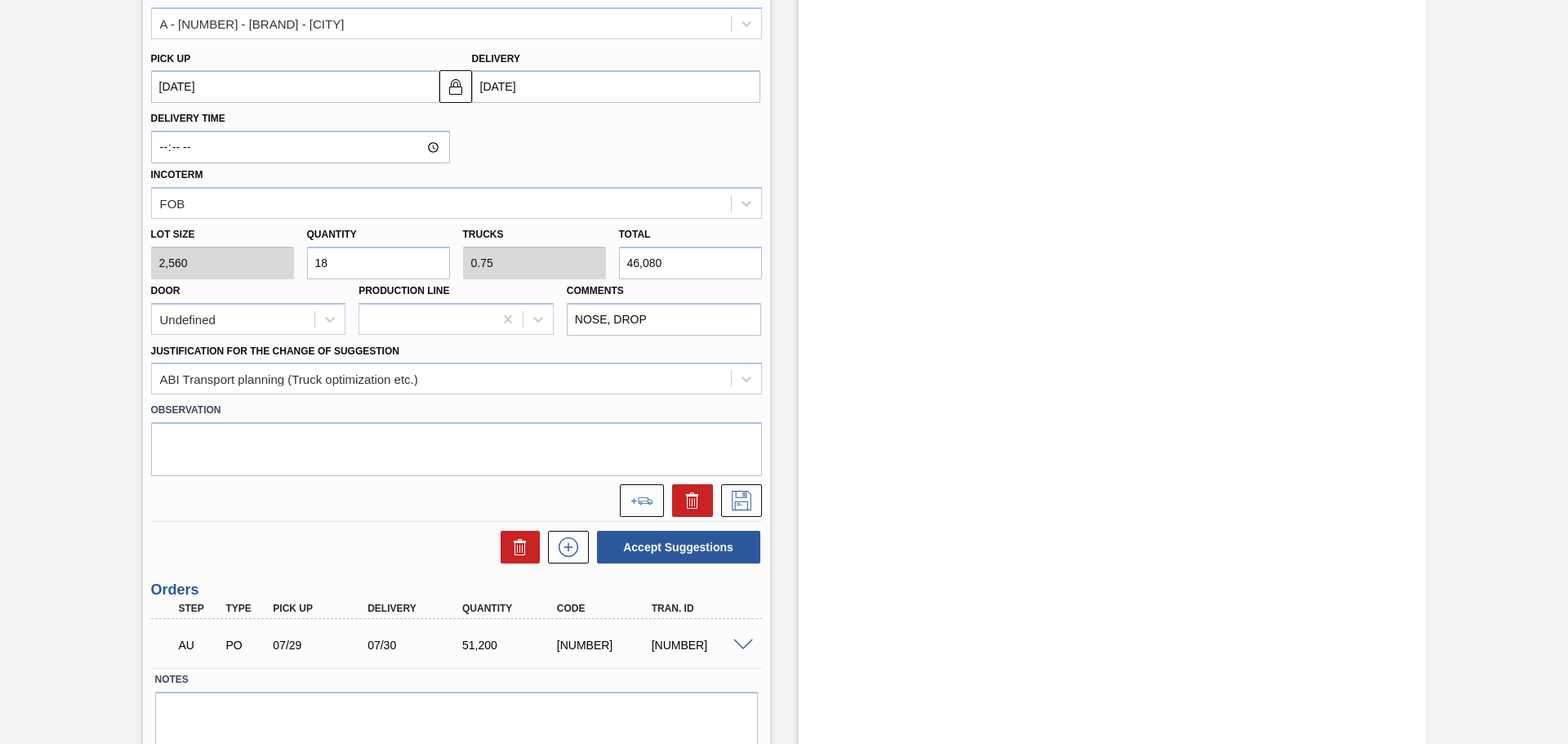 scroll, scrollTop: 735, scrollLeft: 0, axis: vertical 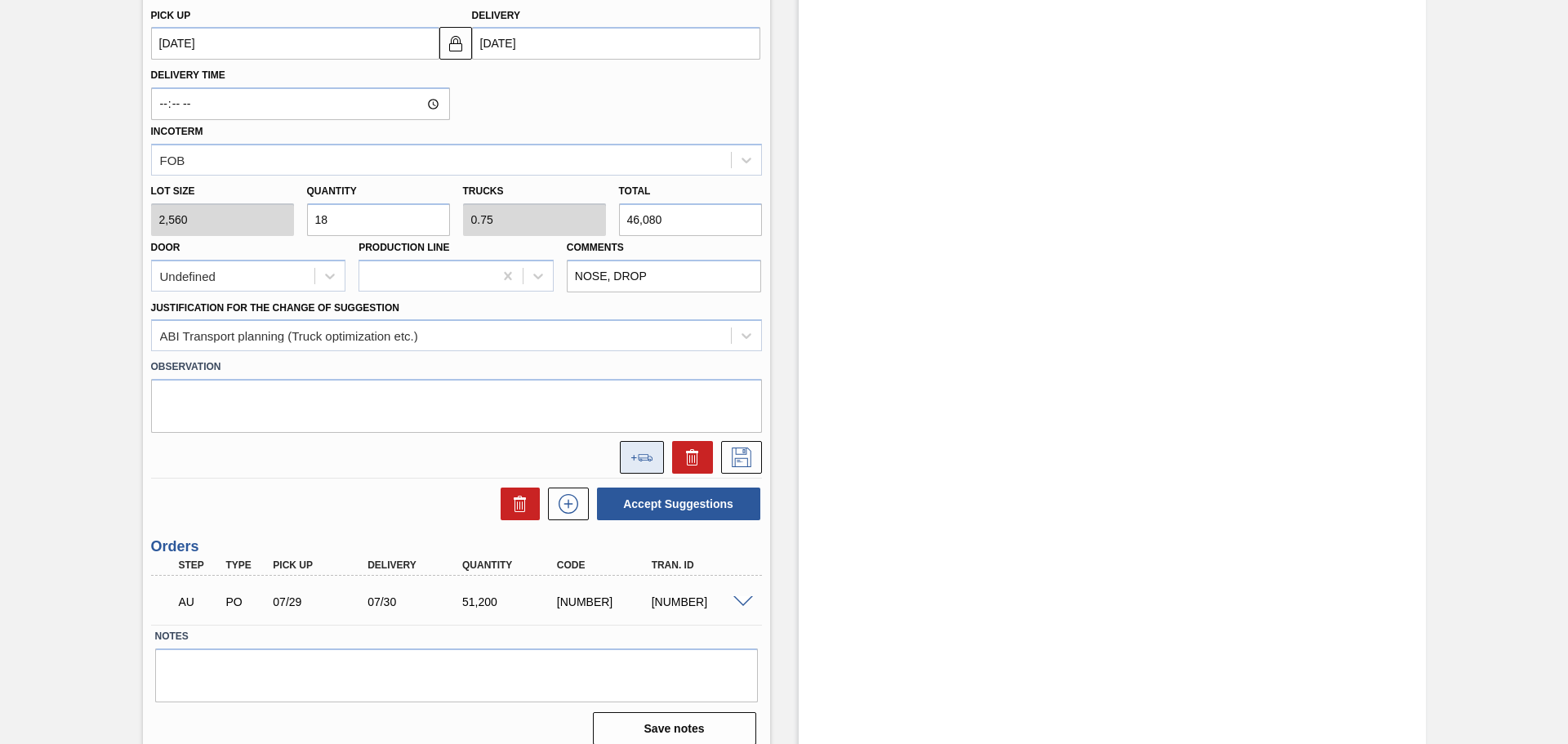 click 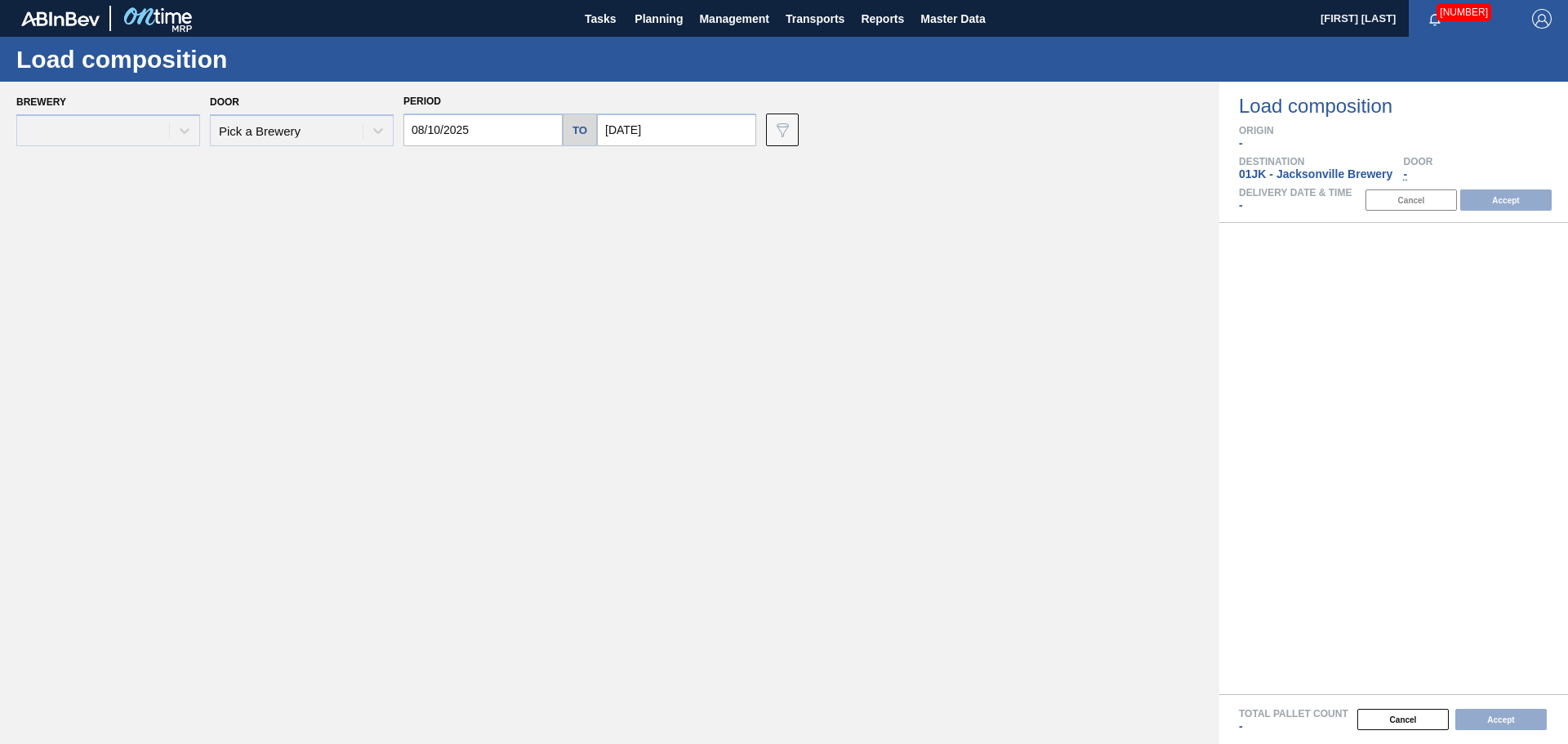 scroll, scrollTop: 0, scrollLeft: 0, axis: both 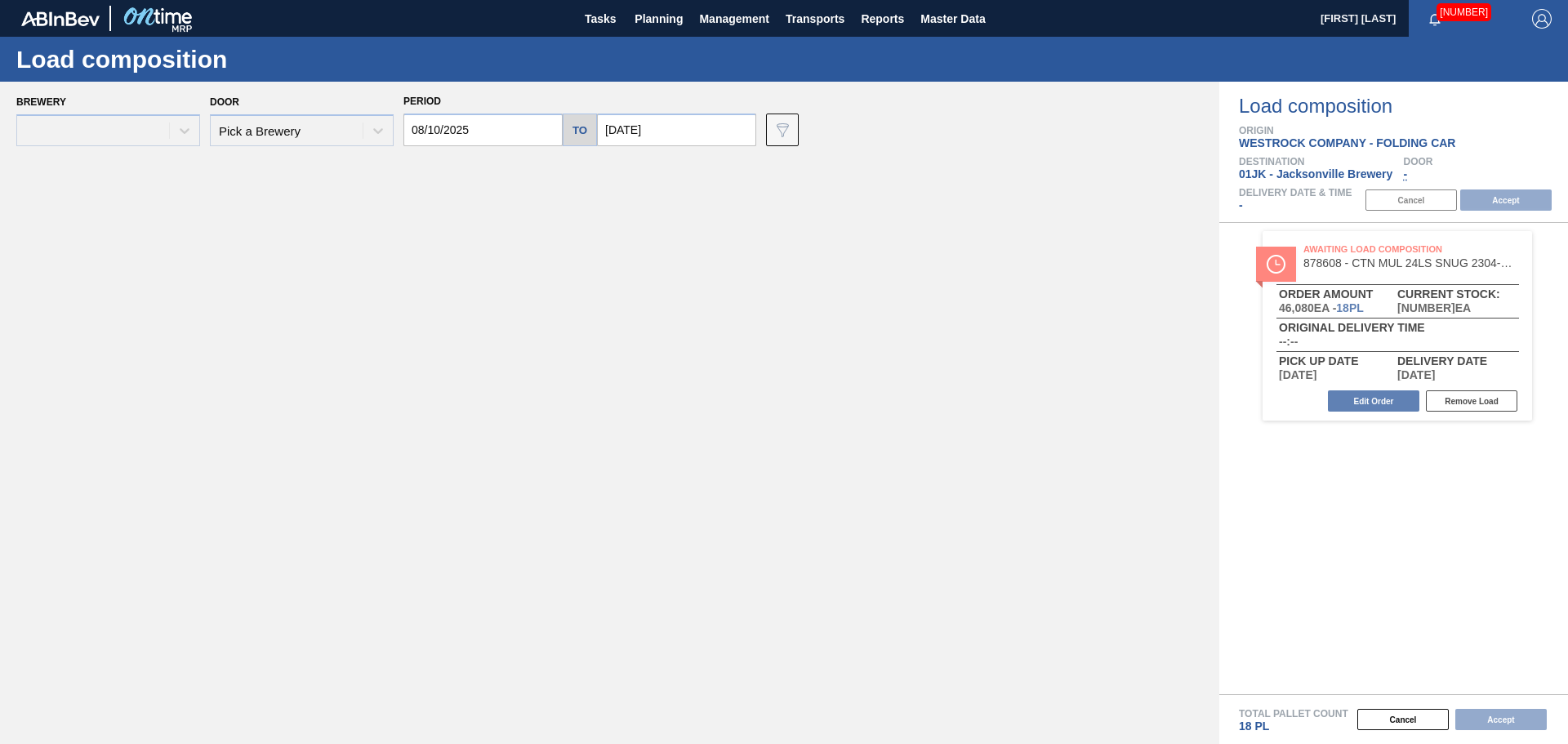 type on "[DATE]" 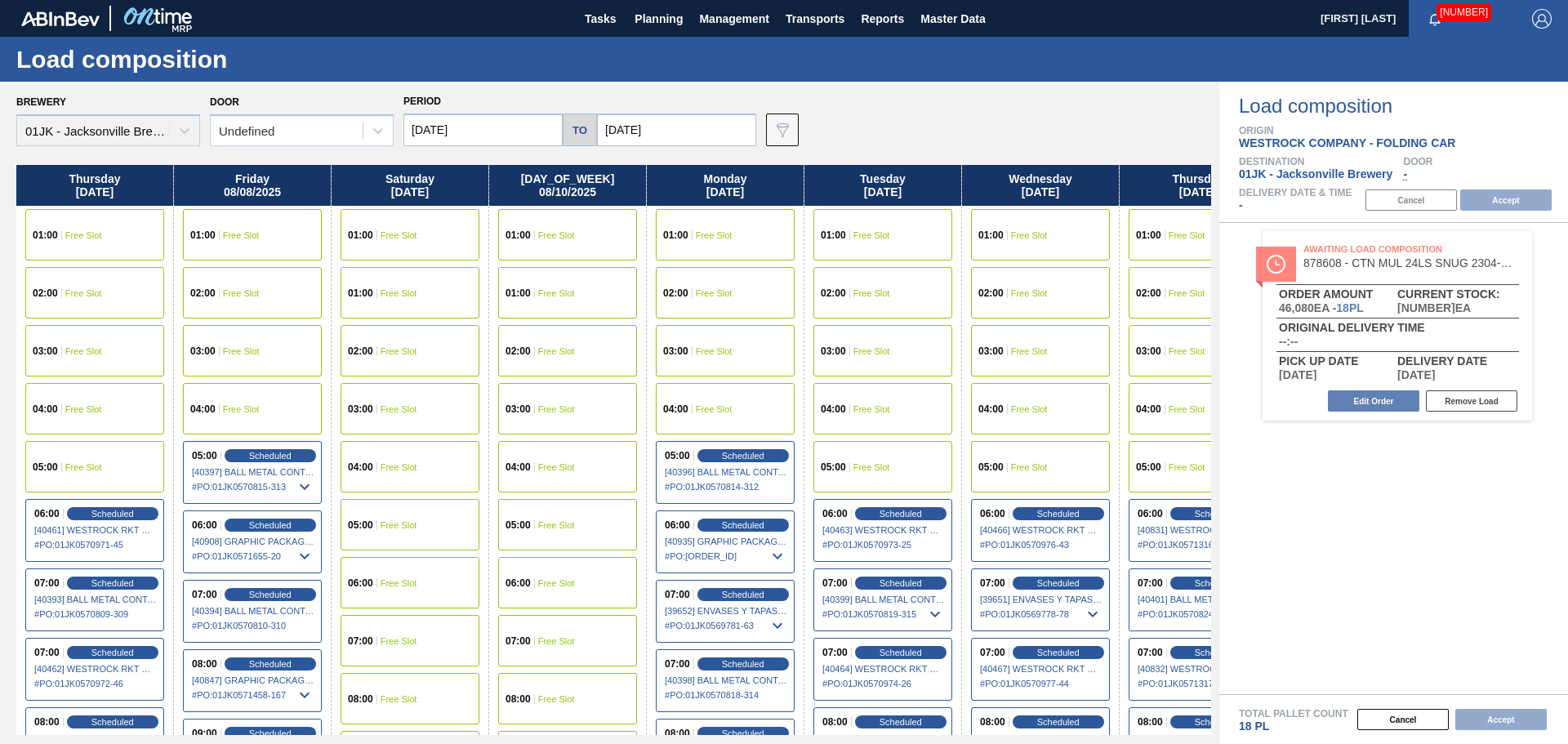 scroll, scrollTop: 0, scrollLeft: 66, axis: horizontal 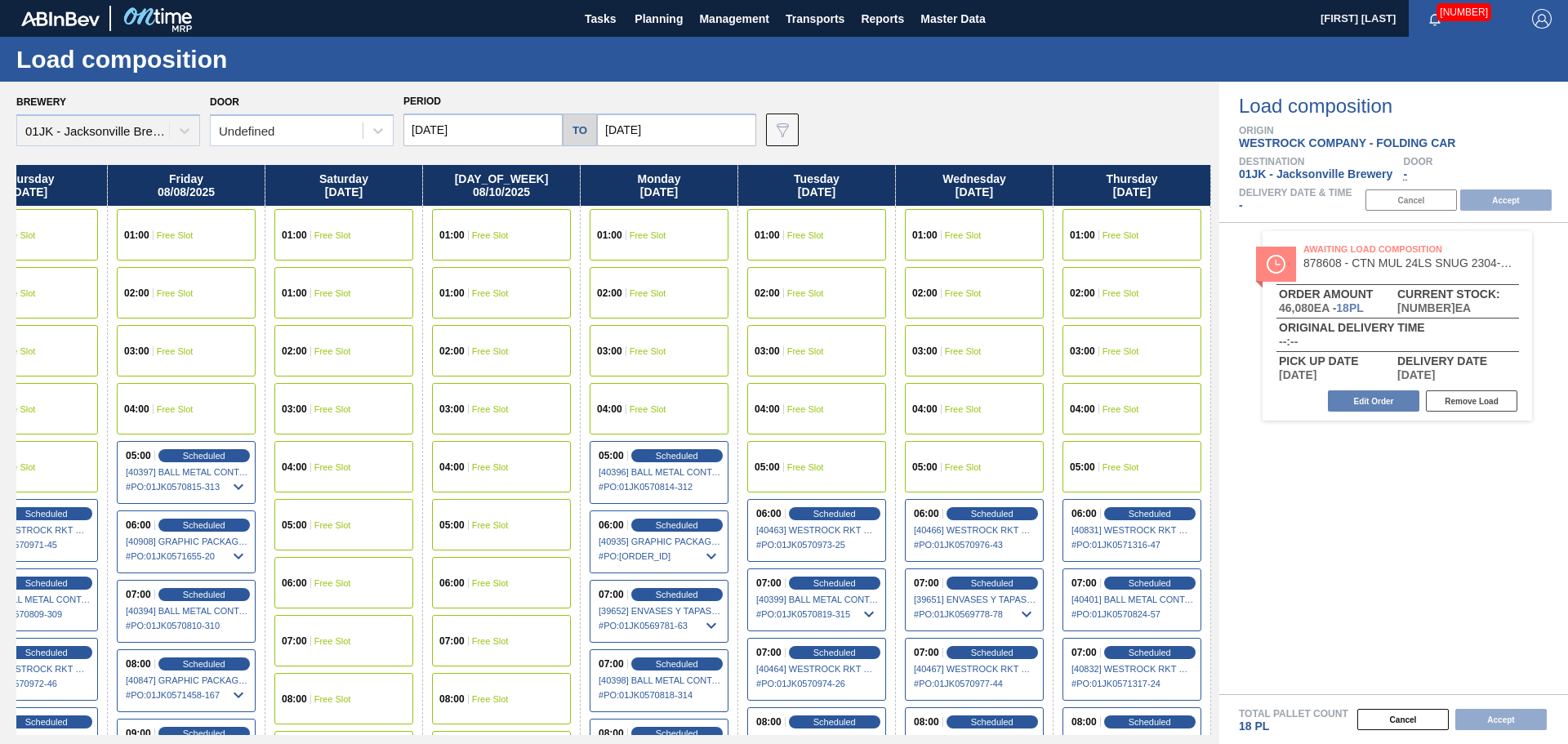 drag, startPoint x: 1052, startPoint y: 253, endPoint x: 494, endPoint y: 257, distance: 558.0143 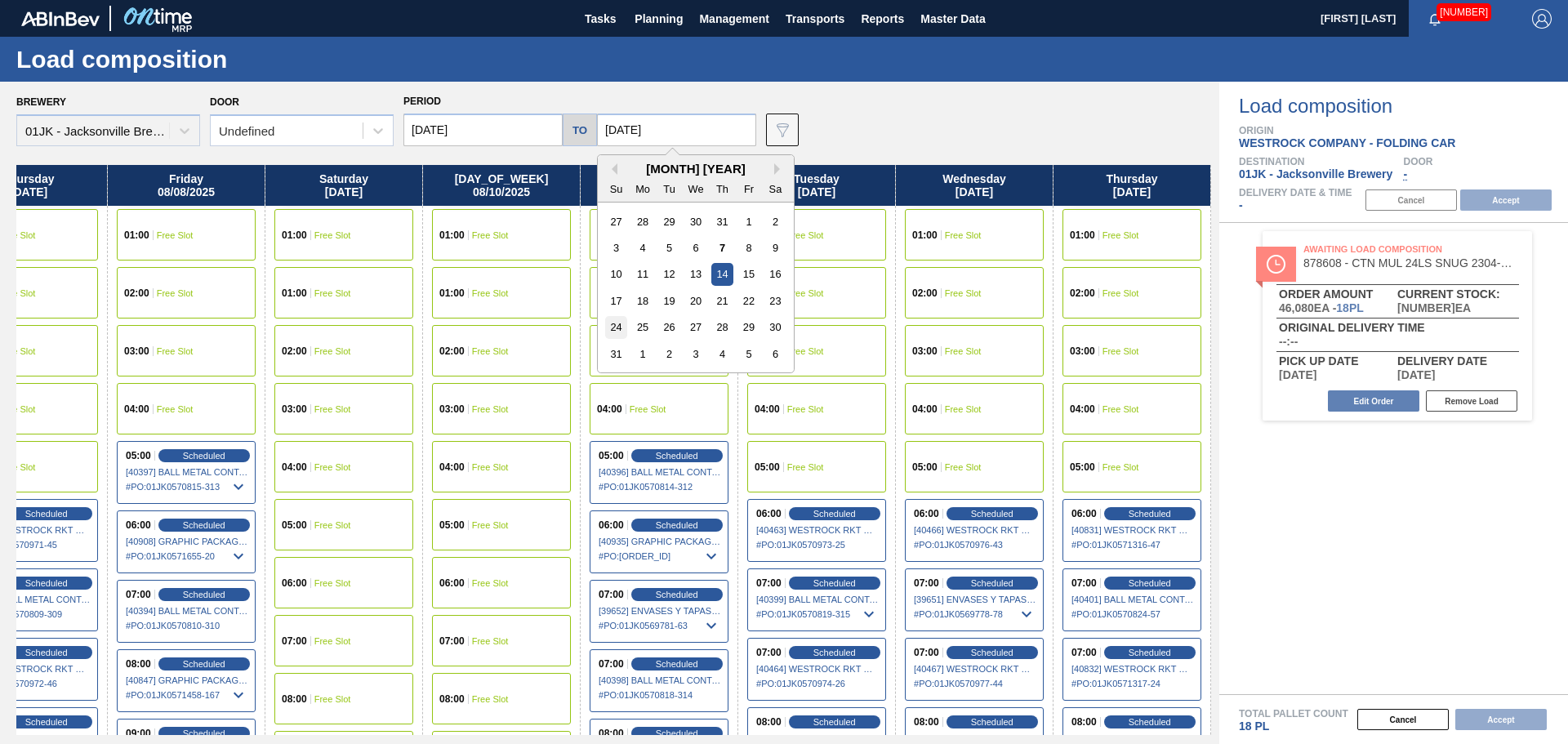 click on "24" at bounding box center [616, 327] 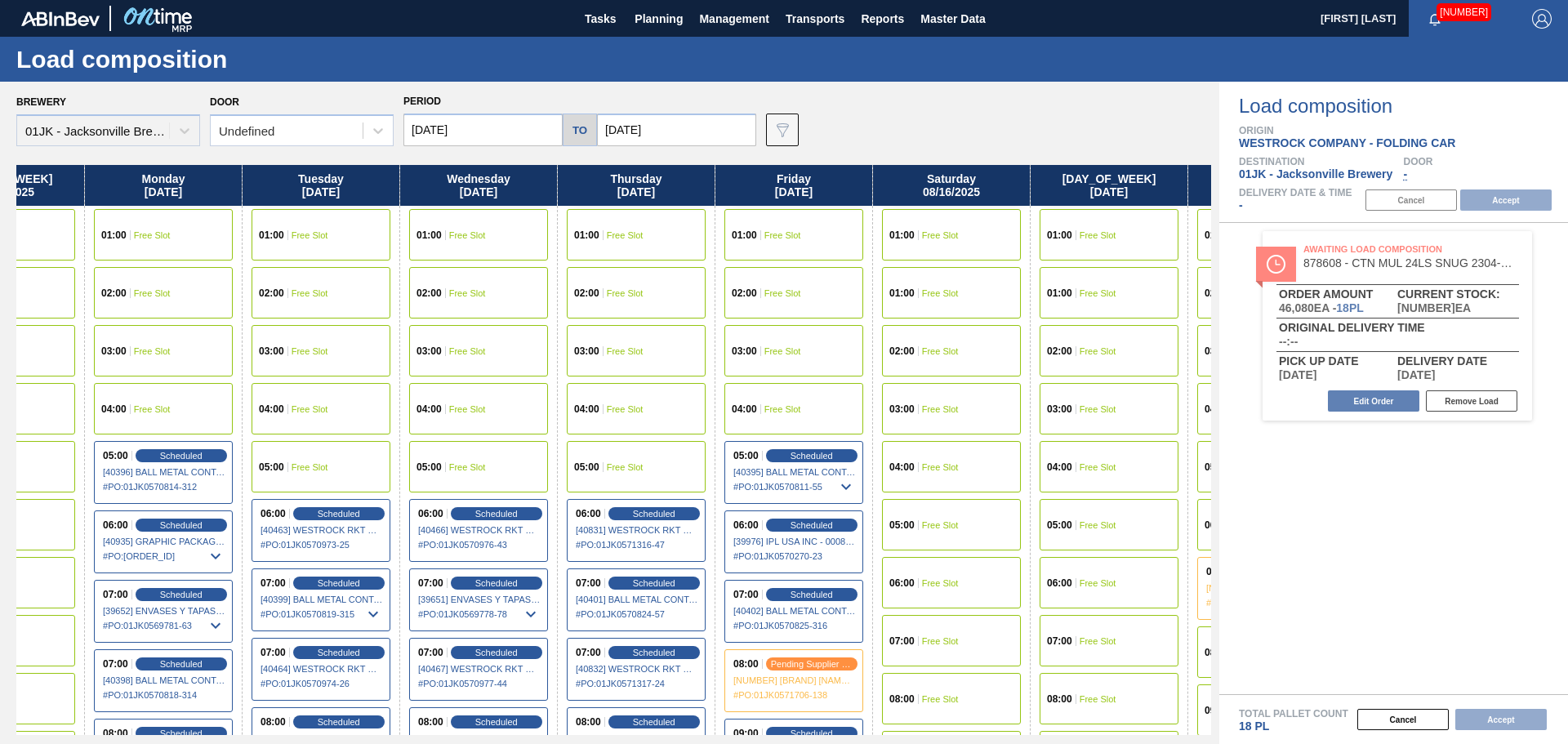 drag, startPoint x: 1045, startPoint y: 306, endPoint x: 468, endPoint y: 358, distance: 579.3384 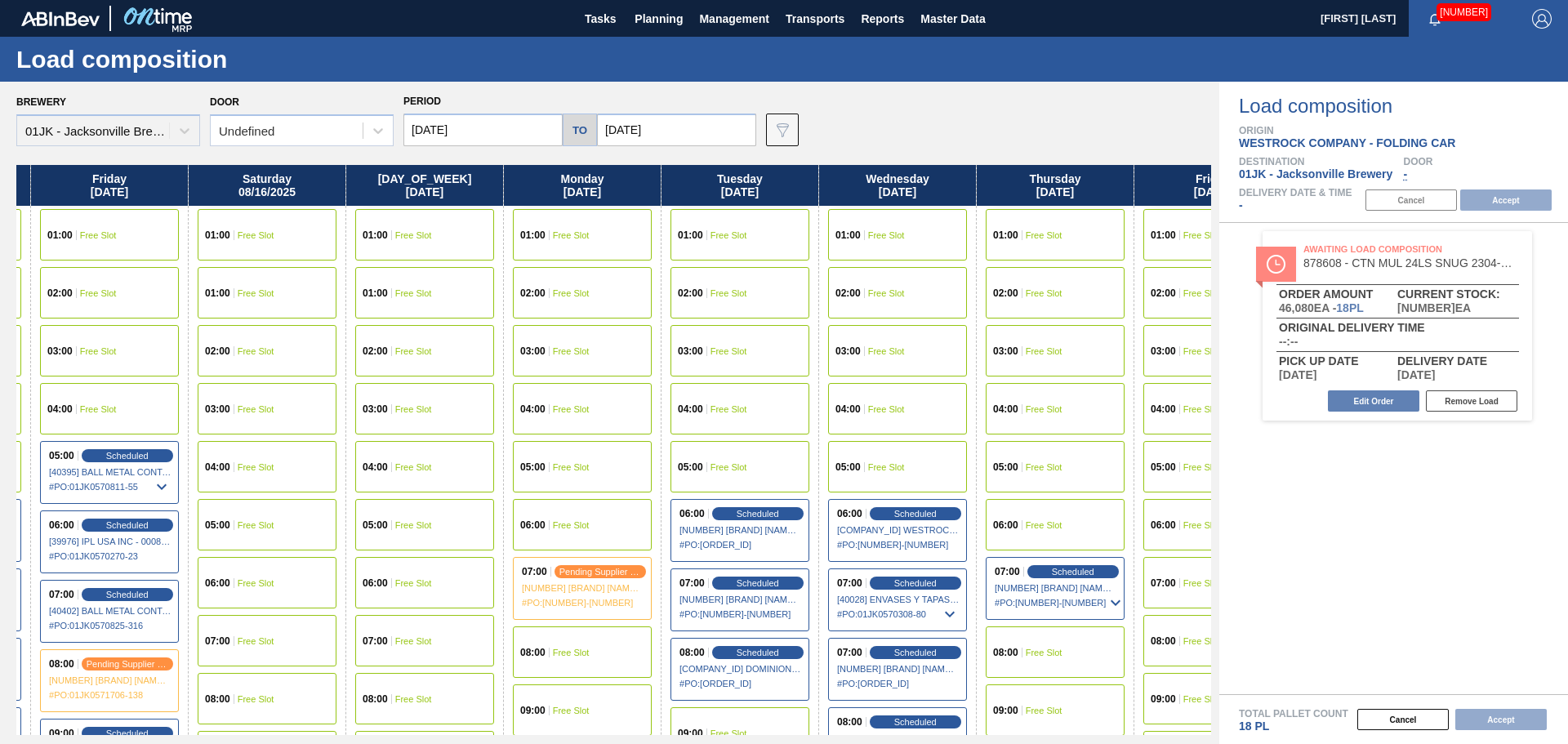 scroll, scrollTop: 0, scrollLeft: 1253, axis: horizontal 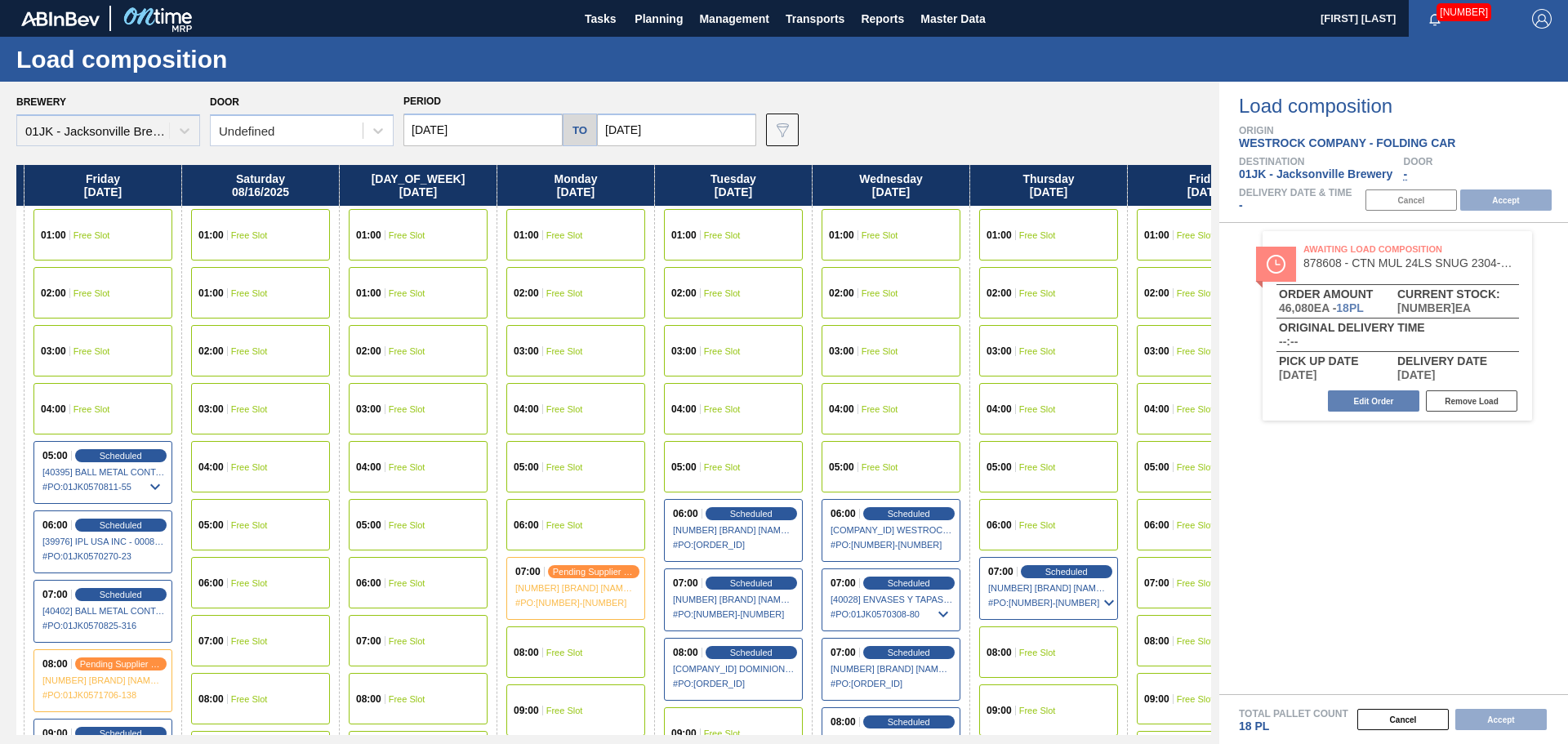 drag, startPoint x: 1122, startPoint y: 336, endPoint x: 417, endPoint y: 353, distance: 705.2049 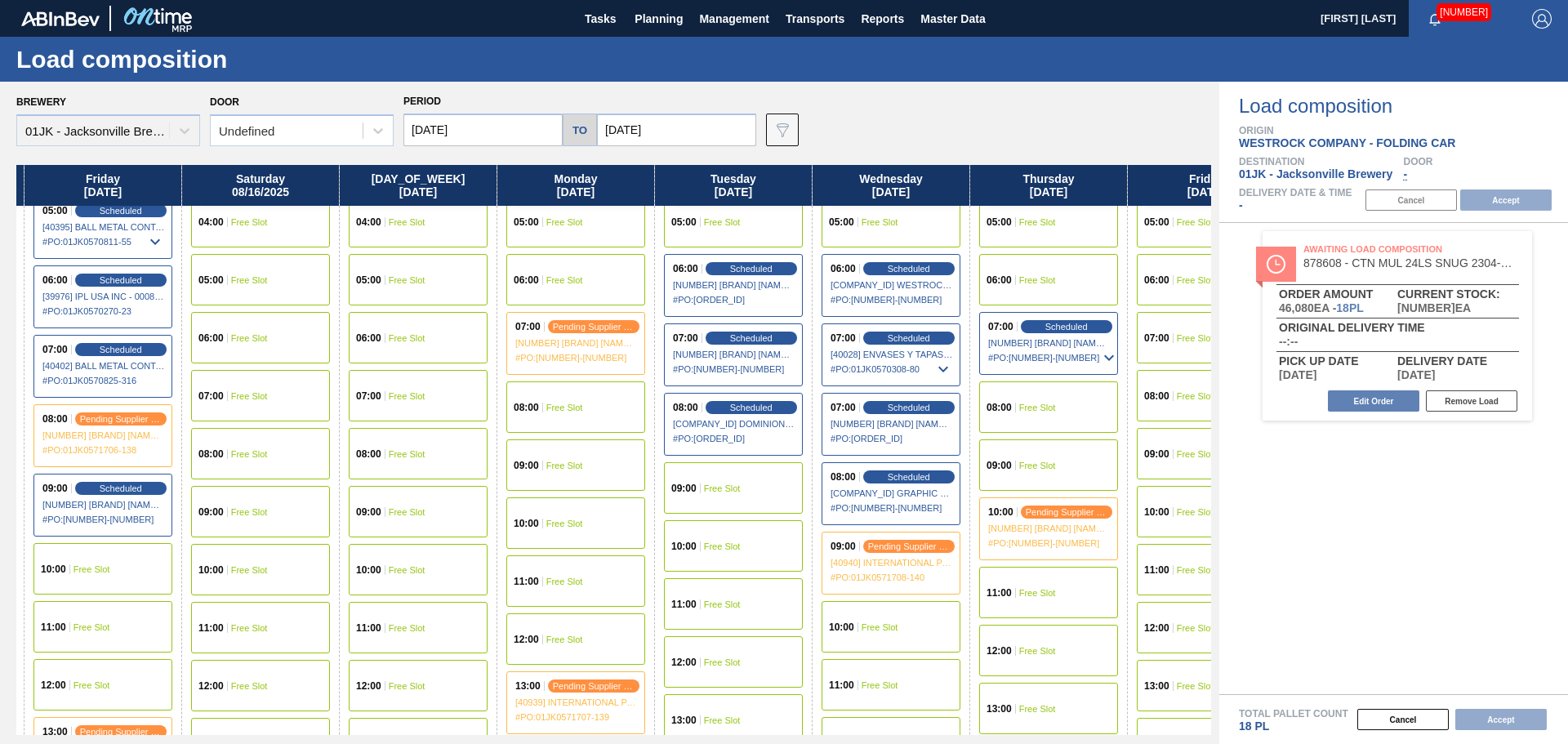 scroll, scrollTop: 327, scrollLeft: 1253, axis: both 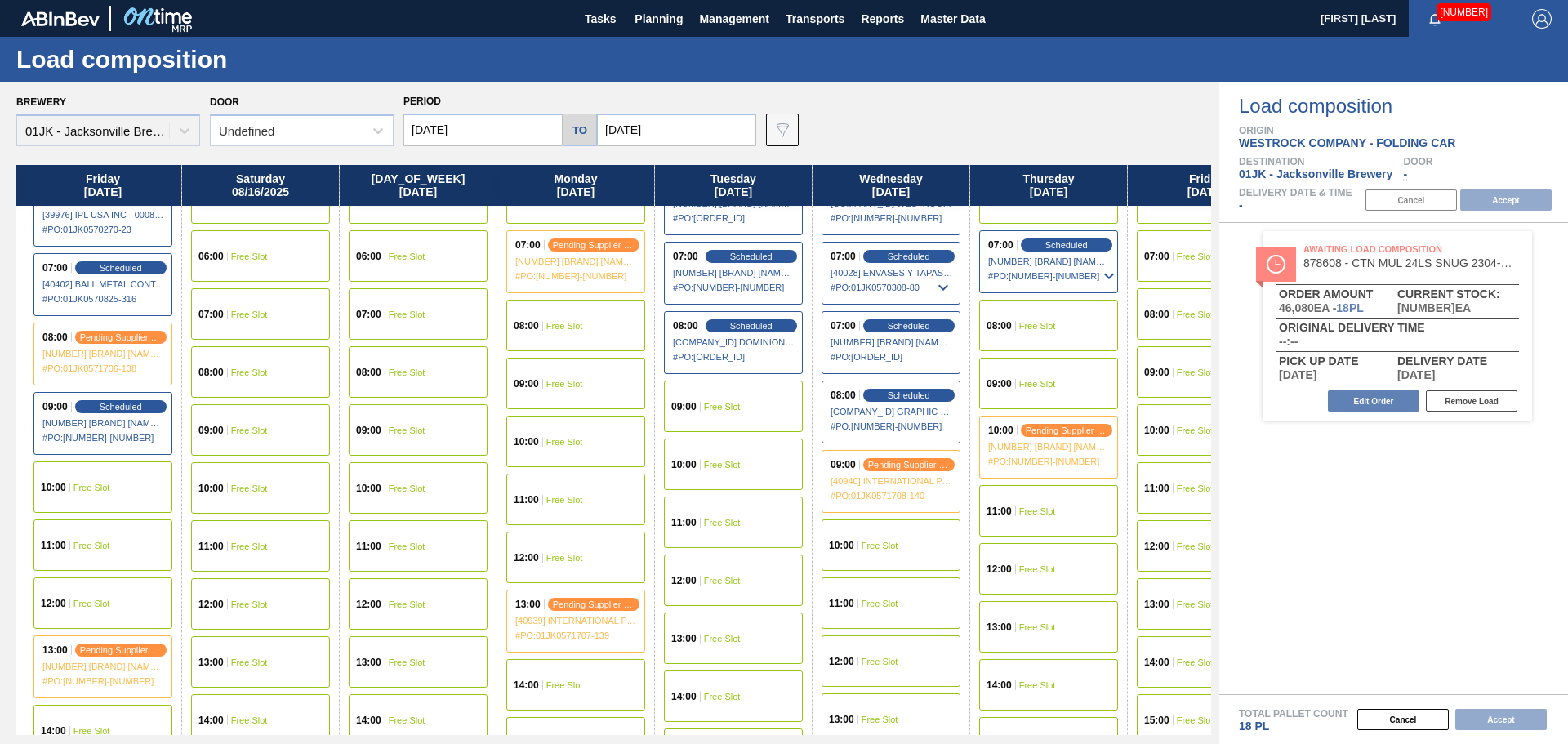 click on "08:00 Free Slot" at bounding box center (576, 325) 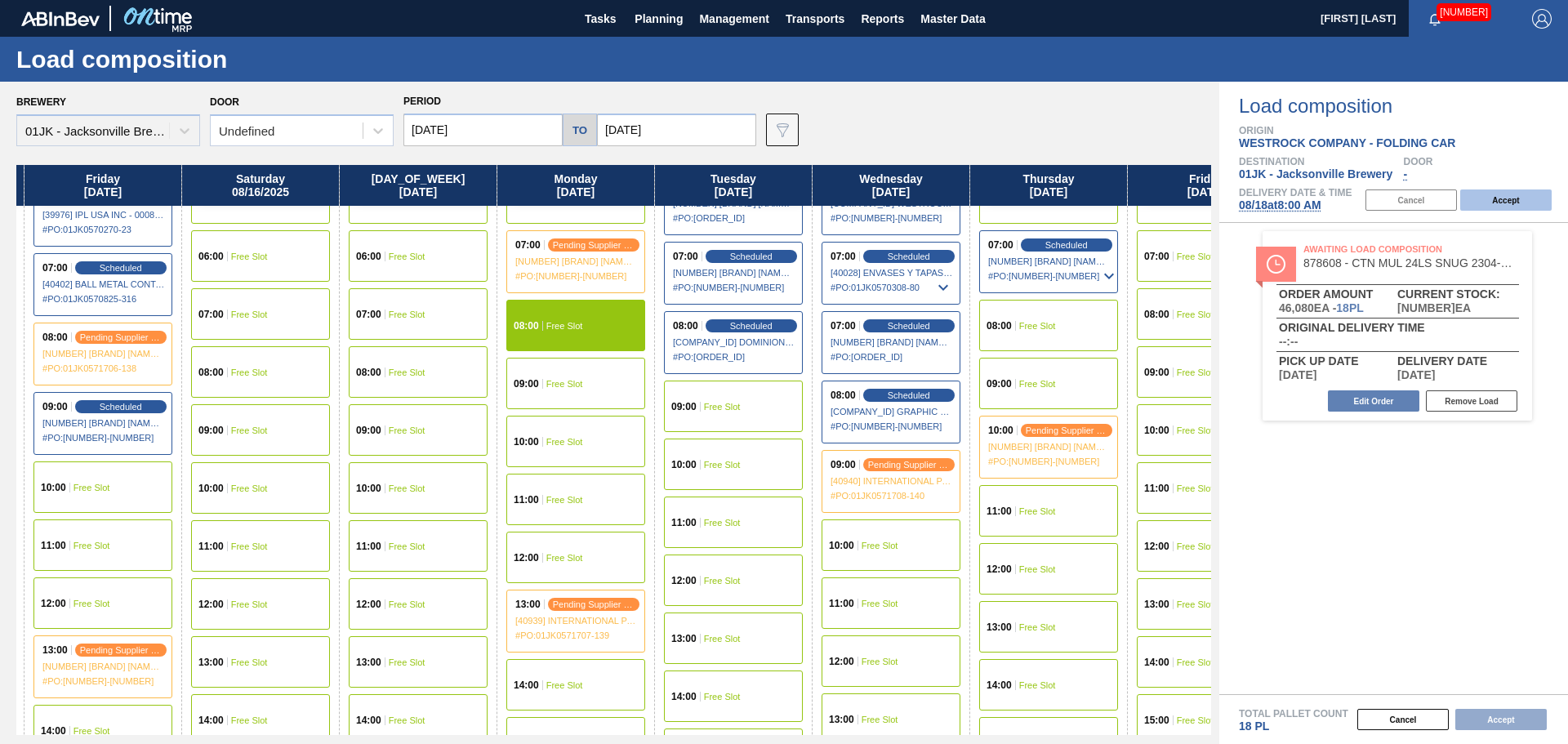 click on "Accept" at bounding box center (1506, 200) 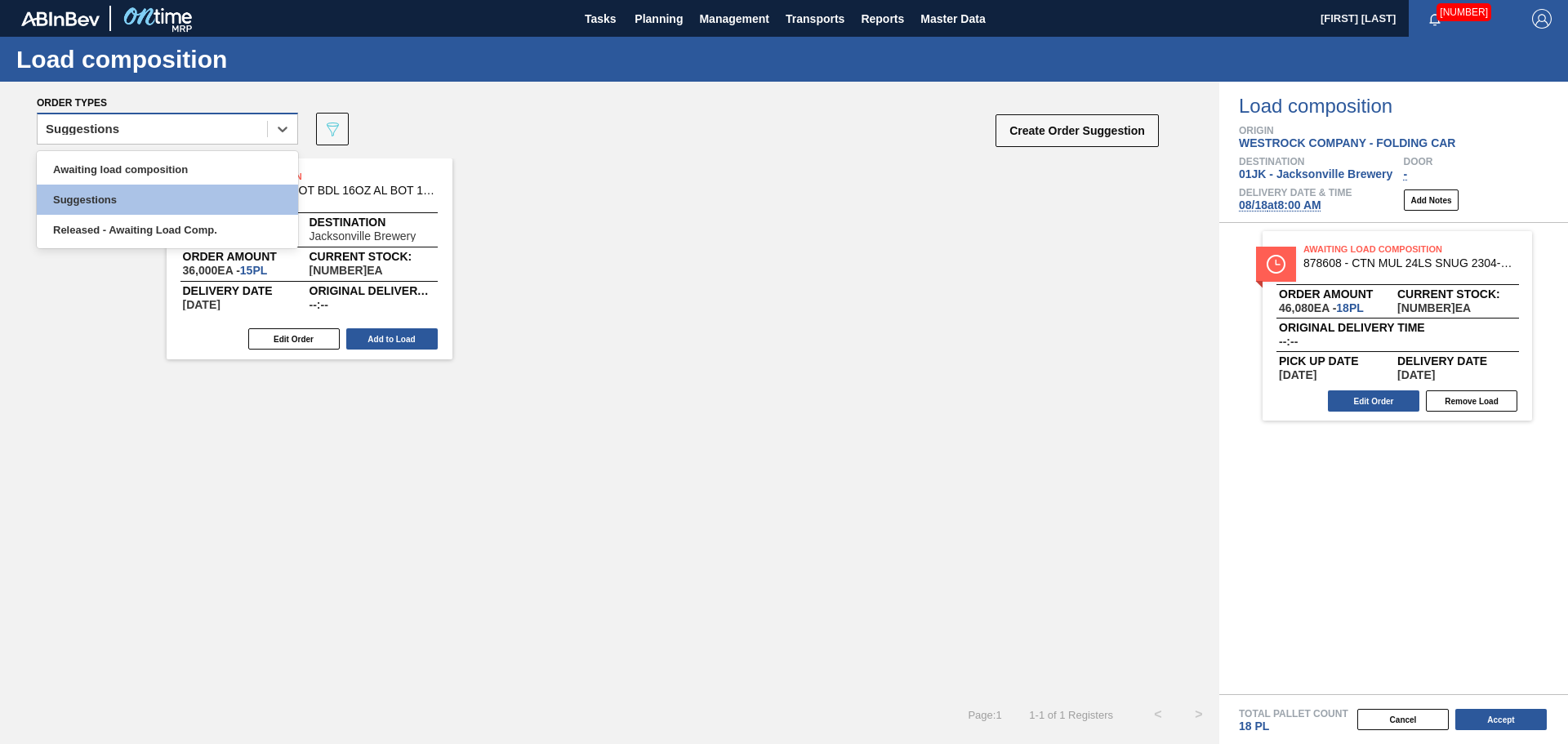 click on "Suggestions" at bounding box center (152, 129) 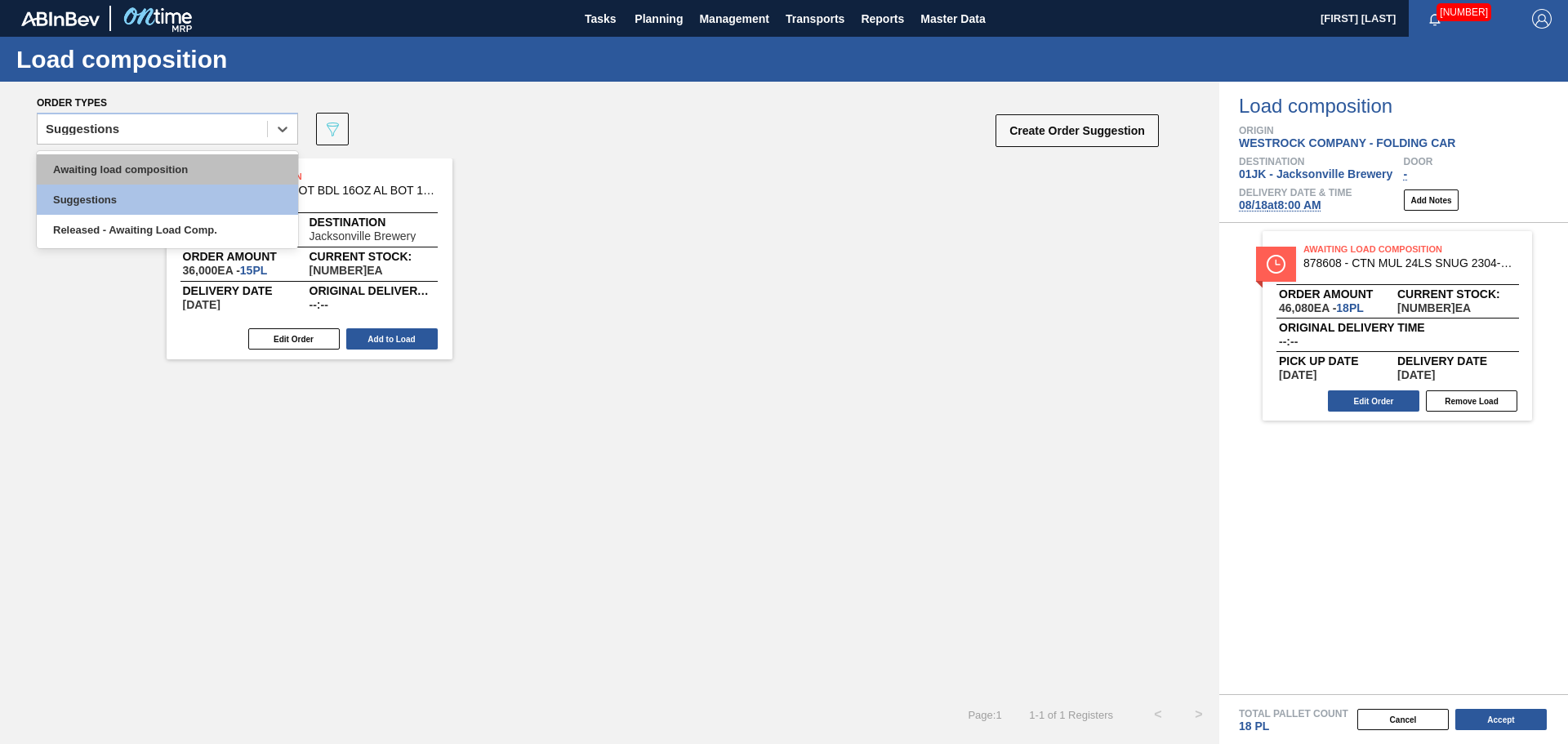 click on "Awaiting load composition" at bounding box center [167, 169] 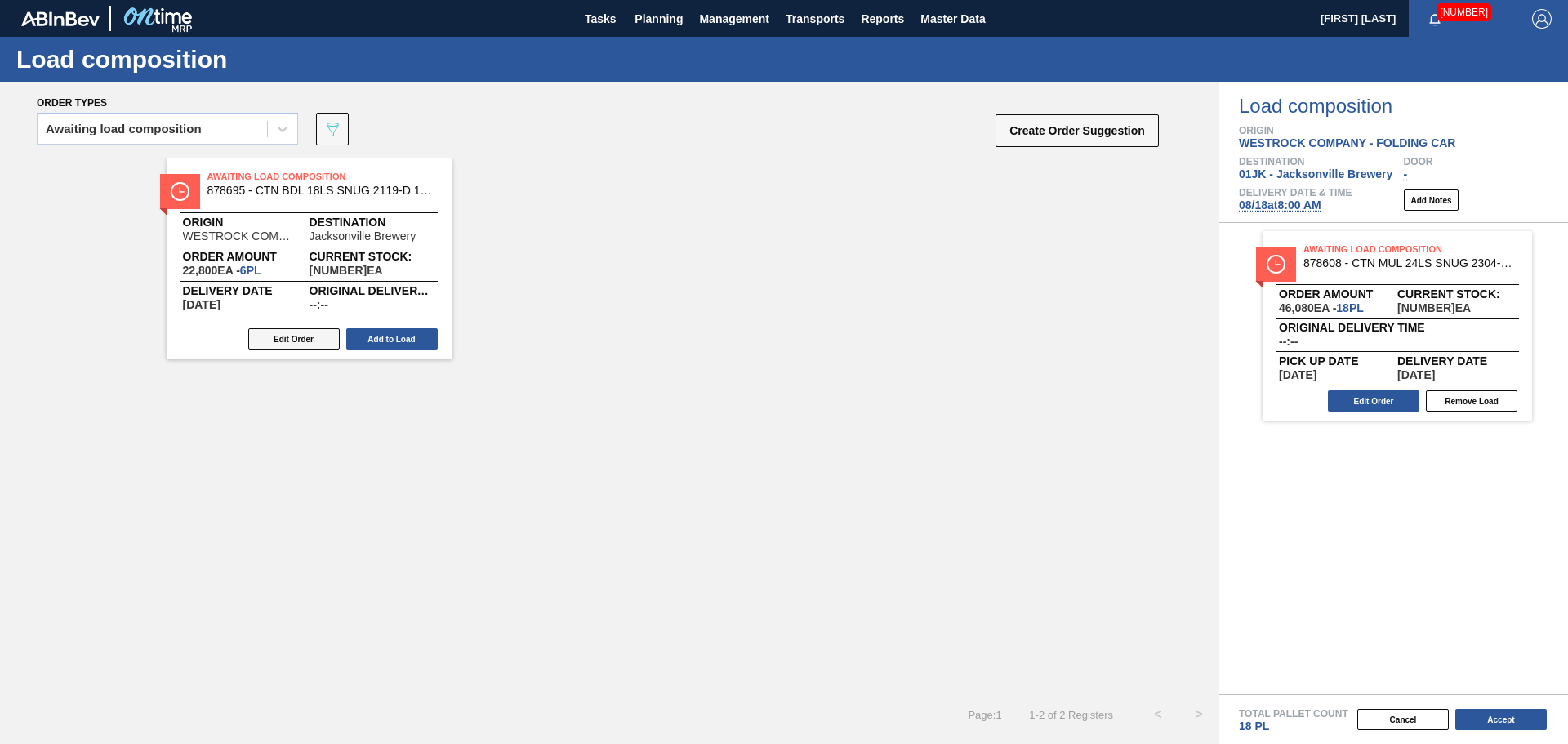 click on "Edit Order" at bounding box center [294, 339] 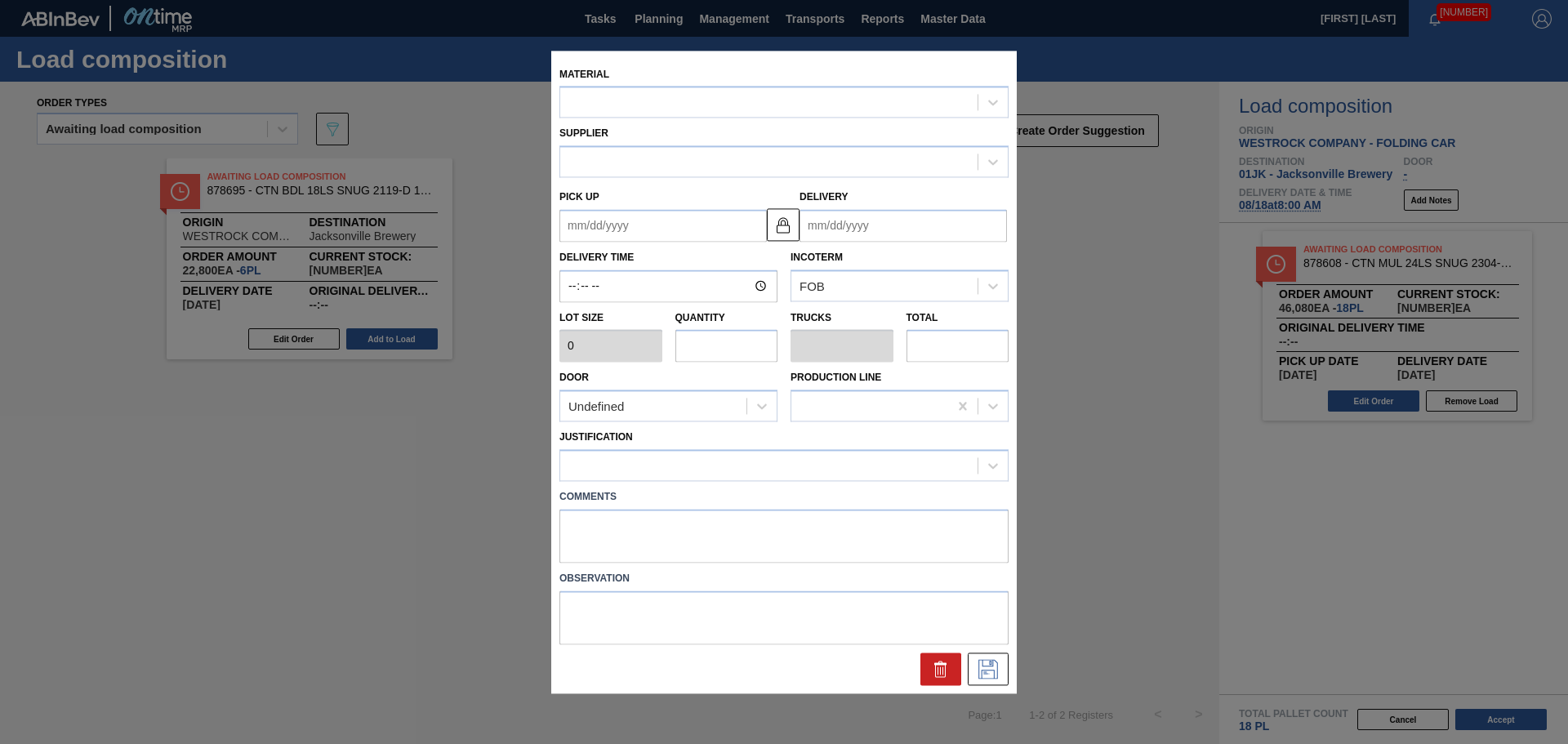 type on "3,800" 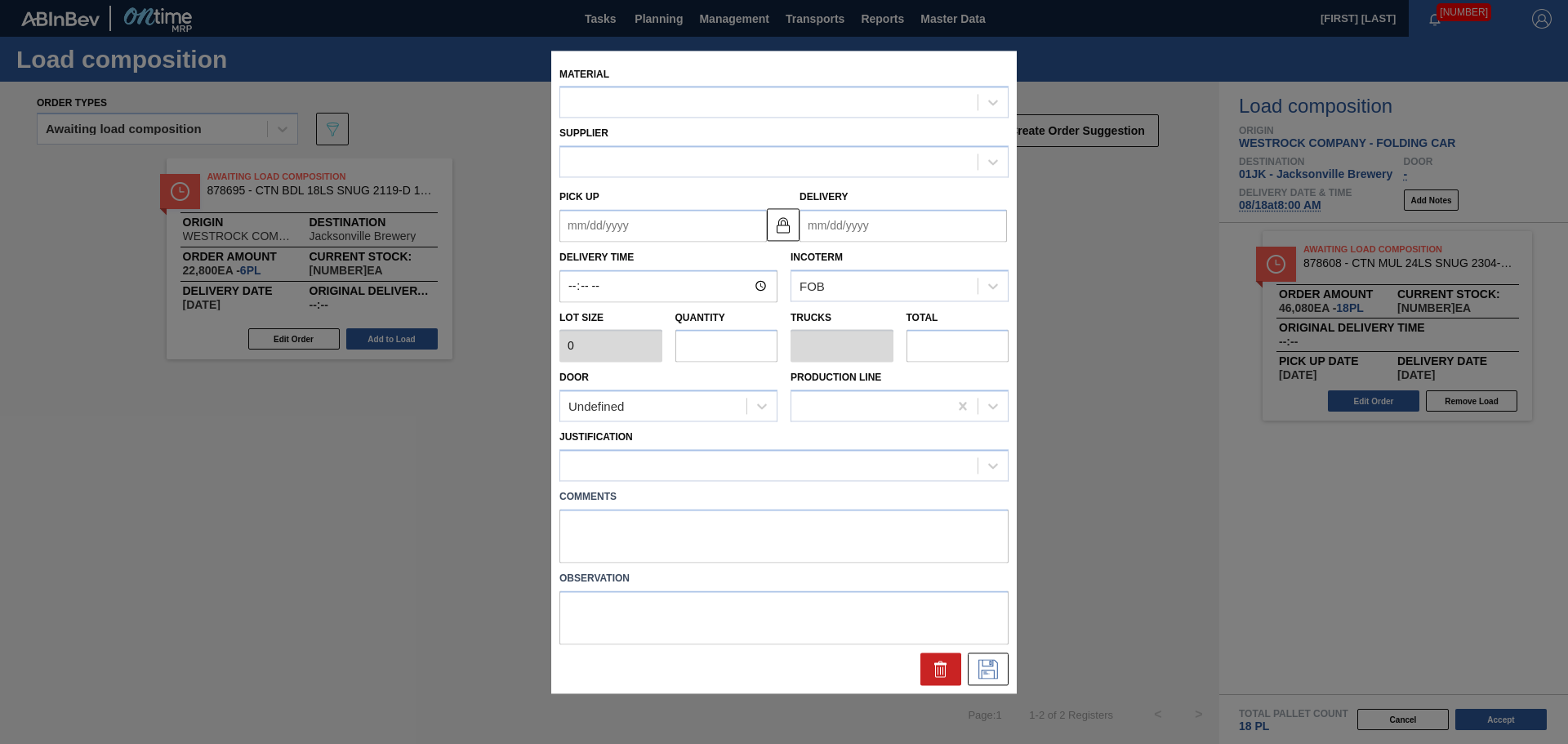 type on "6" 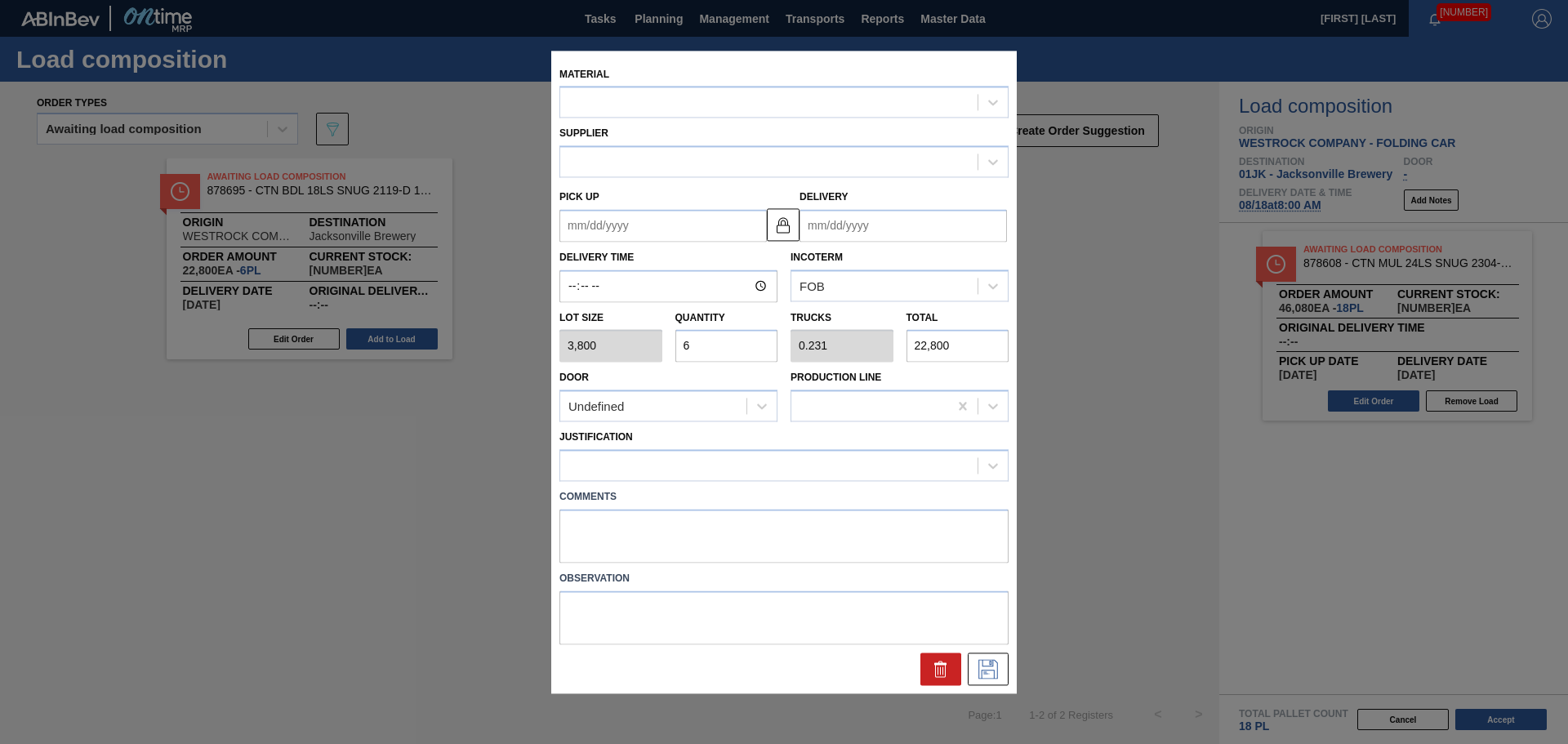 type on "[DATE]" 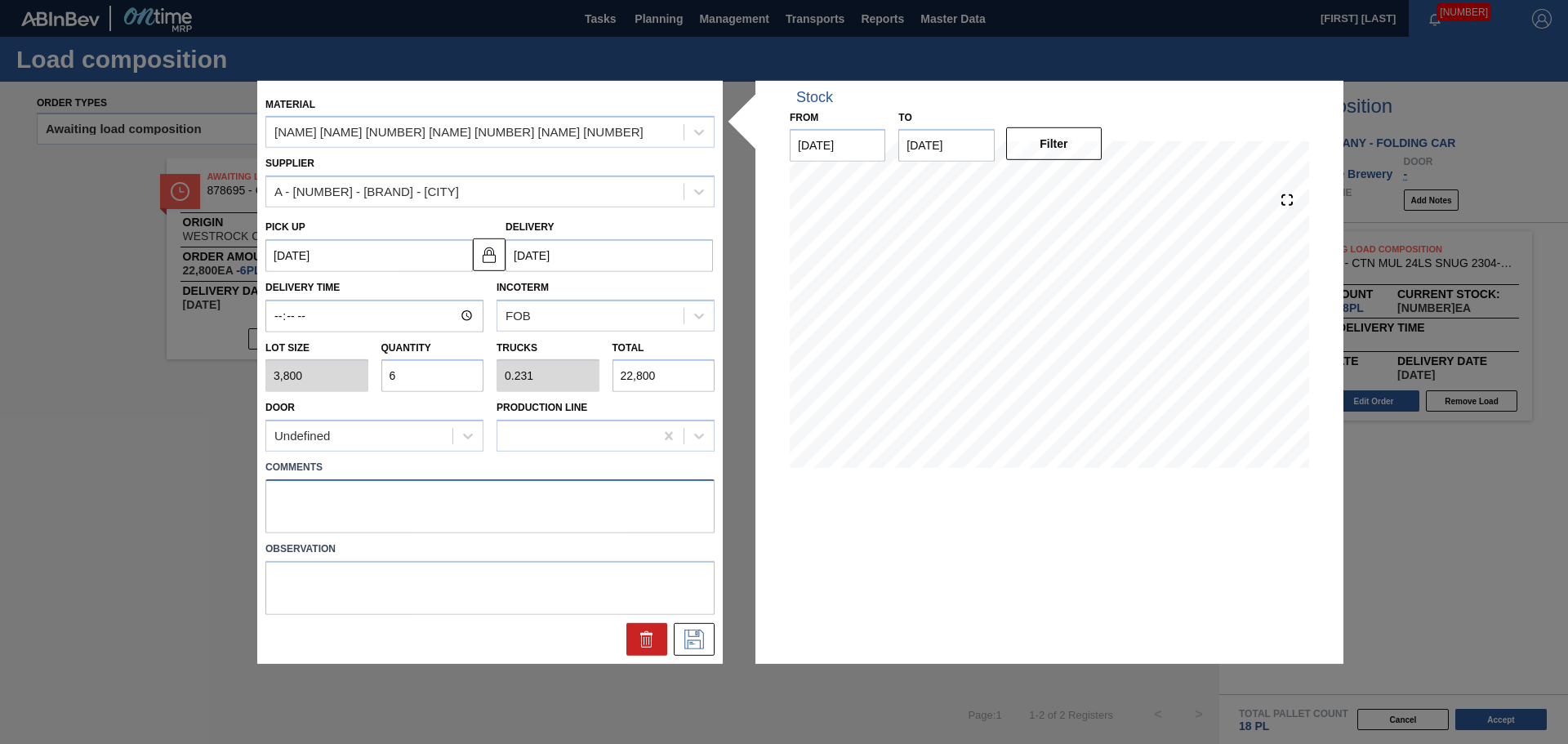 click at bounding box center (490, 506) 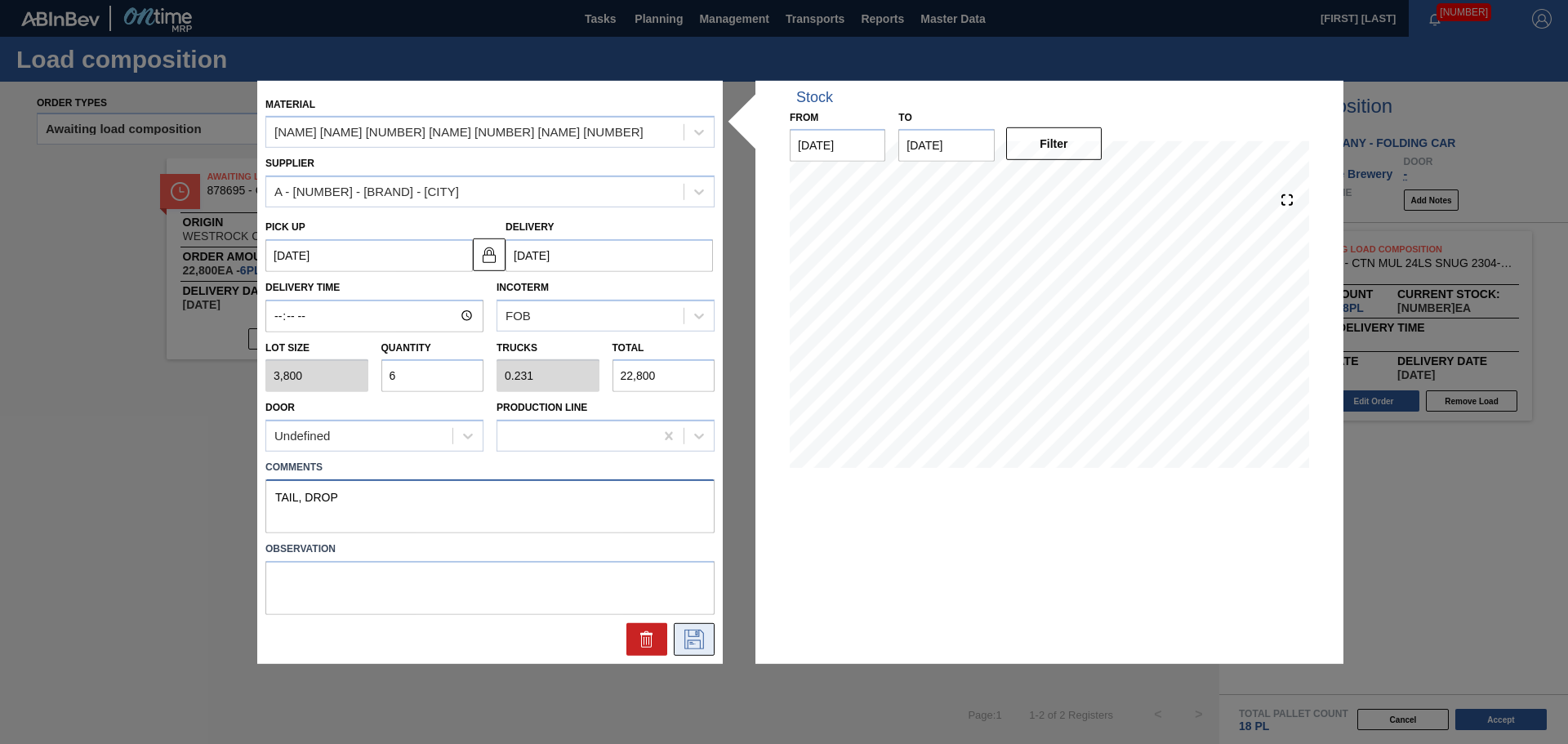 type on "TAIL, DROP" 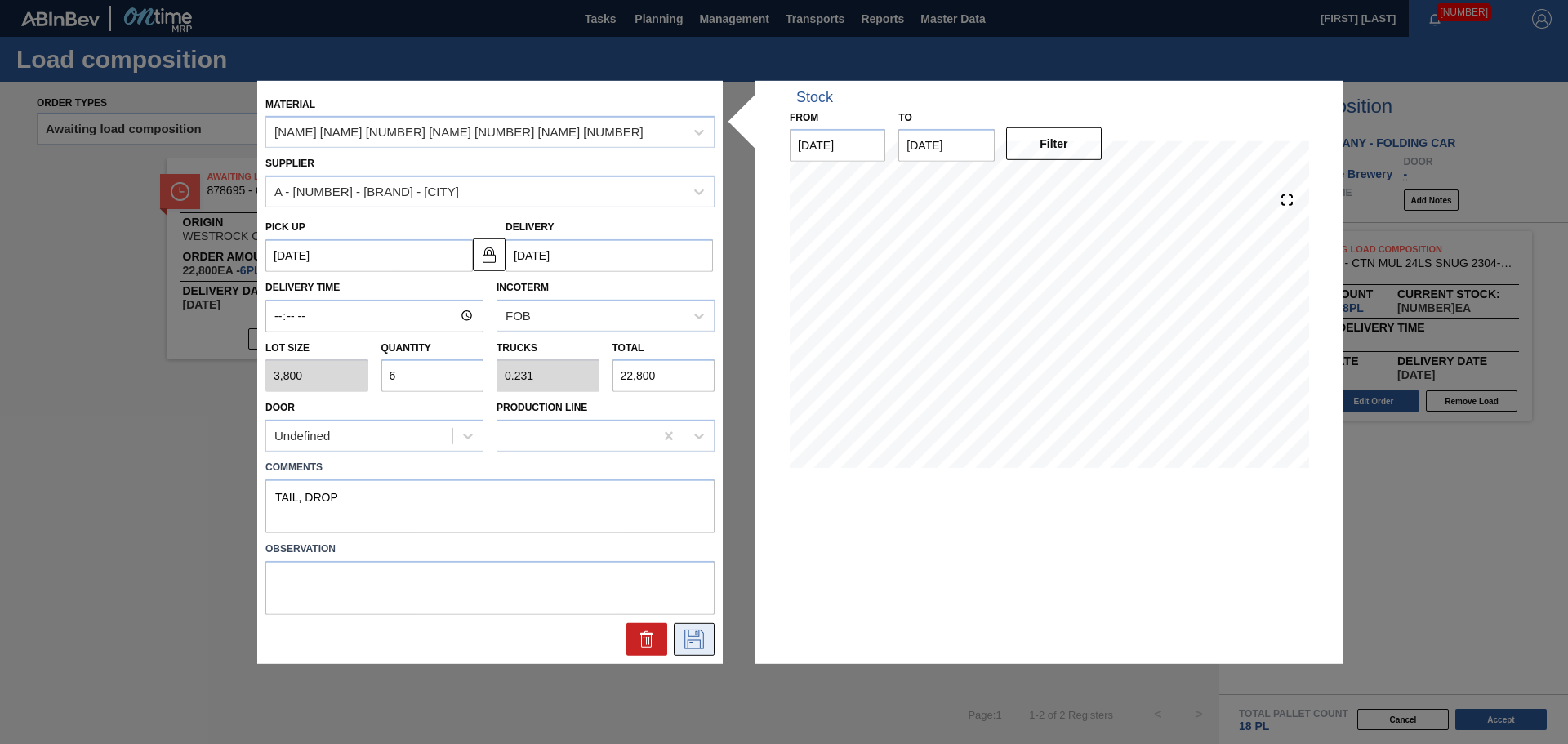click at bounding box center [694, 639] 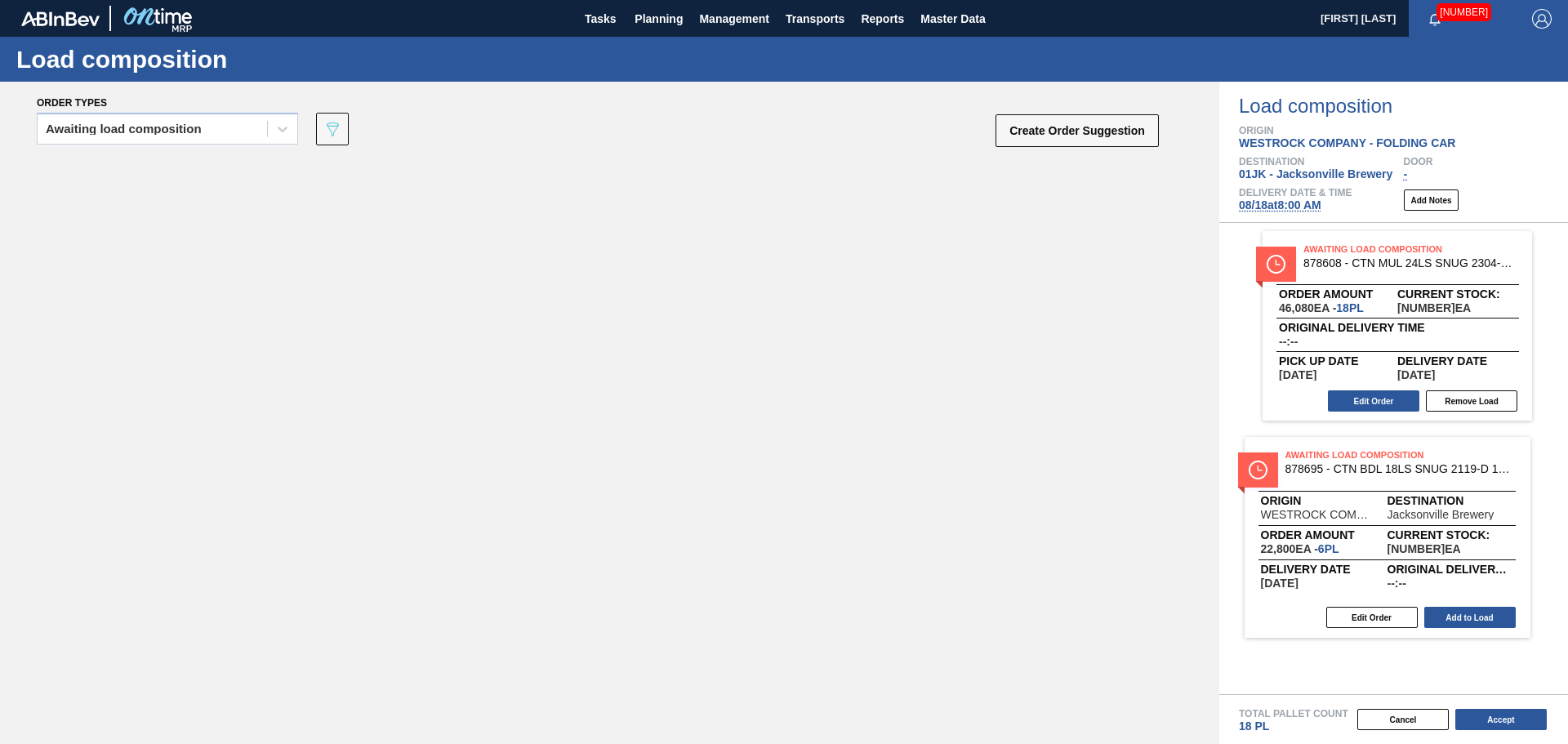 drag, startPoint x: 800, startPoint y: 299, endPoint x: 1361, endPoint y: 460, distance: 583.6454 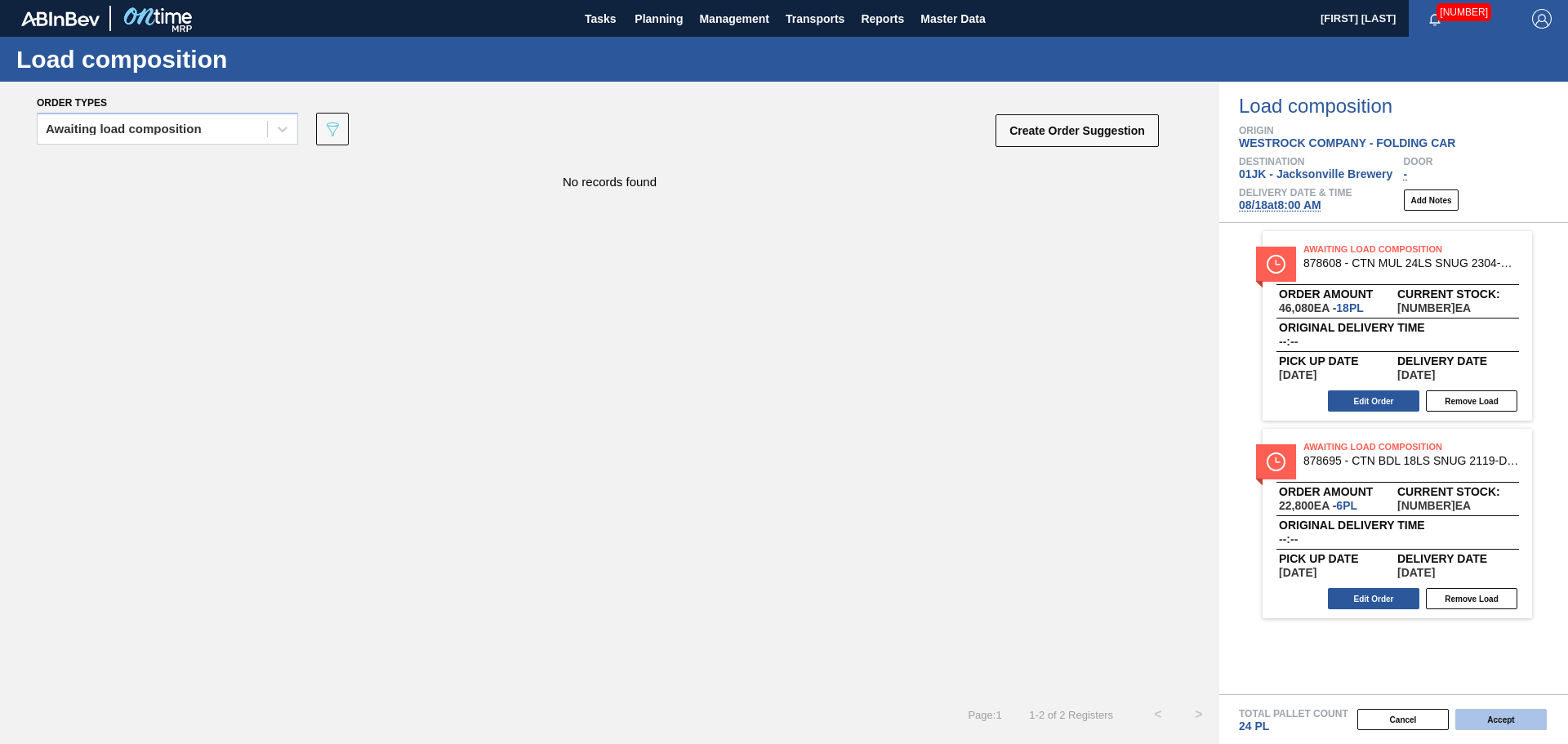 click on "Accept" at bounding box center (1501, 719) 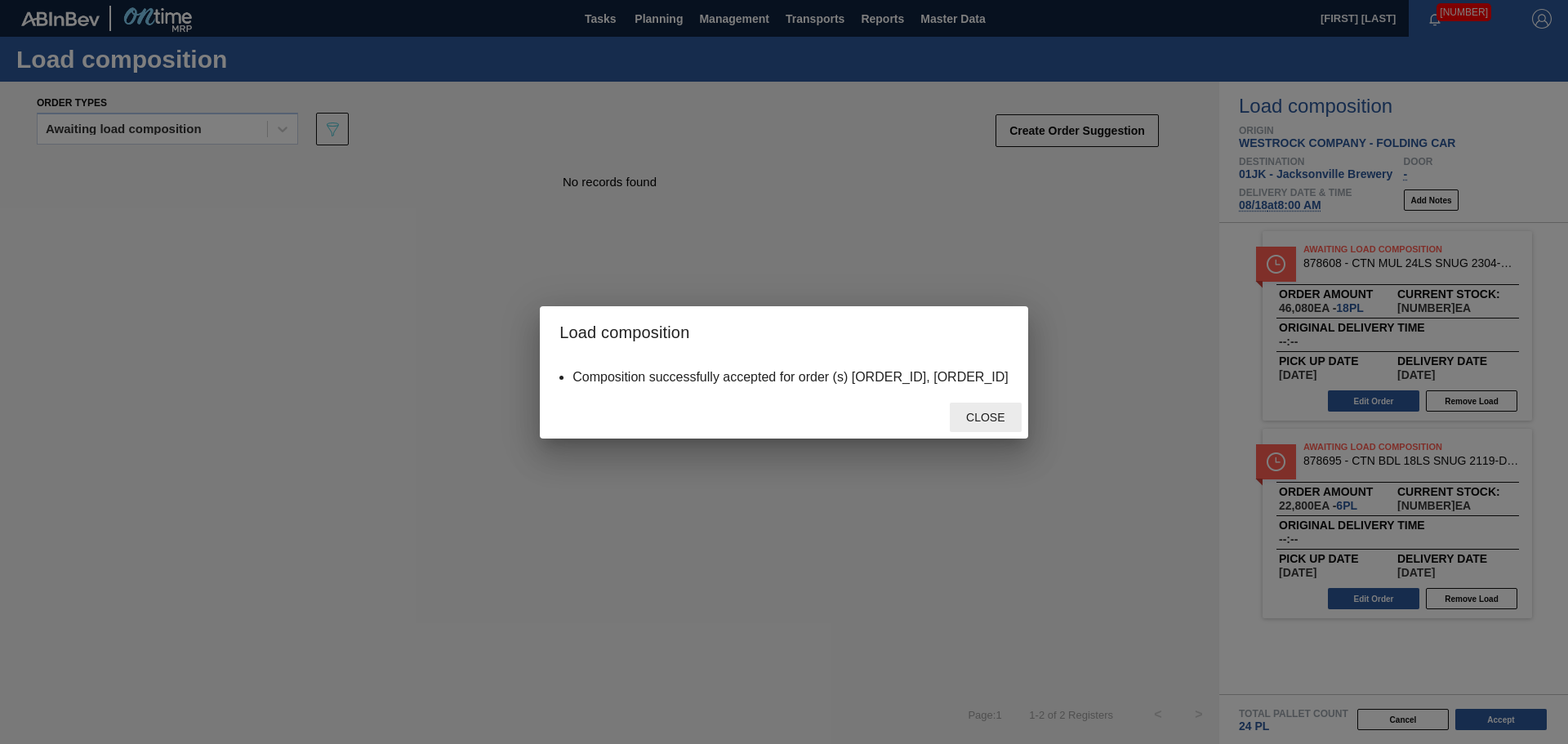 click on "Close" at bounding box center [985, 417] 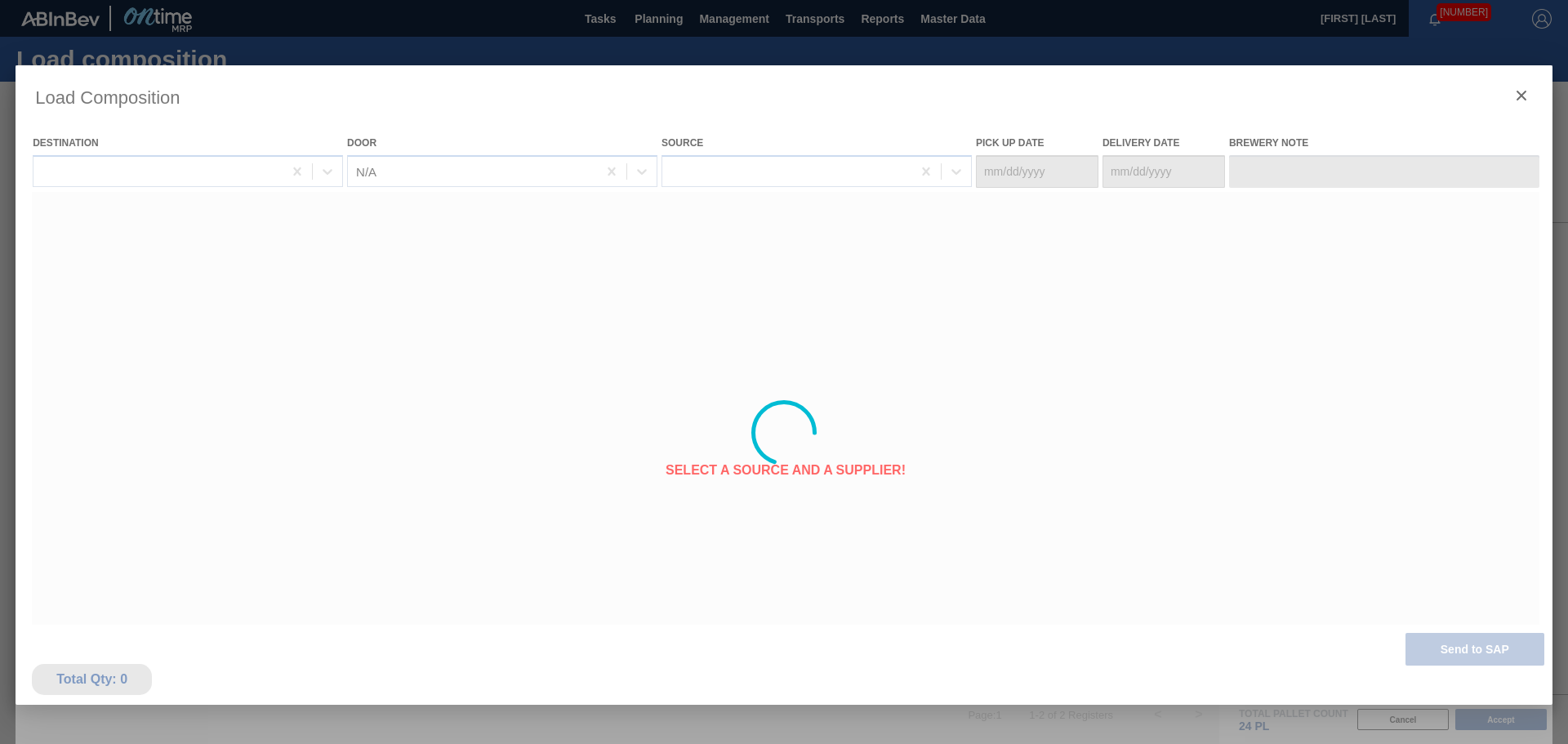 type on "[DATE]" 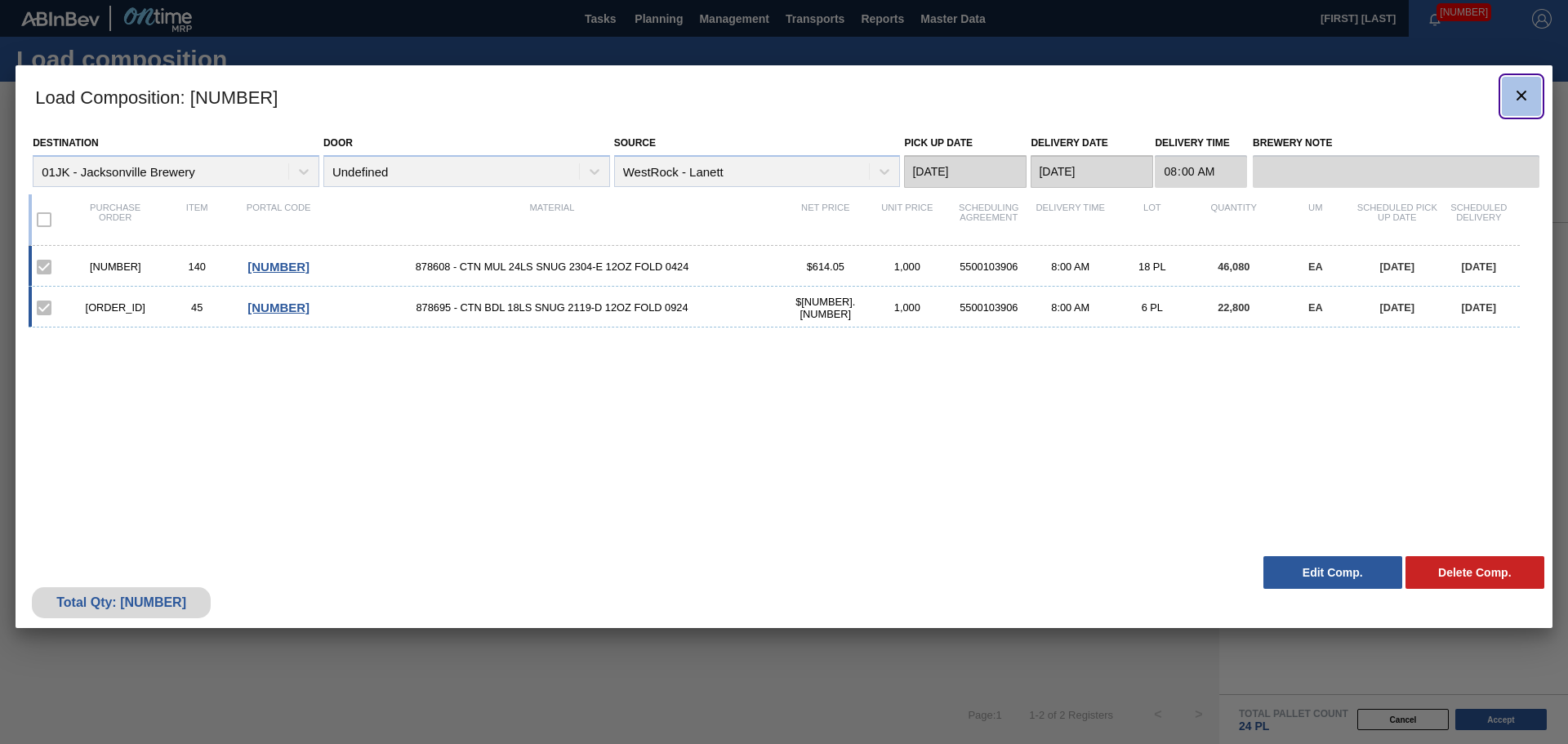 click 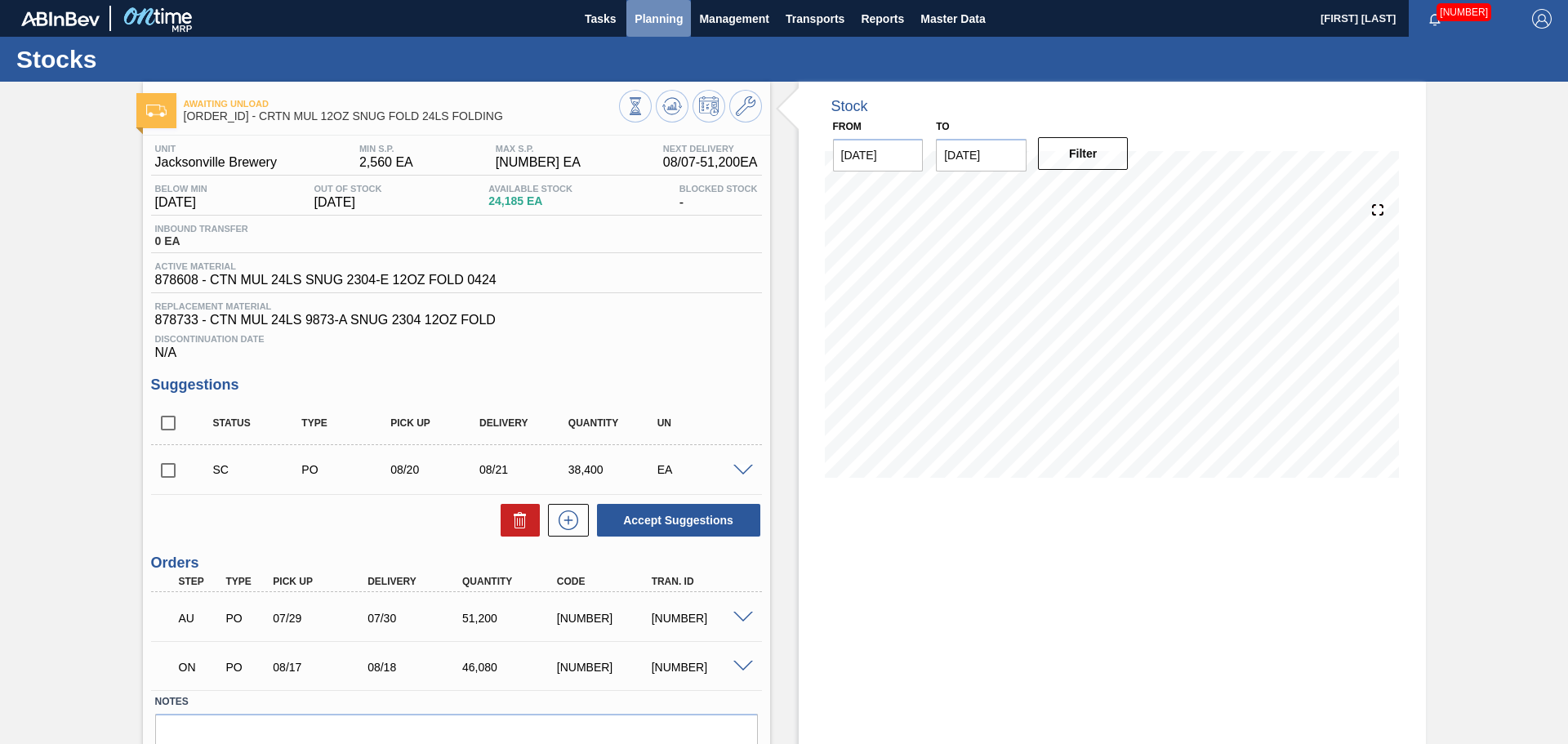 click on "Planning" at bounding box center (658, 19) 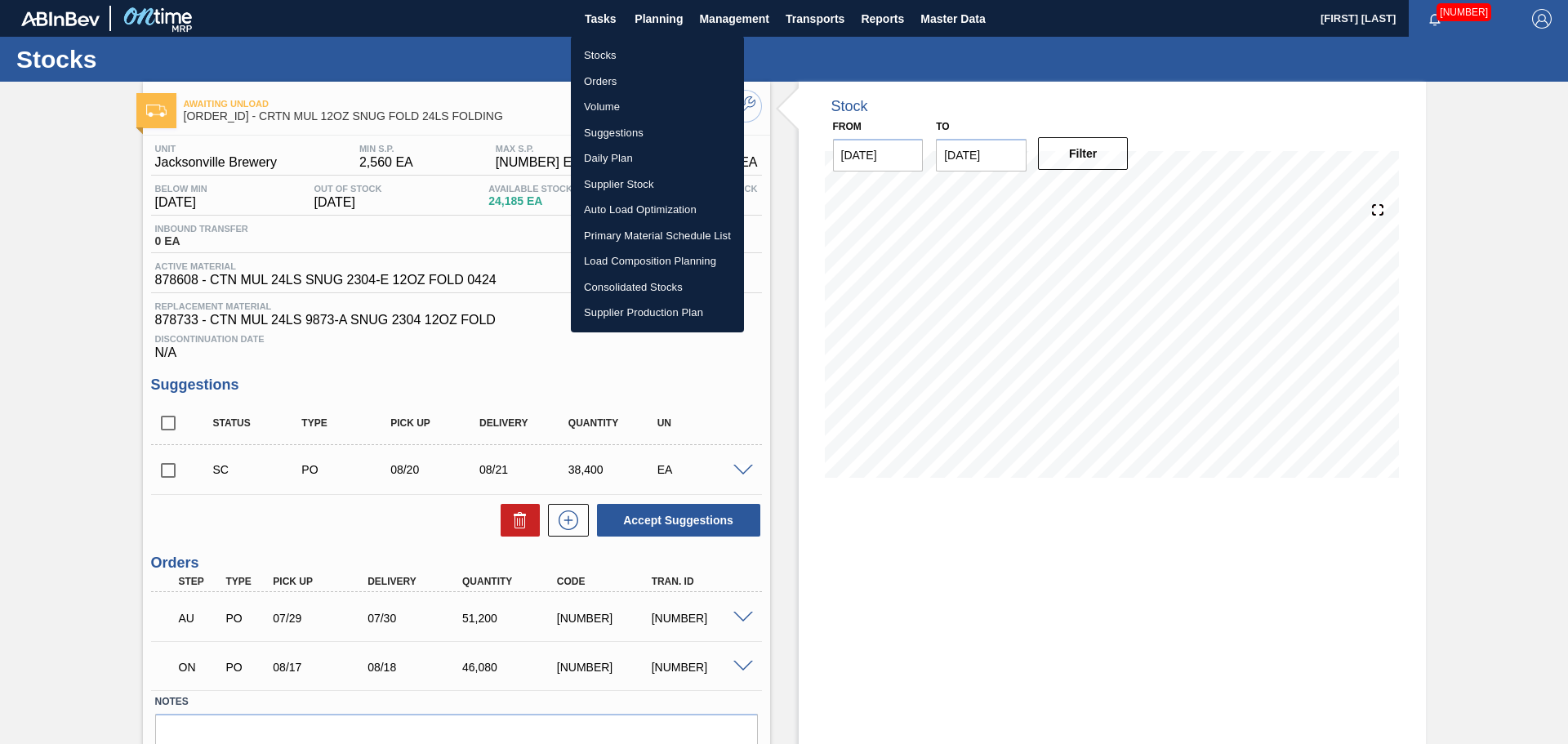 click at bounding box center [784, 372] 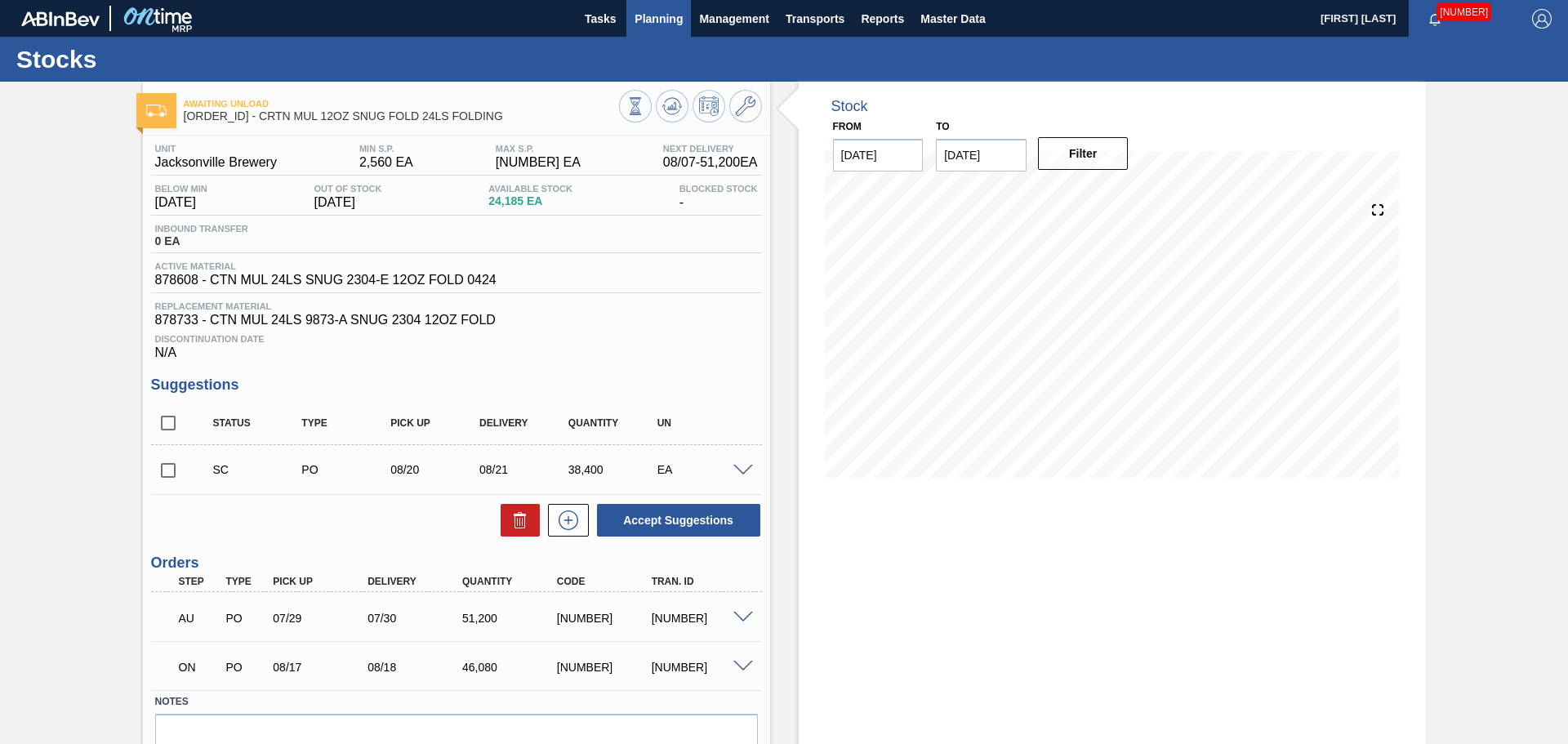 click on "Planning" at bounding box center (658, 19) 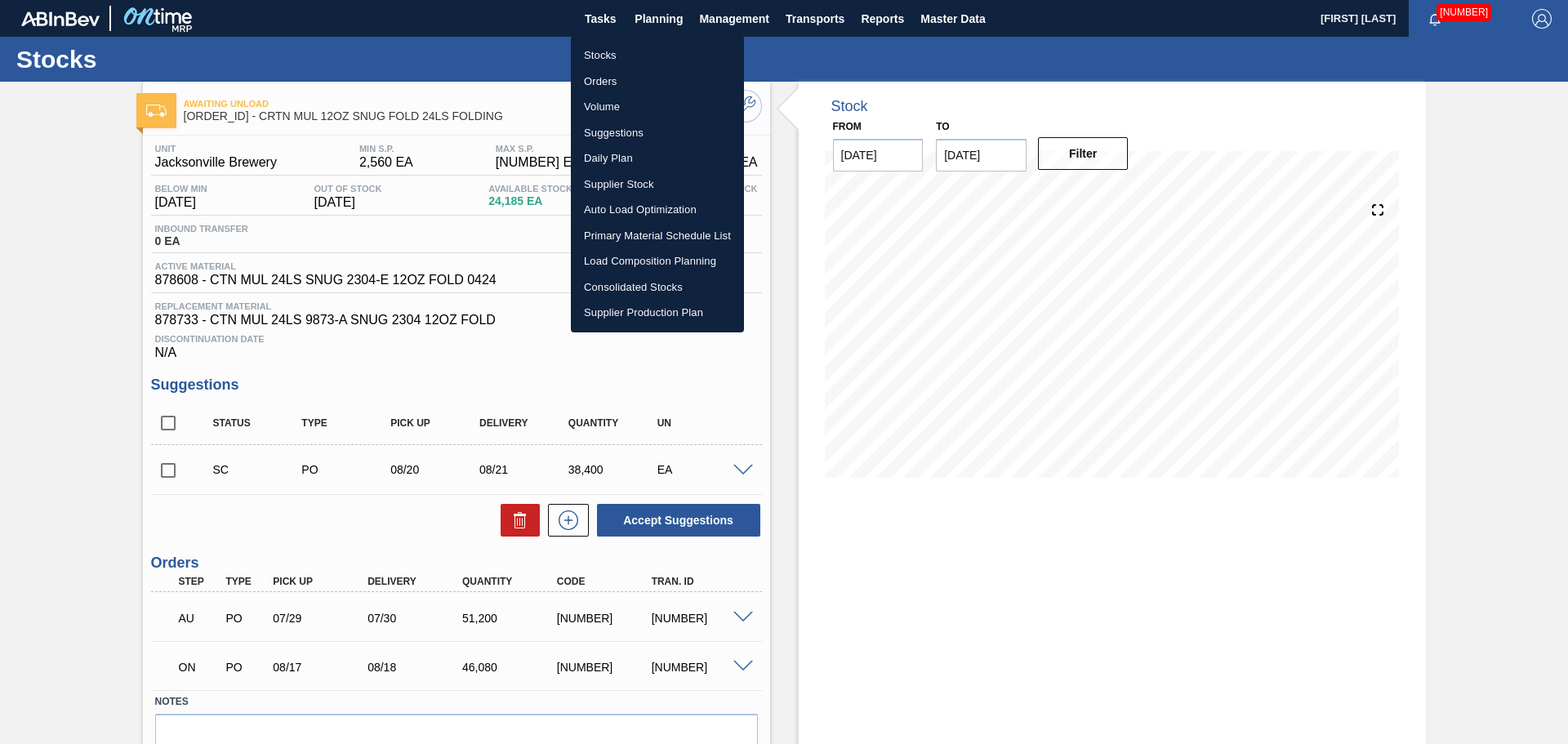 click on "Suggestions" at bounding box center (657, 133) 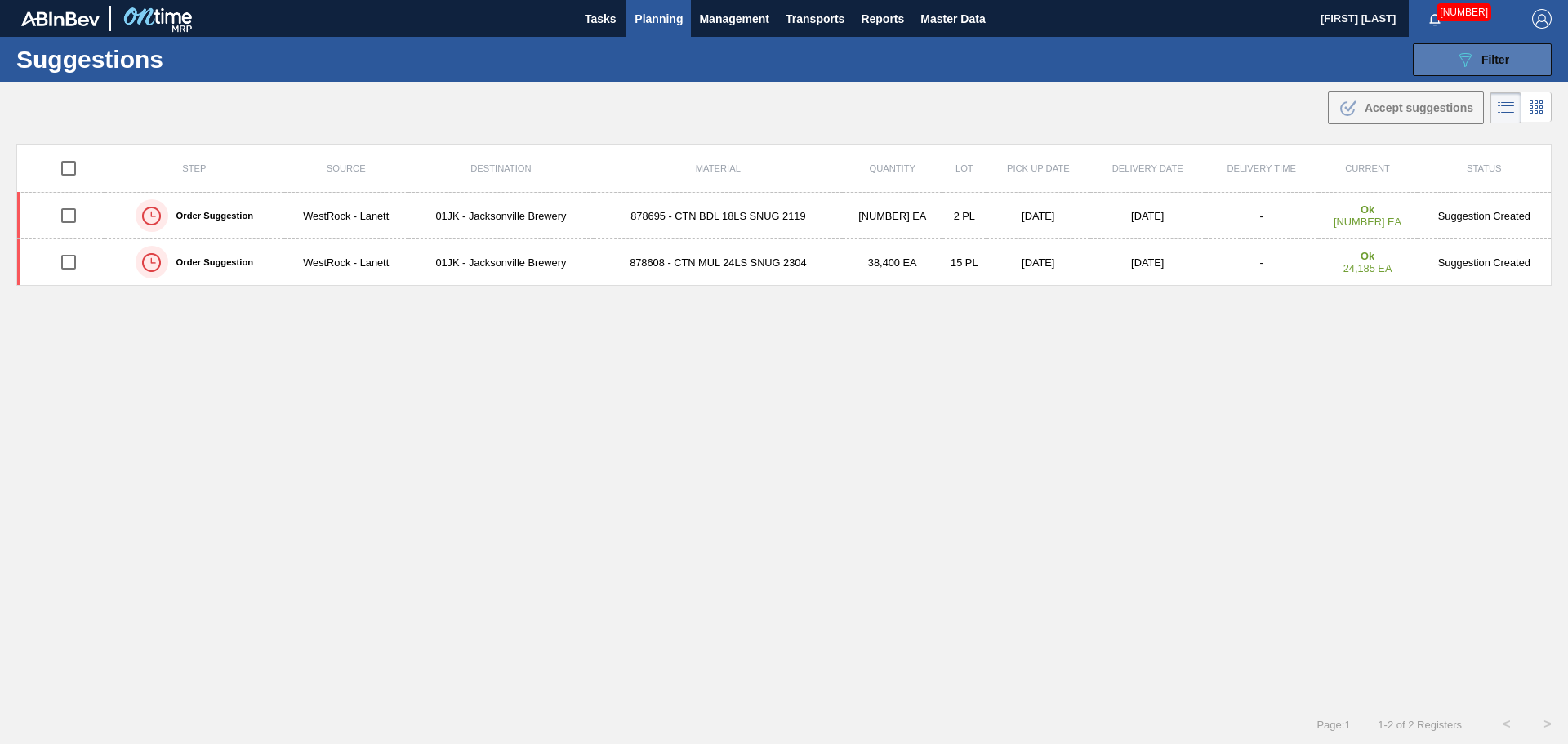 click on "089F7B8B-B2A5-4AFE-B5C0-19BA573D28AC Filter" at bounding box center [1482, 60] 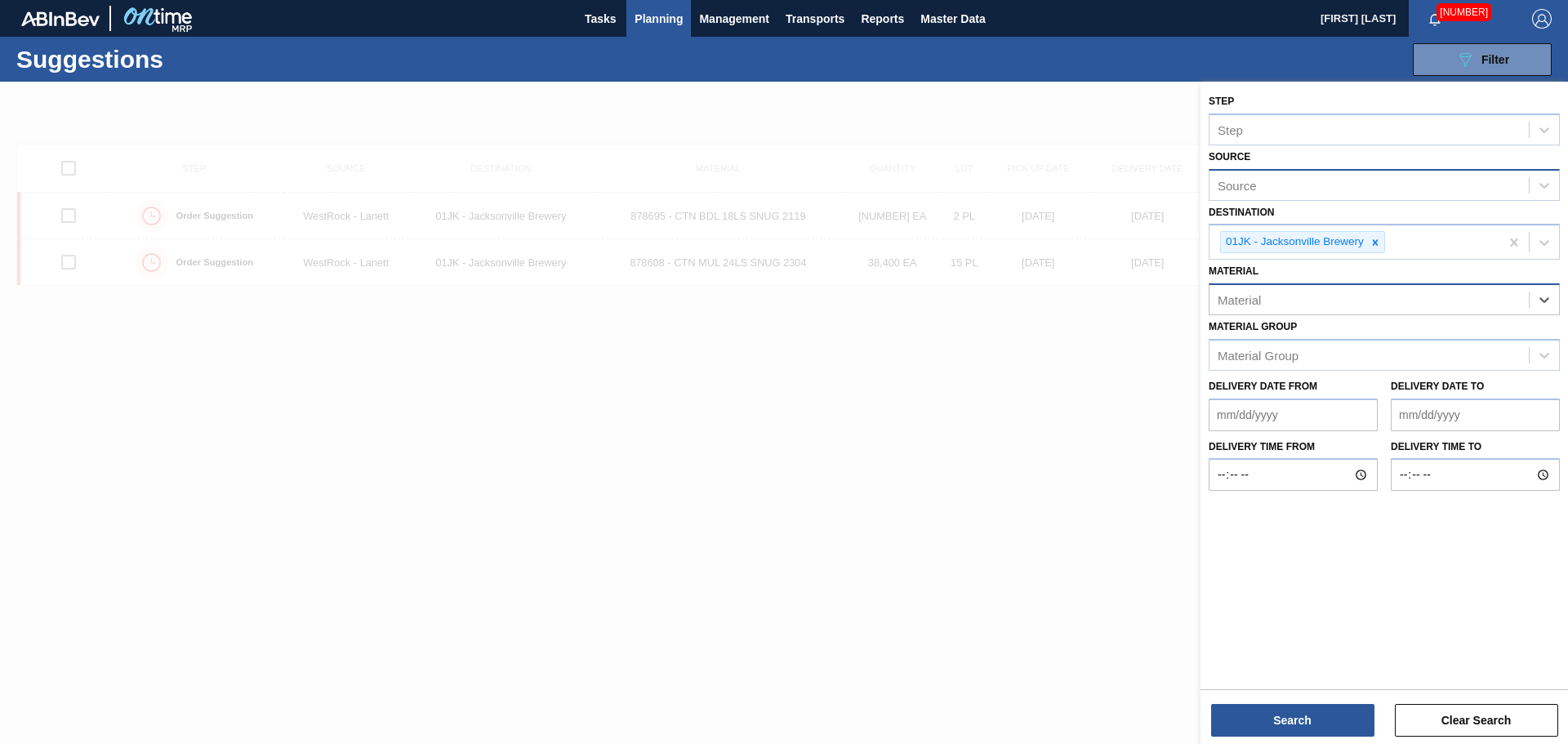 click on "Source" at bounding box center (1369, 185) 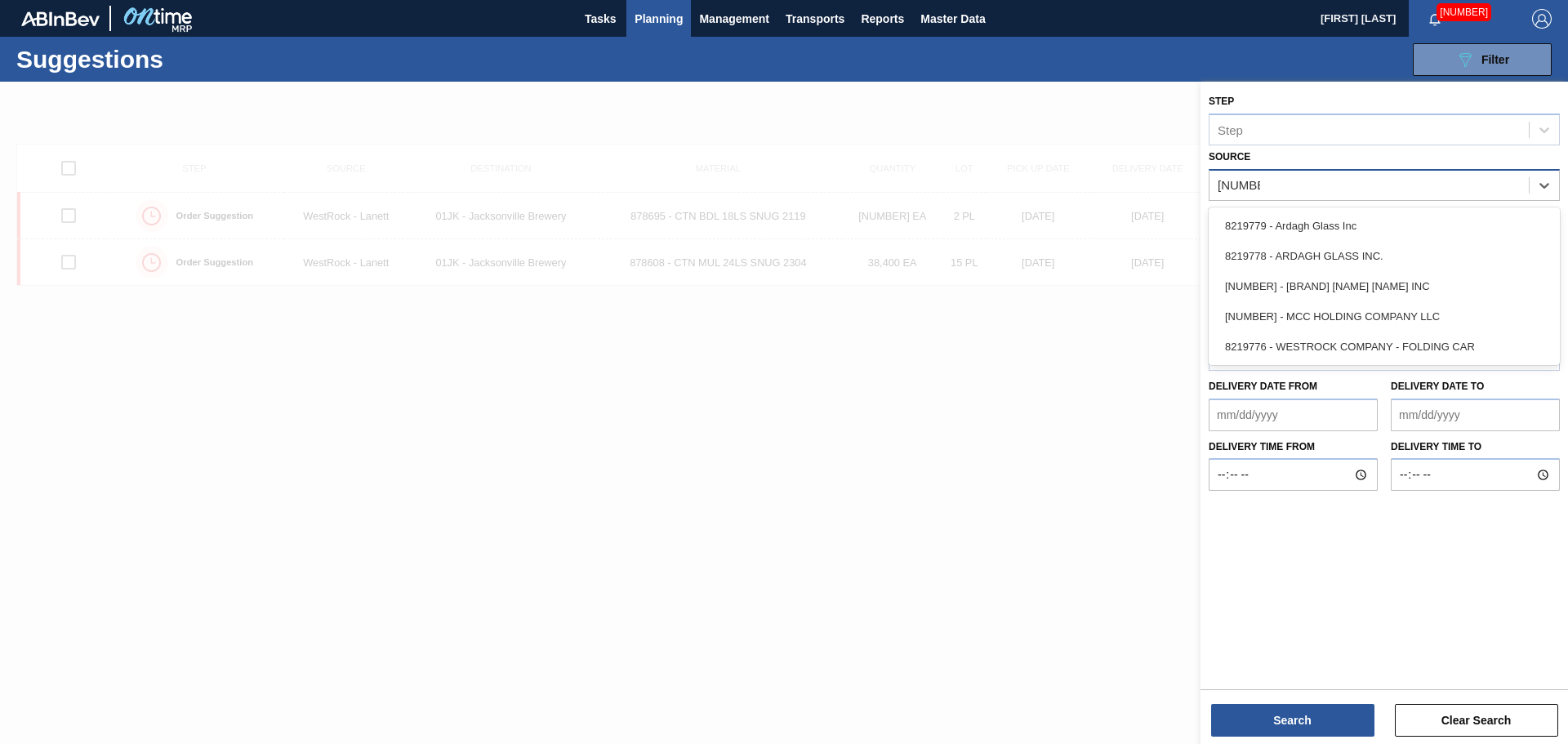type on "[NUMBER]" 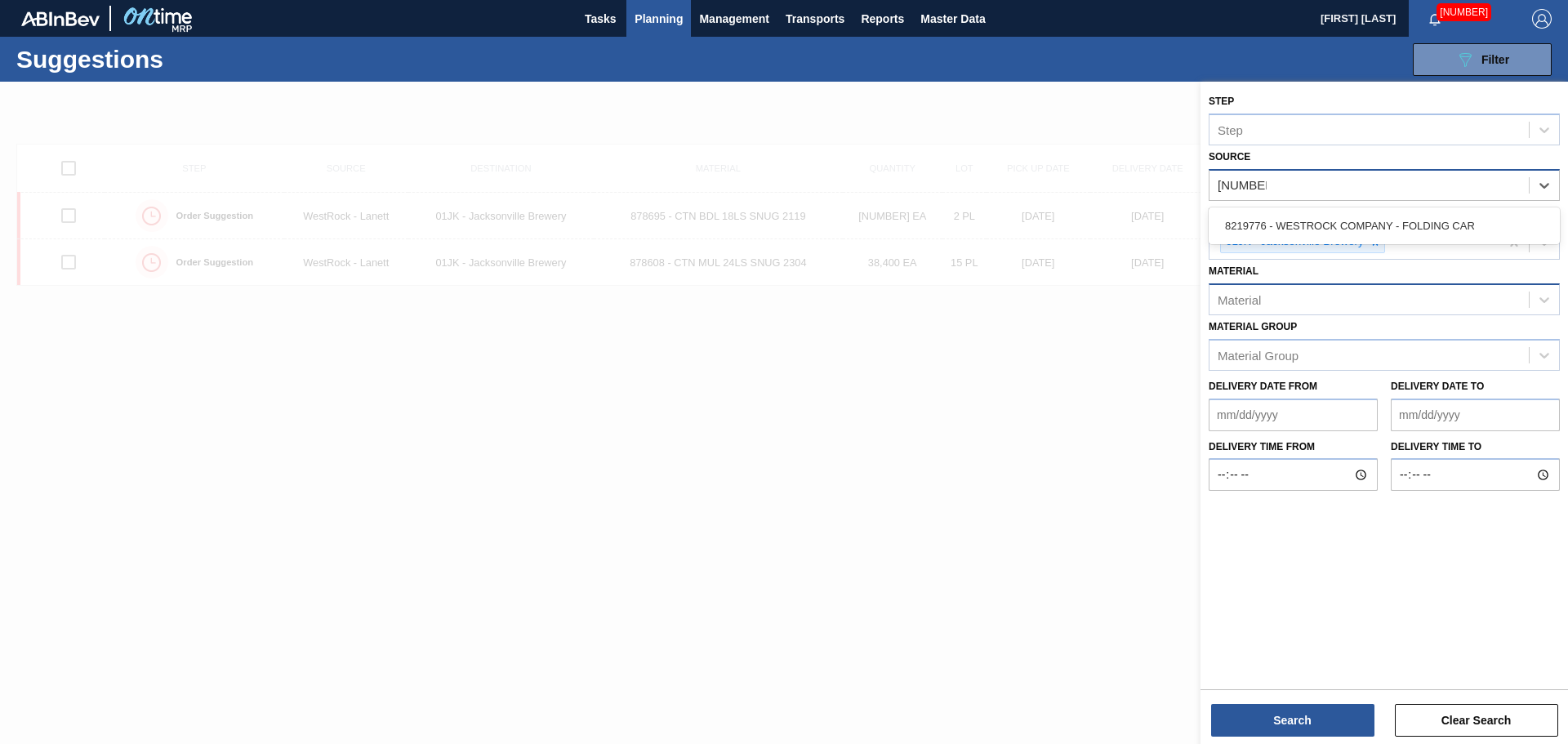 type 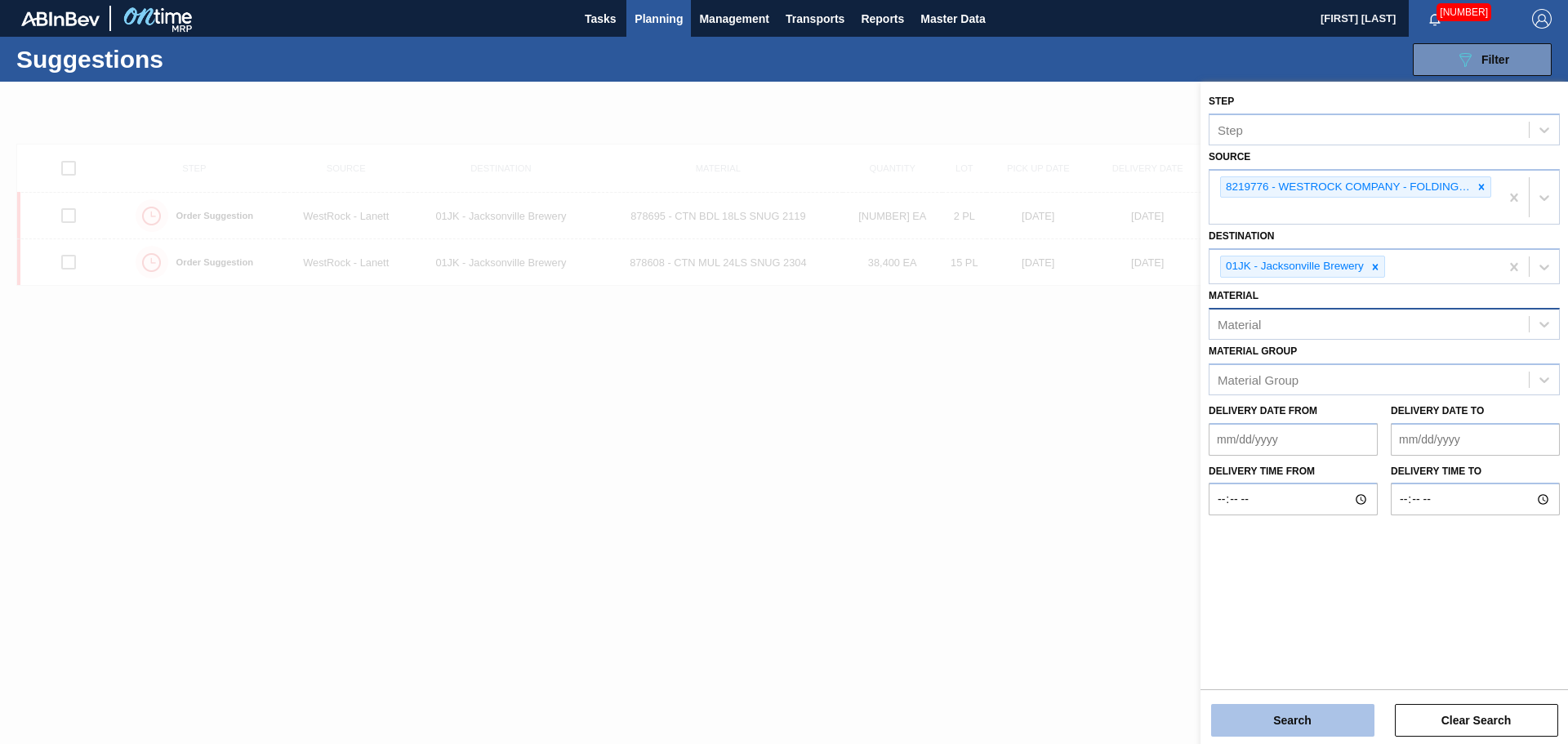 click on "Search" at bounding box center (1293, 720) 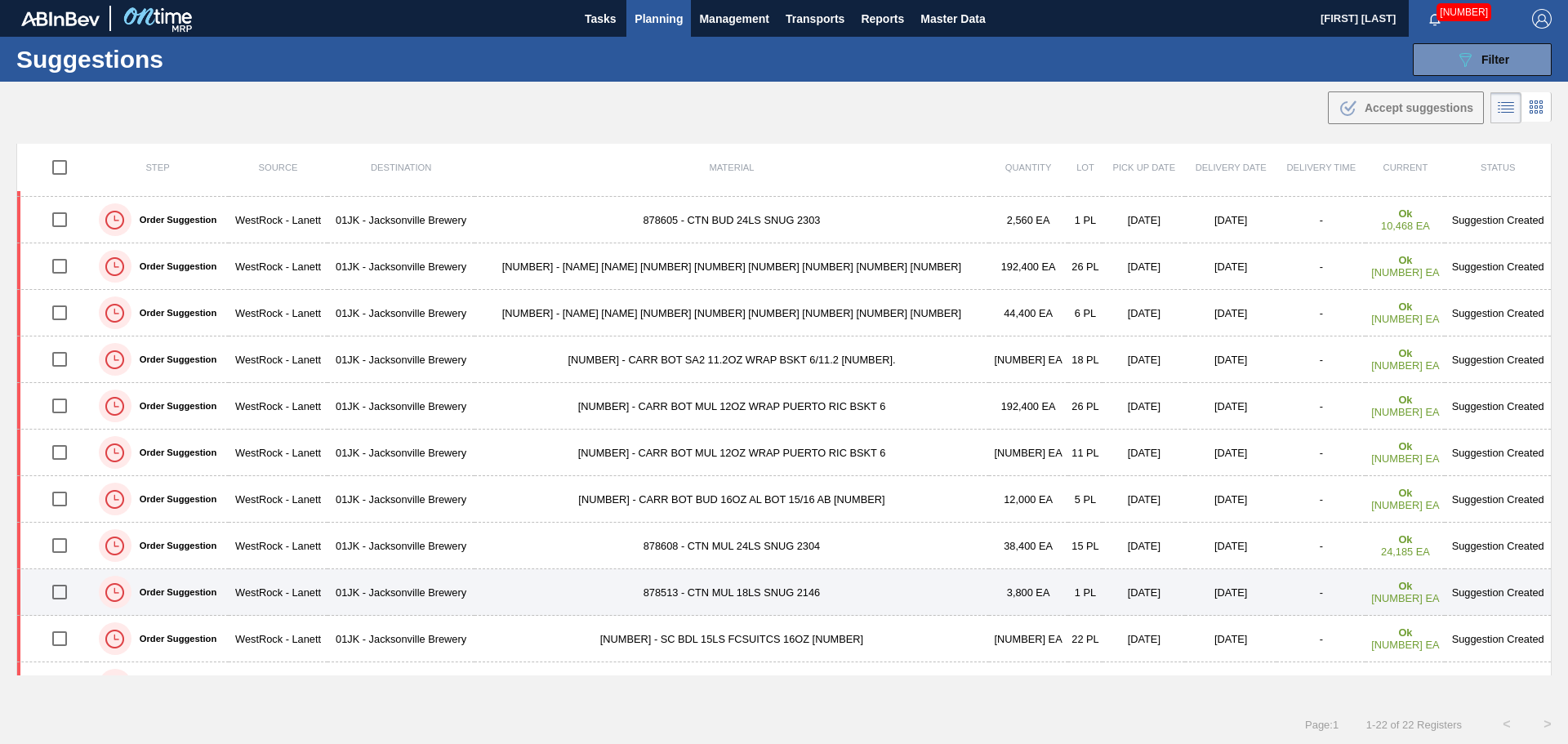 scroll, scrollTop: 541, scrollLeft: 0, axis: vertical 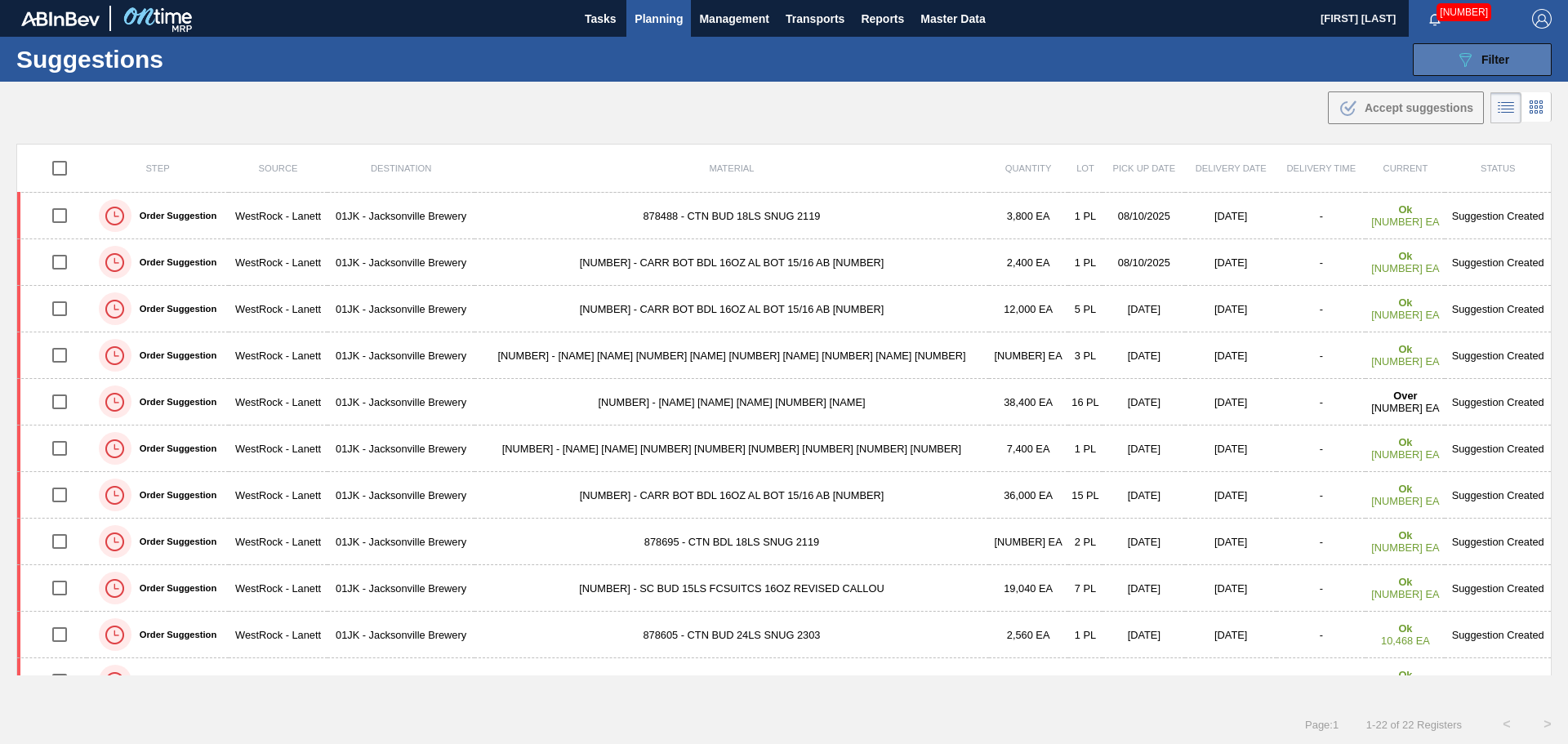 click on "089F7B8B-B2A5-4AFE-B5C0-19BA573D28AC" 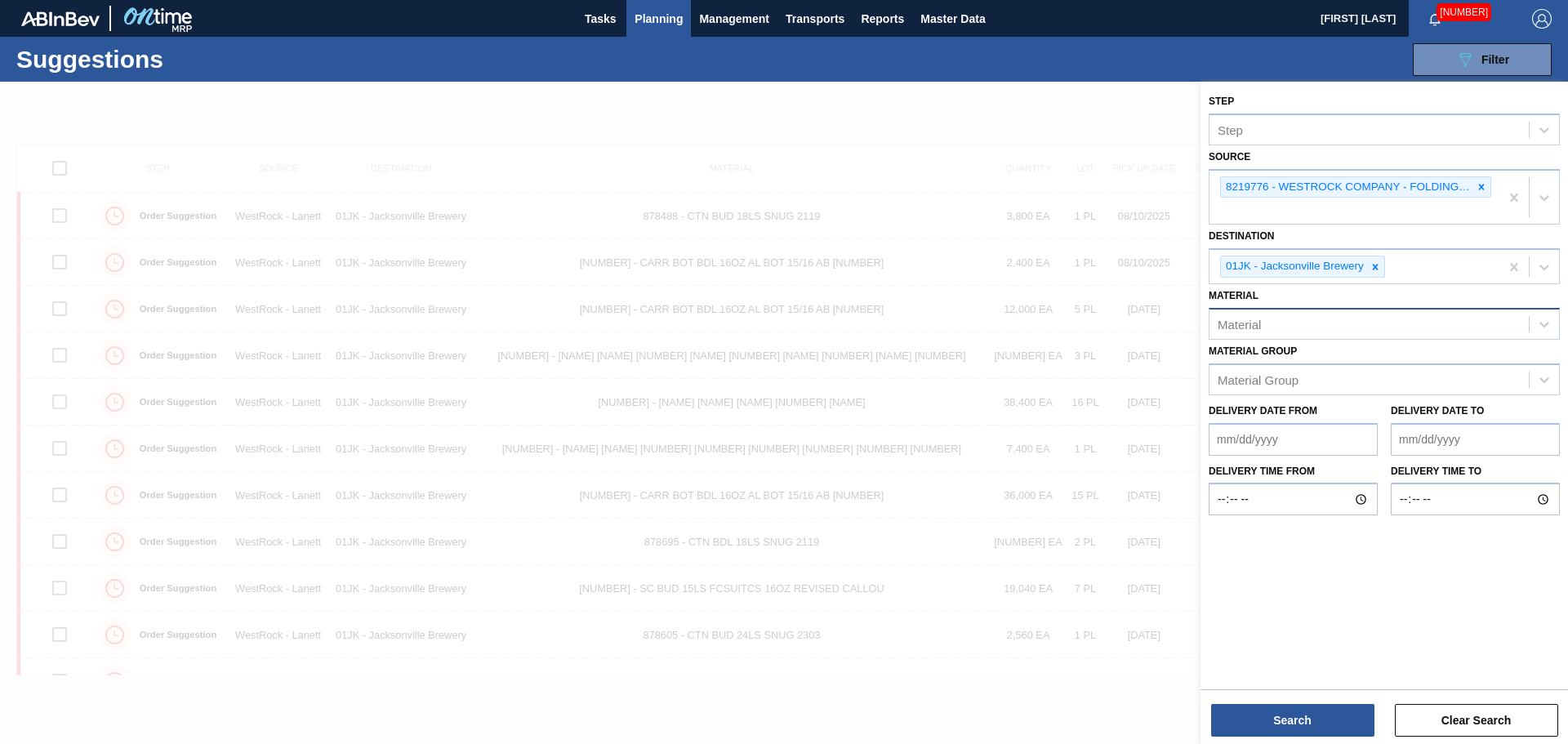 click at bounding box center (784, 453) 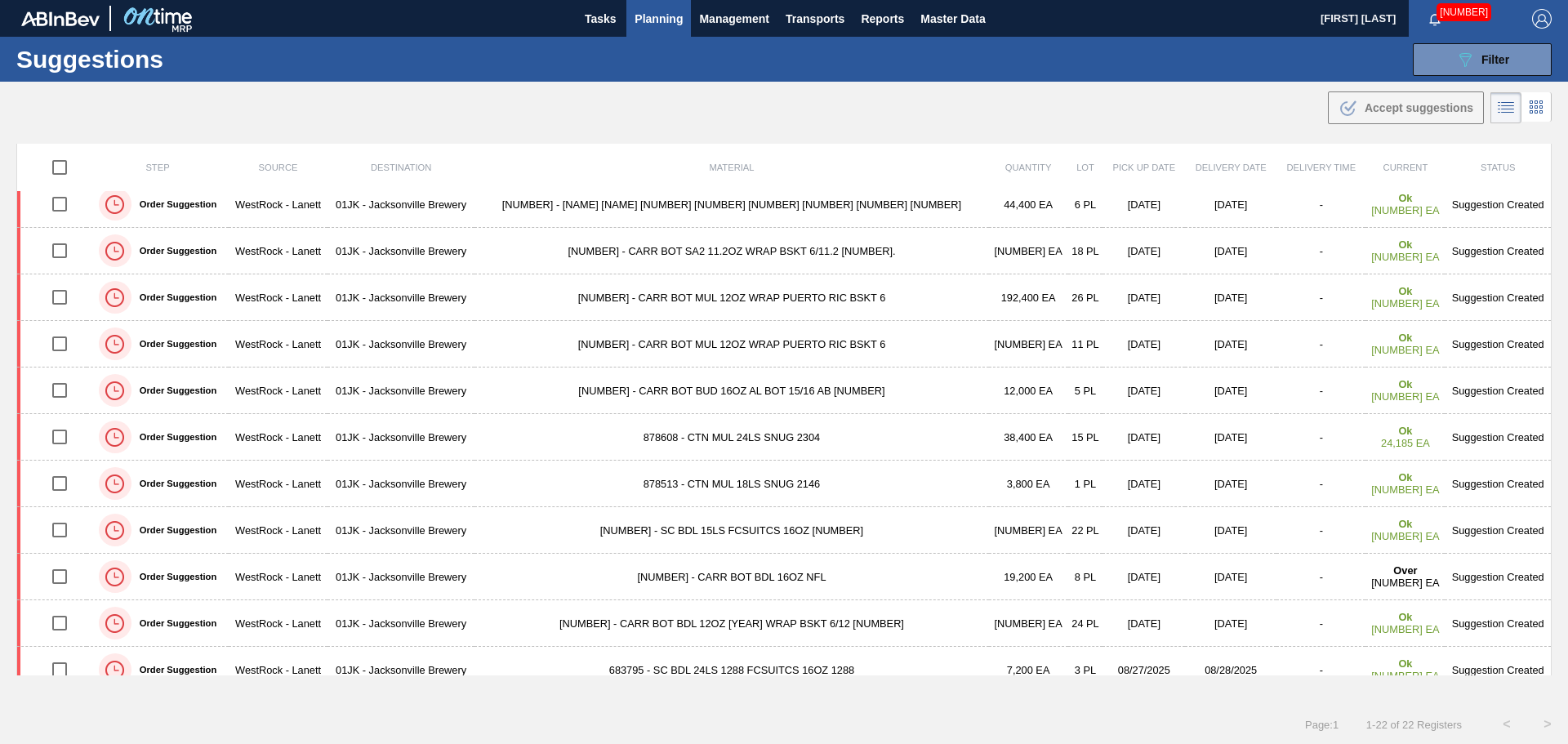 scroll, scrollTop: 541, scrollLeft: 0, axis: vertical 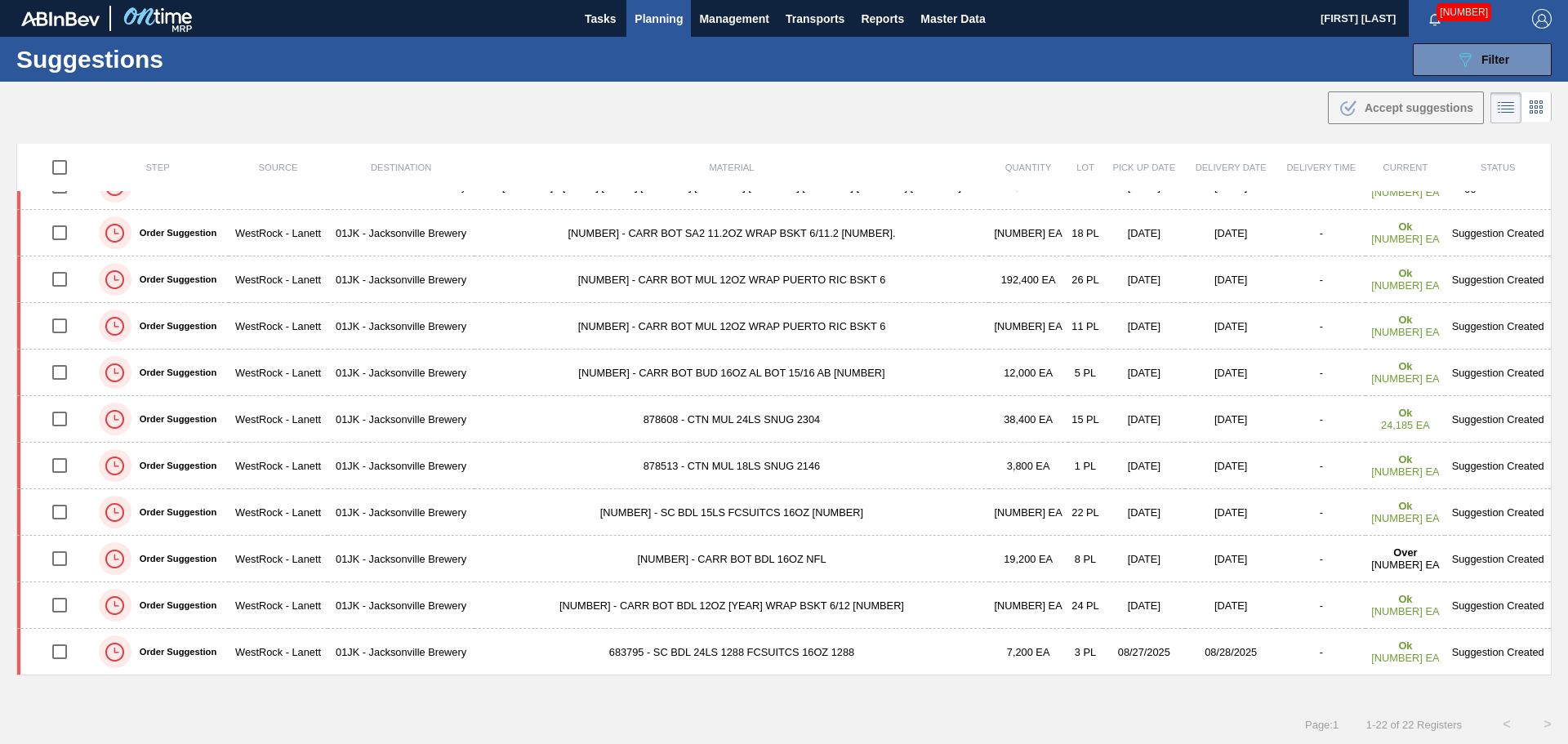 click on ".b{fill:var(--color-action-default)} Accept suggestions" at bounding box center [784, 105] 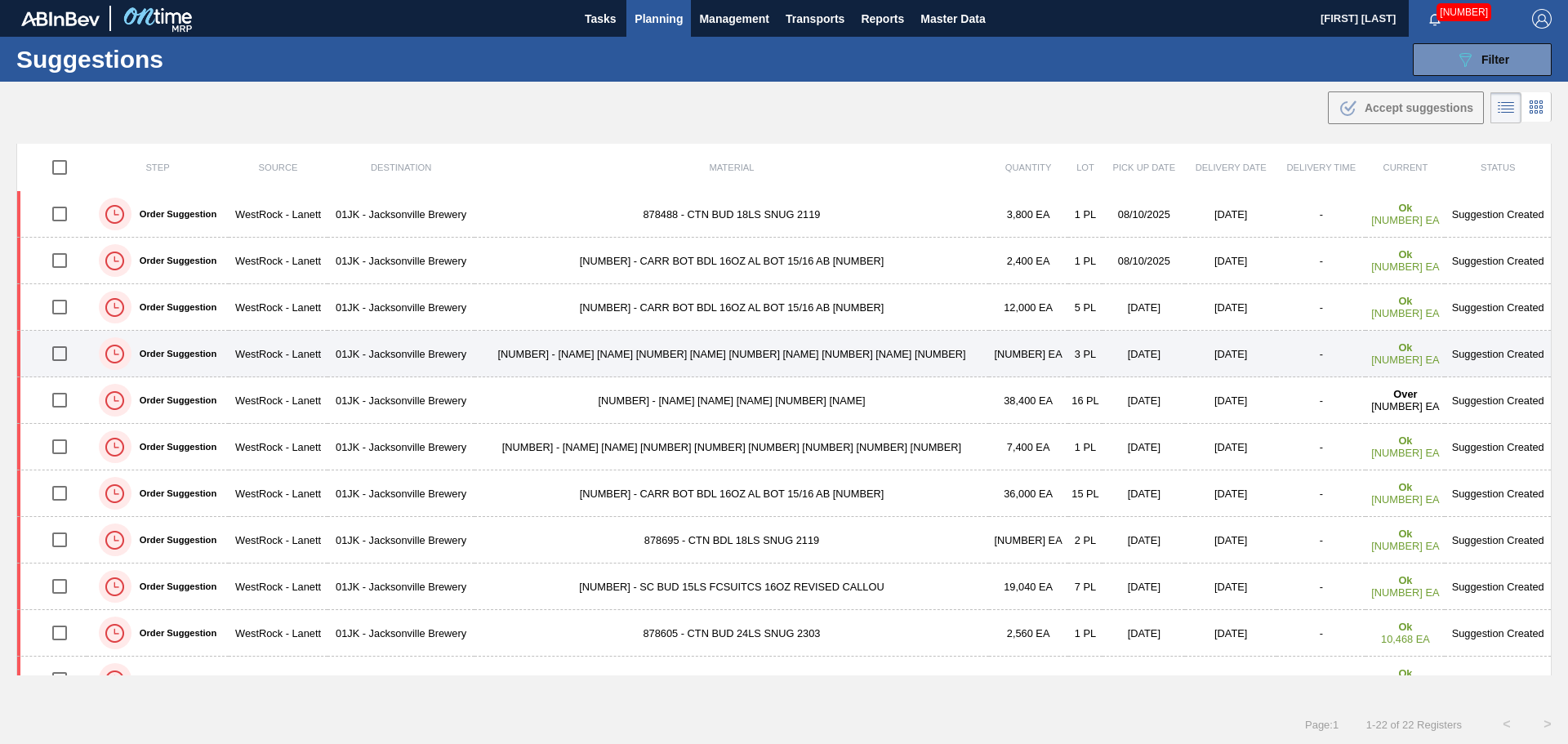 scroll, scrollTop: 0, scrollLeft: 0, axis: both 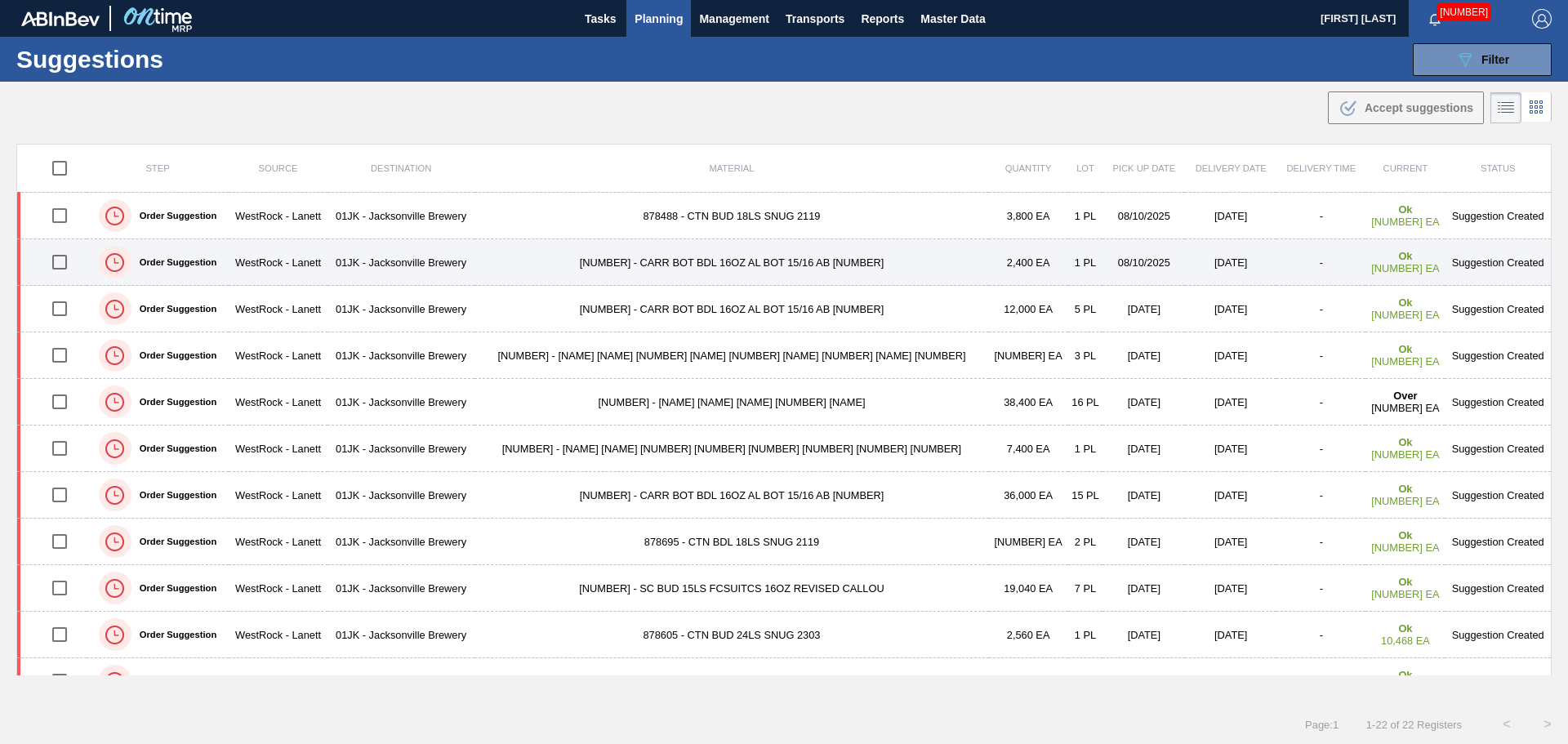 click at bounding box center [60, 262] 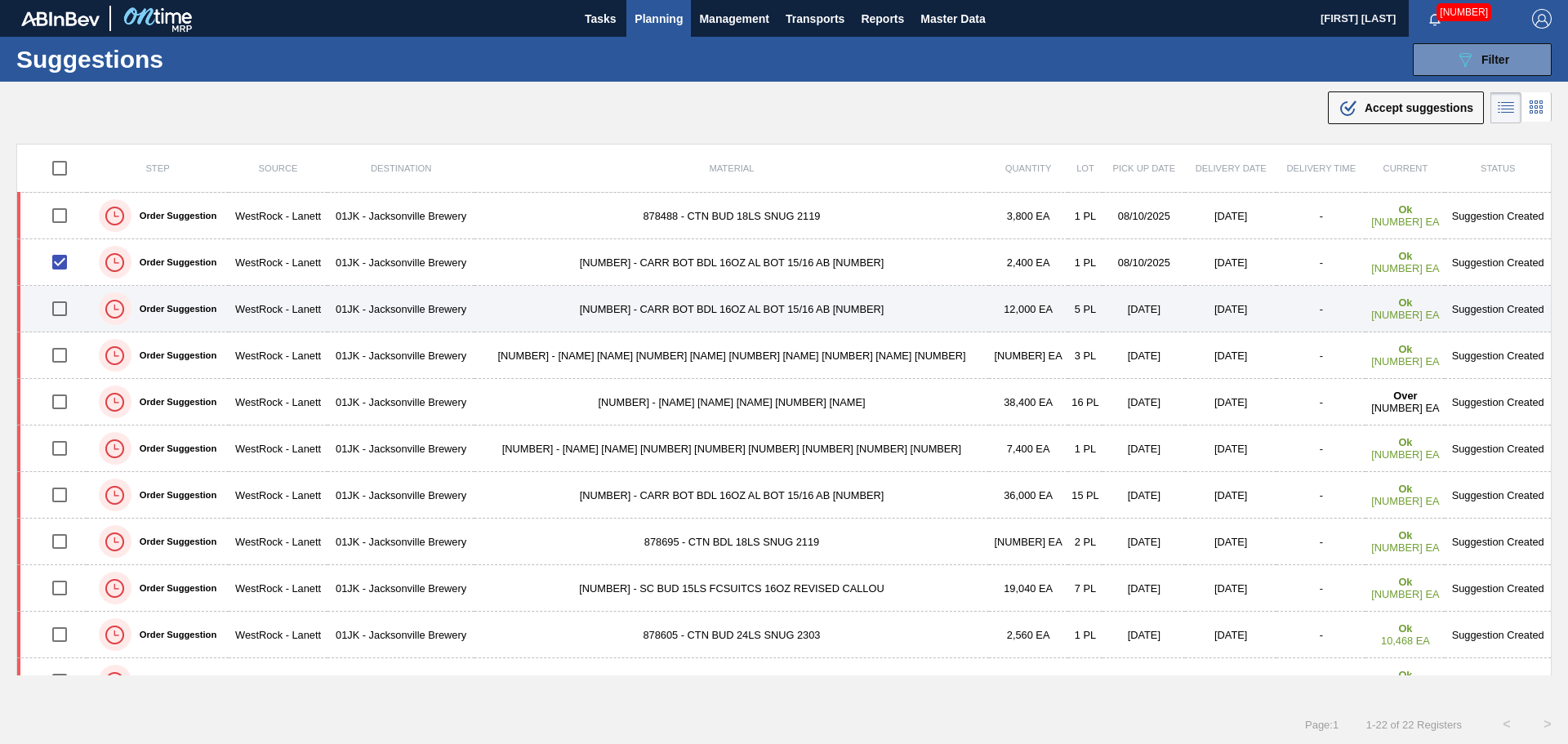 click at bounding box center (60, 309) 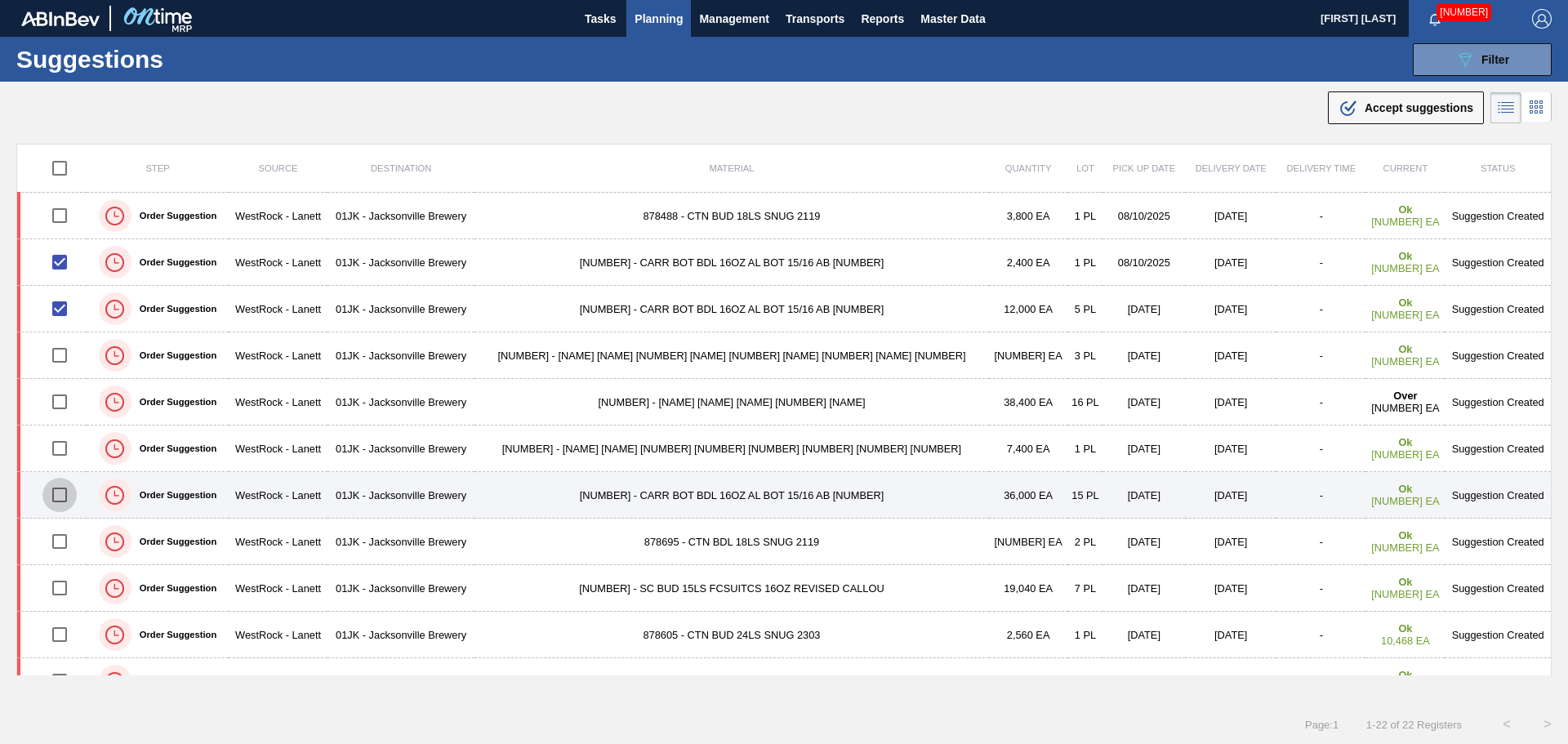 click at bounding box center [60, 495] 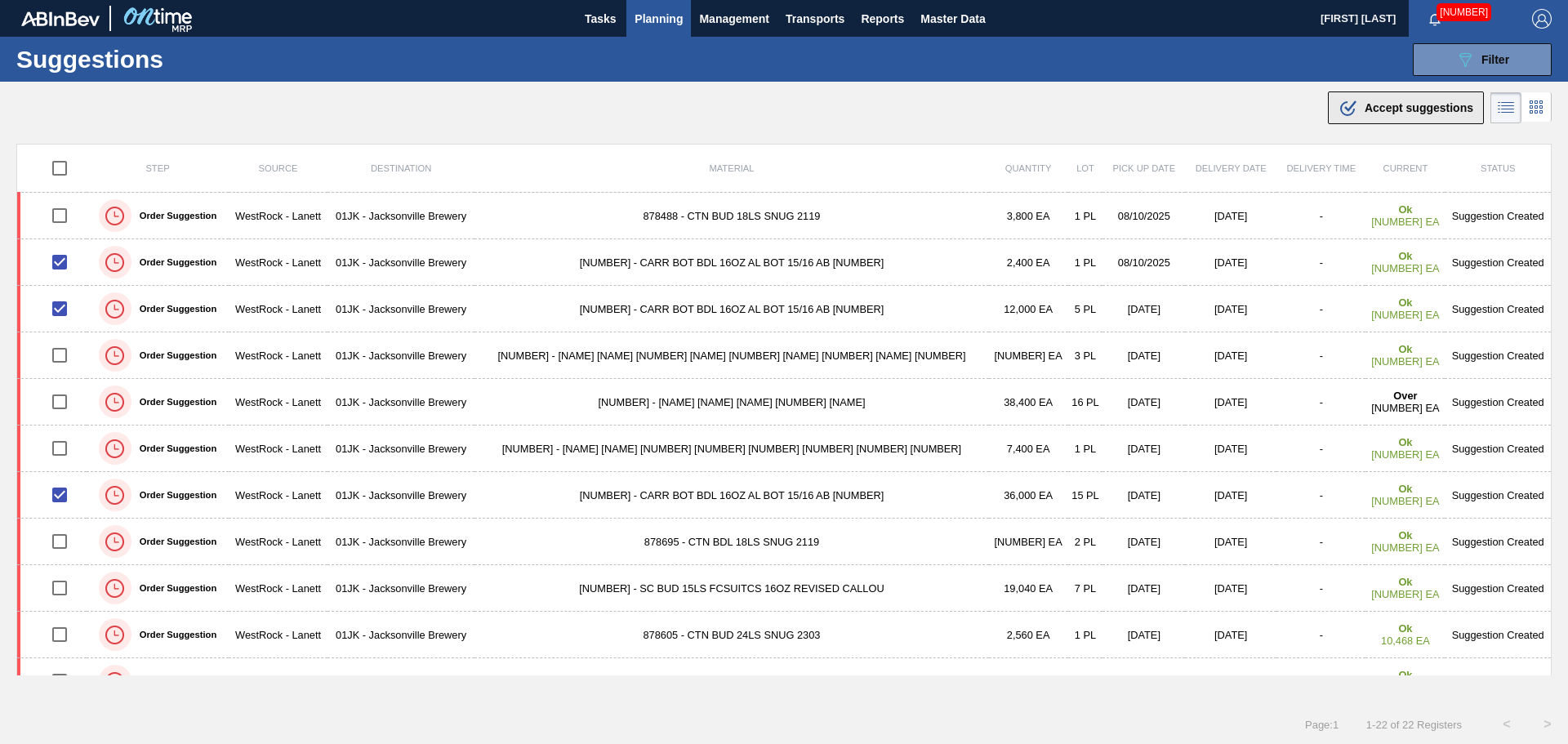 click on "Accept suggestions" at bounding box center (1419, 108) 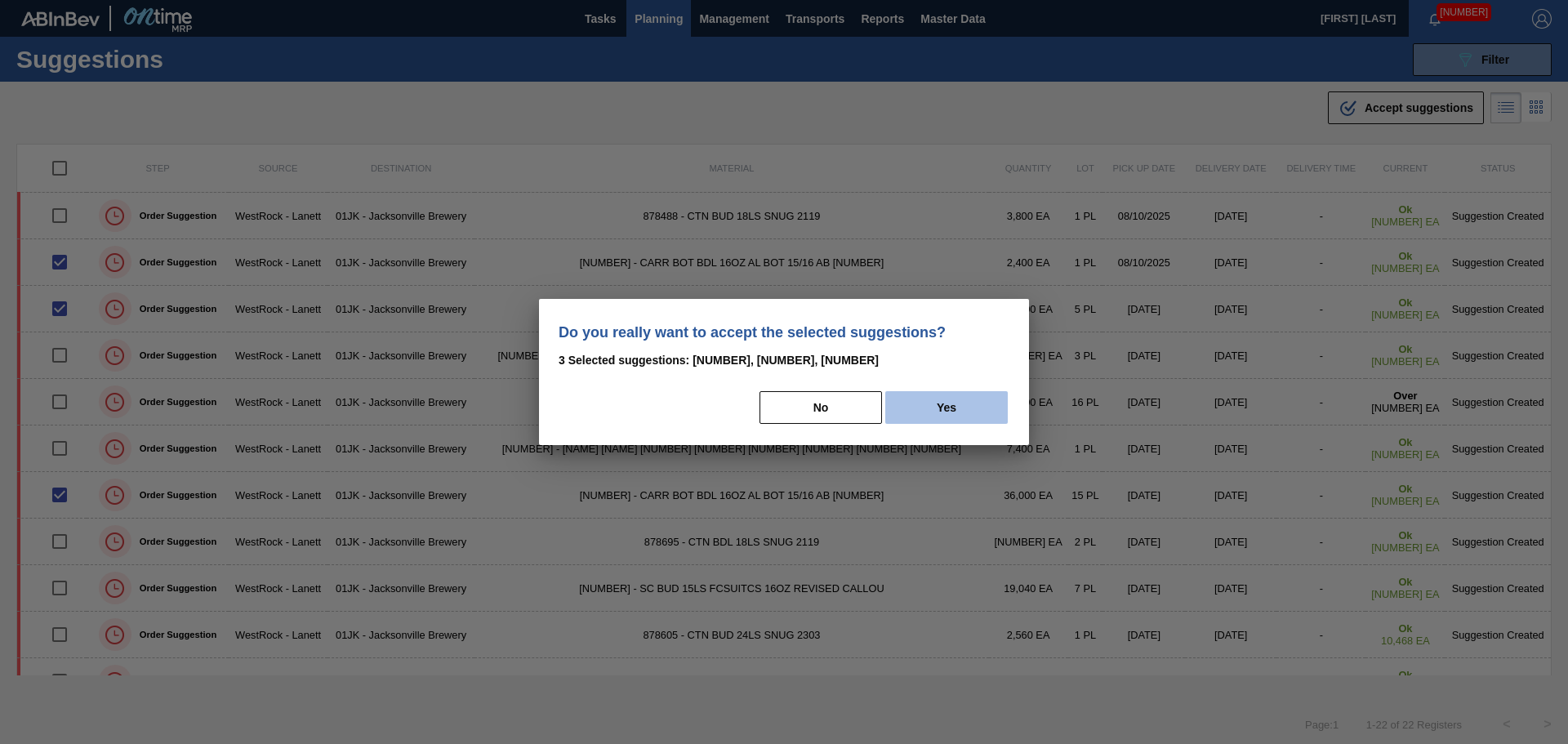 click on "Yes" at bounding box center (947, 408) 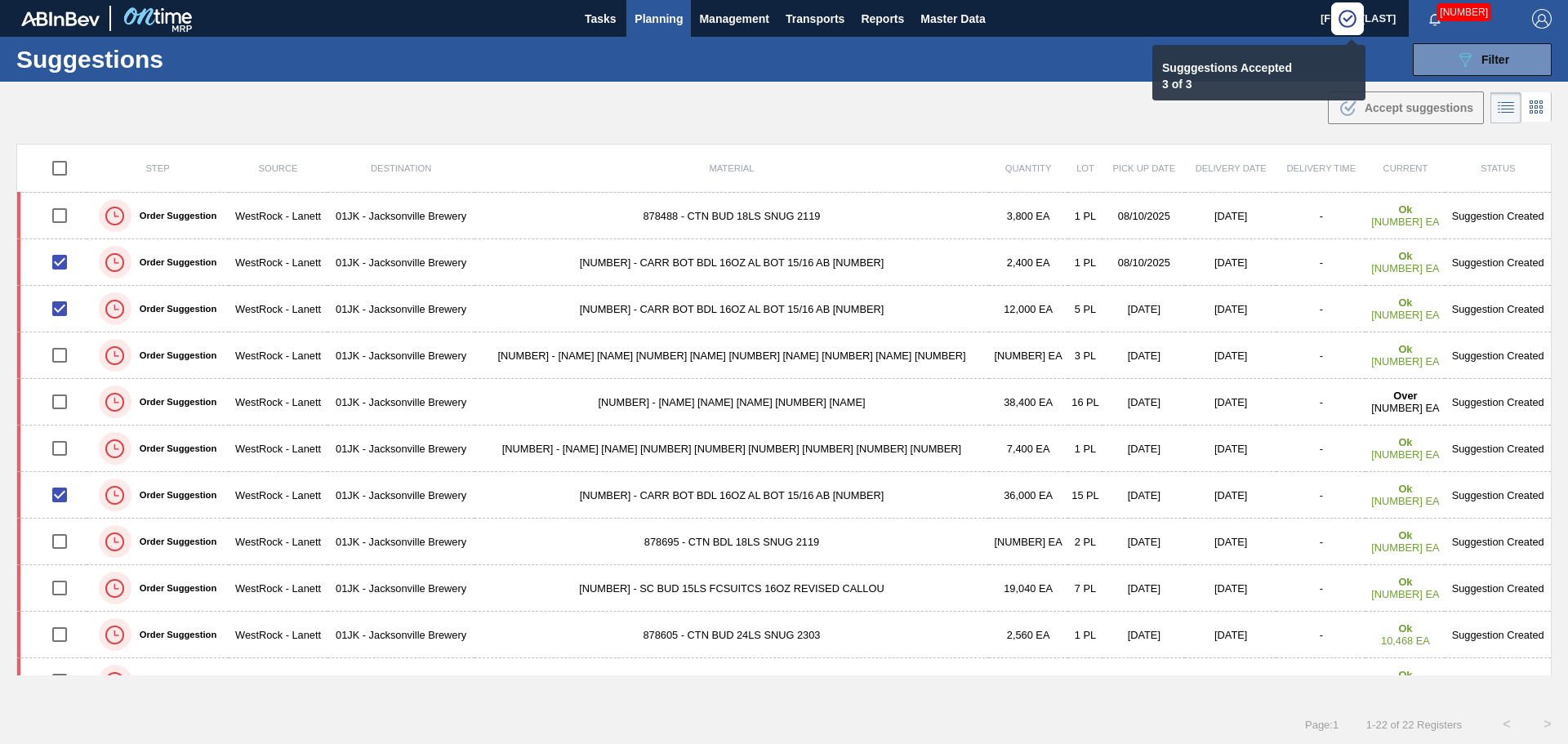 click on "Suggestions [NUMBER] Filter Step Step Source [NUMBER] - [BRAND] [NAME] - [NAME] [NAME] Destination [NUMBER] - [CITY] Material Material Material Group Material Group Delivery Date from Delivery Date to Delivery time from Delivery time to Search Clear Search" at bounding box center (784, 59) 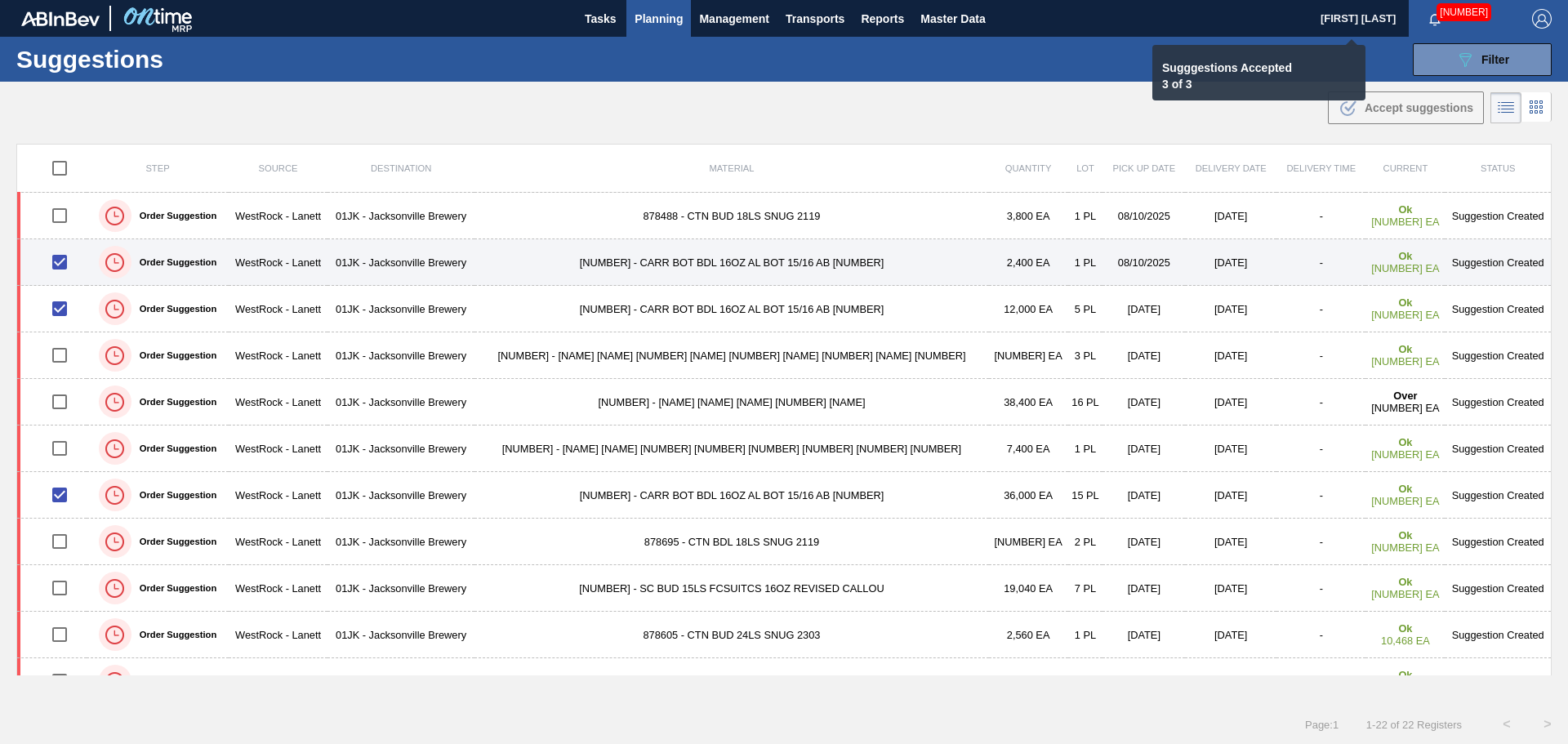 checkbox on "false" 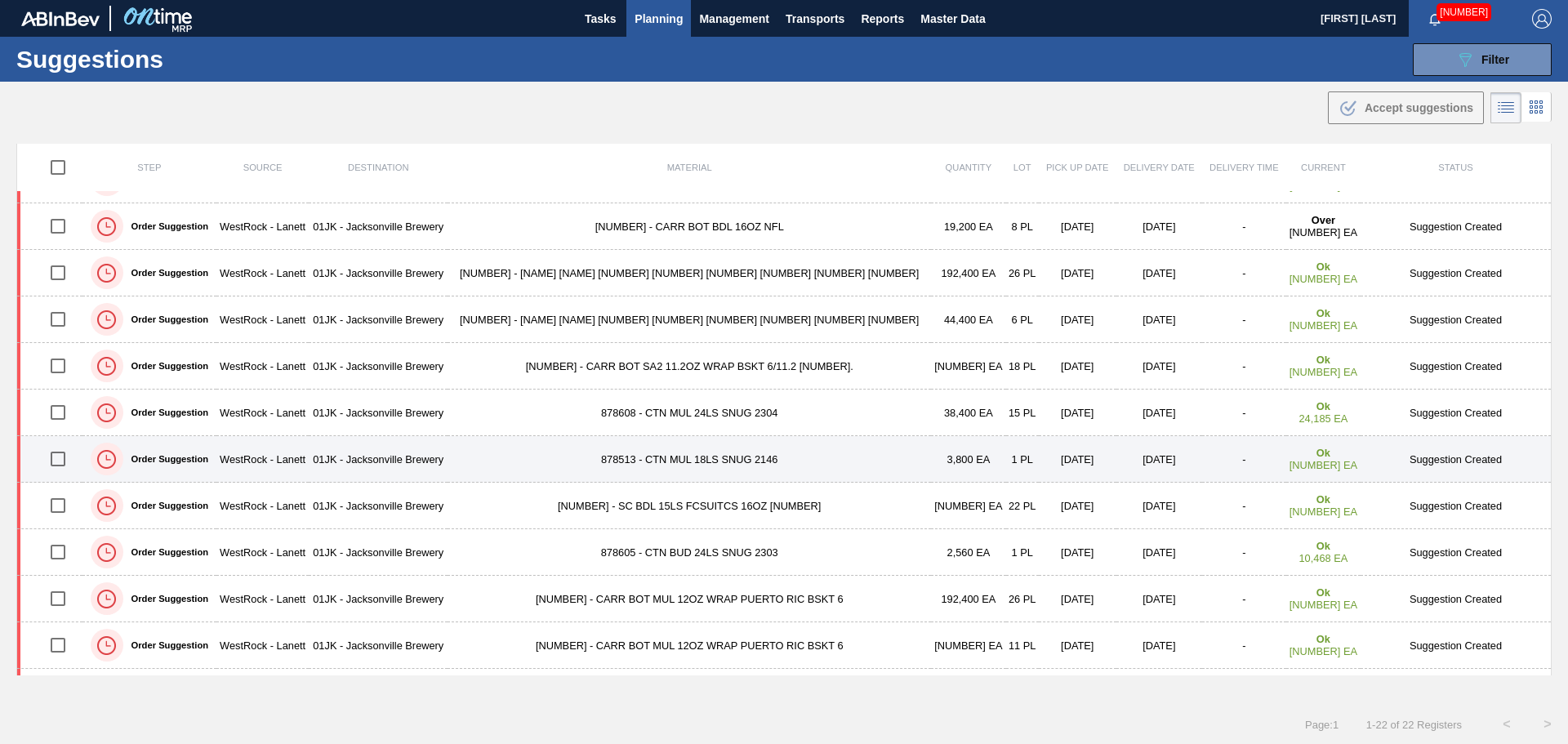 scroll, scrollTop: 541, scrollLeft: 0, axis: vertical 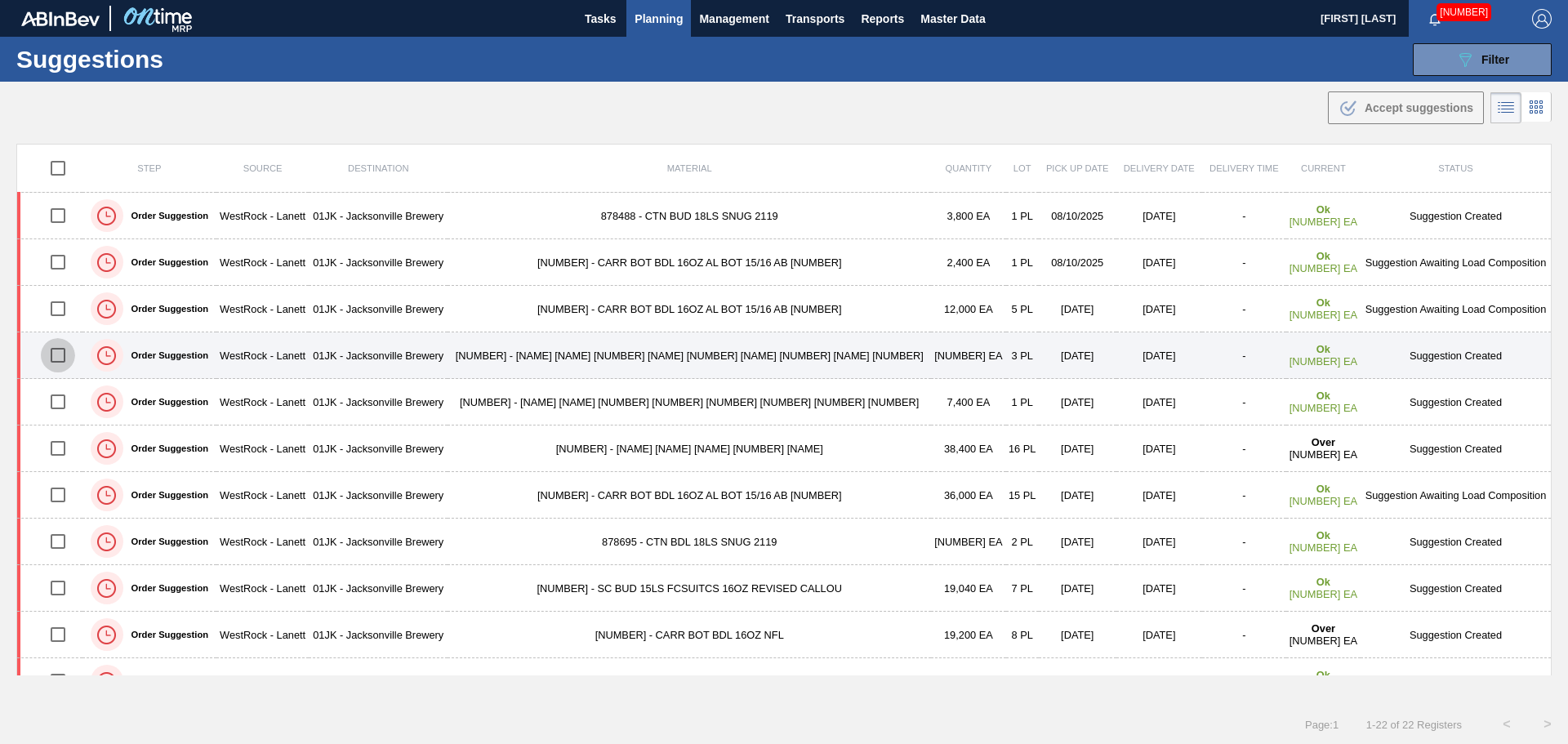 click at bounding box center (58, 355) 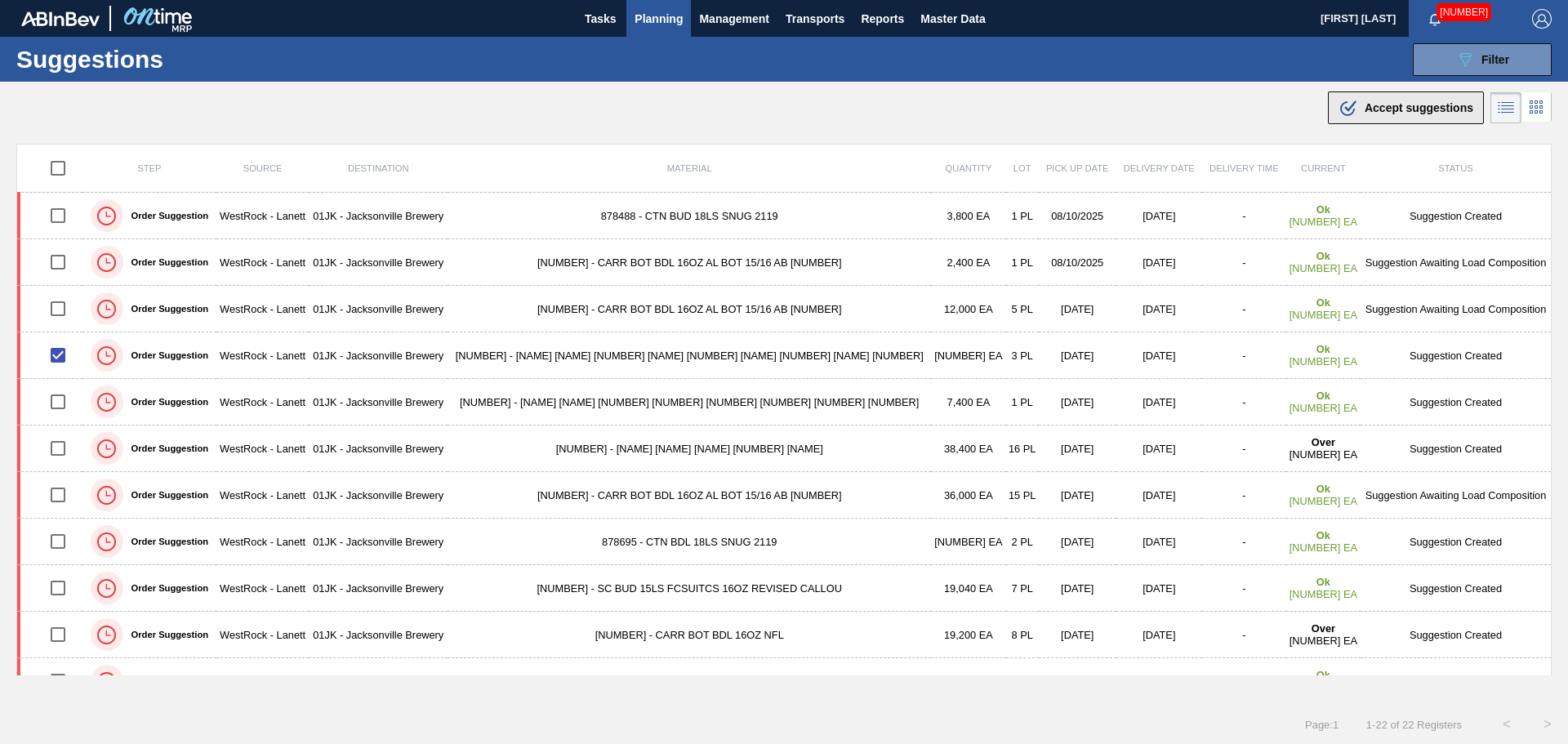 click on "Accept suggestions" at bounding box center [1419, 108] 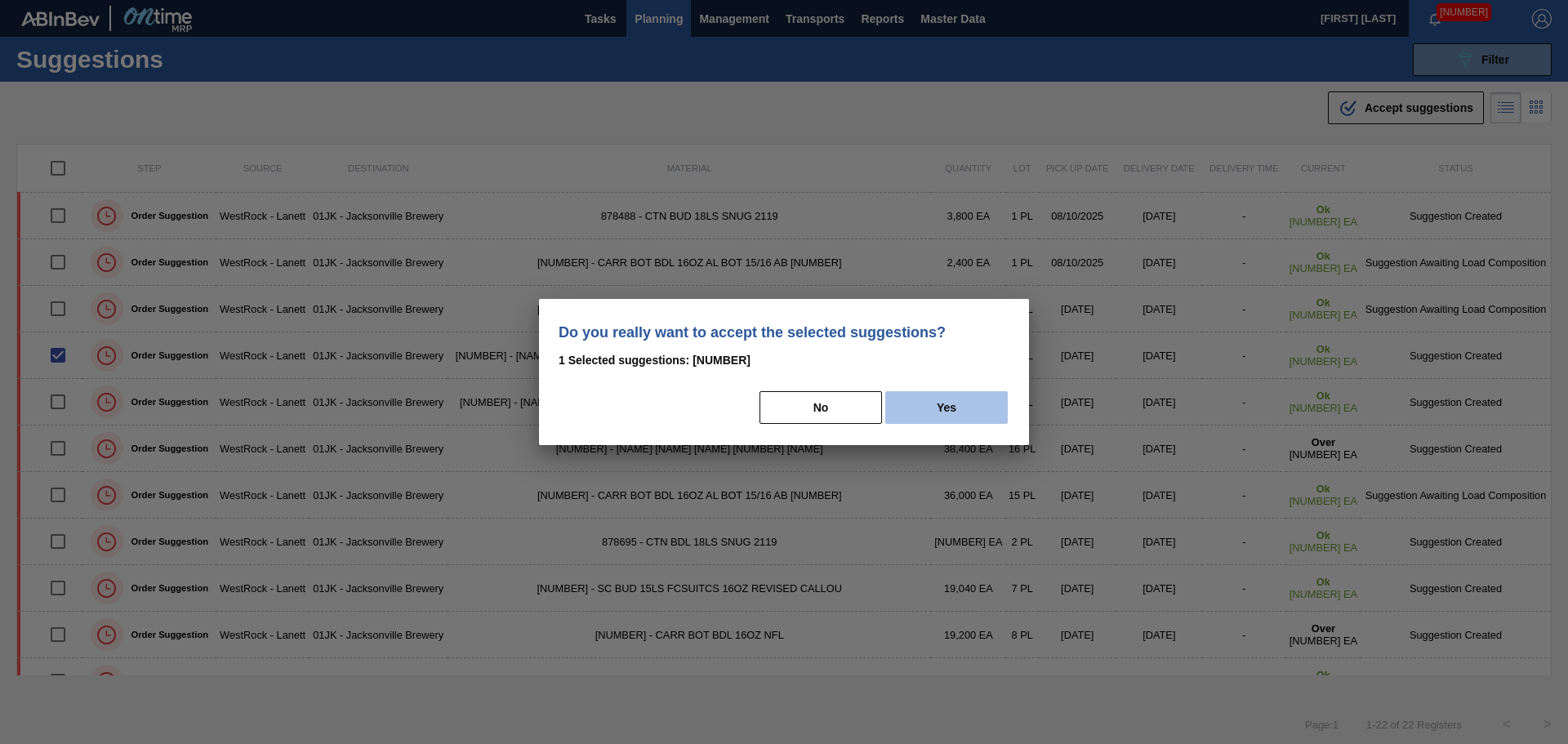 click on "Yes" at bounding box center (947, 408) 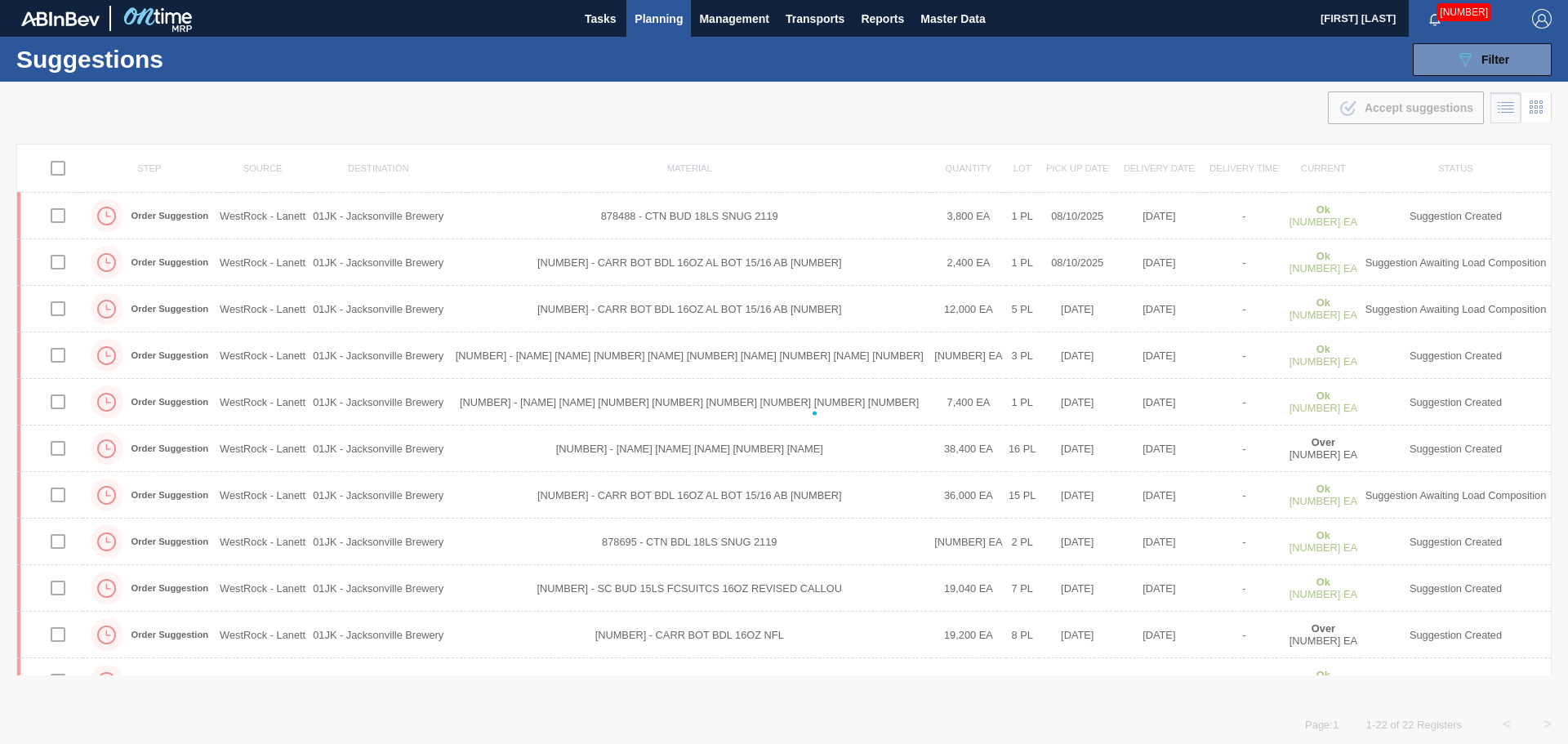 checkbox on "false" 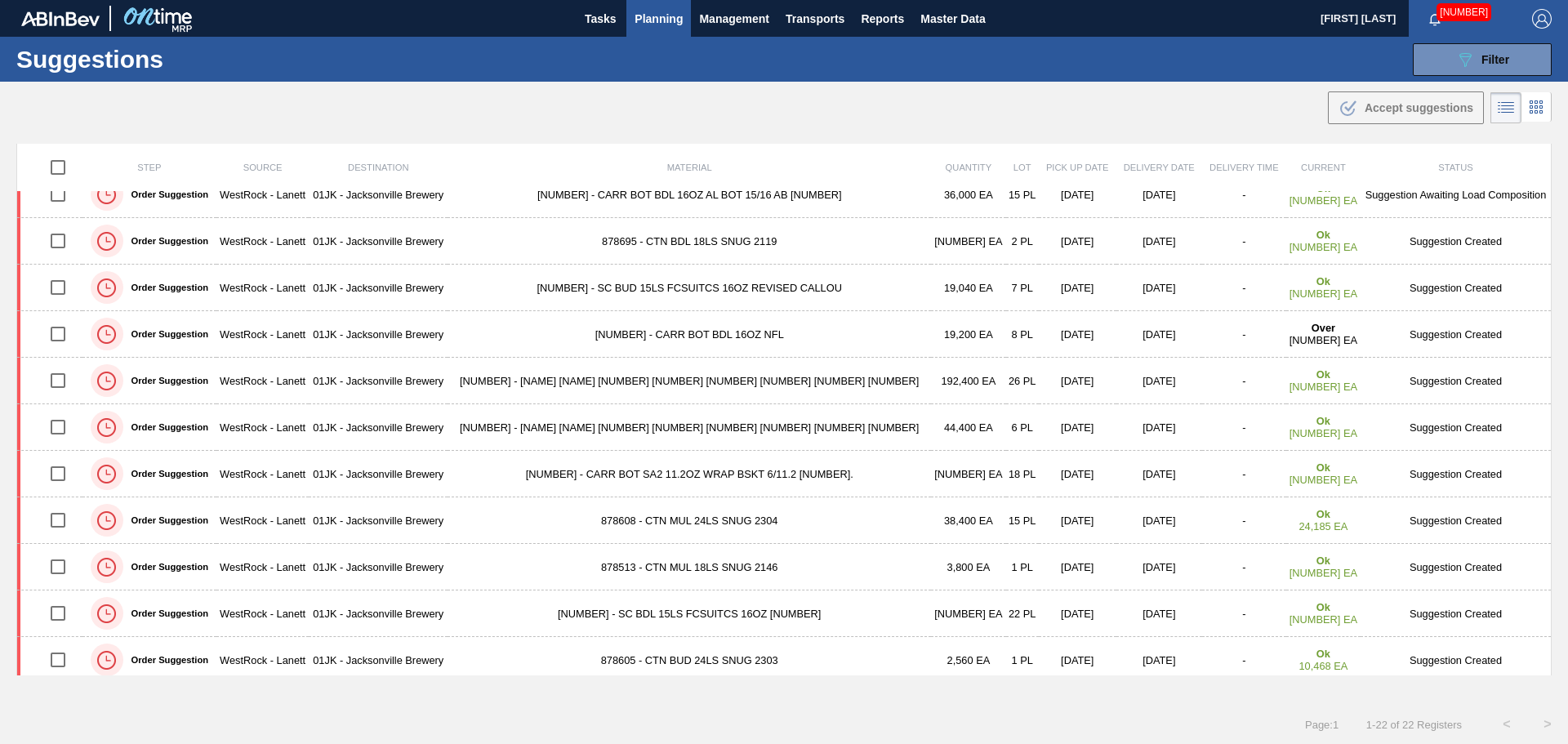scroll, scrollTop: 327, scrollLeft: 0, axis: vertical 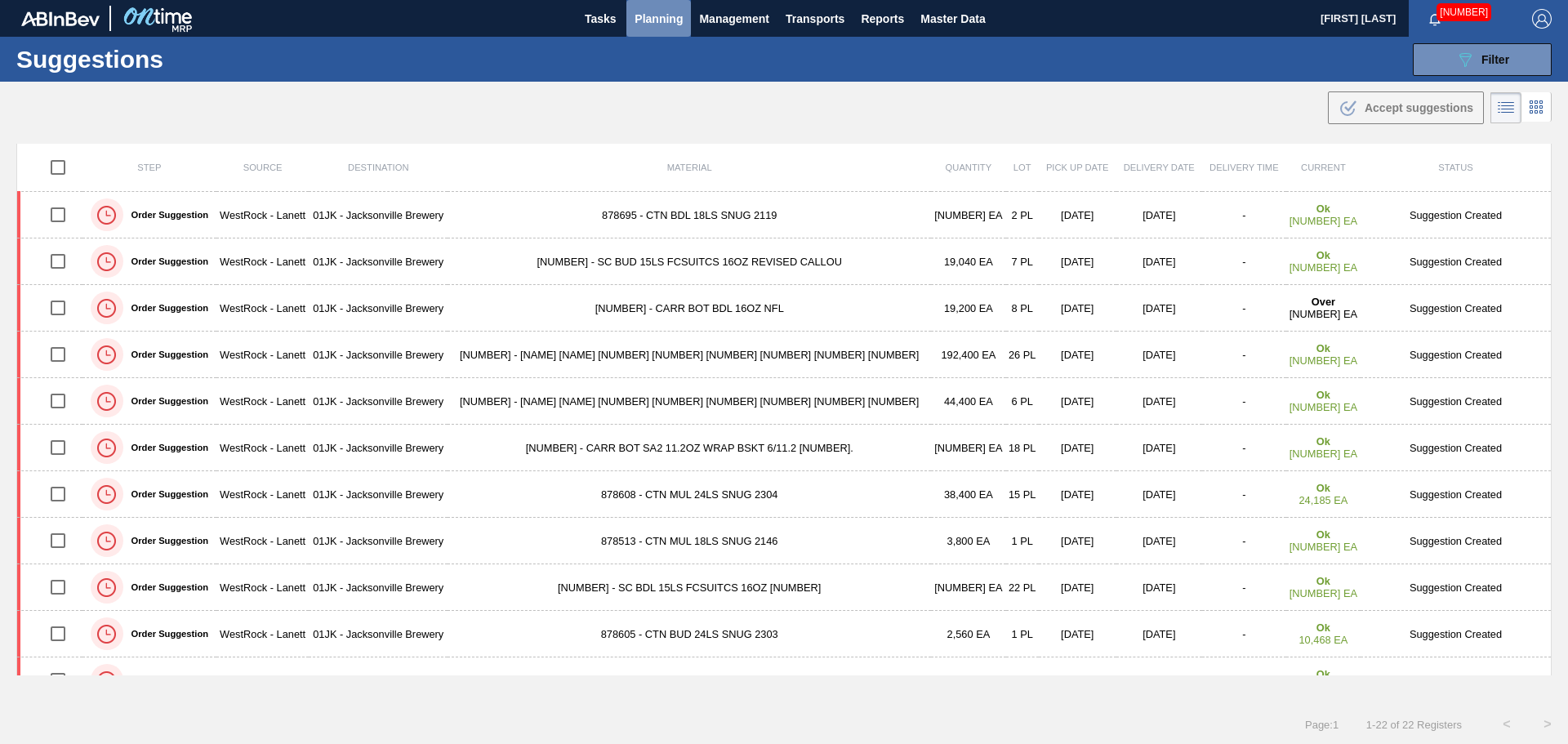 click on "Planning" at bounding box center [658, 19] 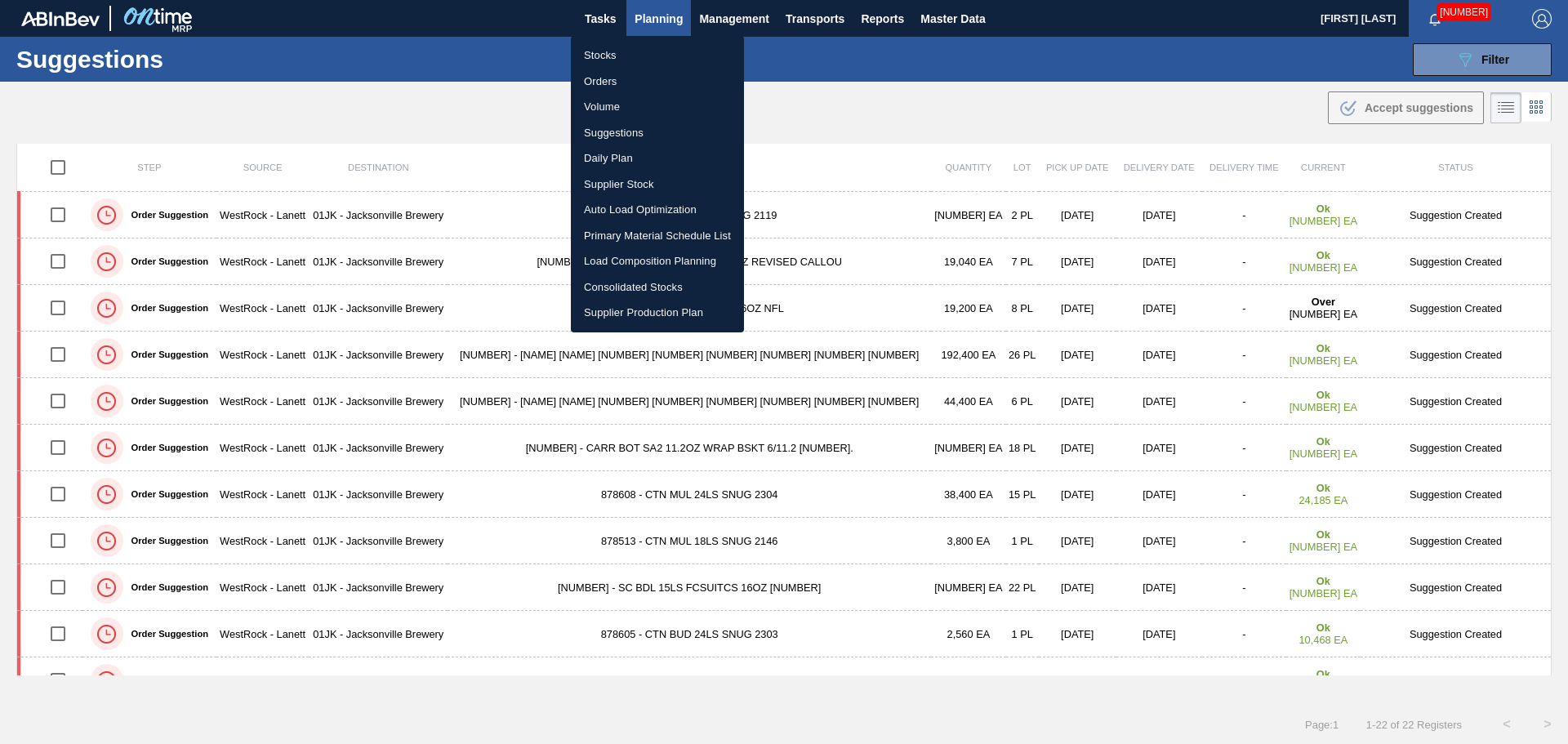 click on "Load Composition Planning" at bounding box center [657, 261] 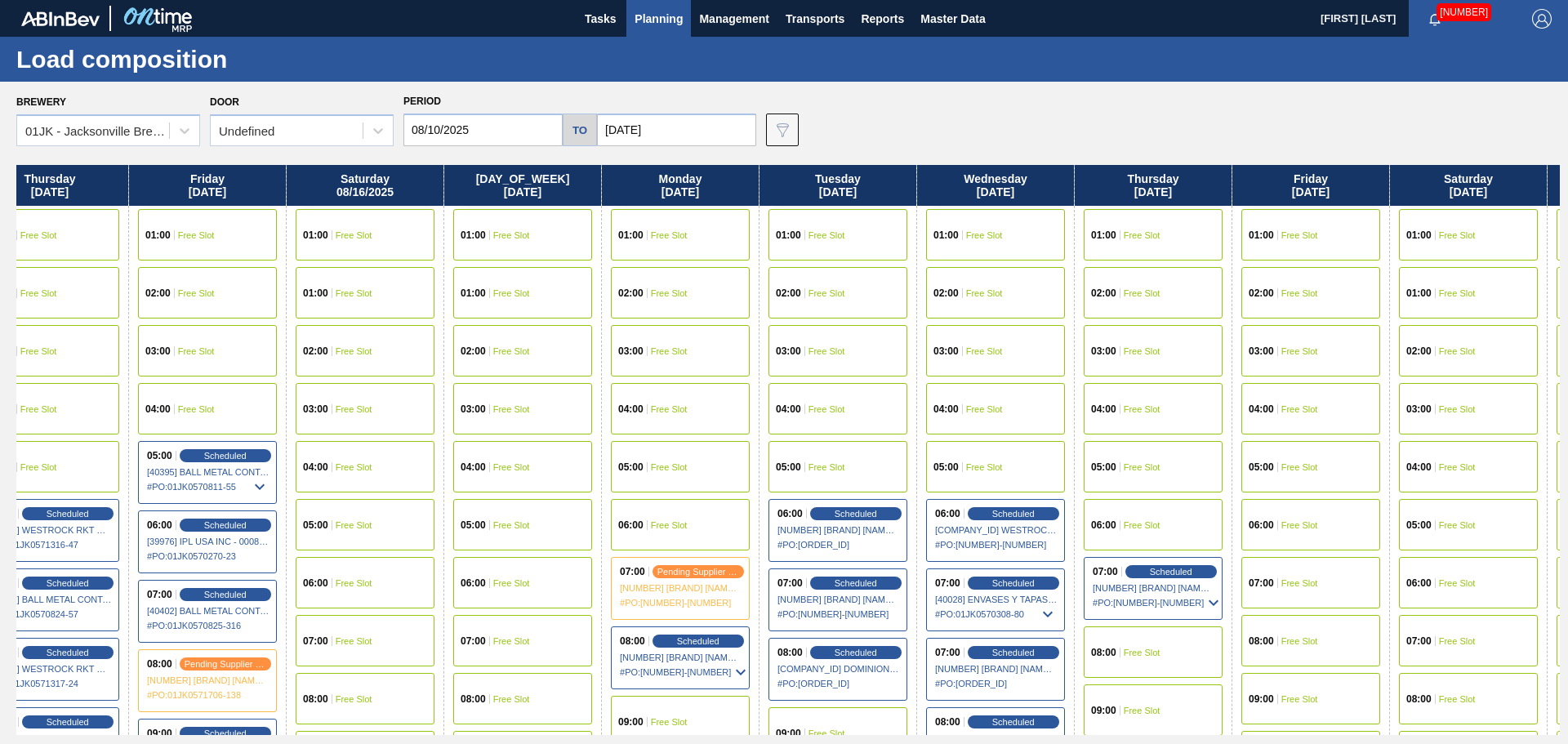 drag, startPoint x: 950, startPoint y: 320, endPoint x: 510, endPoint y: 328, distance: 440.0727 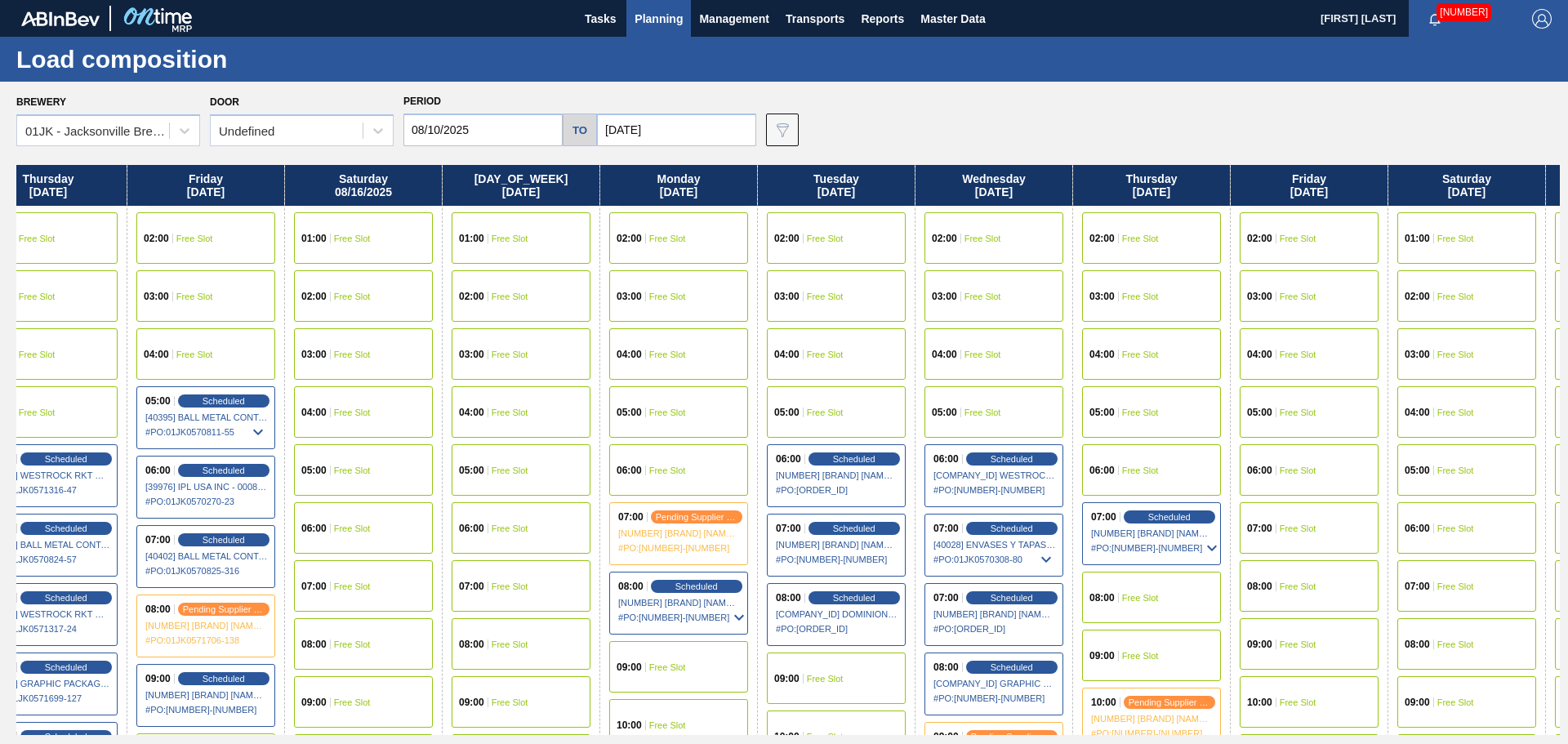 scroll, scrollTop: 82, scrollLeft: 677, axis: both 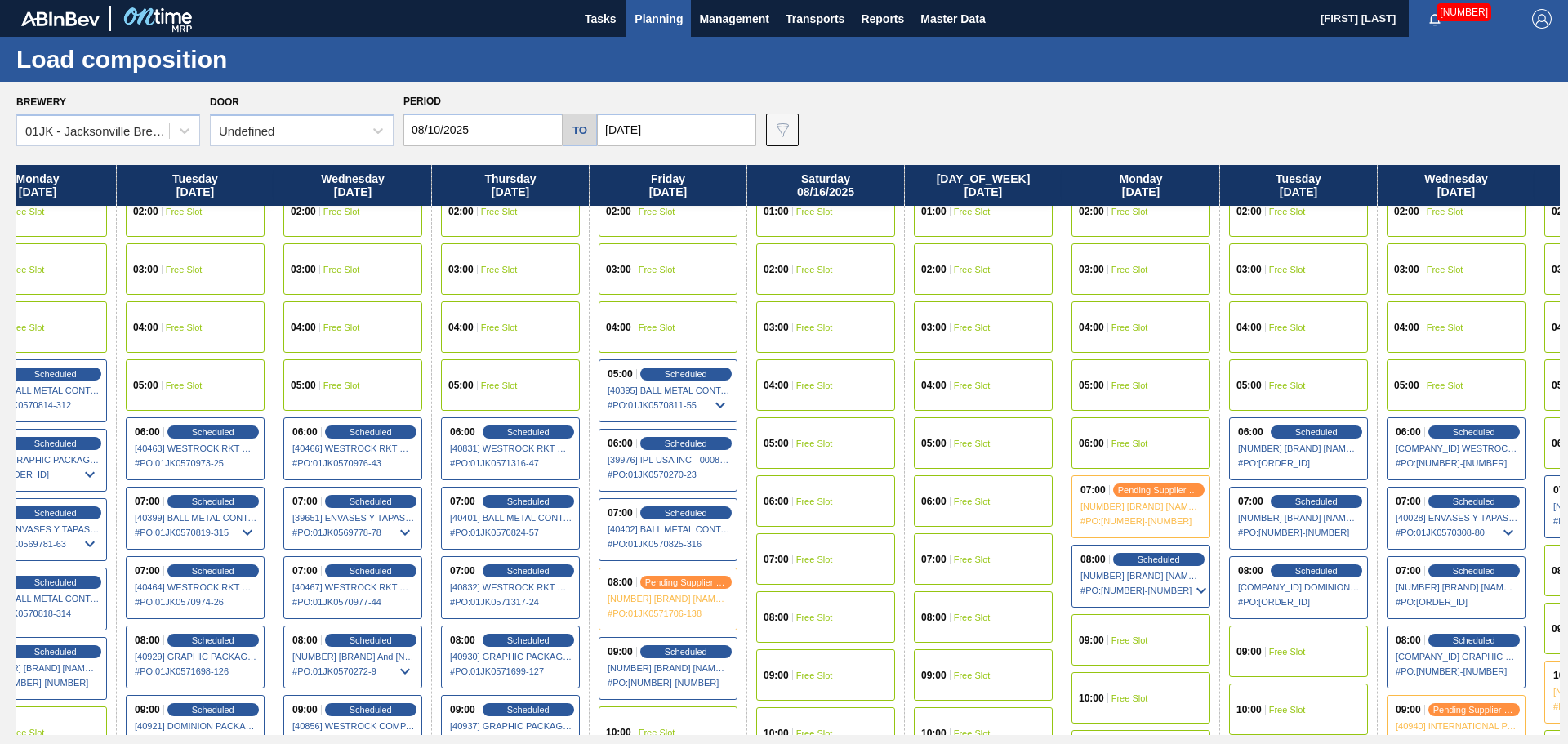 drag, startPoint x: 375, startPoint y: 283, endPoint x: 849, endPoint y: 312, distance: 474.8863 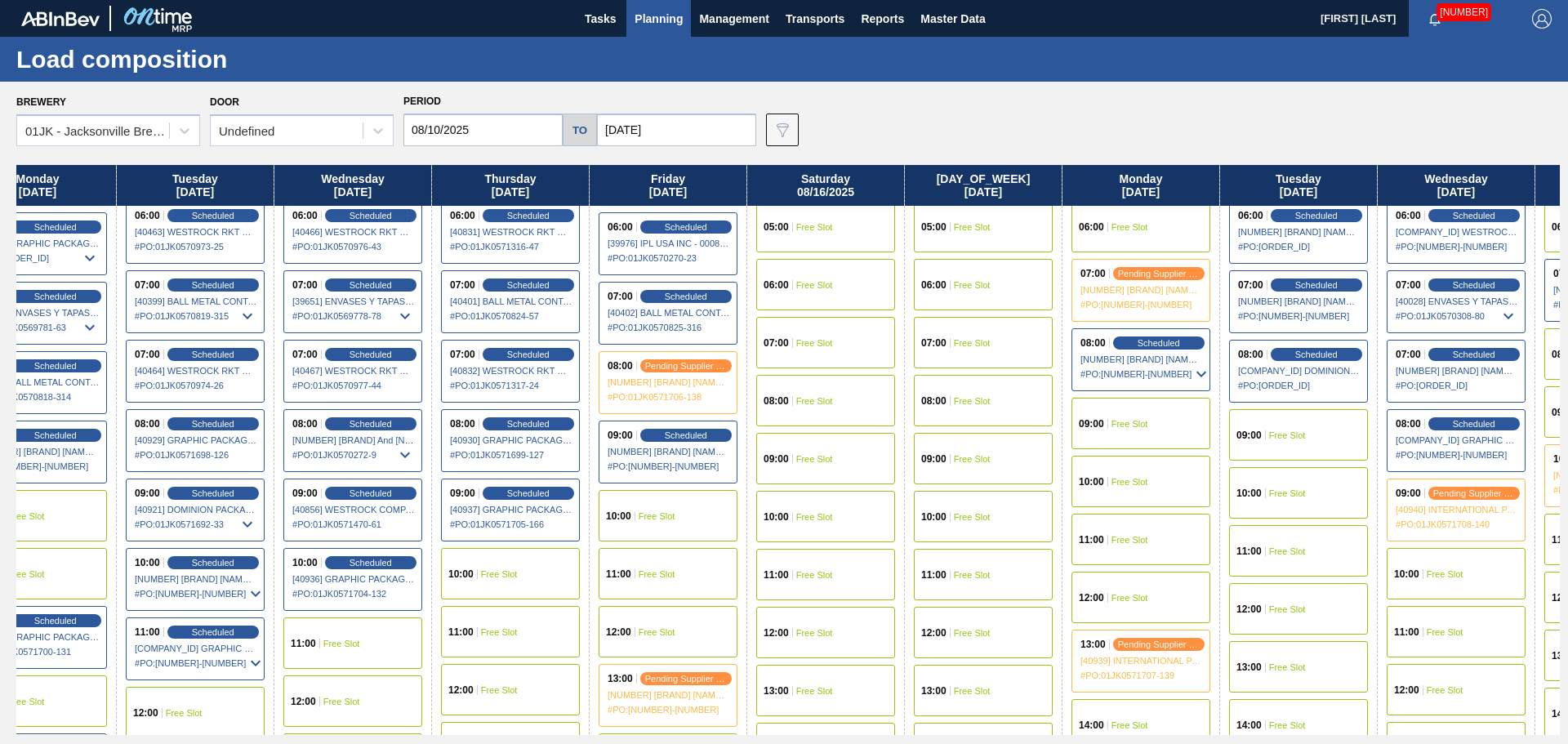 scroll, scrollTop: 327, scrollLeft: 215, axis: both 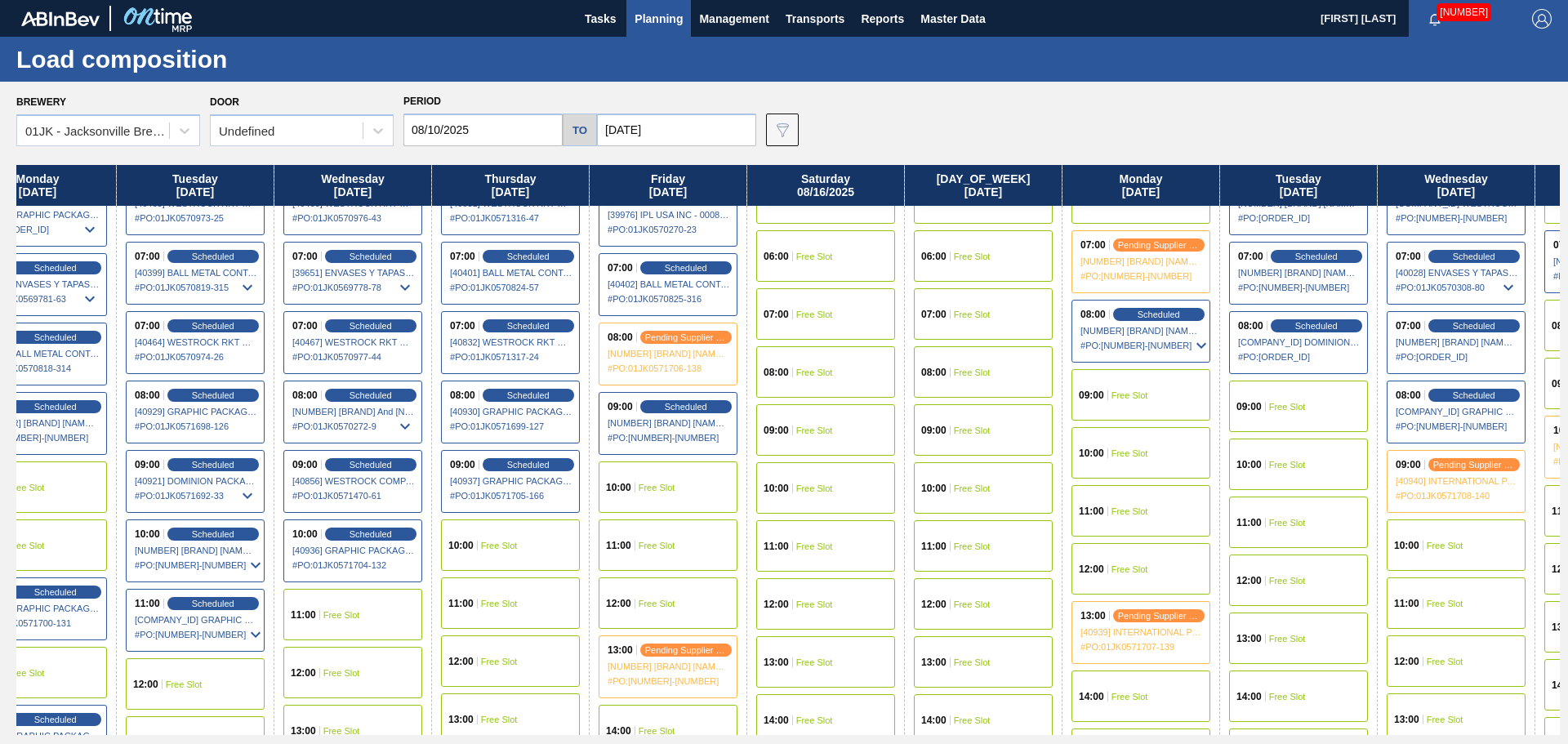click on "10:00 Free Slot" at bounding box center (668, 487) 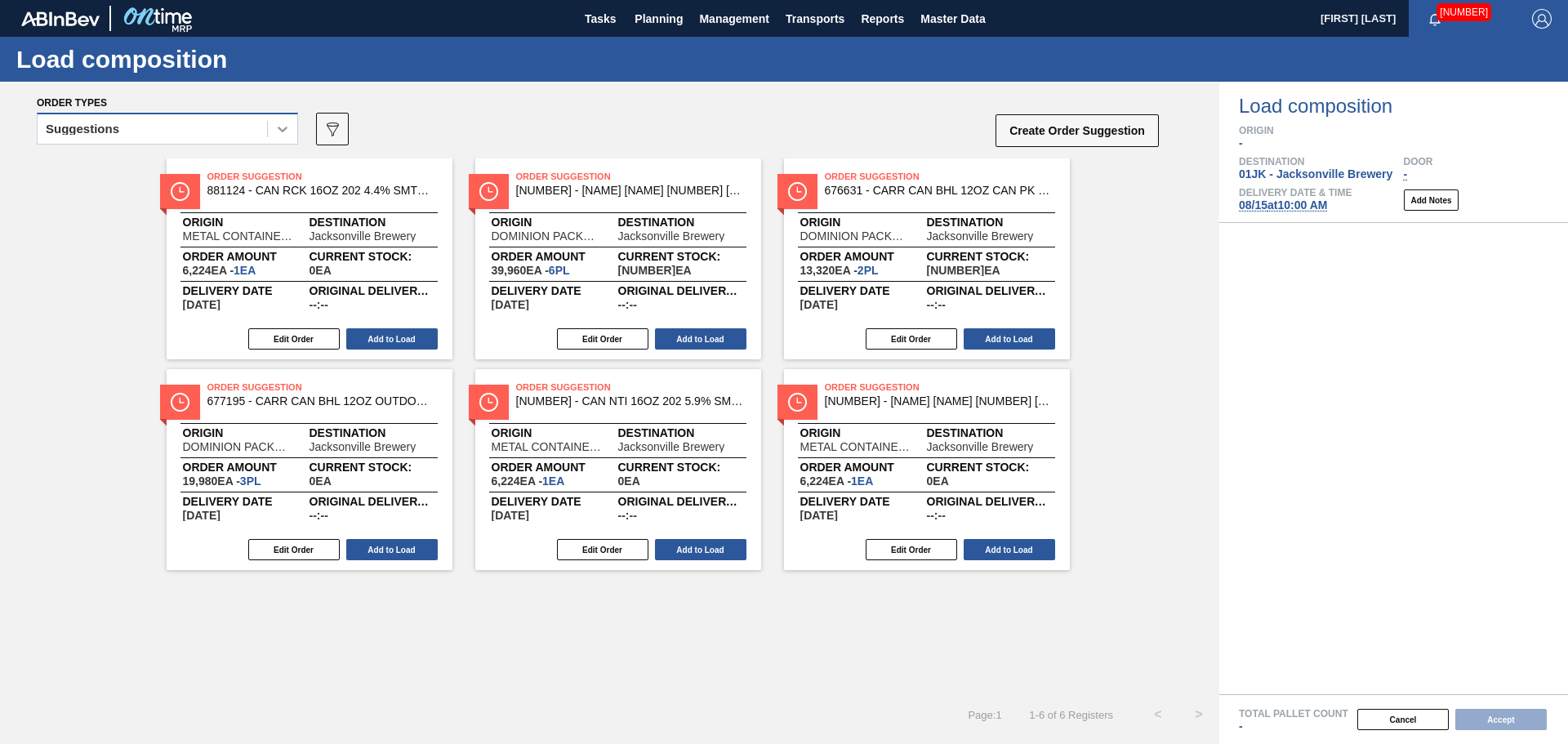 click at bounding box center [283, 129] 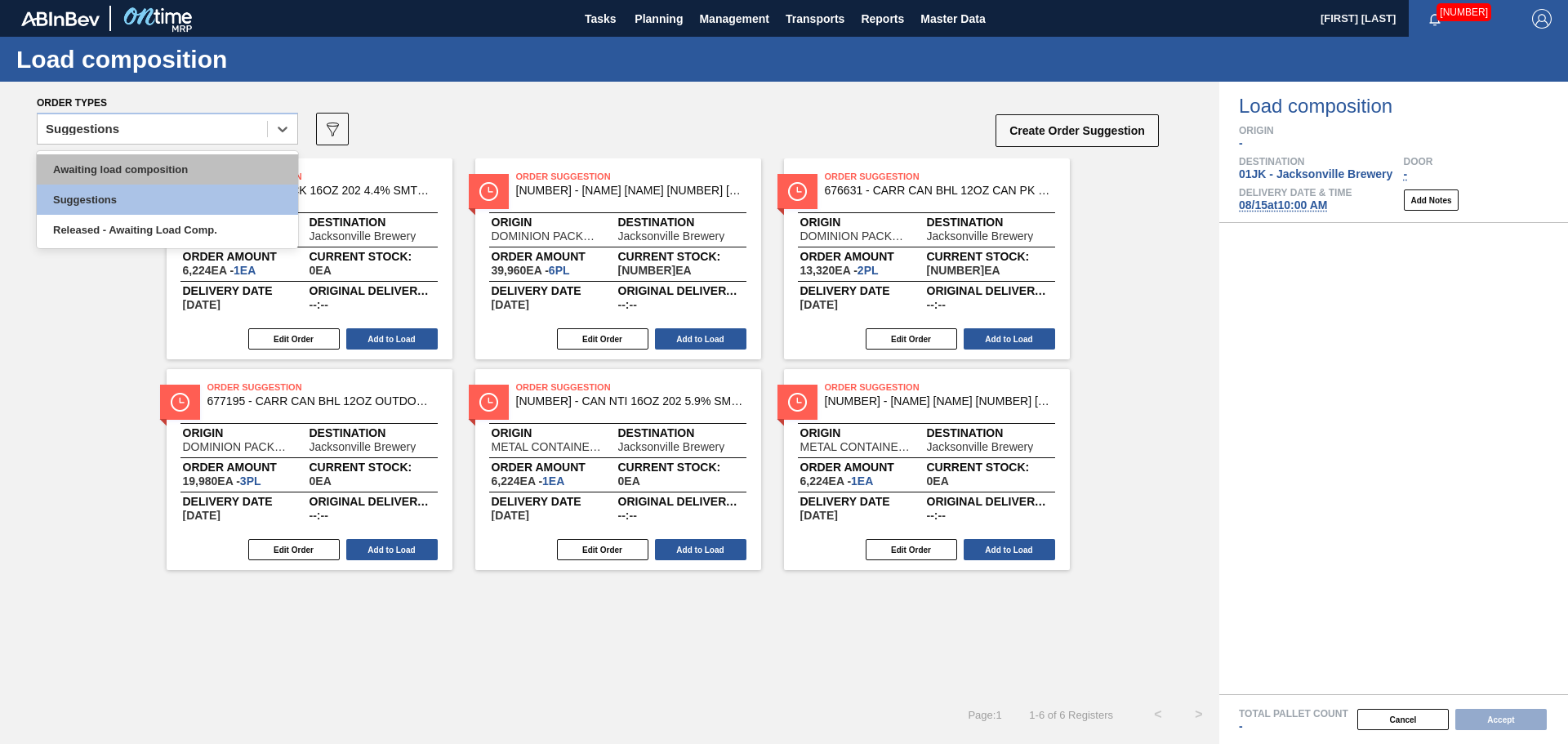 click on "Awaiting load composition" at bounding box center [167, 169] 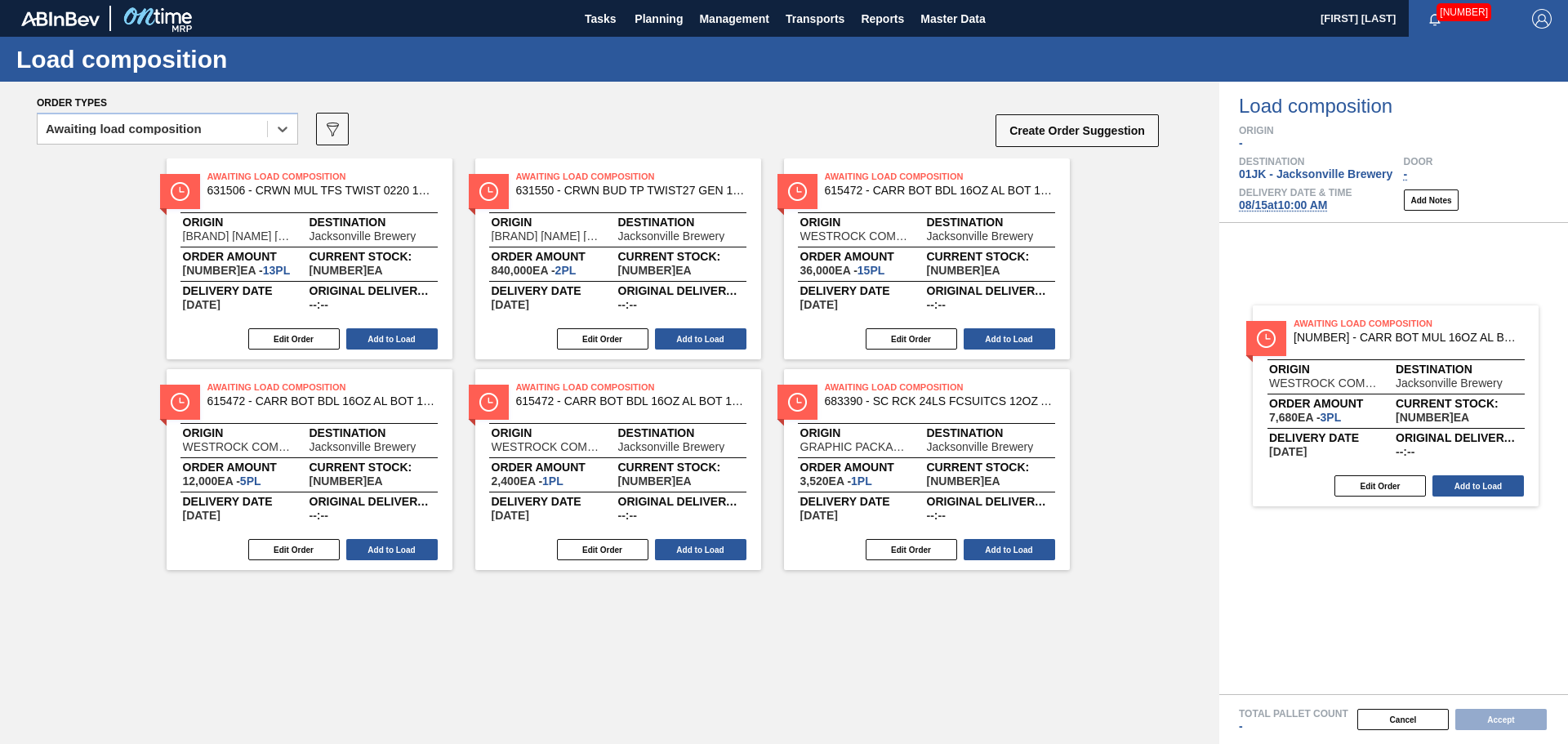 drag, startPoint x: 612, startPoint y: 443, endPoint x: 1391, endPoint y: 366, distance: 782.79627 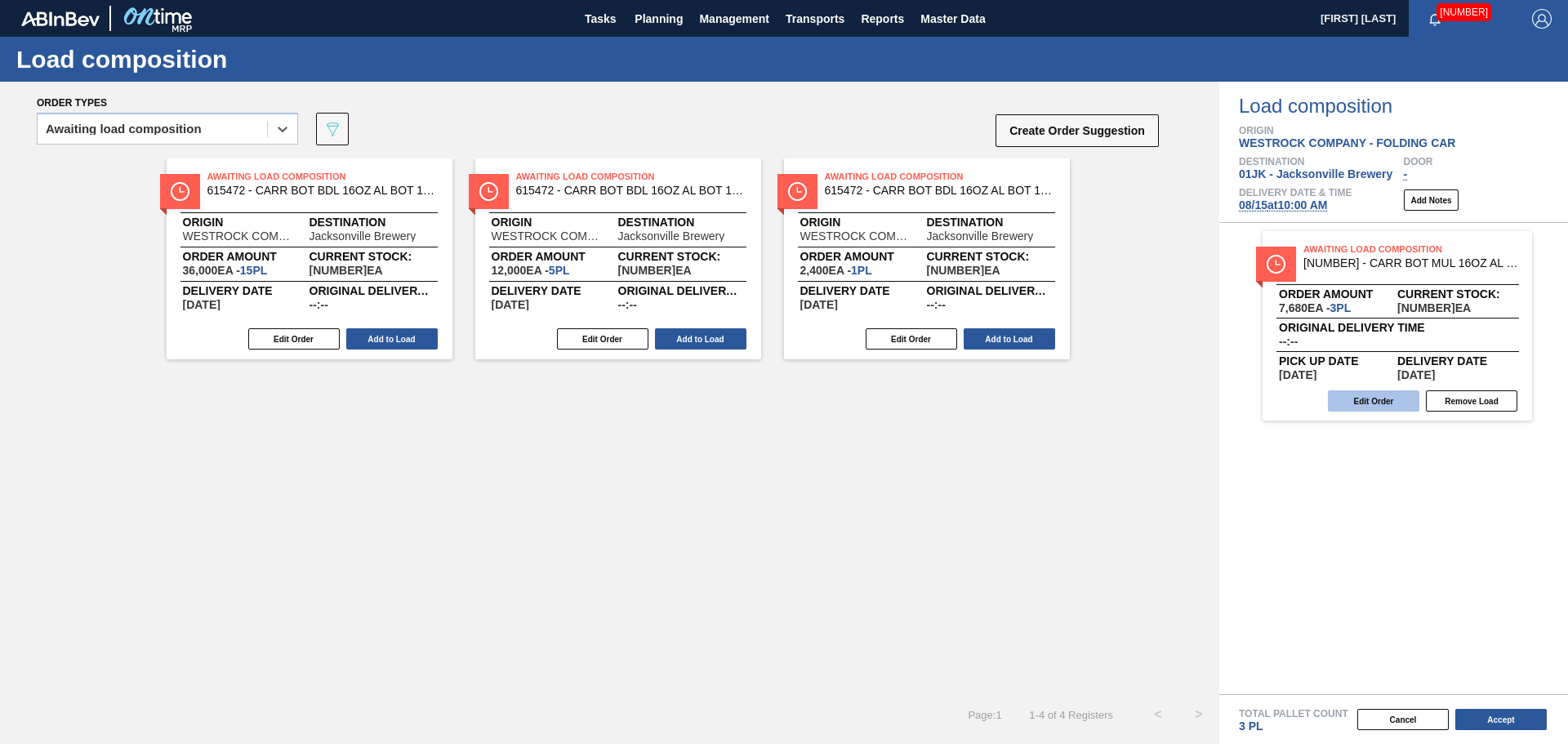 click on "Edit Order" at bounding box center [1374, 401] 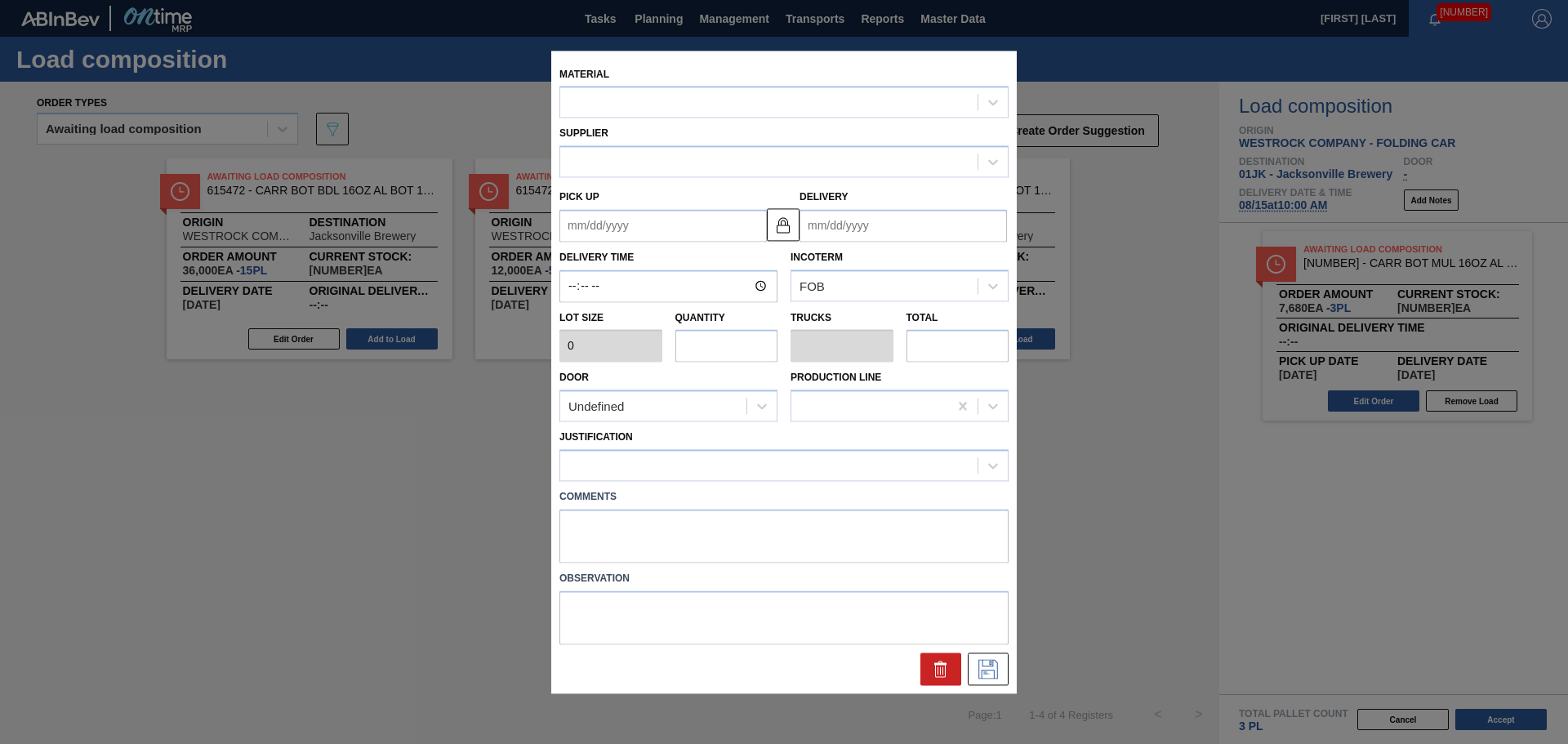 type on "2,560" 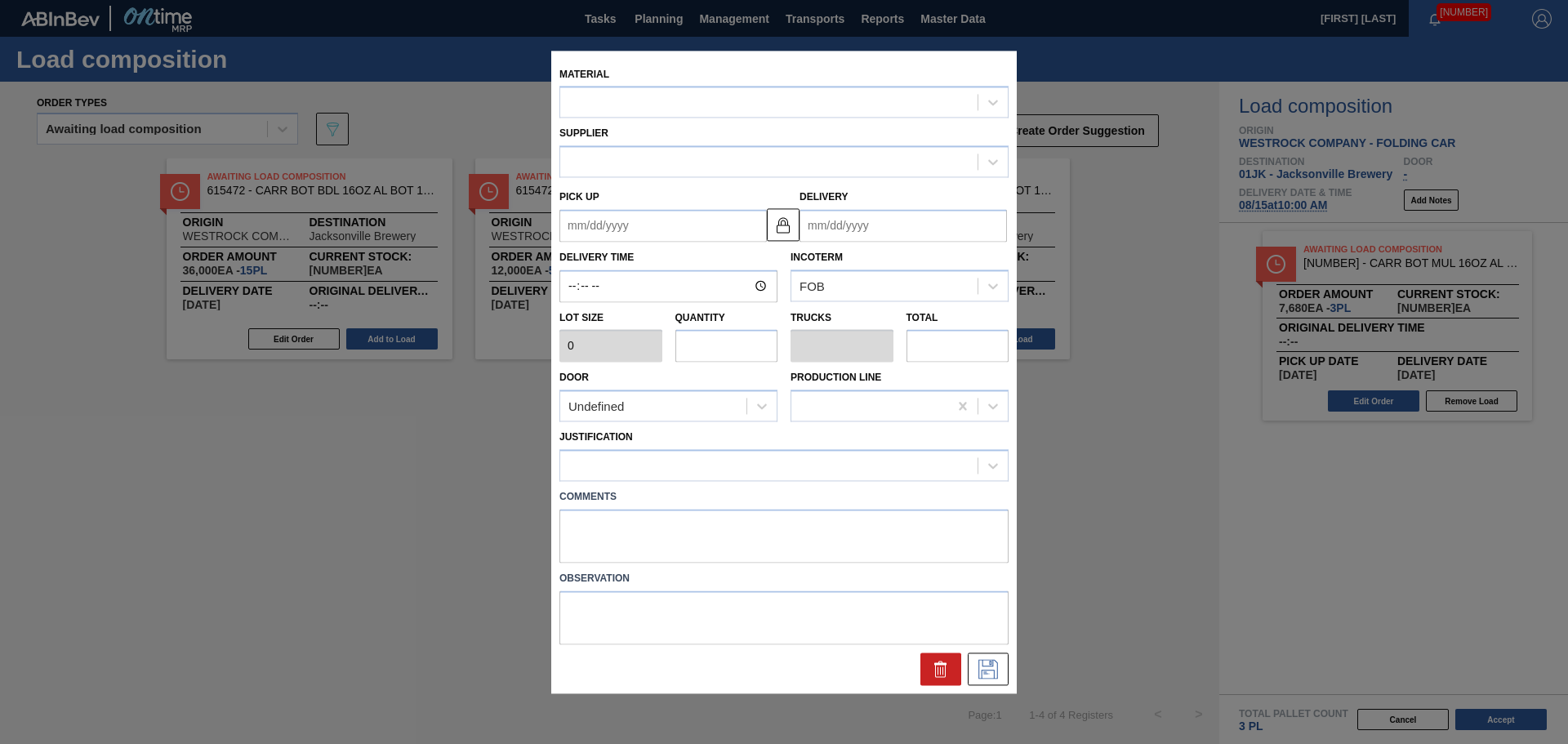 type on "3" 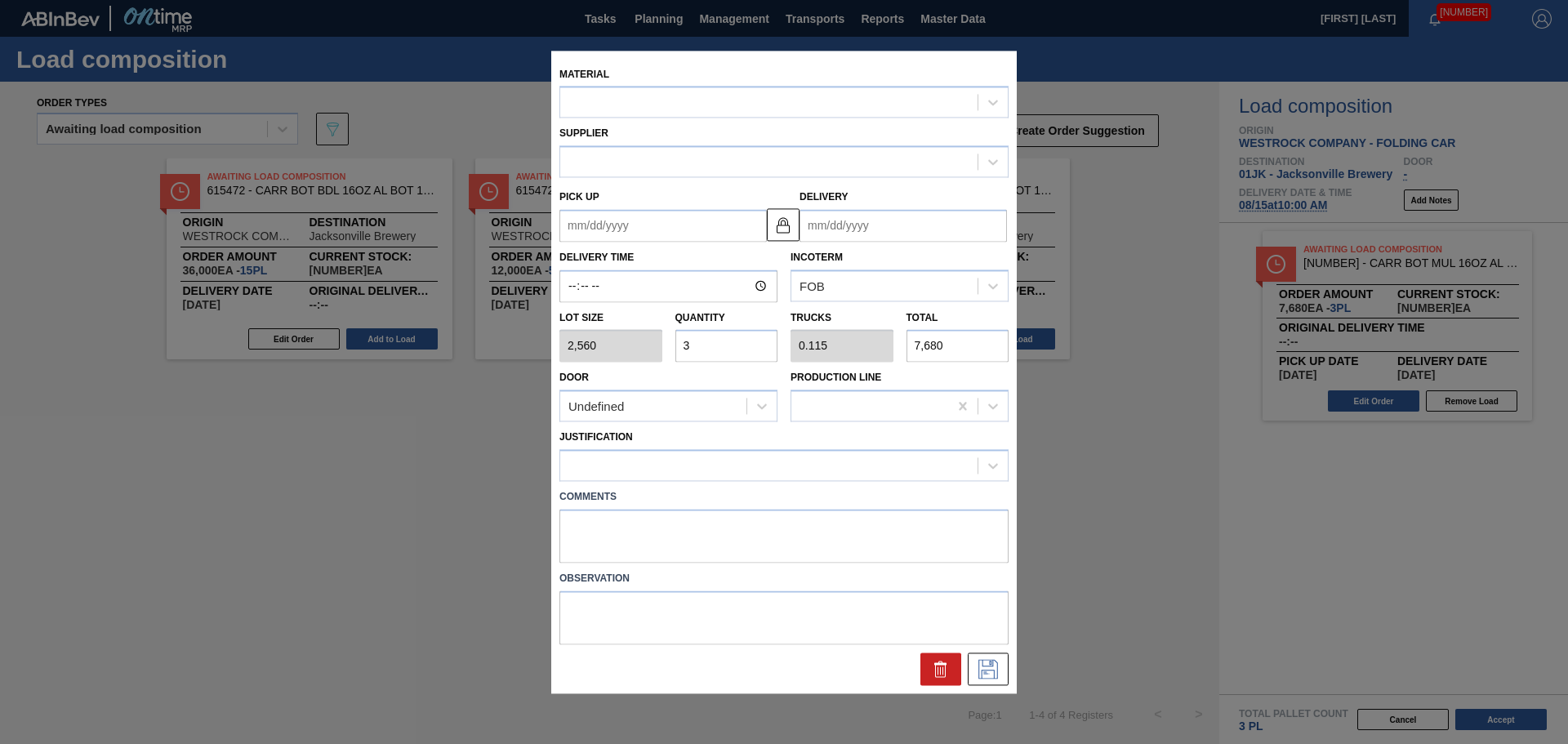 type on "[DATE]" 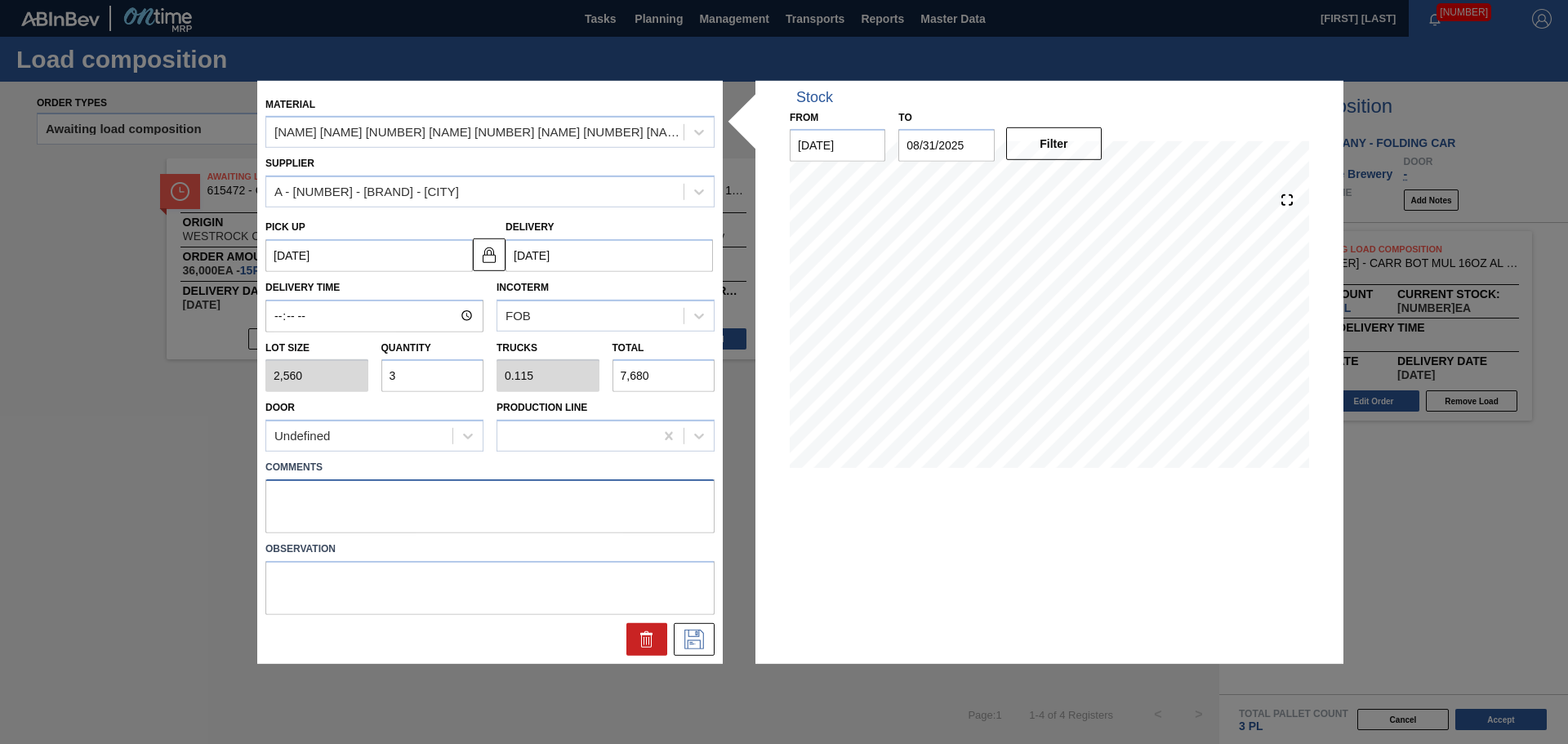 click at bounding box center [490, 506] 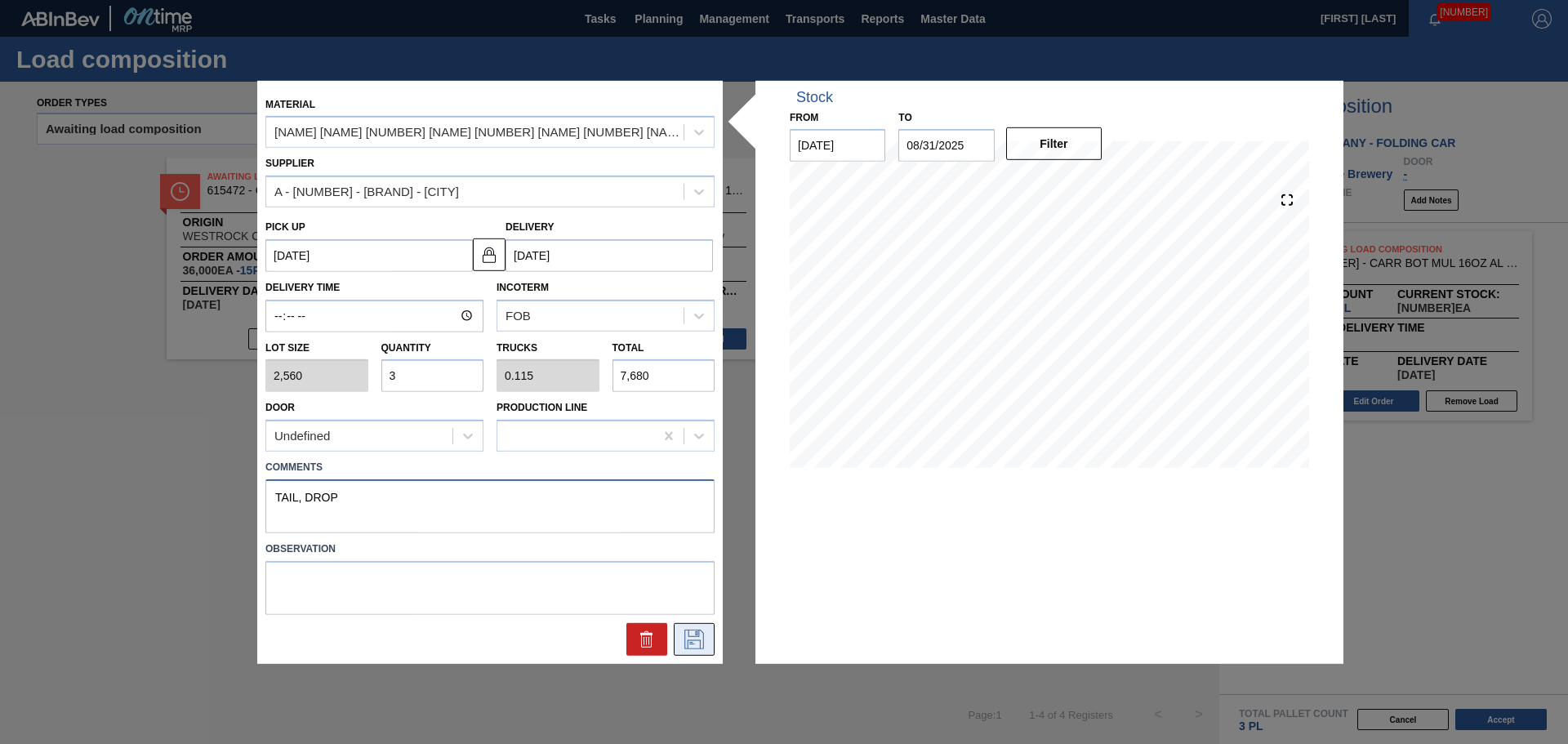 type on "TAIL, DROP" 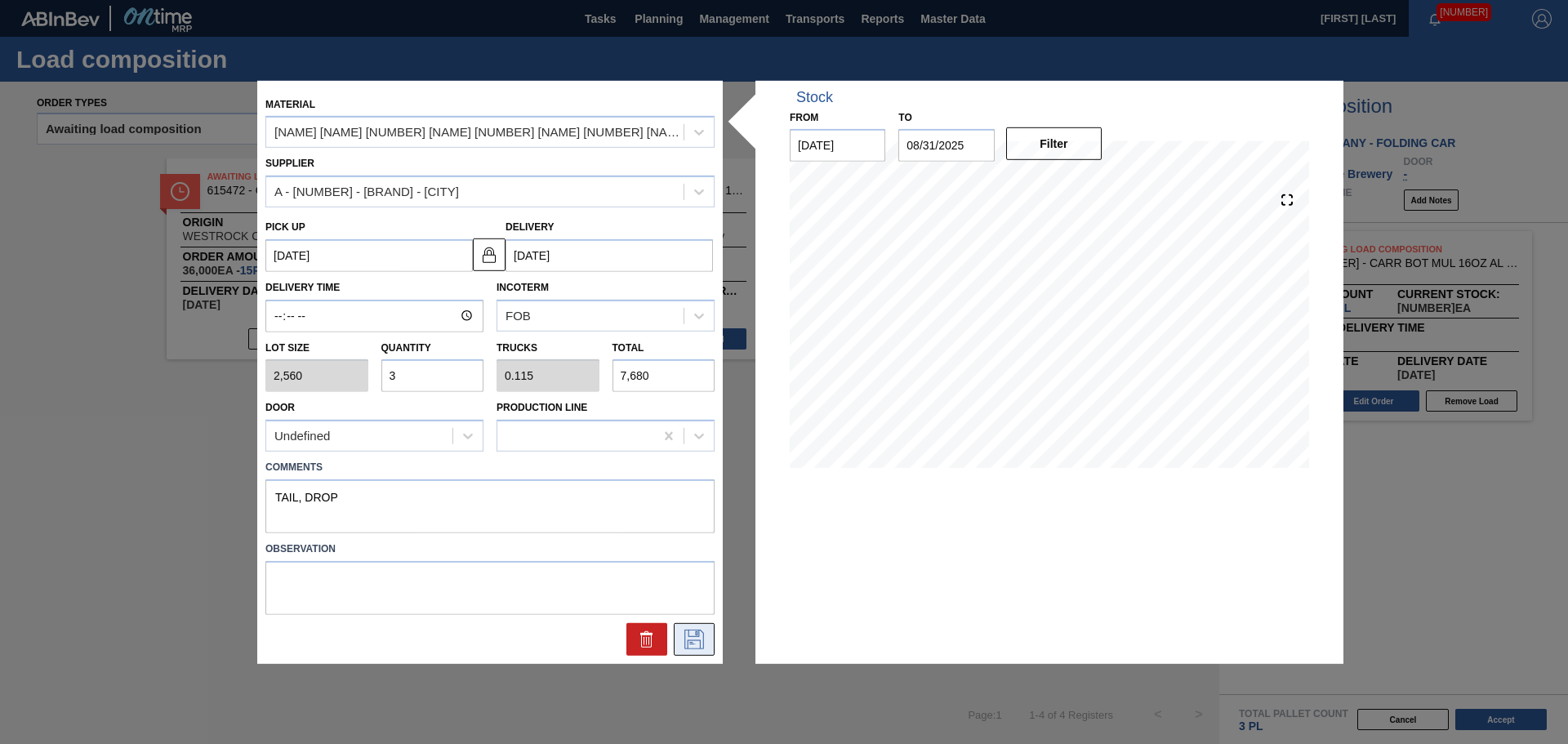 click at bounding box center [694, 639] 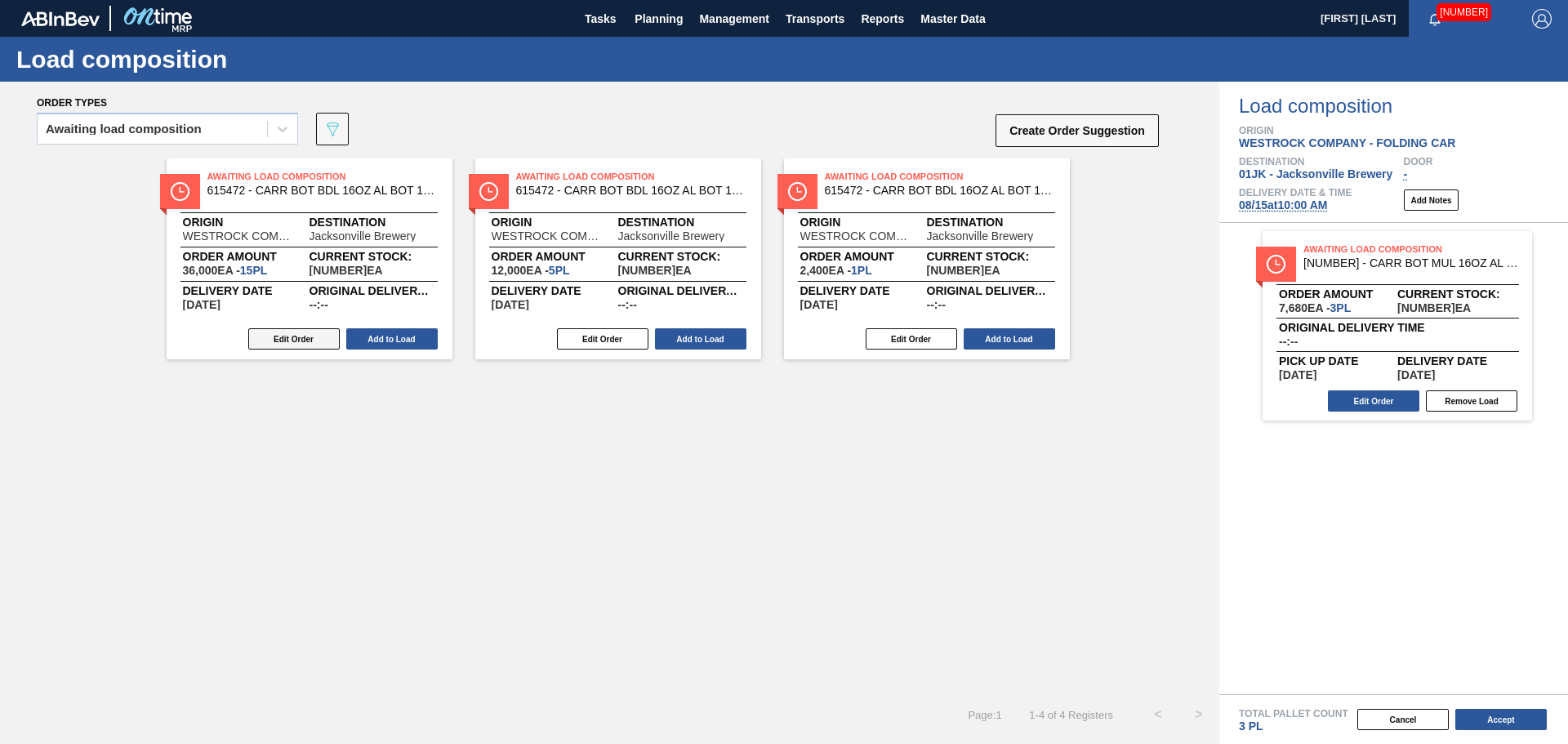 click on "Edit Order" at bounding box center [294, 339] 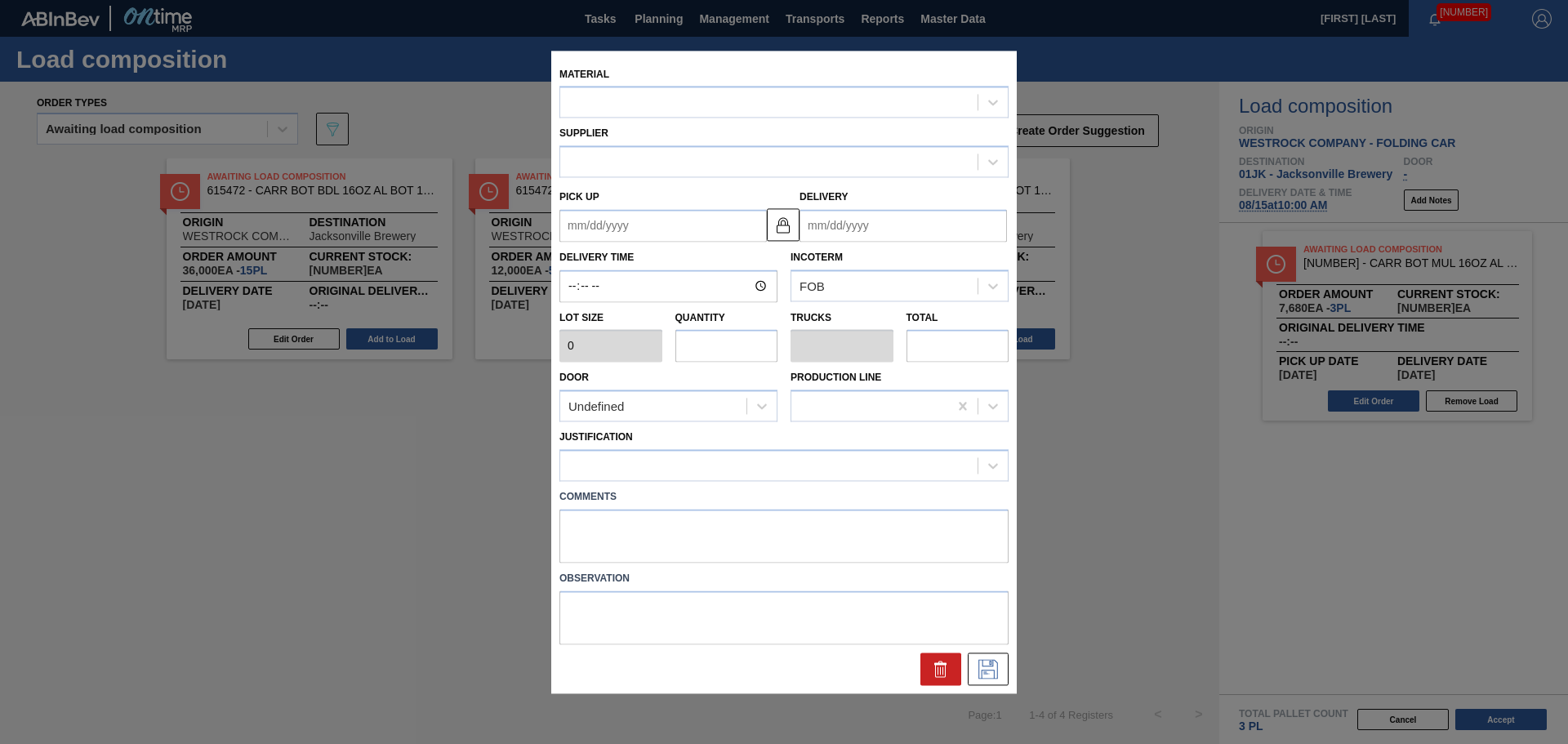 type on "2,400" 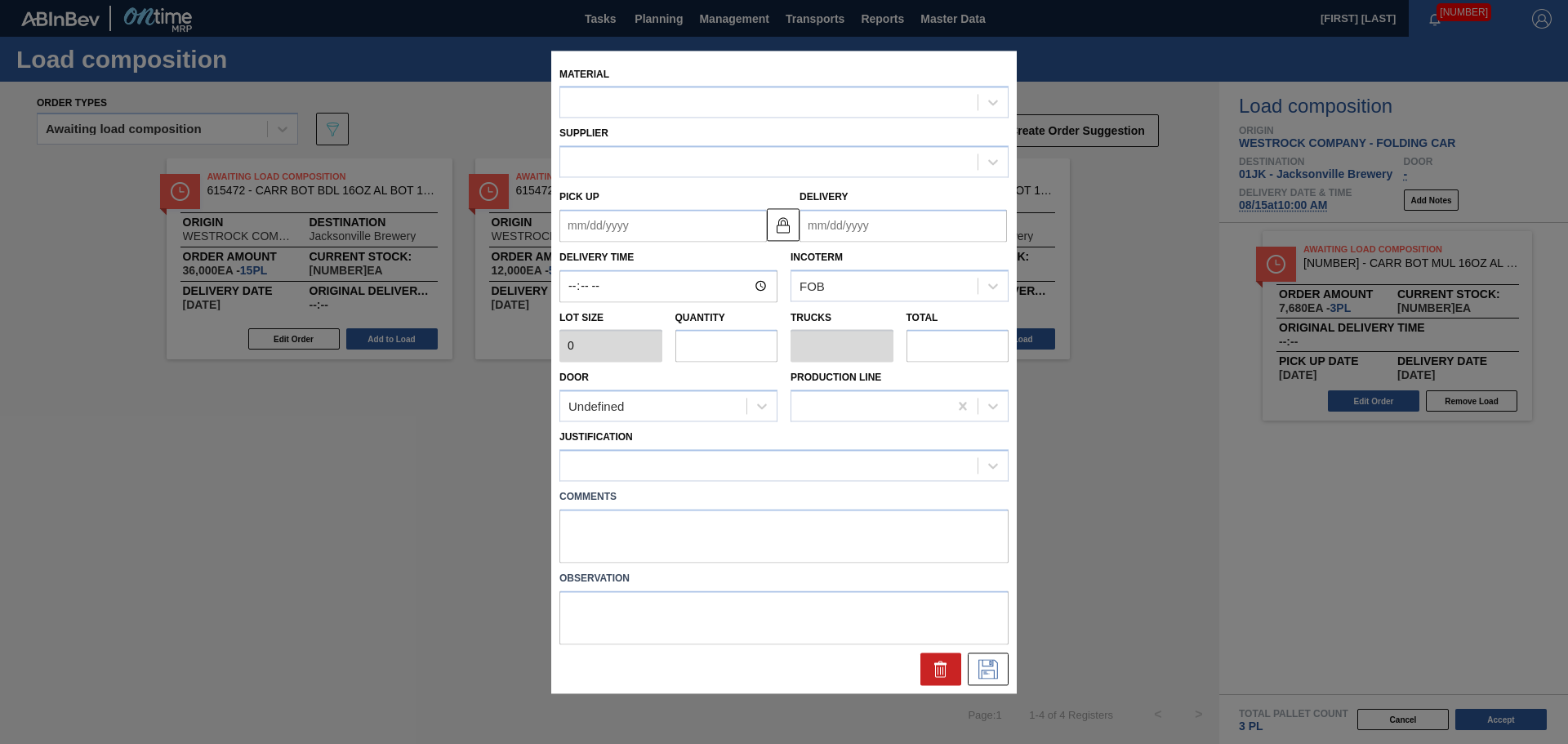 type on "15" 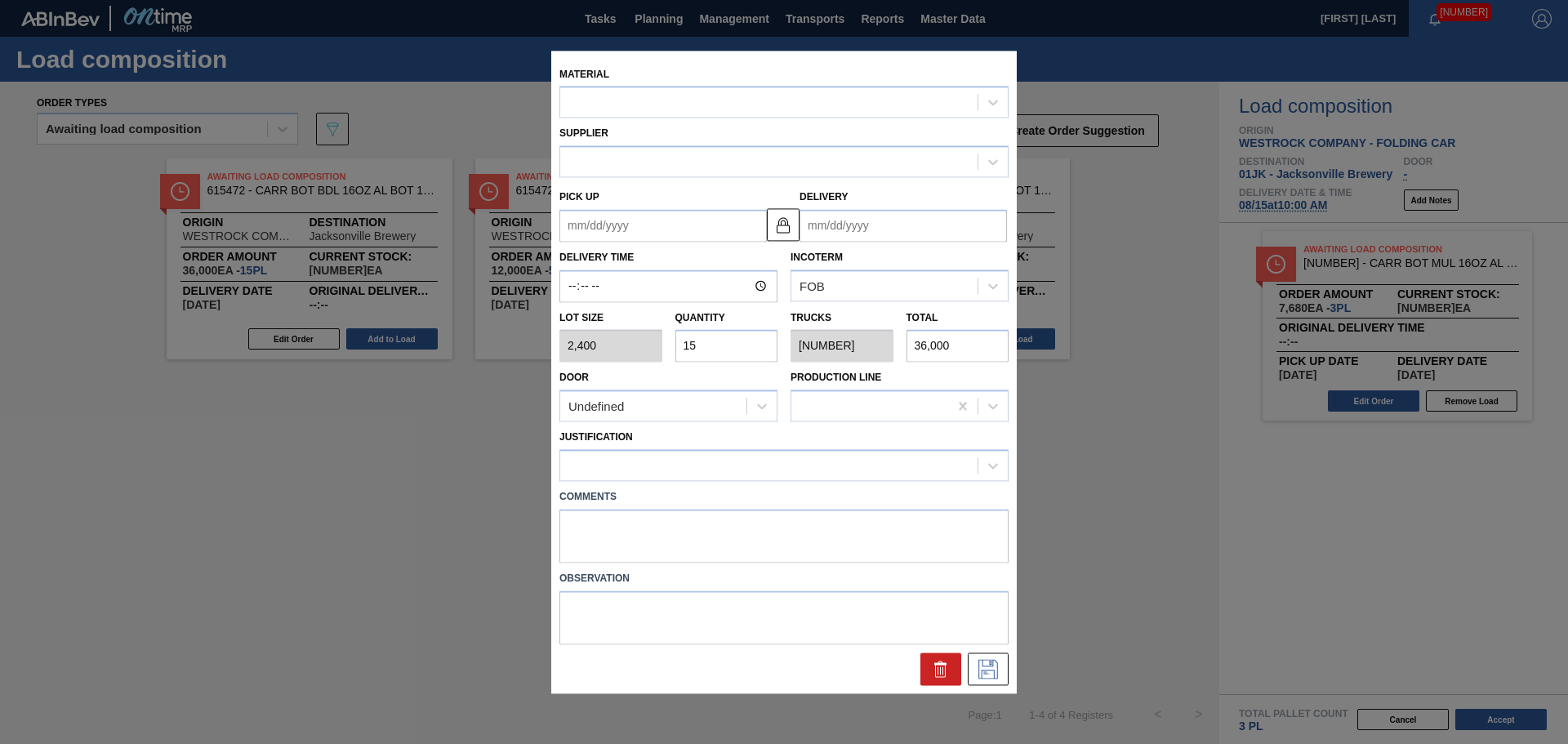 type on "[DATE]" 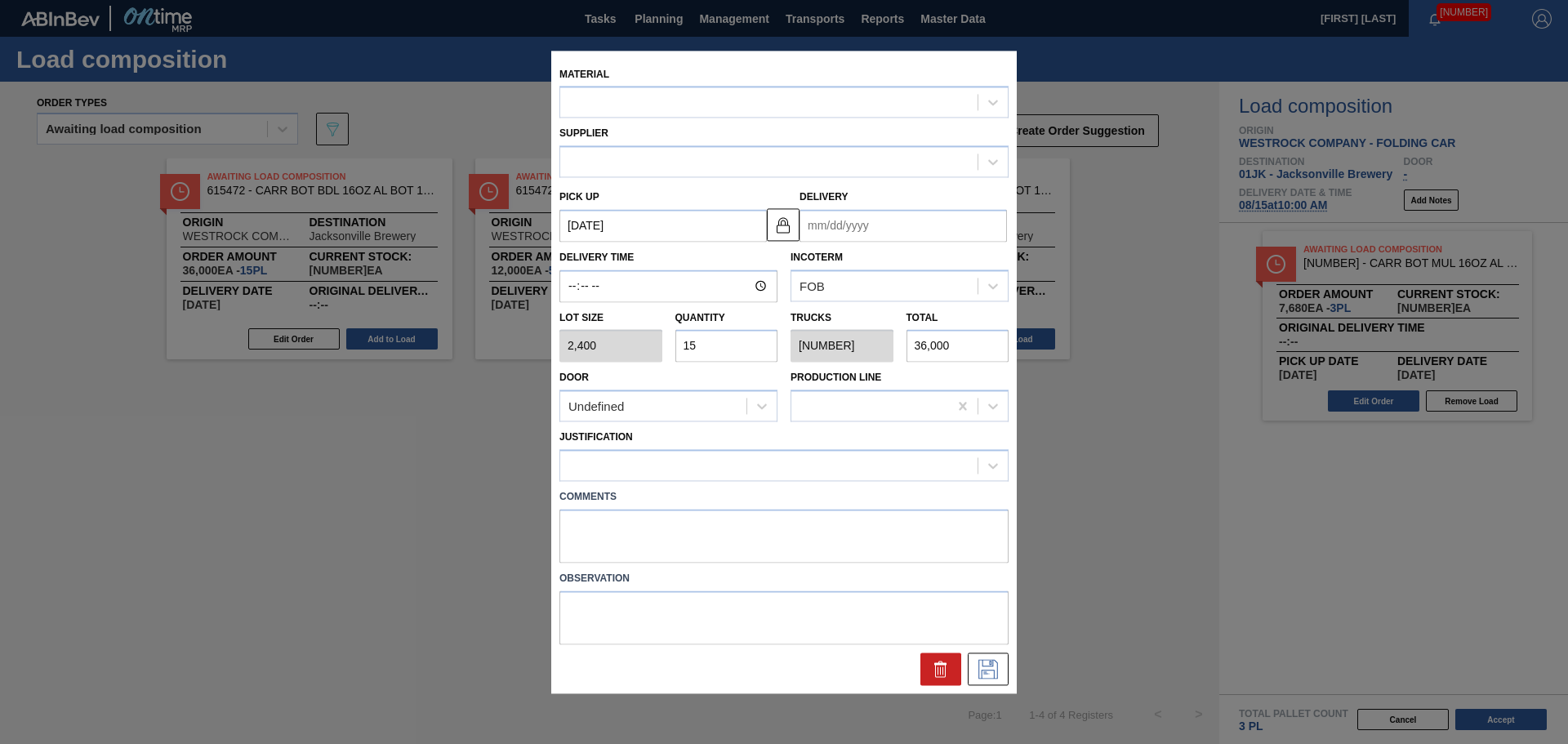 type on "[DATE]" 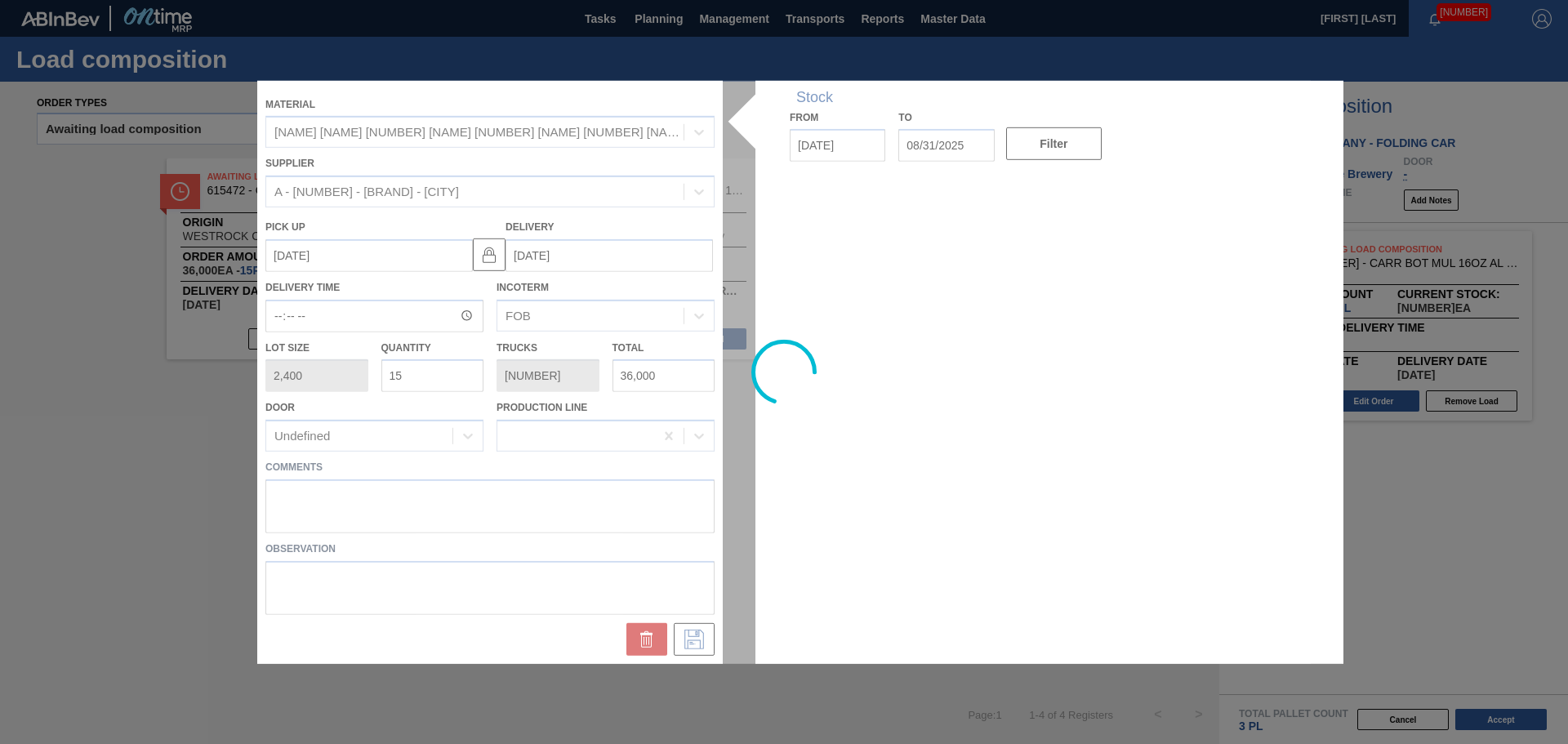 click at bounding box center [784, 372] 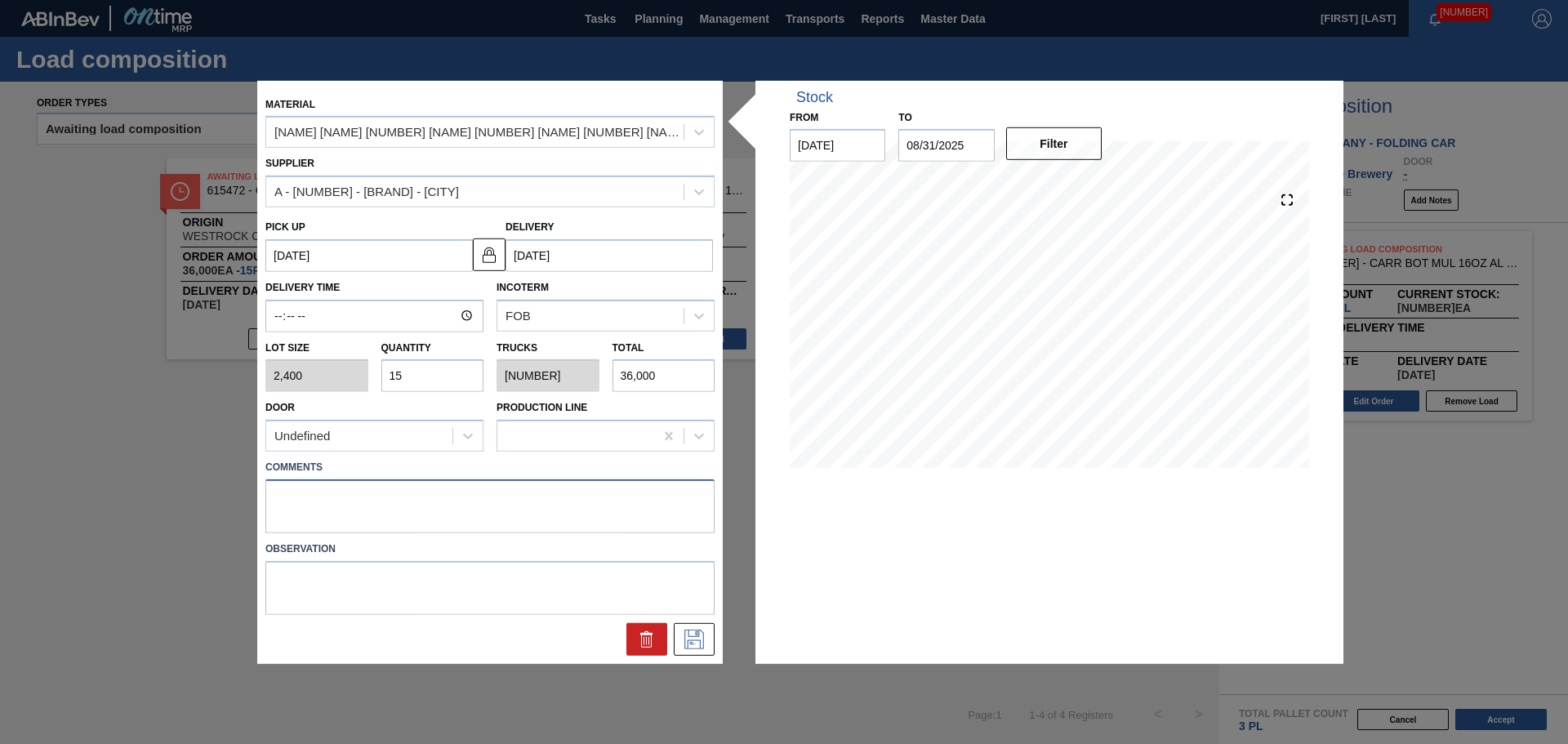 click at bounding box center [490, 506] 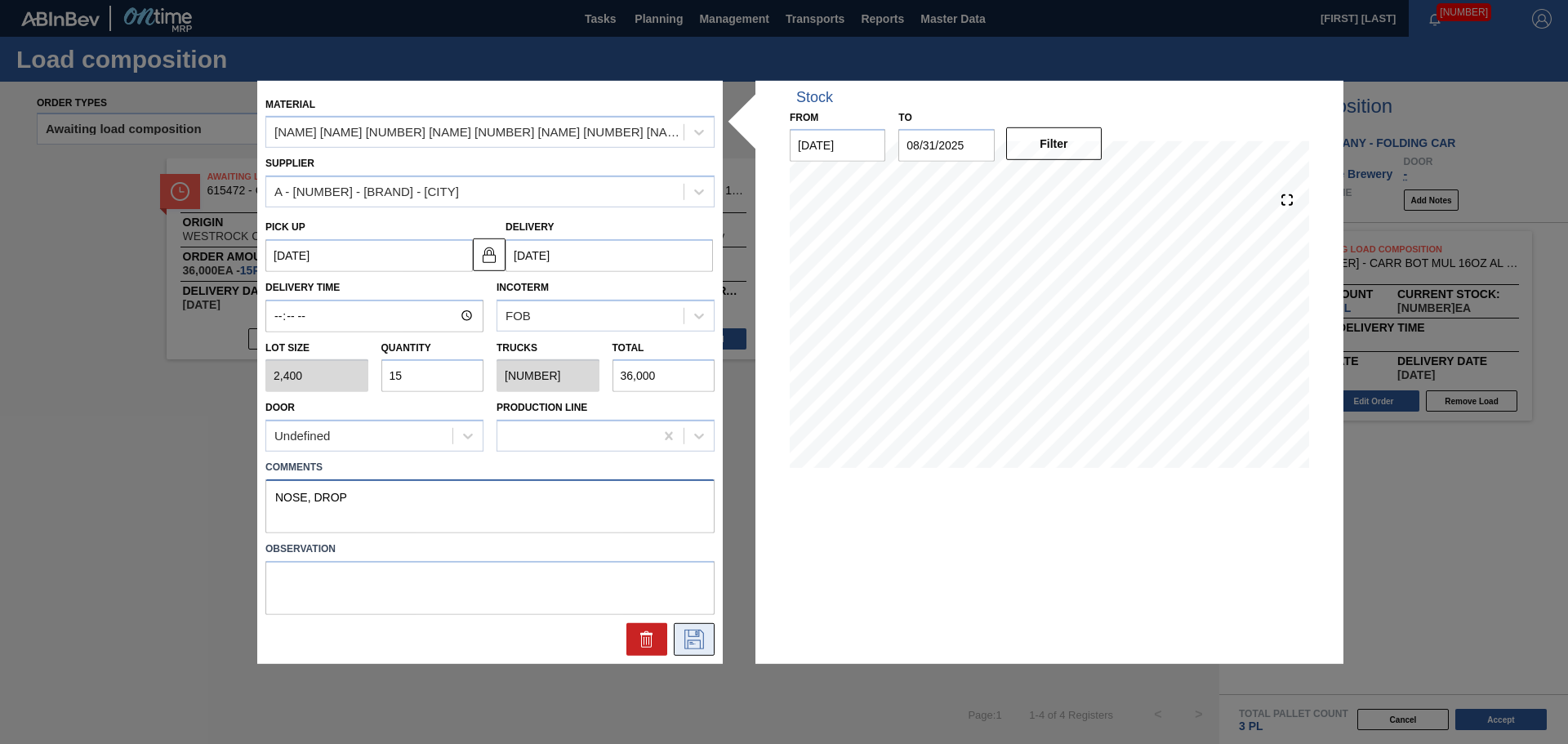 type on "NOSE, DROP" 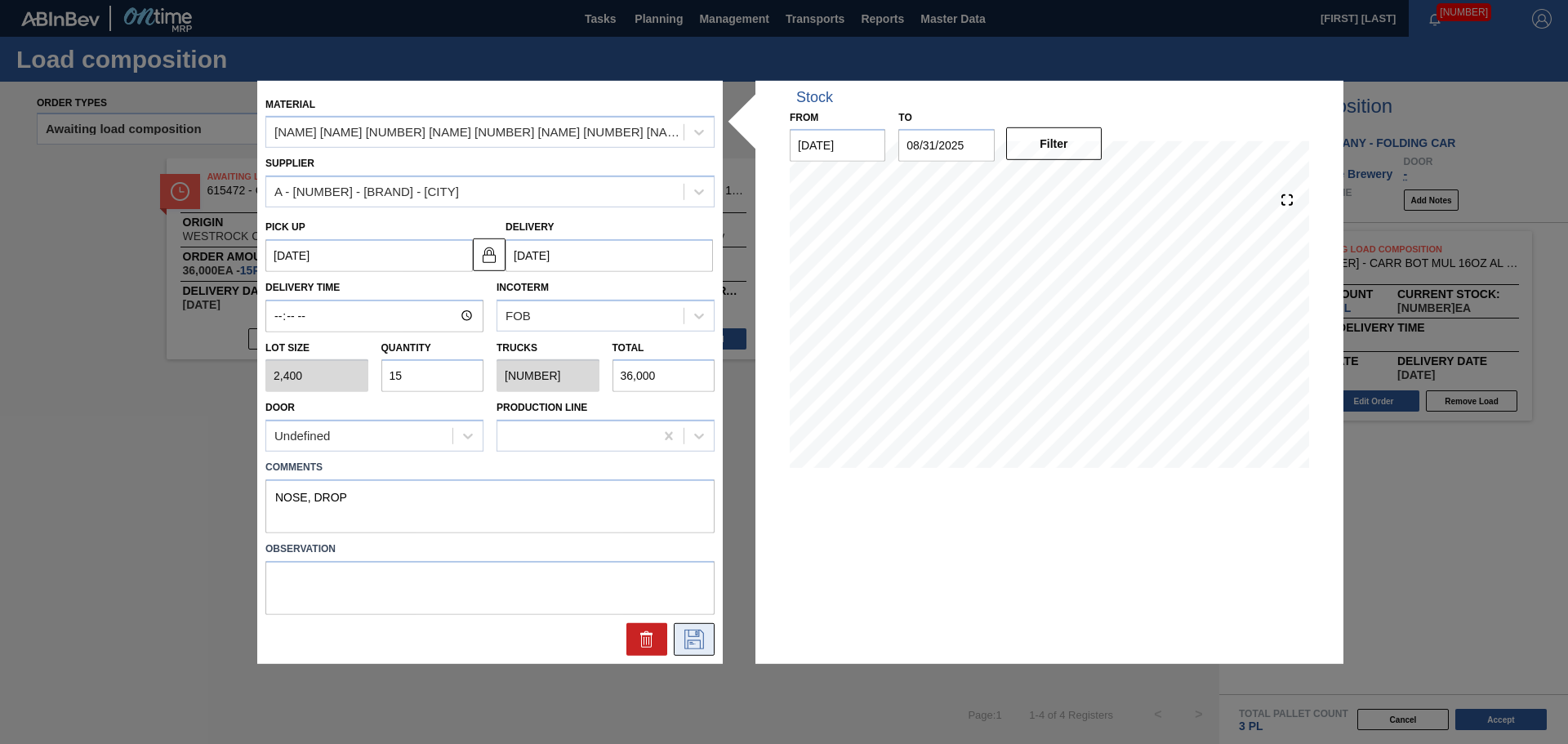 click 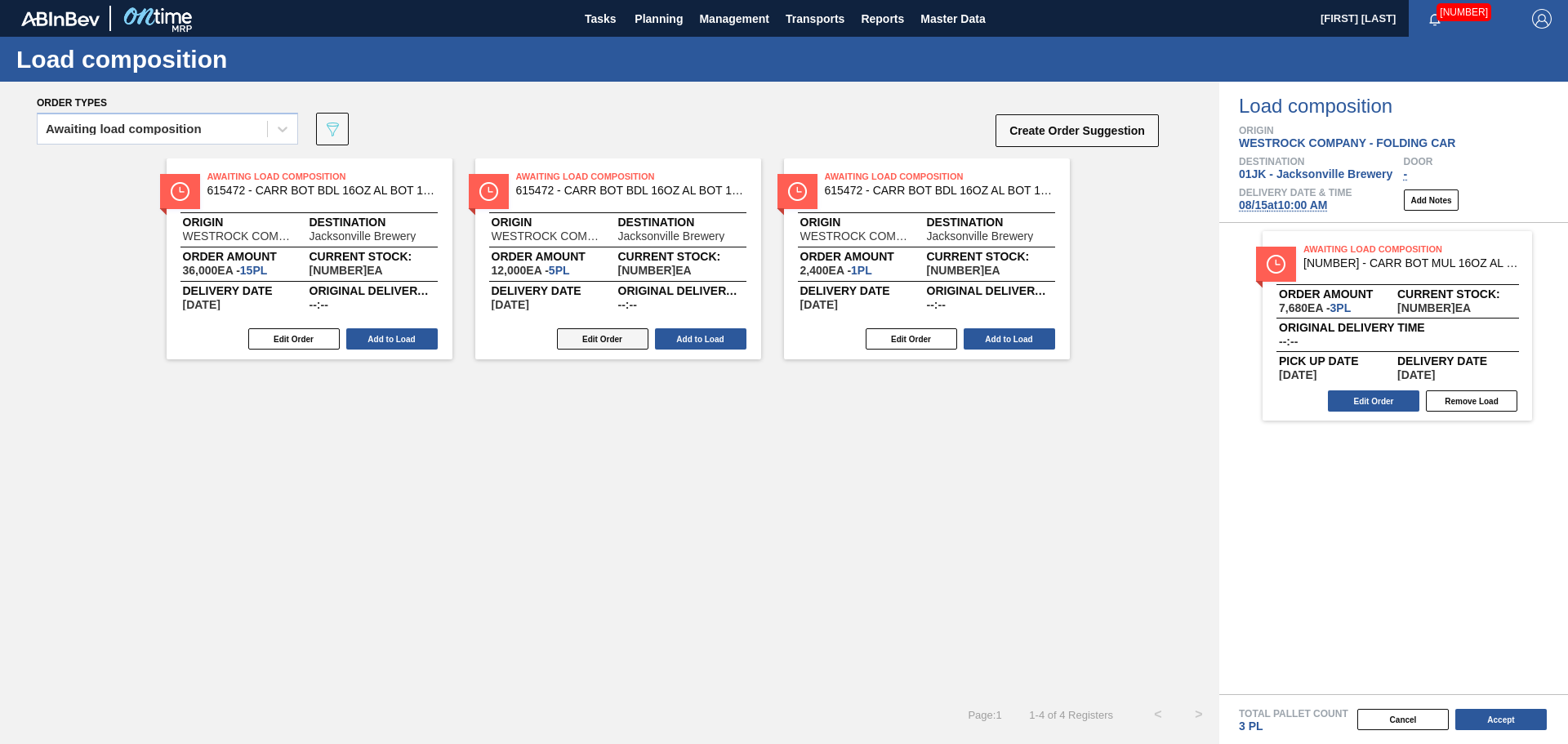 click on "Edit Order" at bounding box center (603, 339) 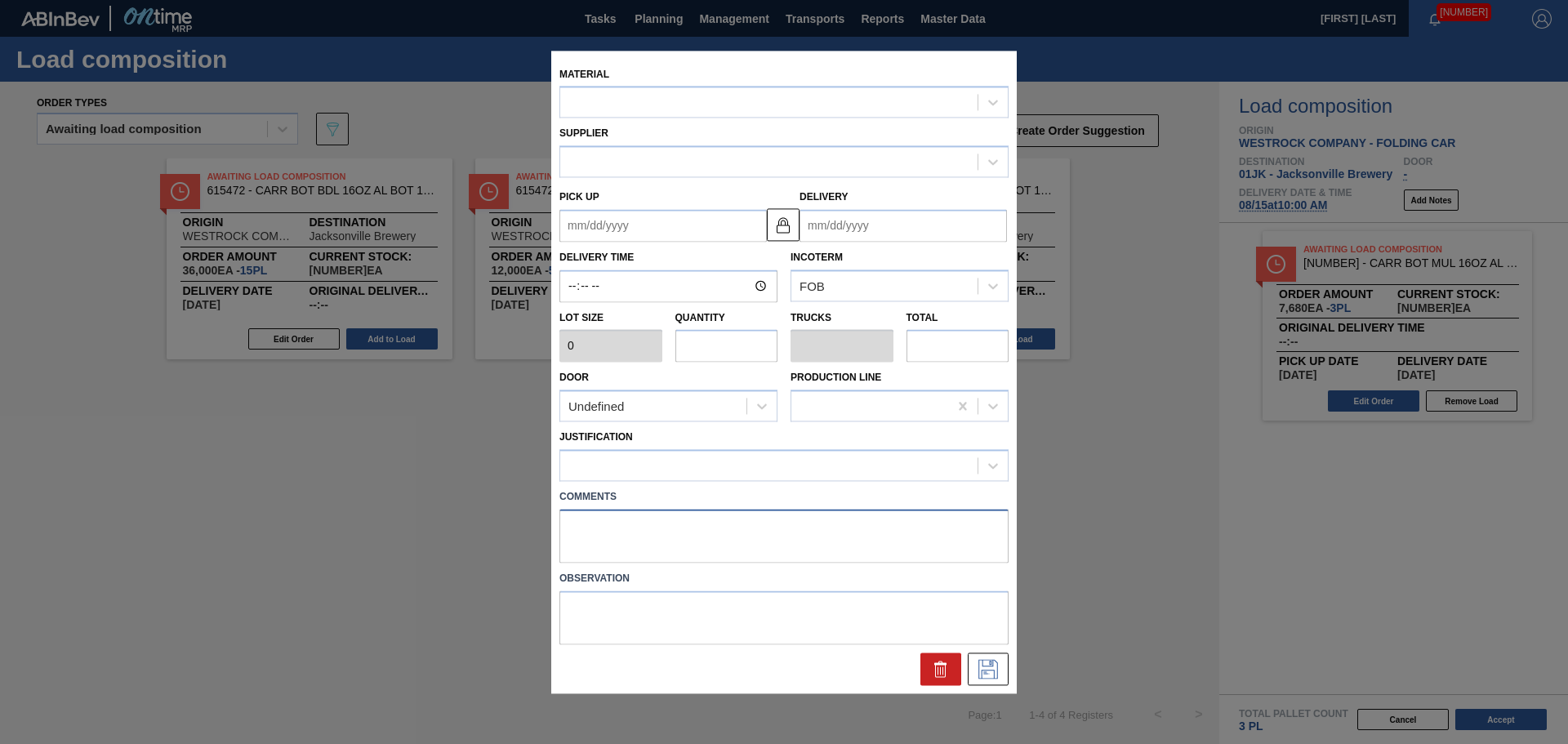 type on "2,400" 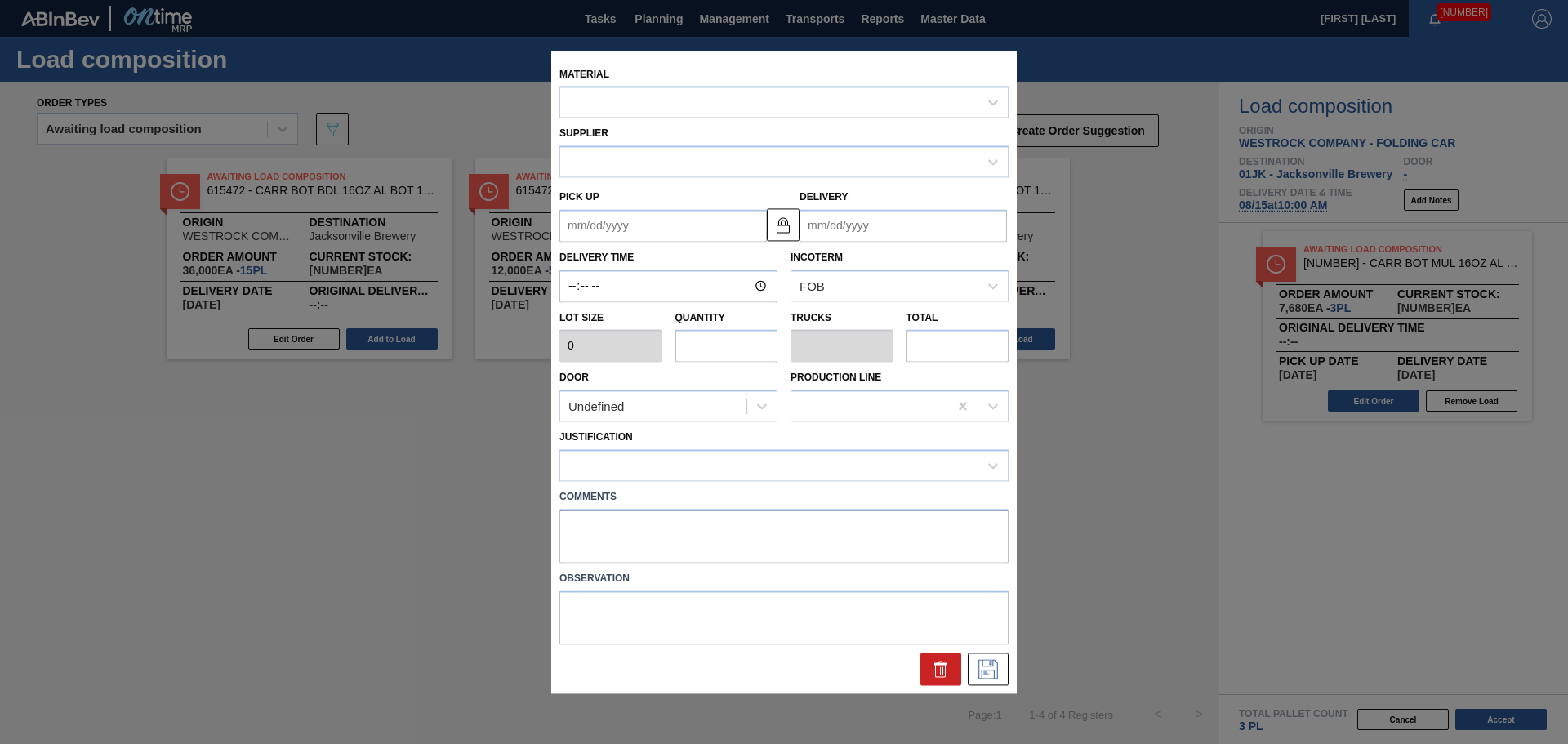 type on "5" 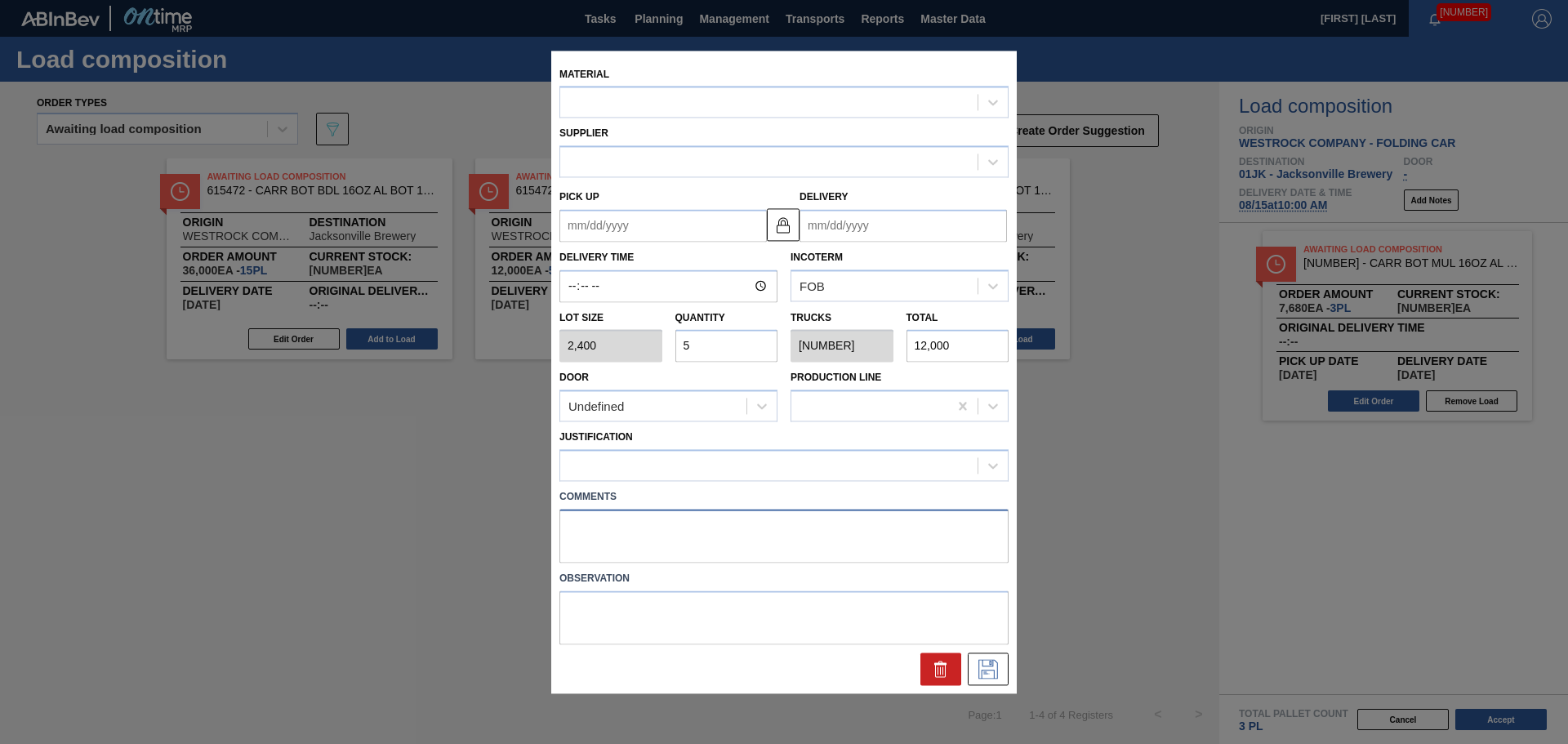type on "[DATE]" 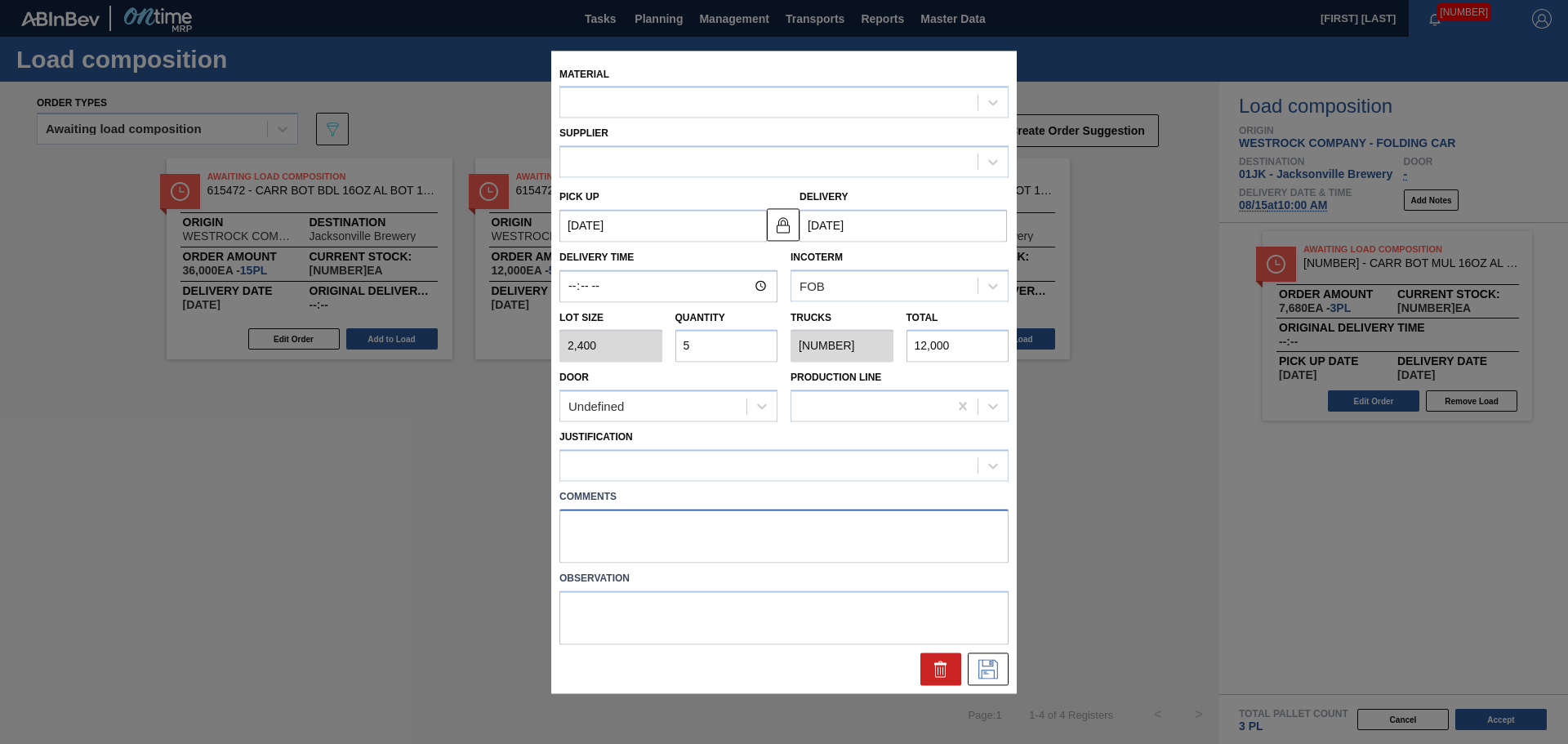 click on "Material Supplier Pick up [DATE] Delivery [DATE] Delivery Time Incoterm FOB Lot size [NUMBER] Quantity [NUMBER] Trucks [NUMBER] Door Undefined Production Line Justification Comments Observation" at bounding box center (784, 372) 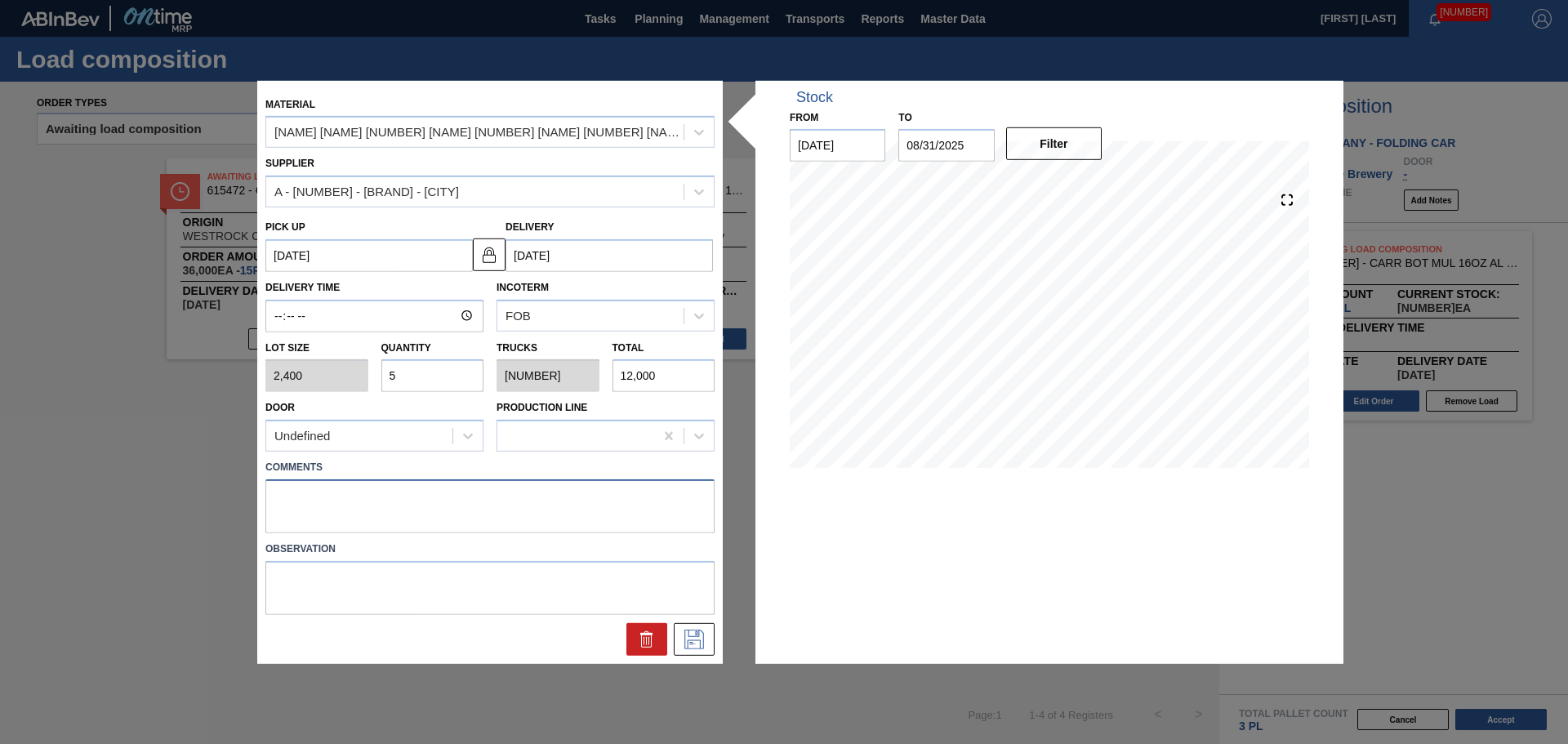 click at bounding box center [490, 506] 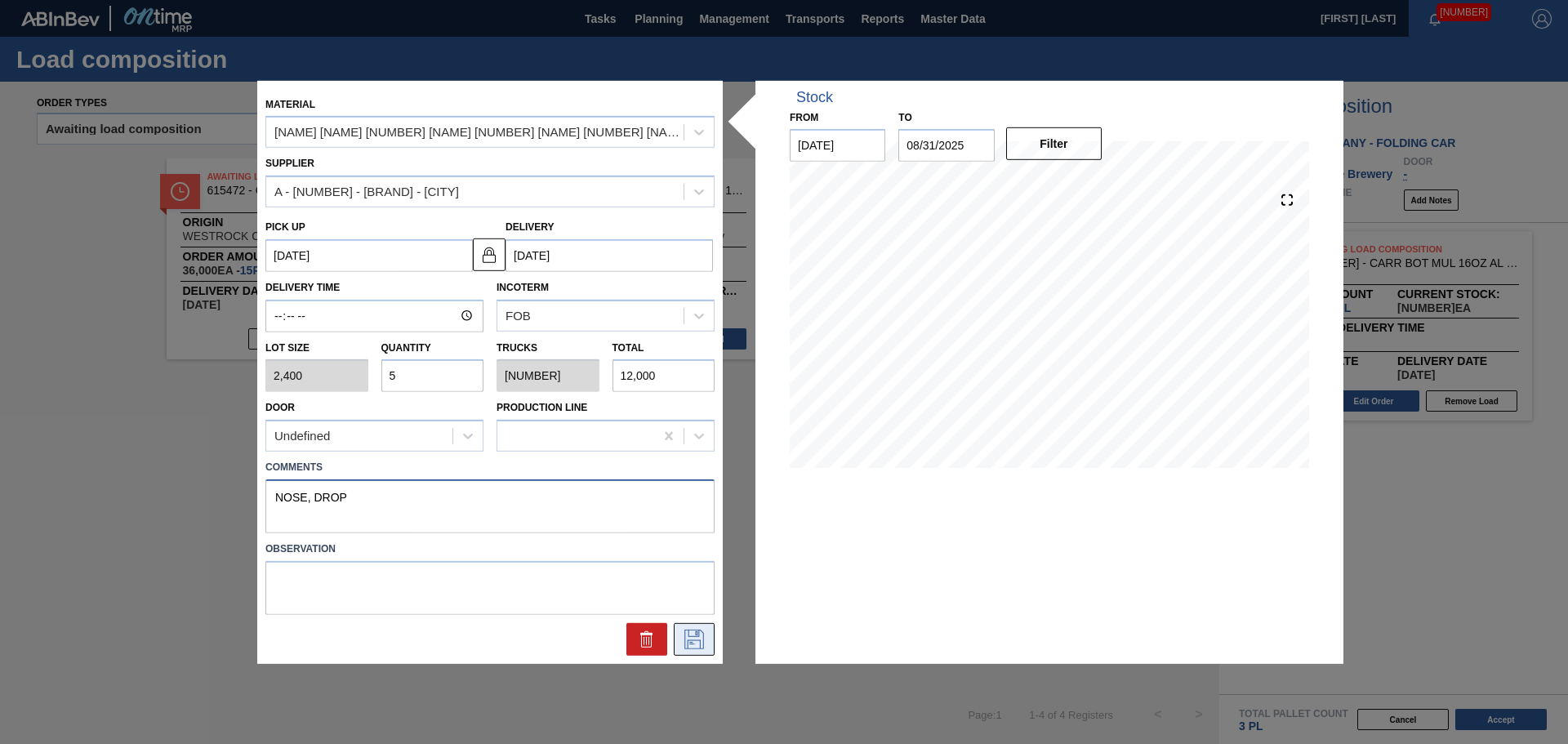 type on "NOSE, DROP" 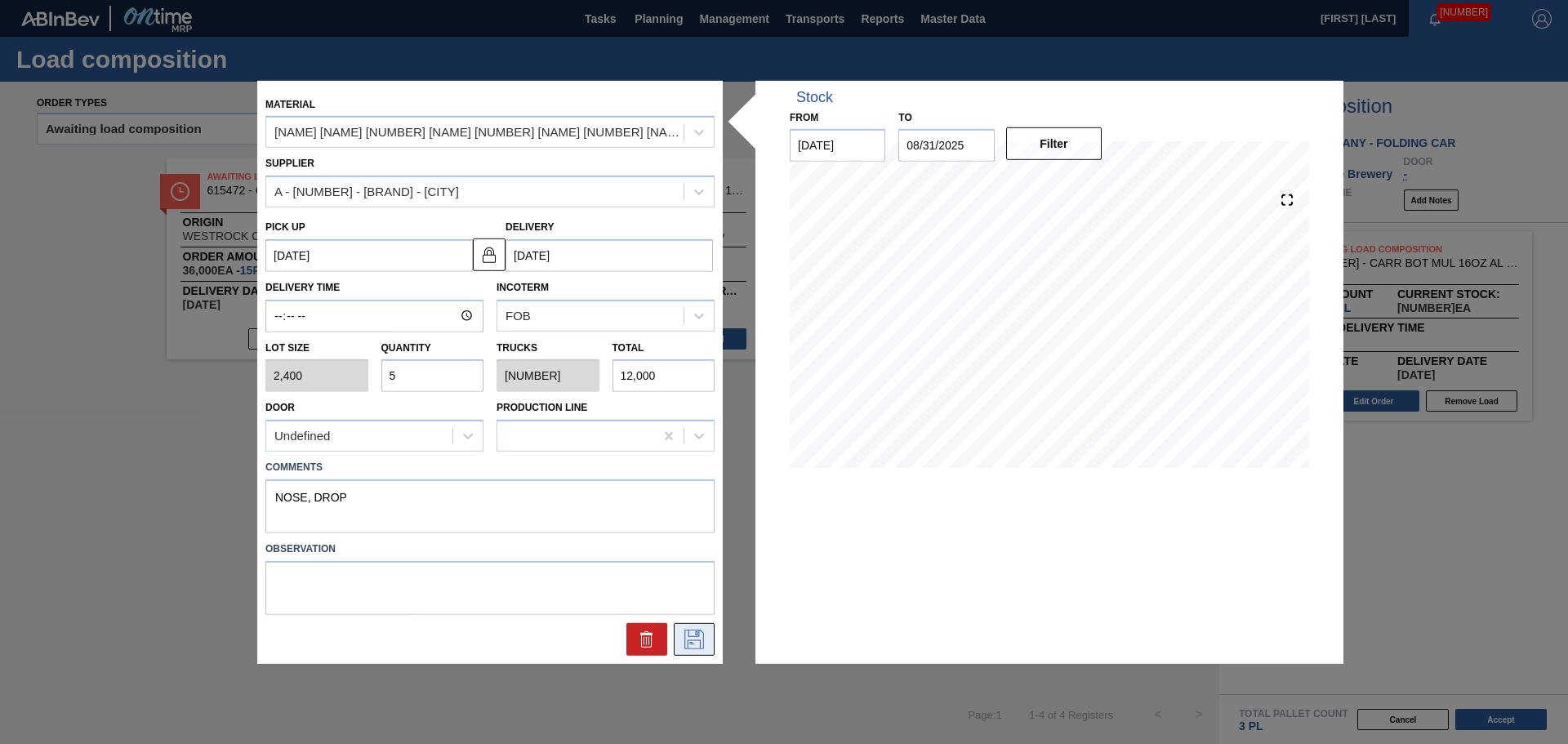 click 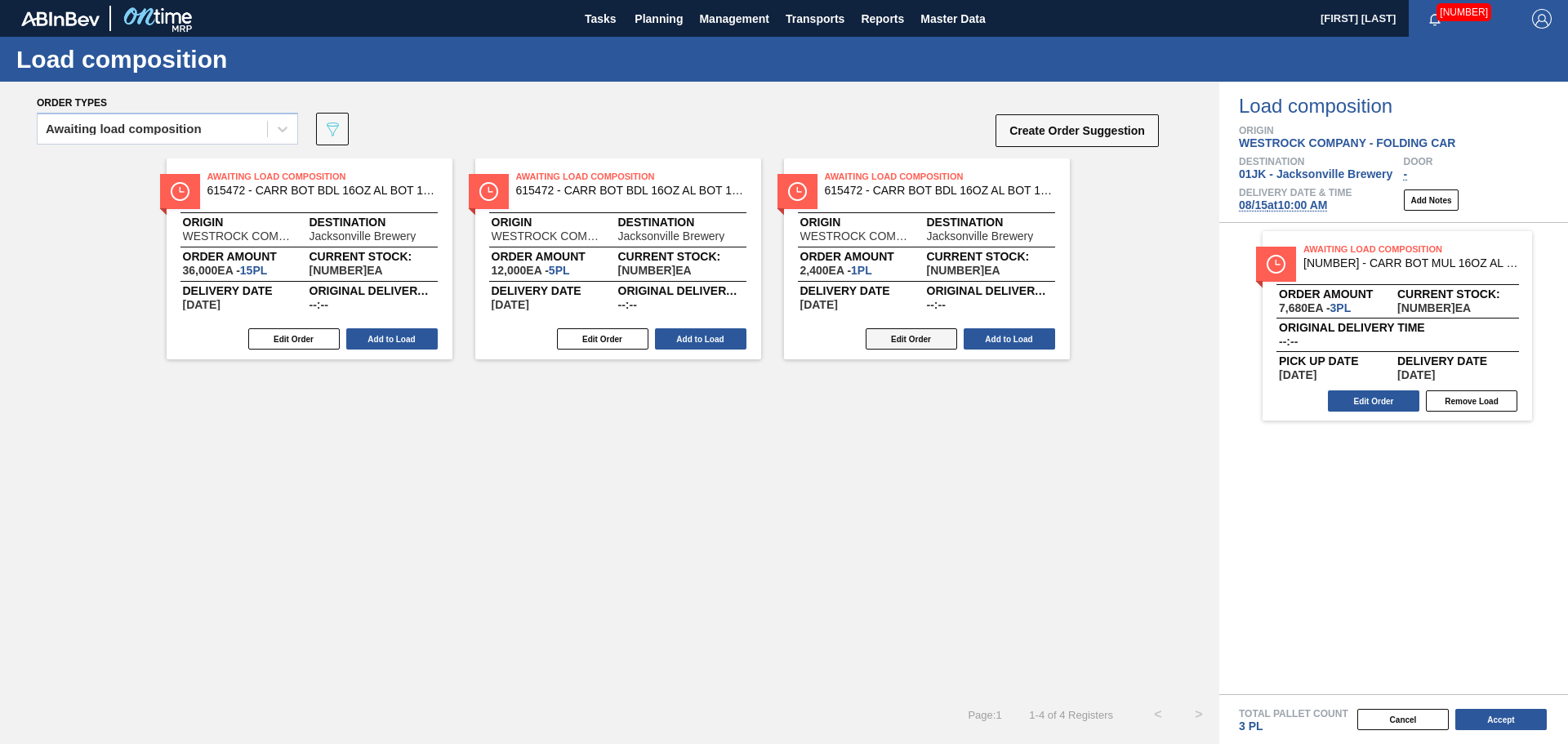 click on "Edit Order" at bounding box center [911, 339] 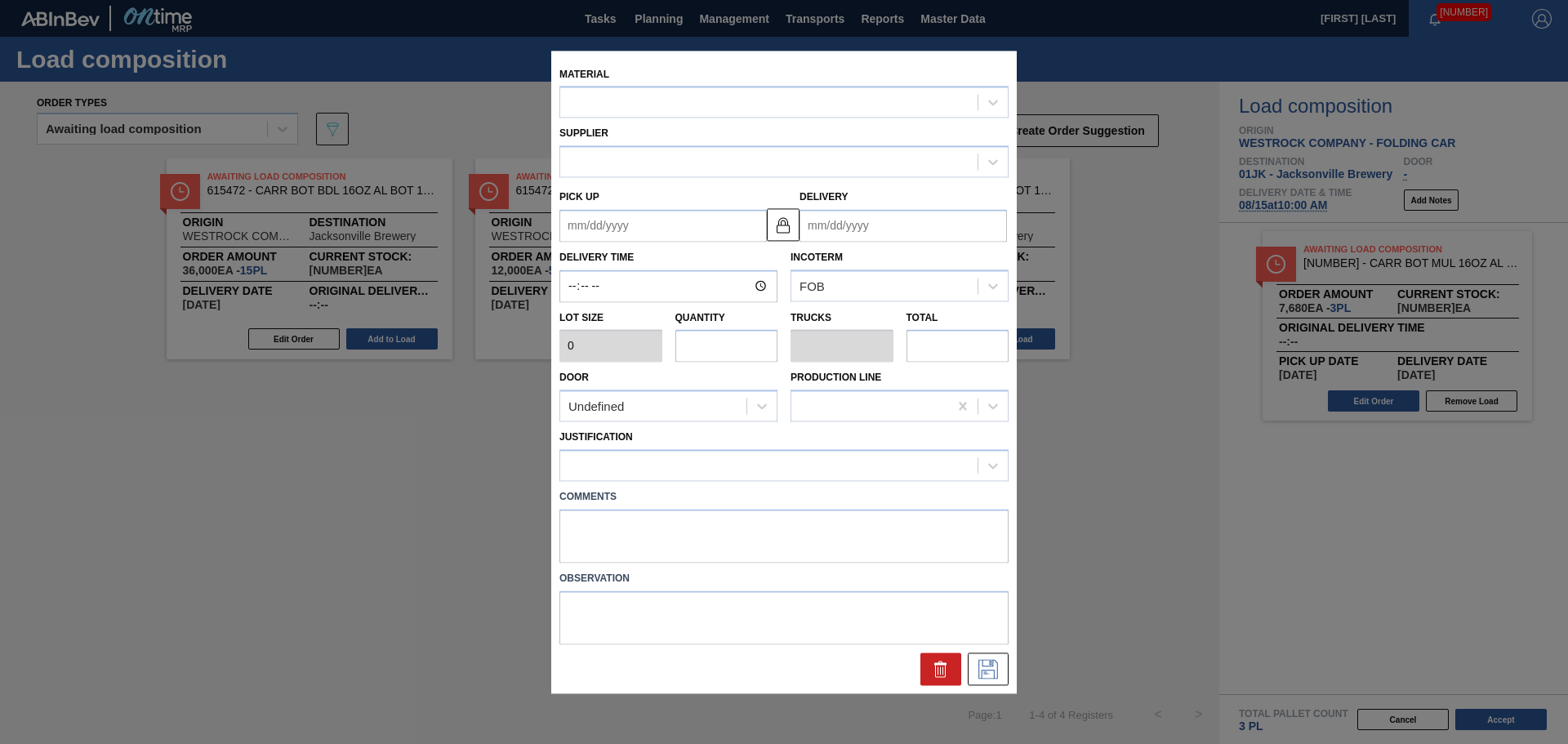 type on "2,400" 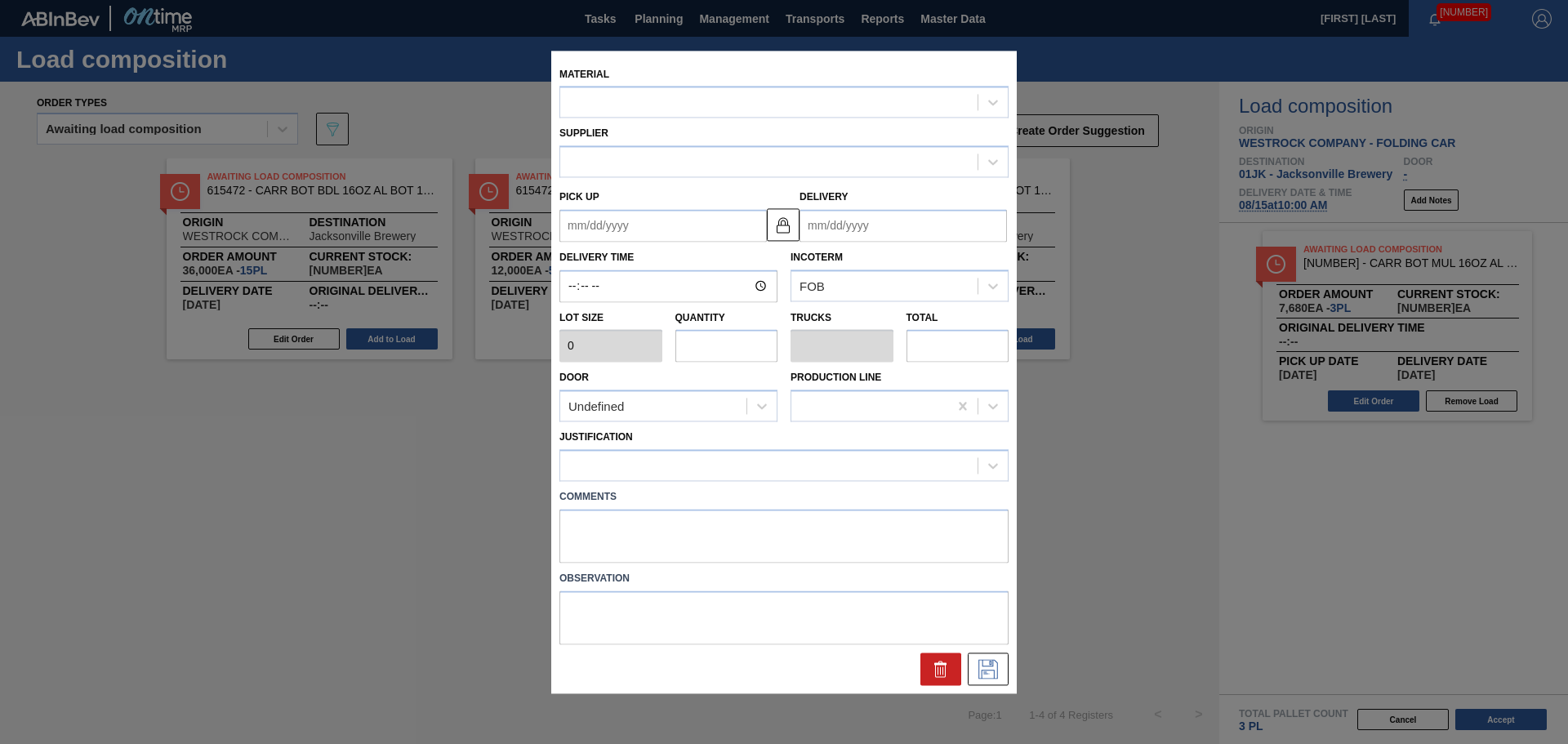 type on "1" 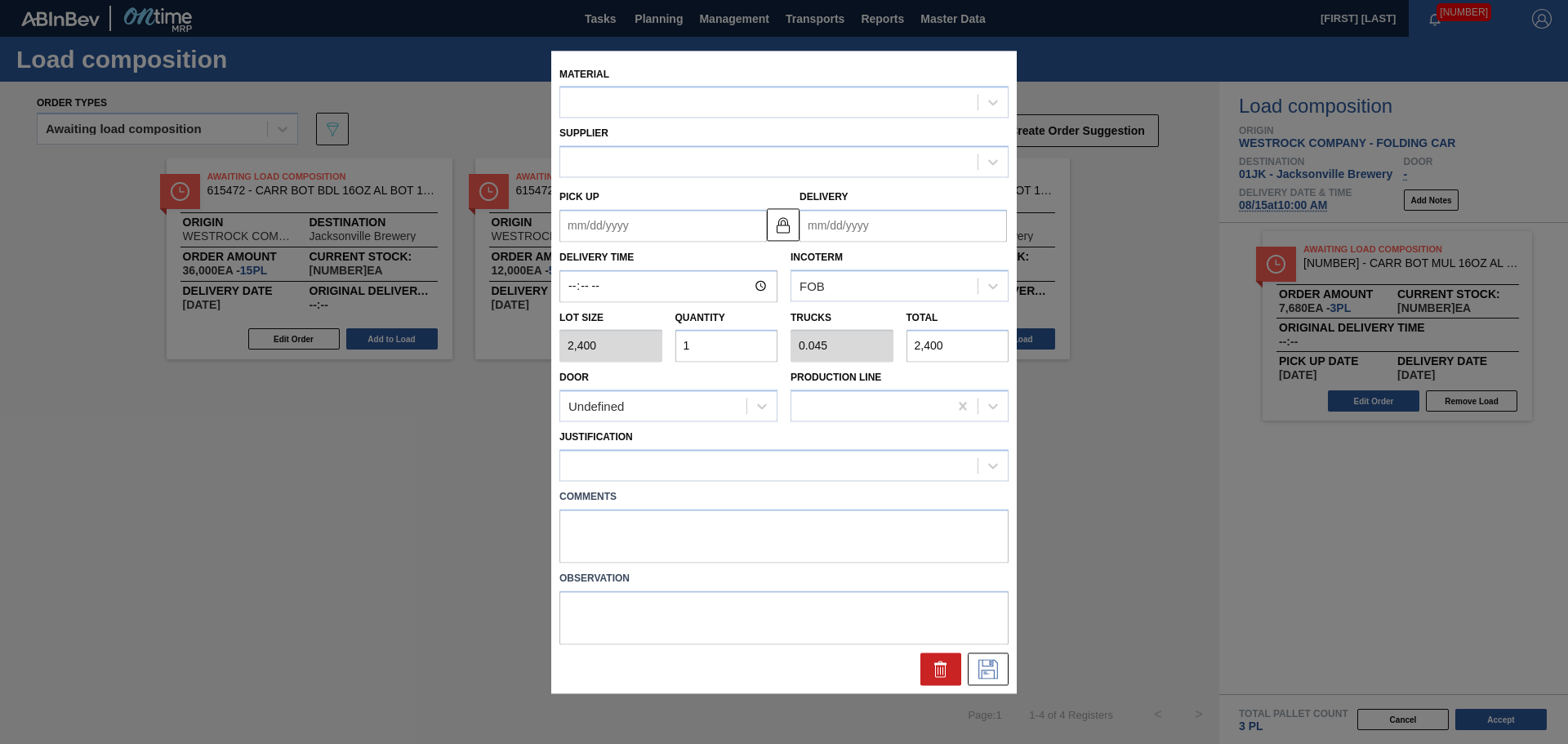 type on "08/10/2025" 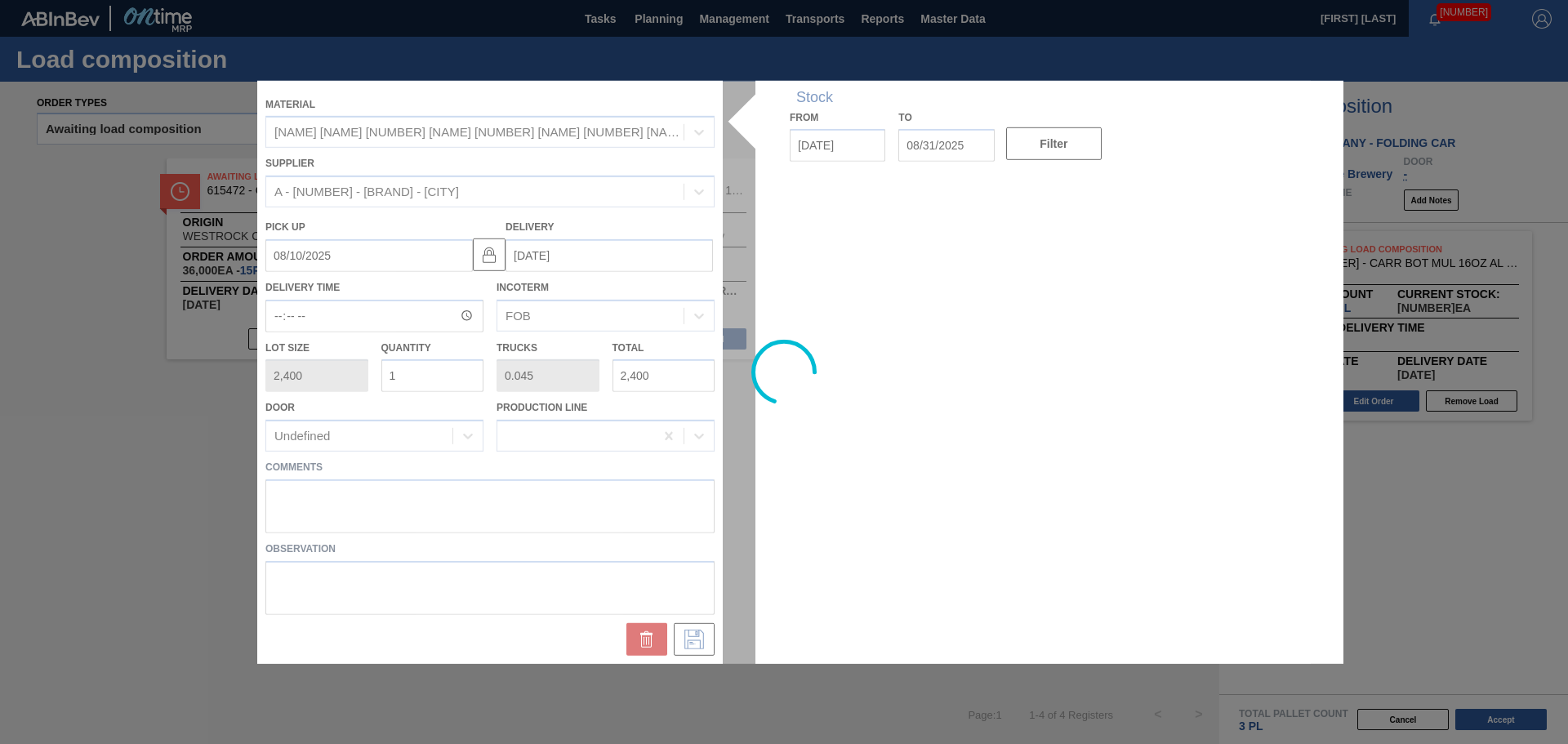 click at bounding box center (784, 372) 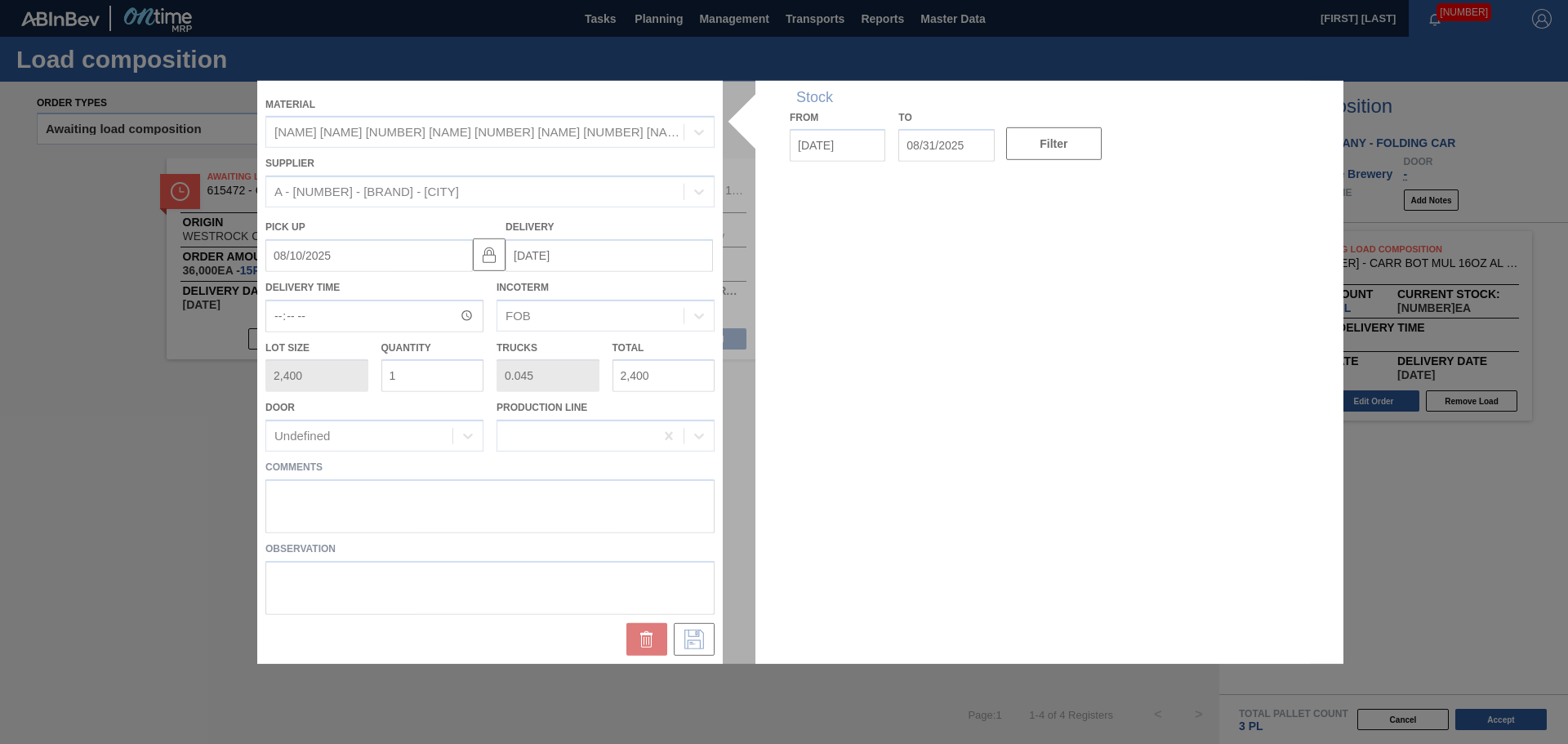 click at bounding box center [784, 372] 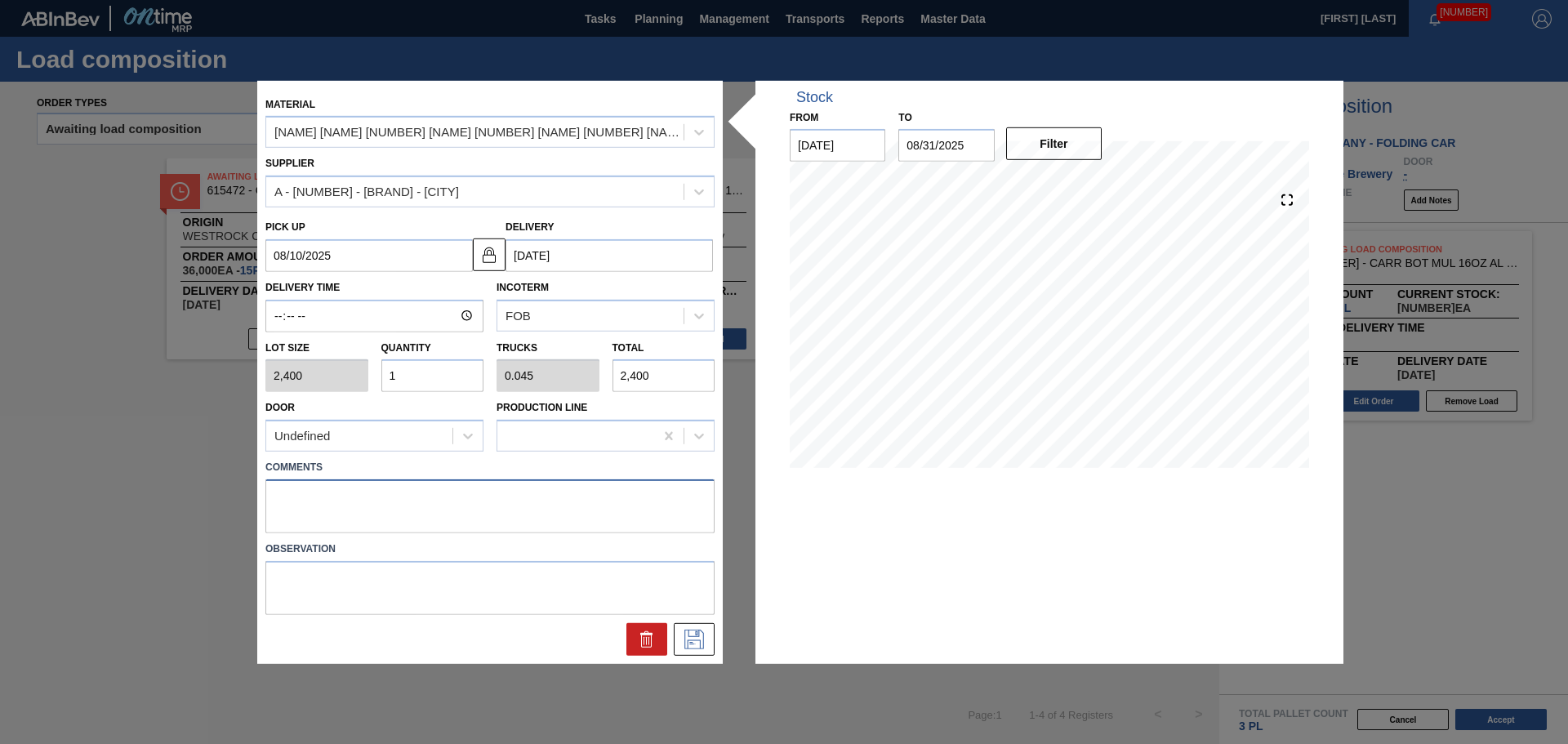 click at bounding box center [490, 506] 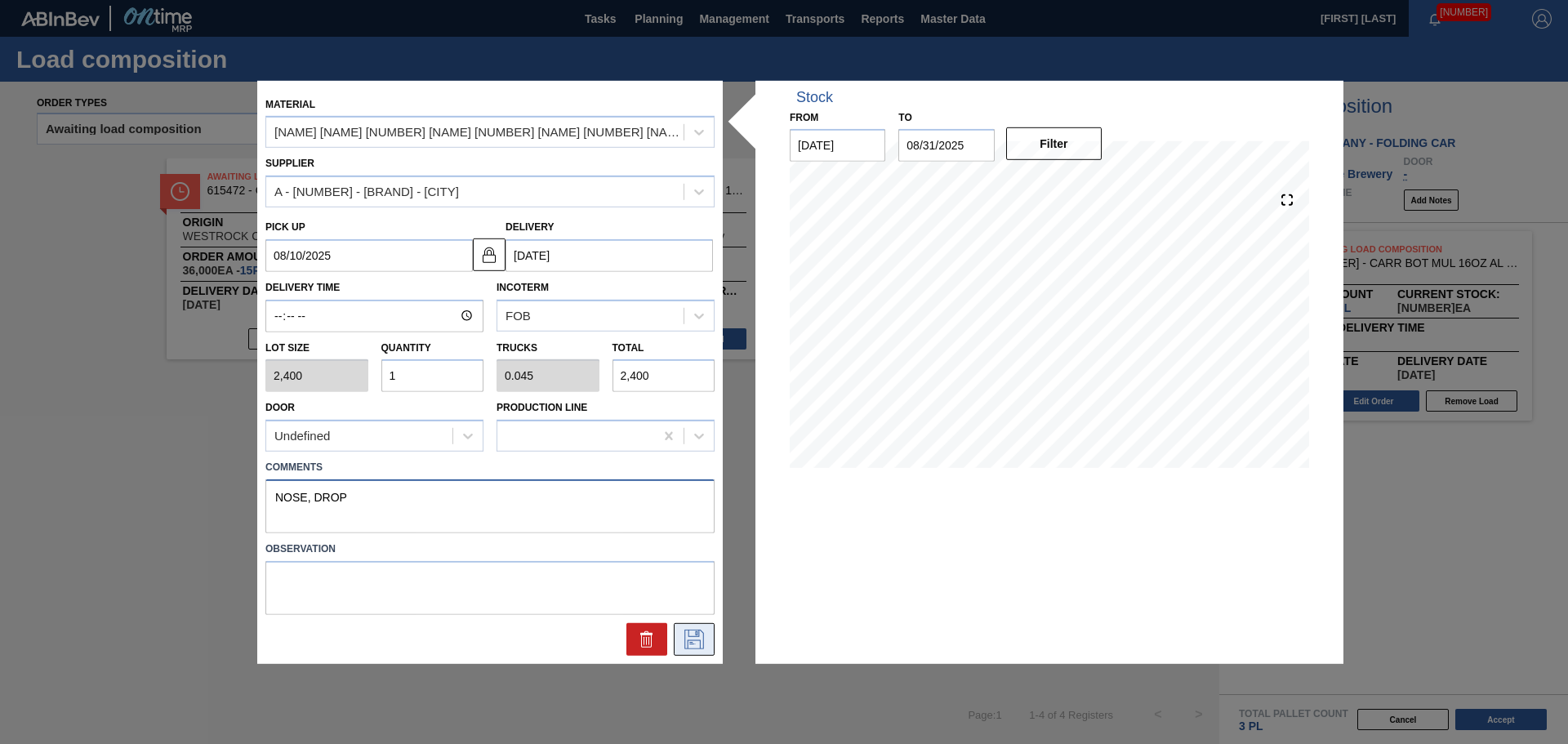 type on "NOSE, DROP" 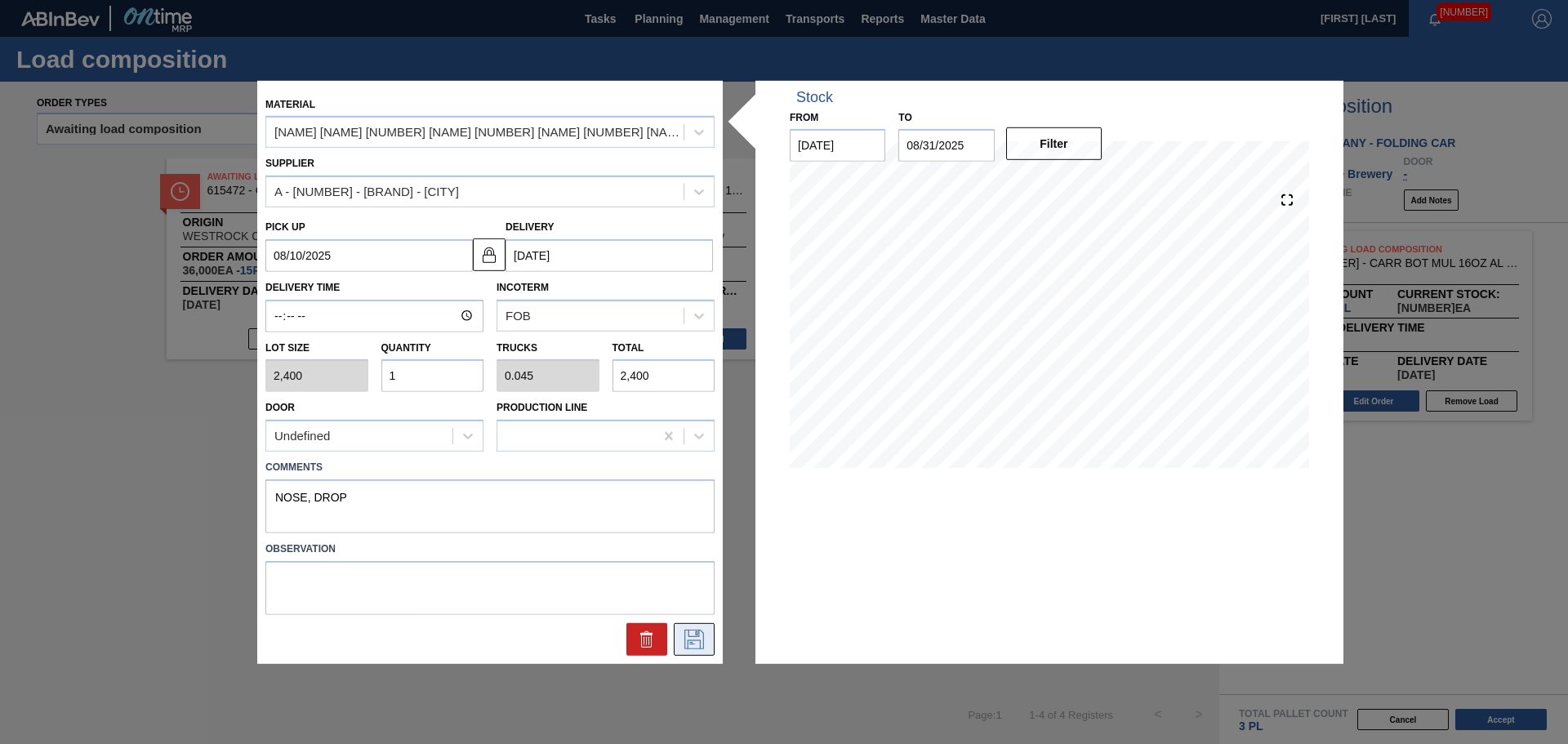 click 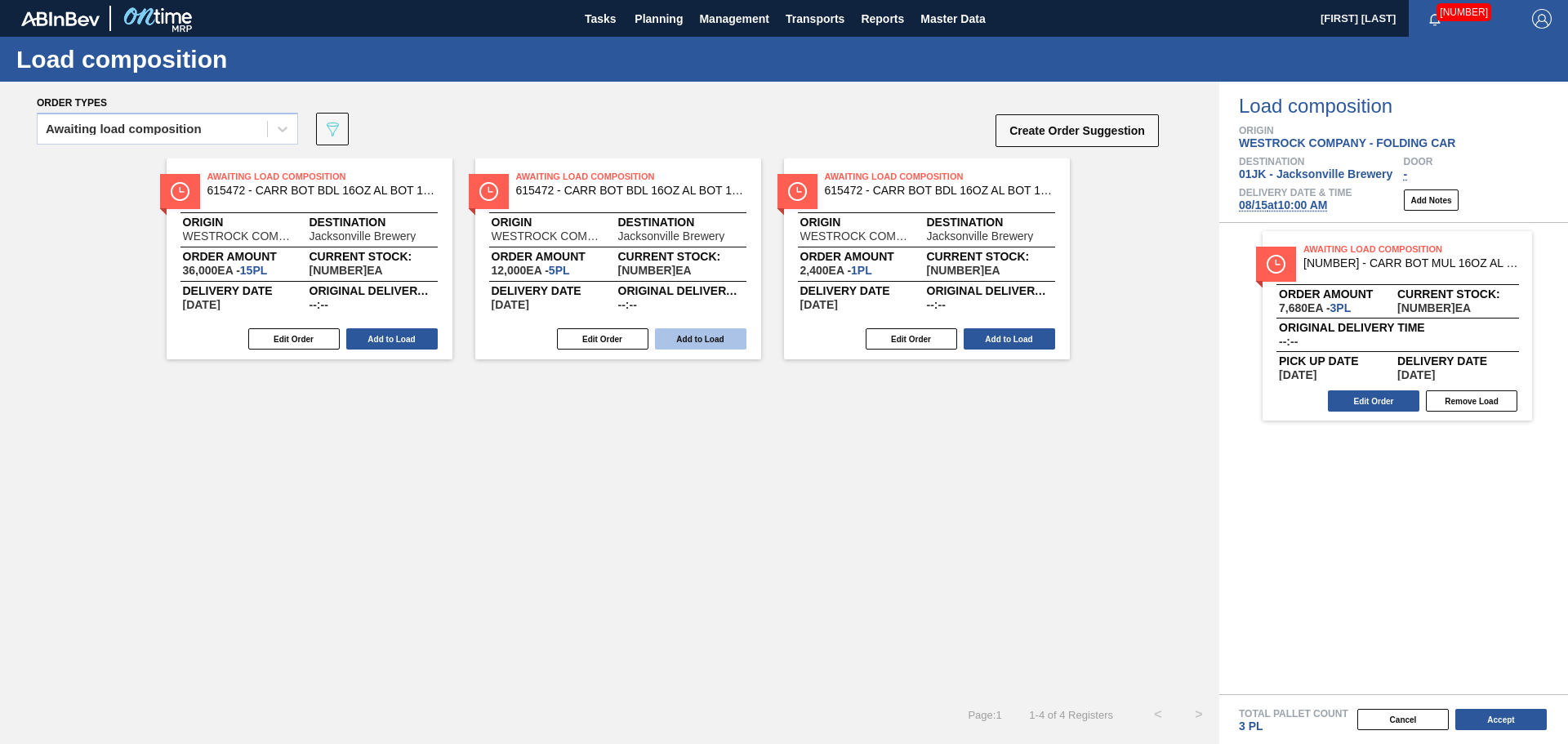 drag, startPoint x: 421, startPoint y: 338, endPoint x: 431, endPoint y: 341, distance: 10.440307 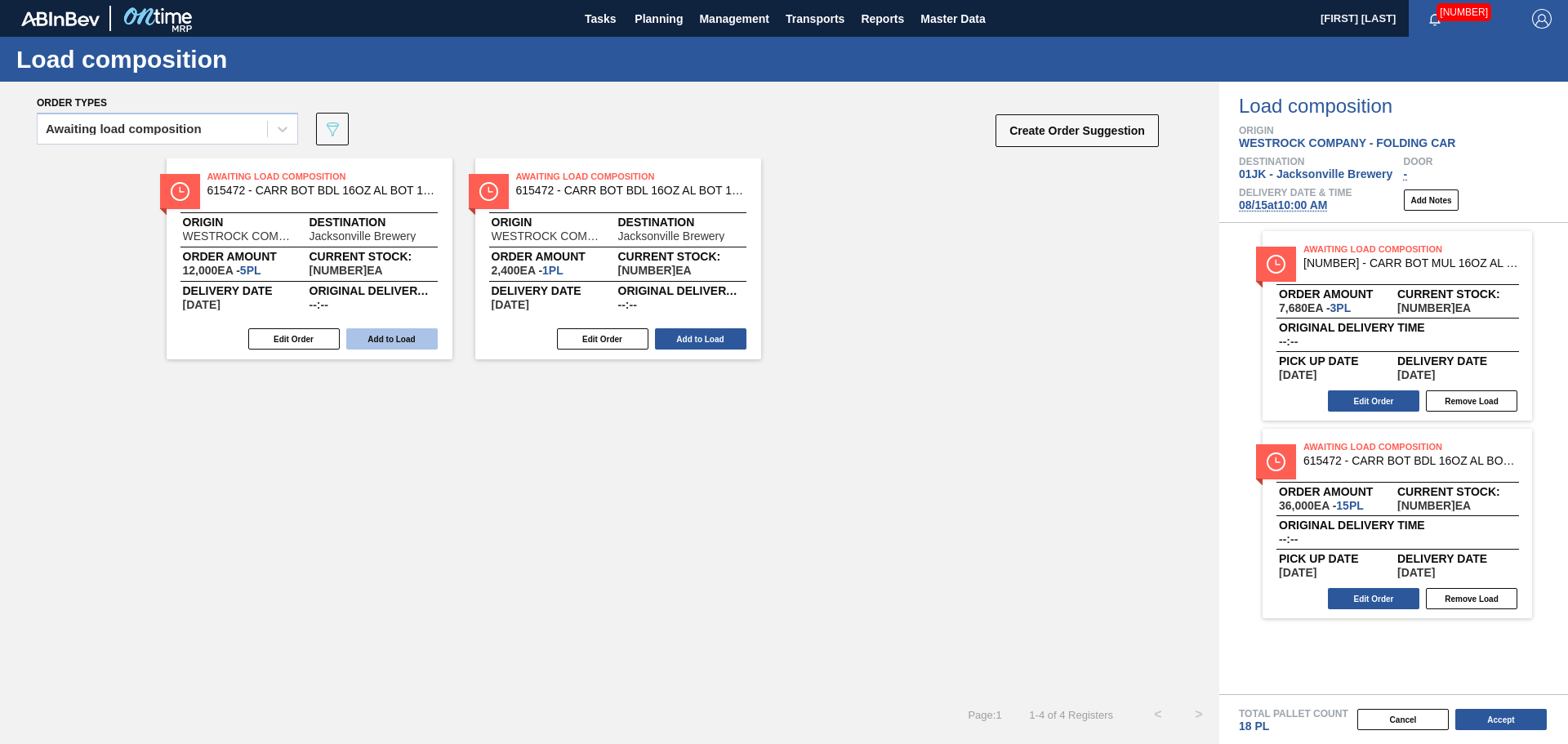click on "Add to Load" at bounding box center (392, 339) 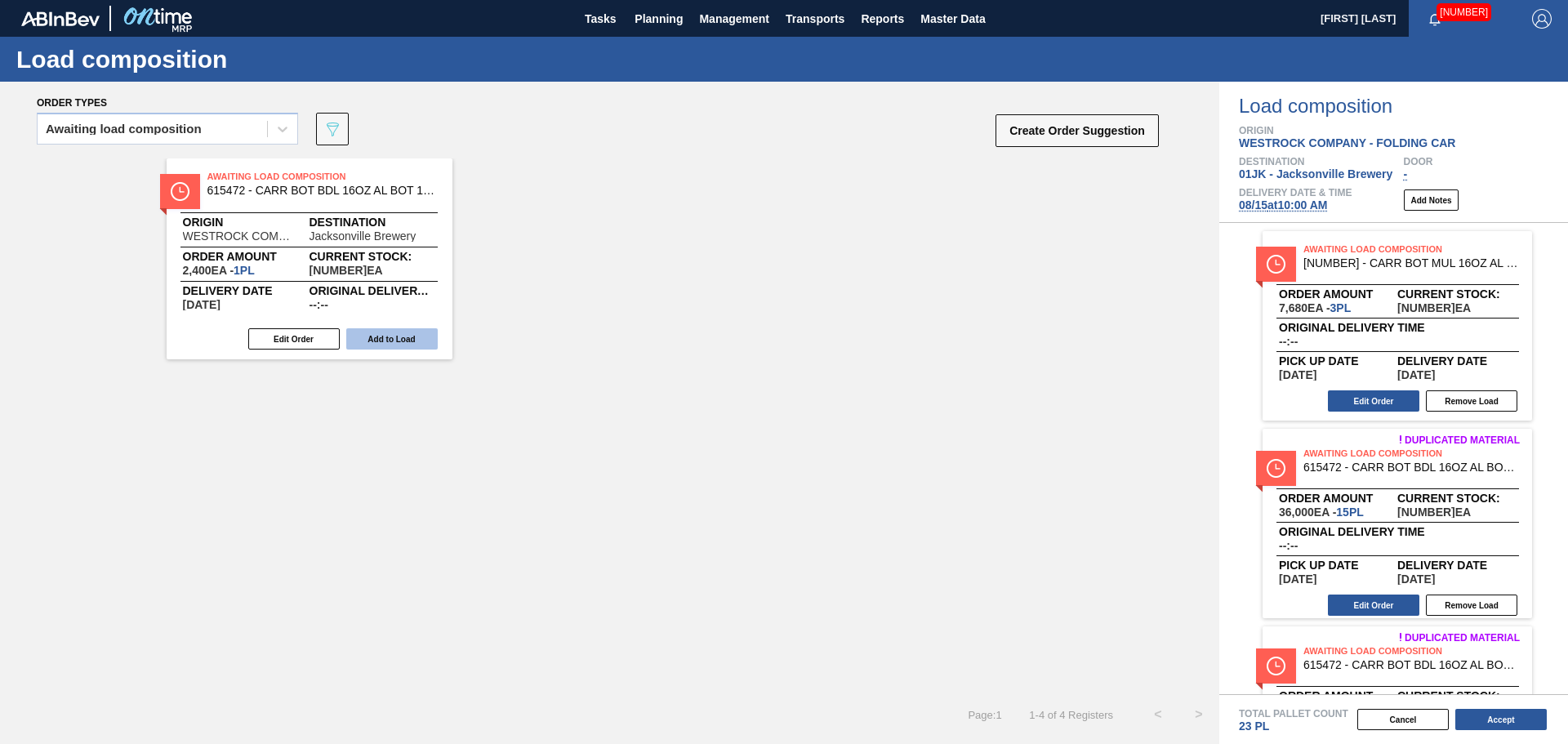 click on "Add to Load" at bounding box center [392, 339] 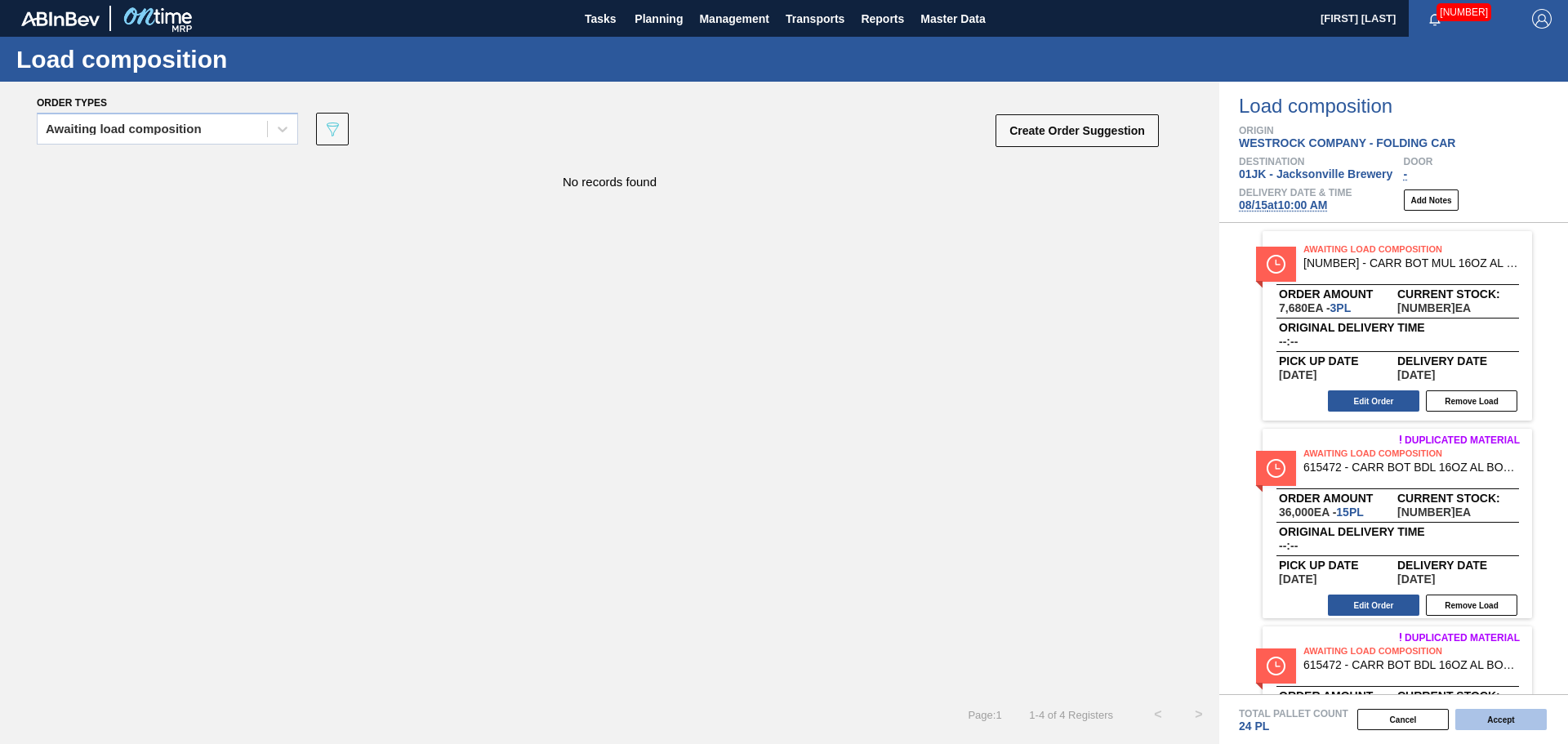 click on "Accept" at bounding box center (1501, 719) 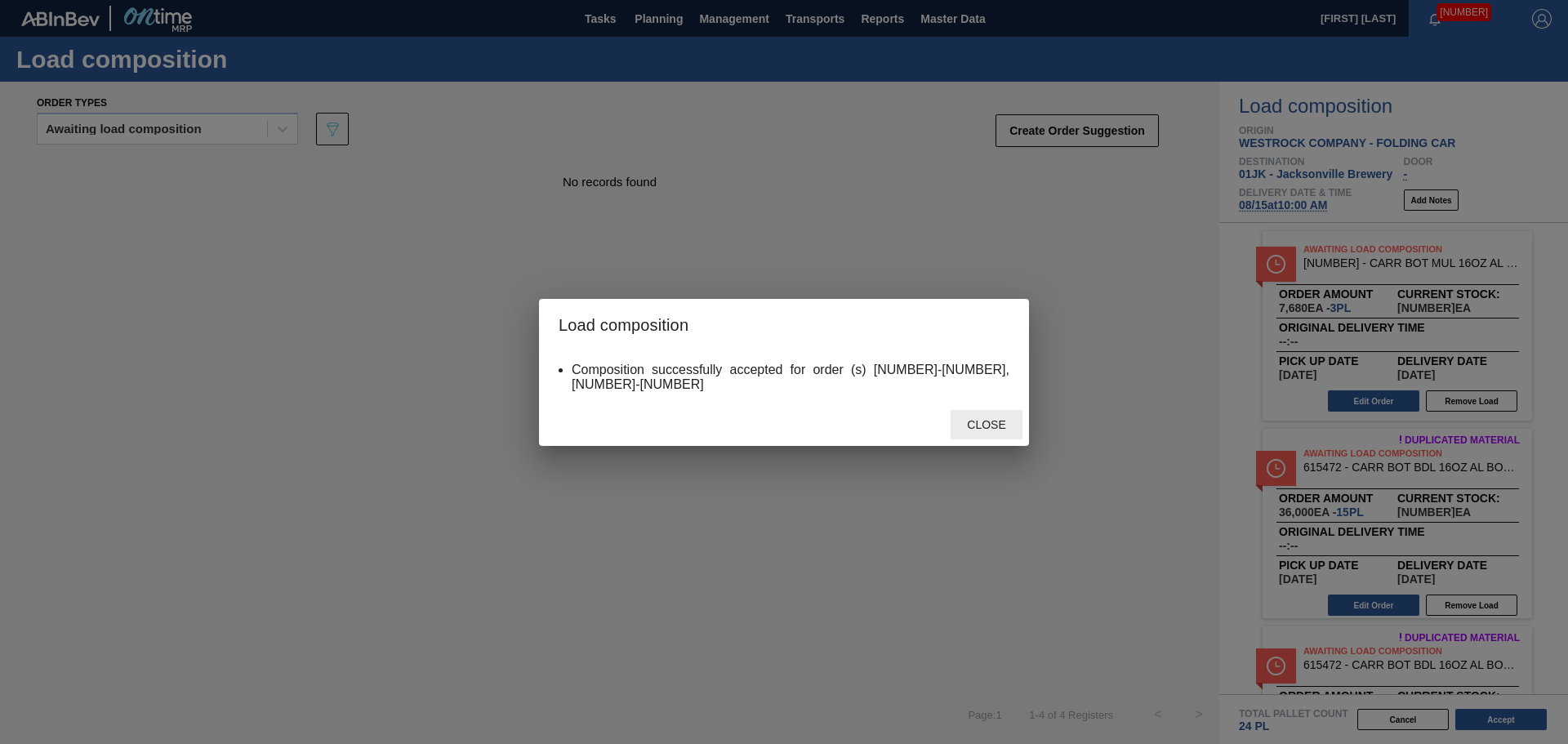 click on "Close" at bounding box center [986, 425] 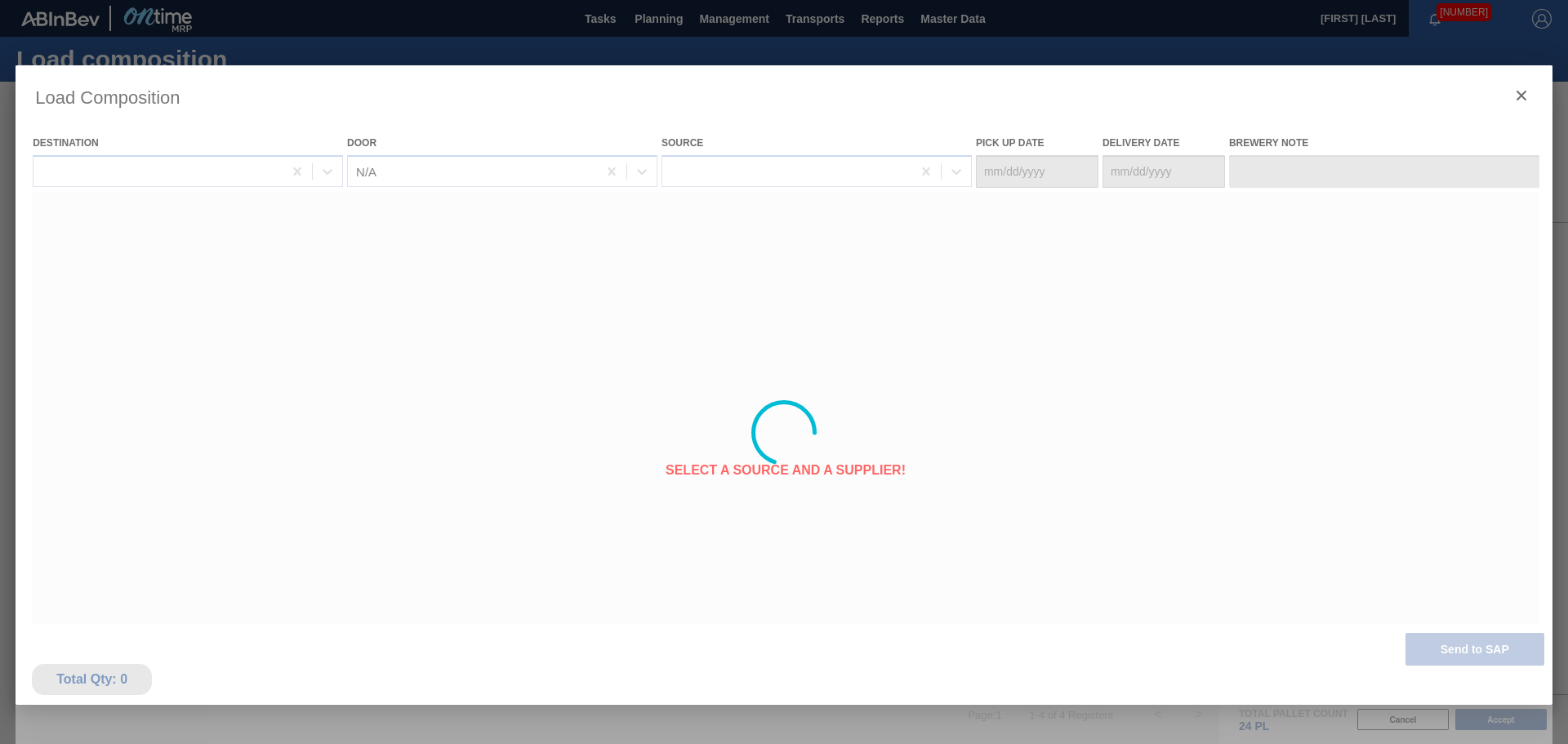 type on "[DATE]" 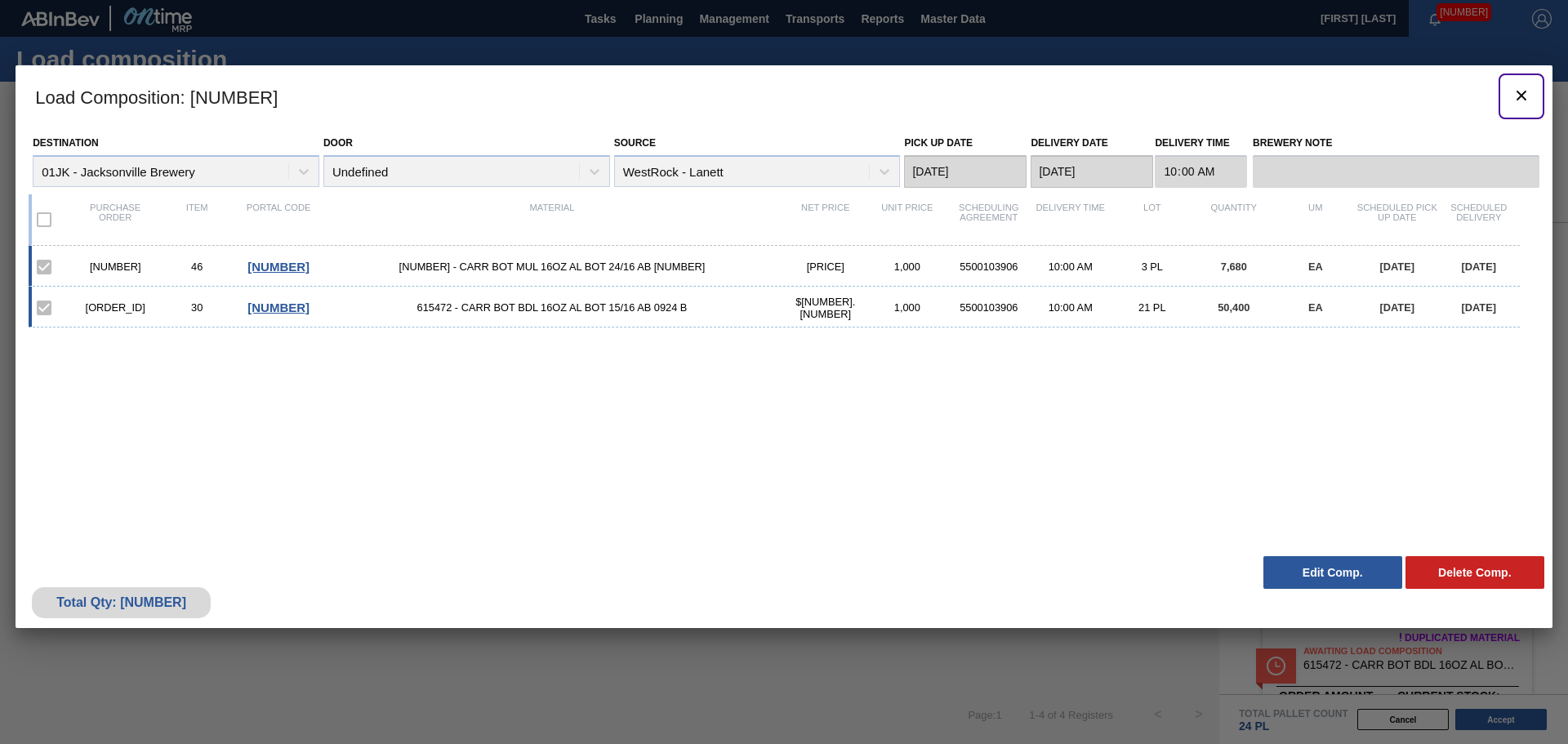click 